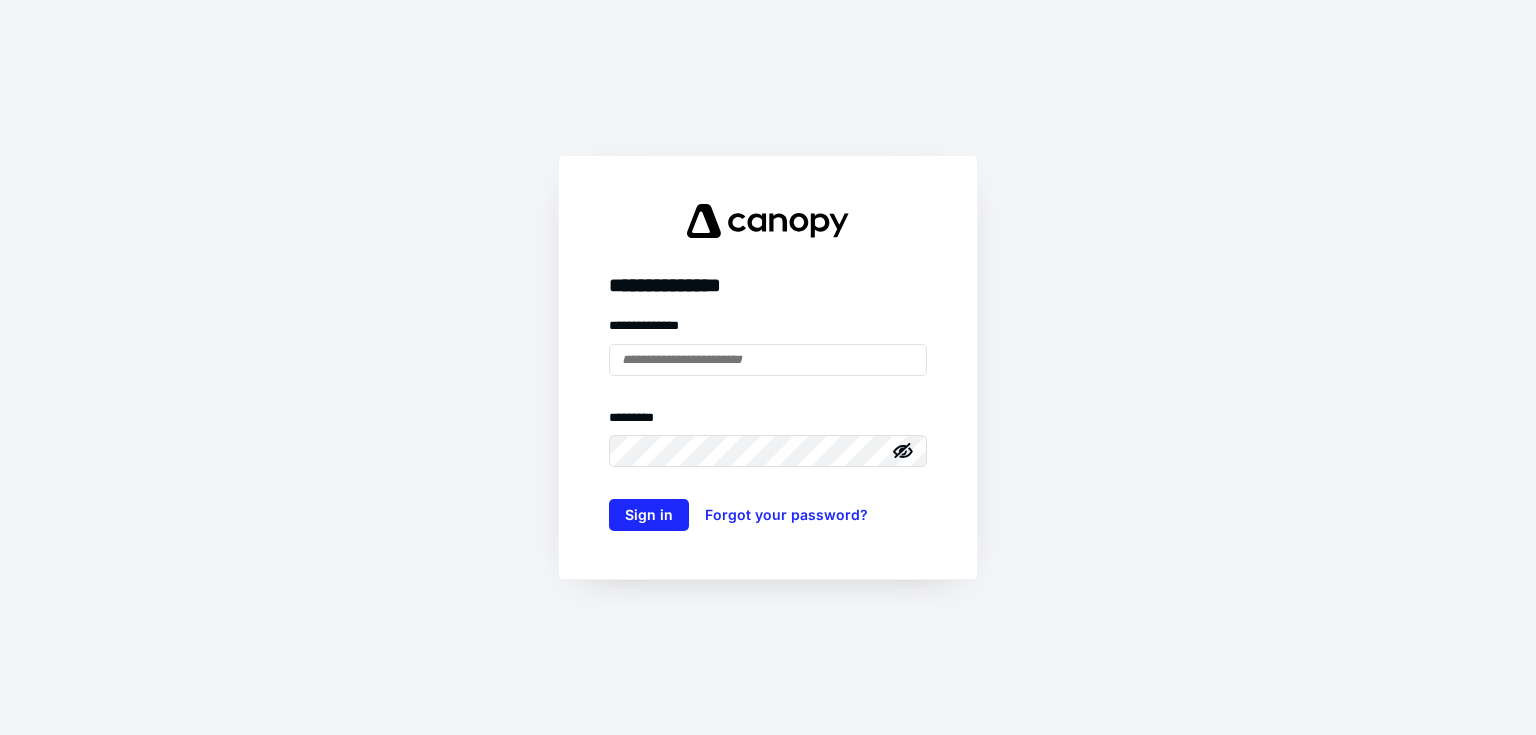 scroll, scrollTop: 0, scrollLeft: 0, axis: both 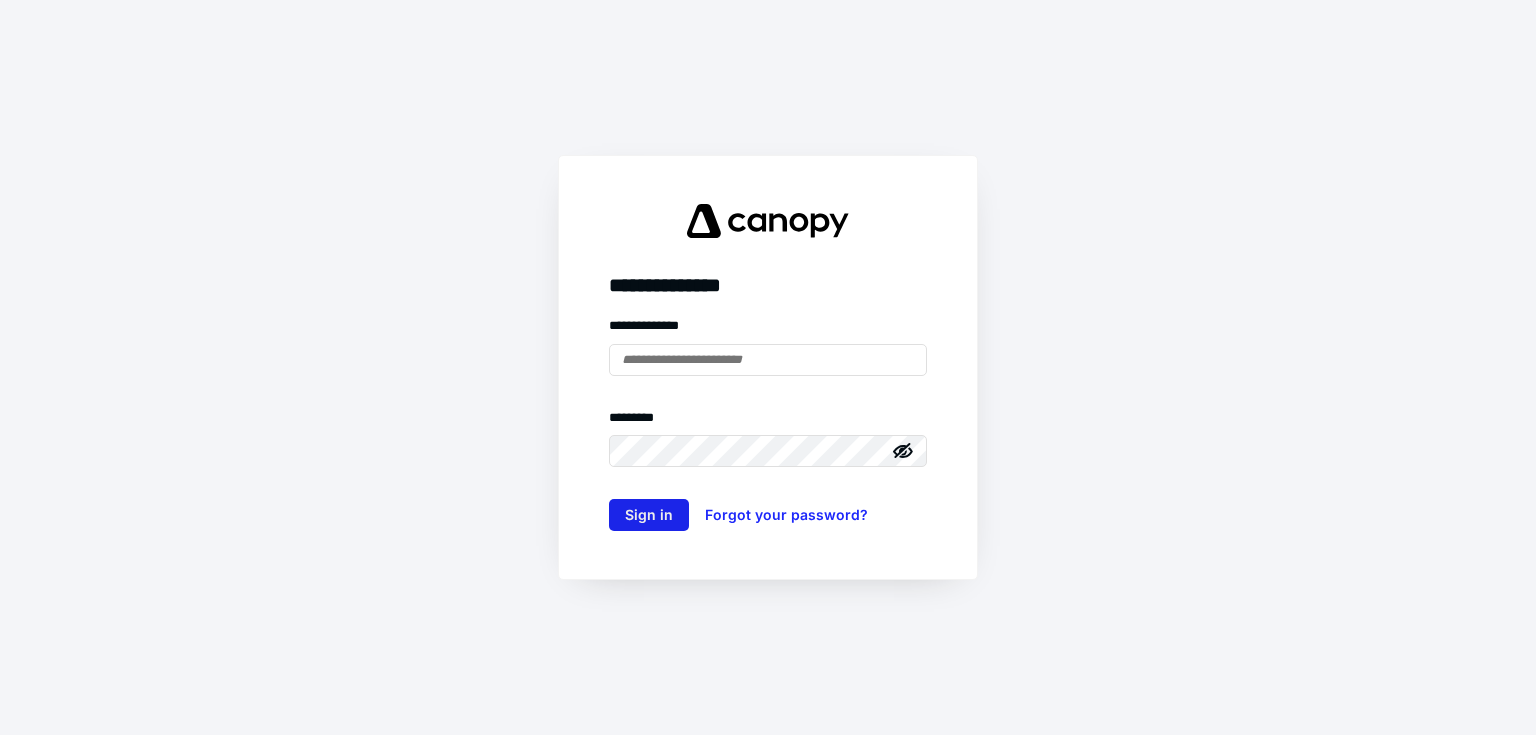 type on "**********" 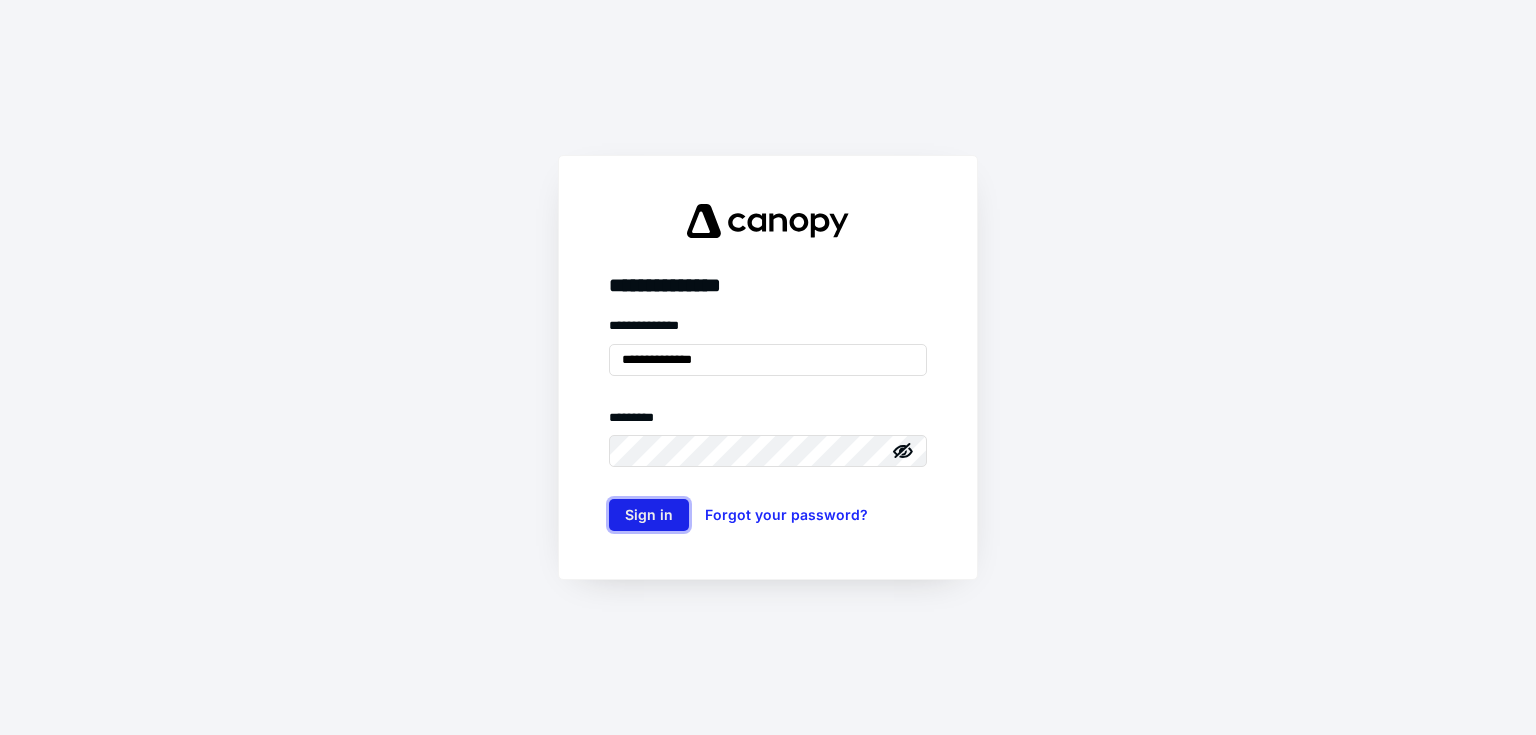 click on "Sign in" at bounding box center (649, 515) 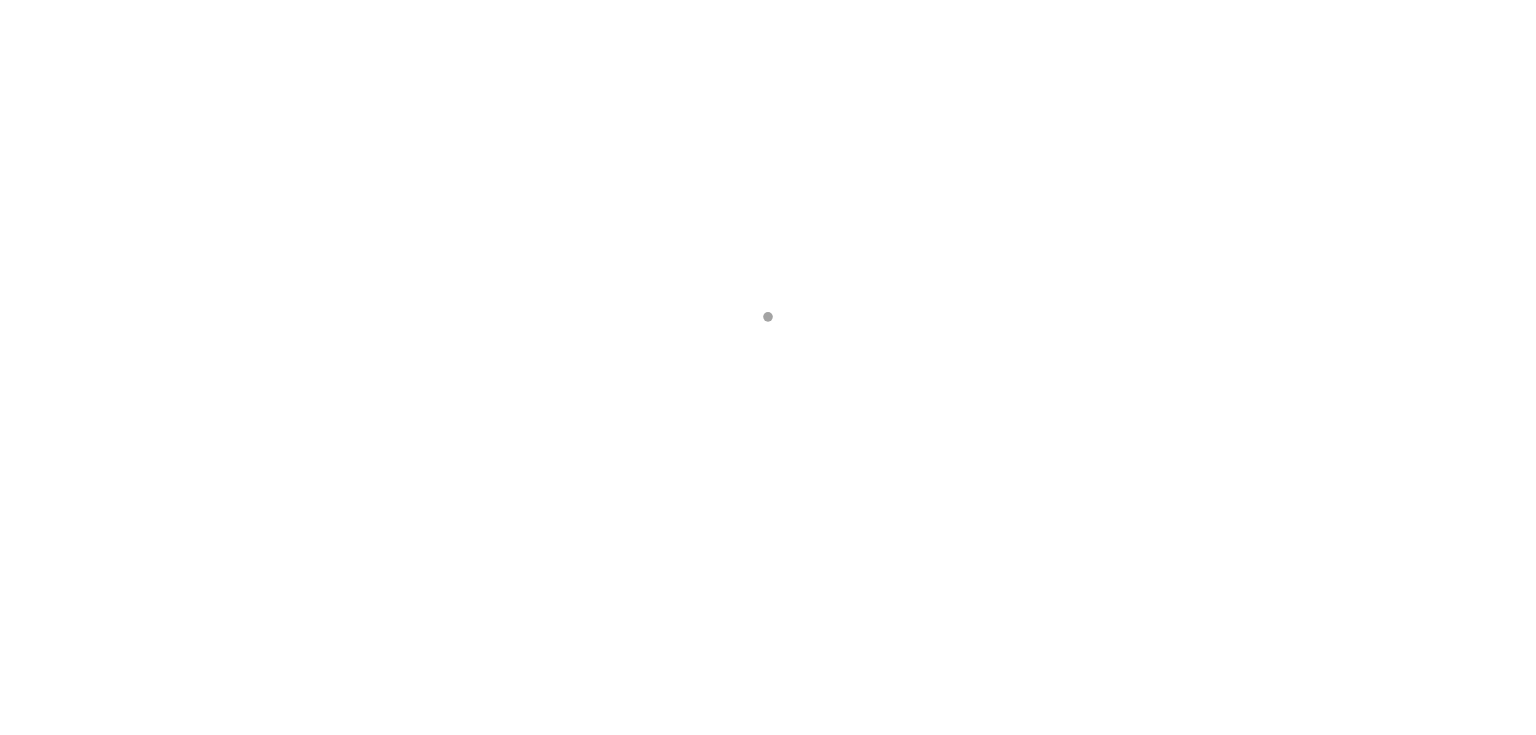 scroll, scrollTop: 0, scrollLeft: 0, axis: both 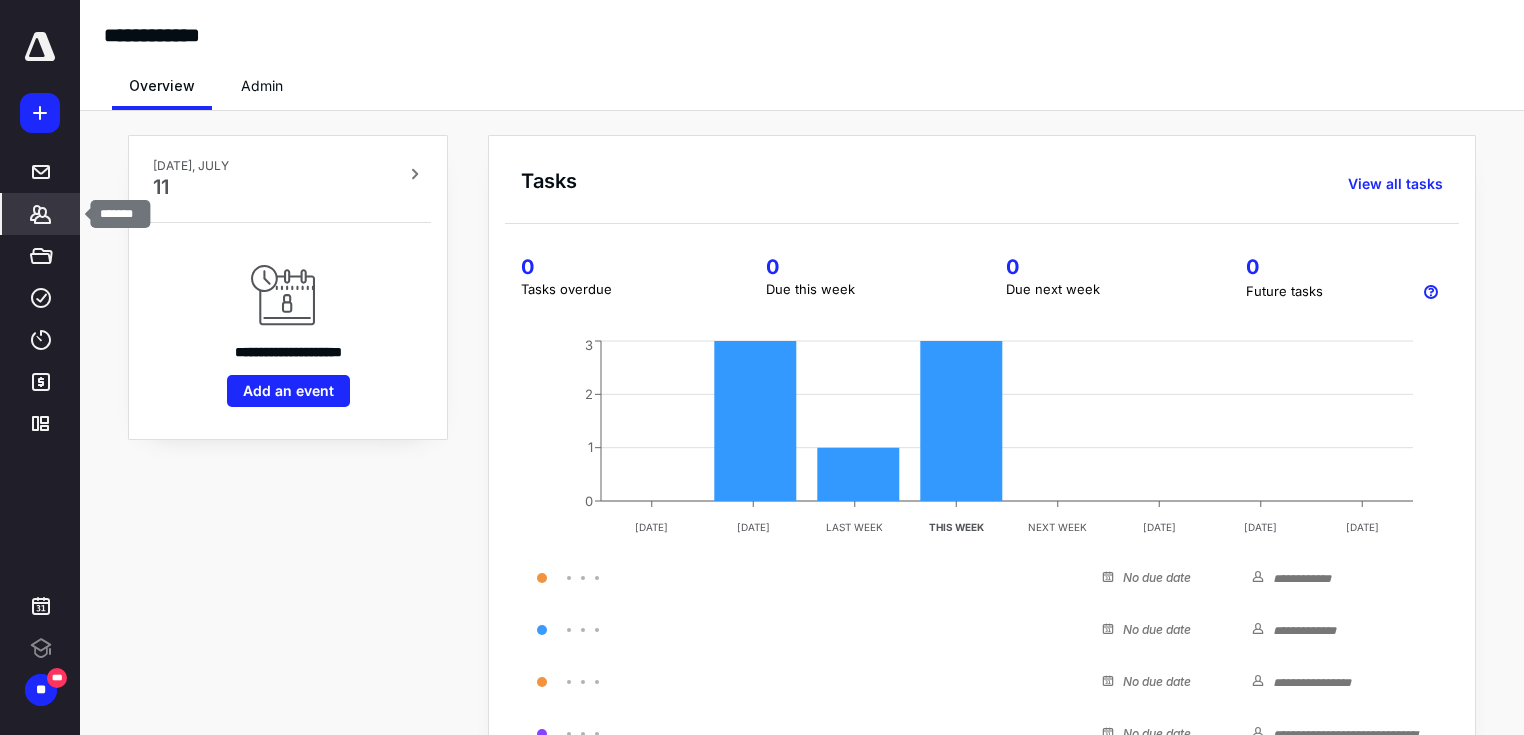 click 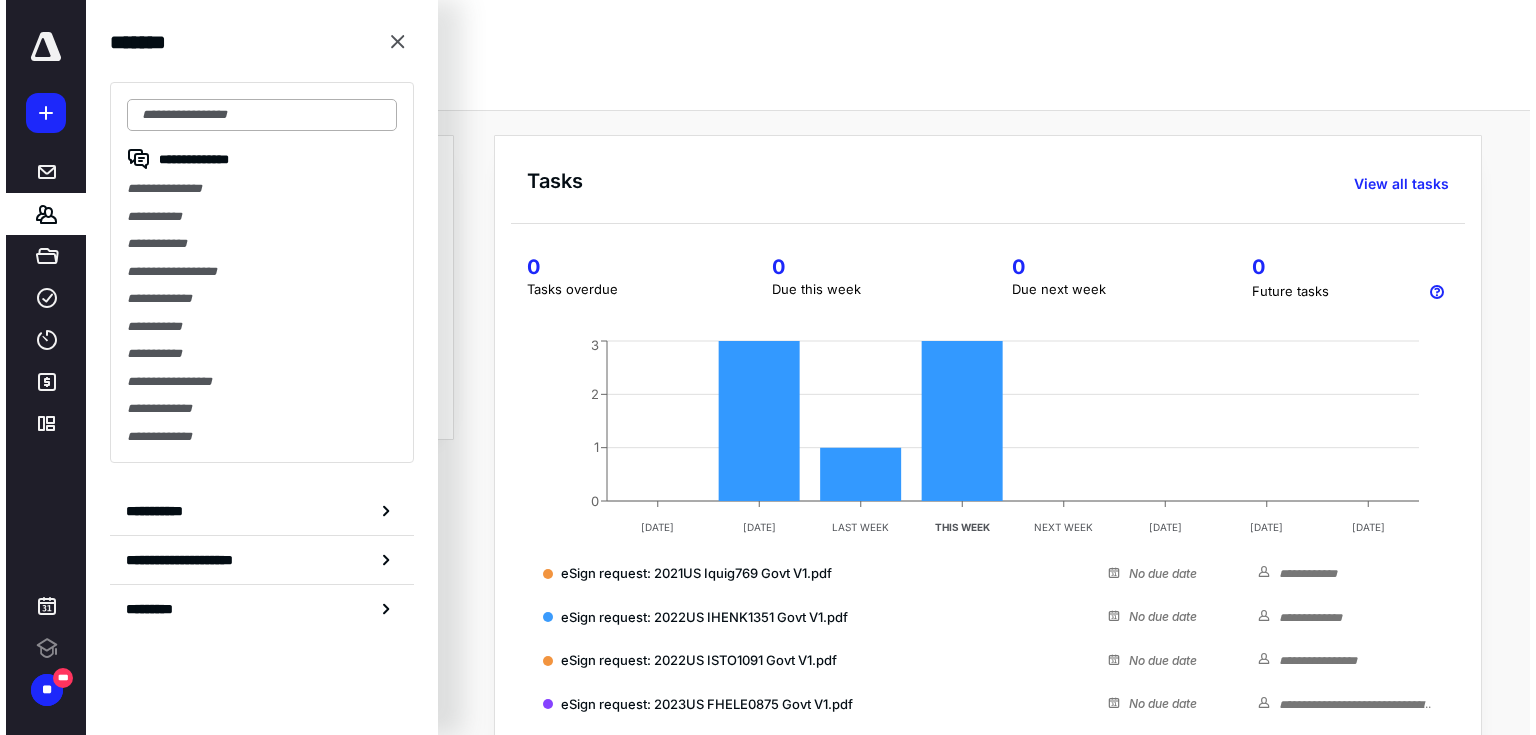 scroll, scrollTop: 0, scrollLeft: 0, axis: both 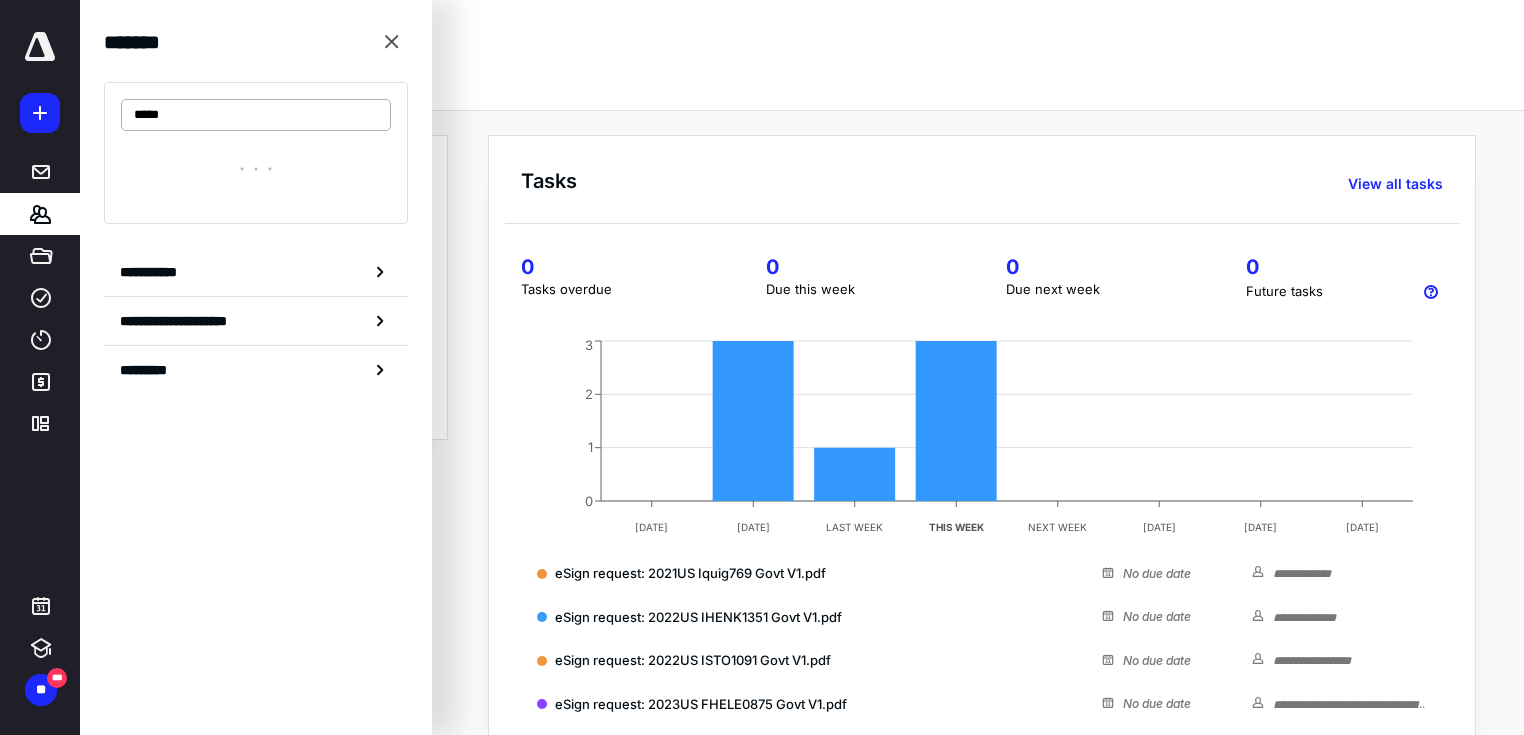 type on "*****" 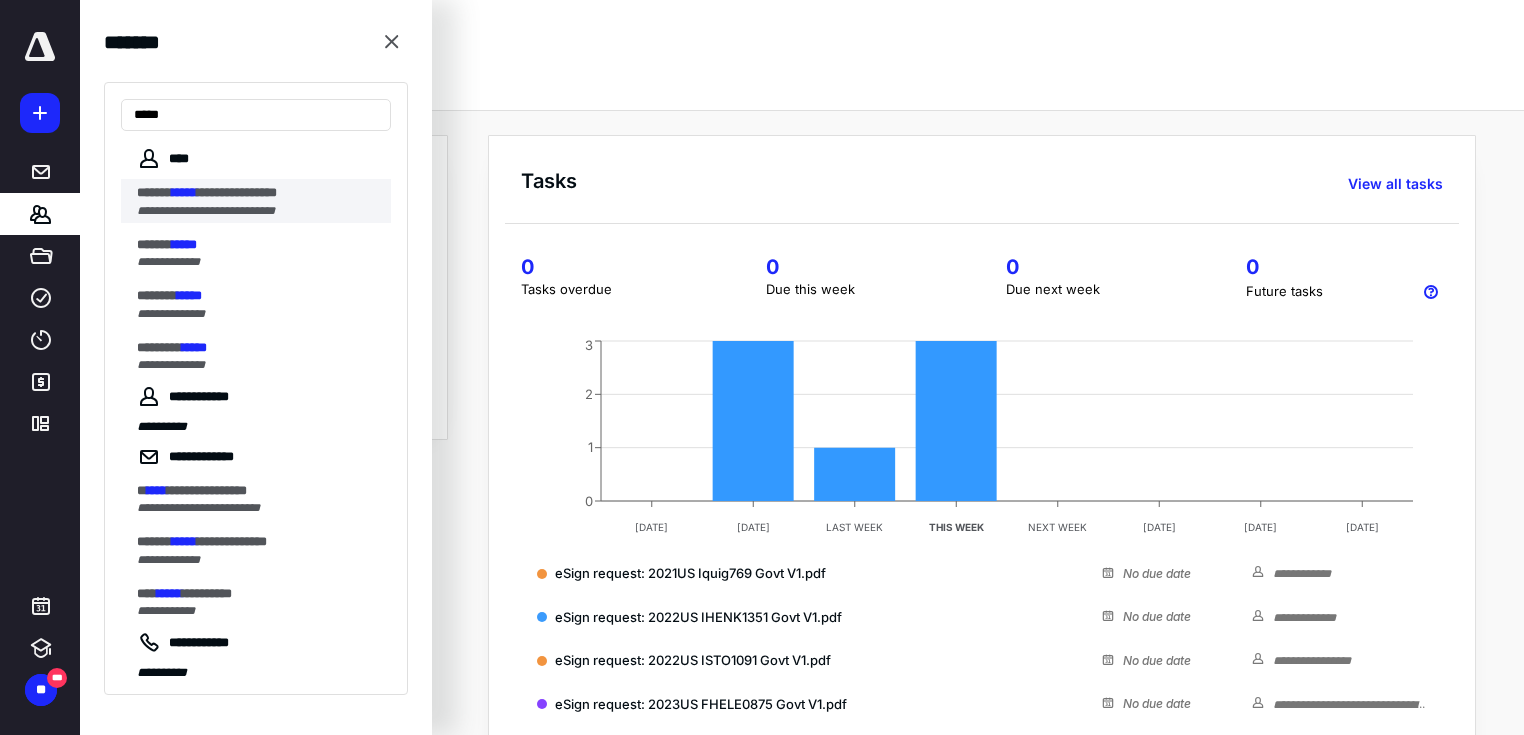 click on "**********" at bounding box center [237, 192] 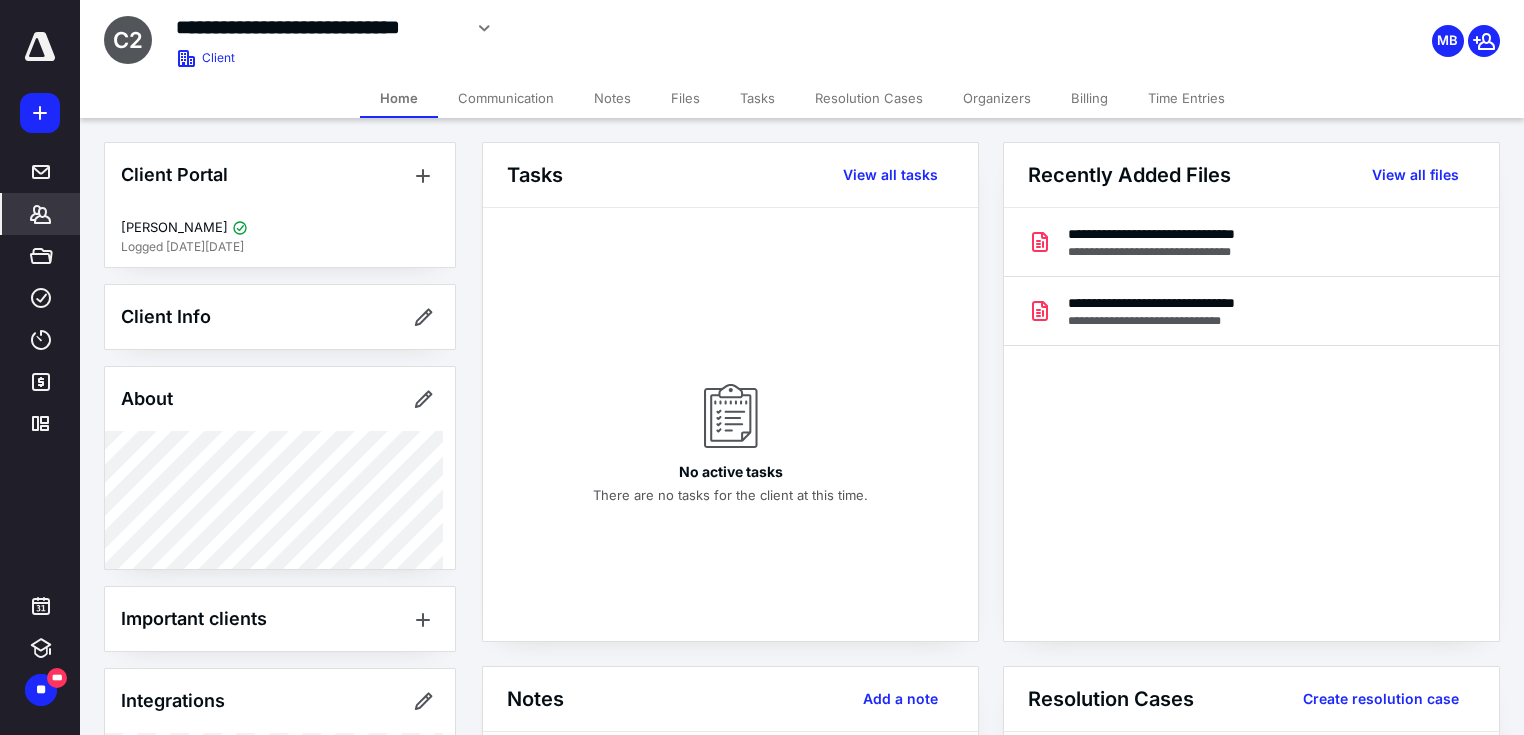 click on "Files" at bounding box center (685, 98) 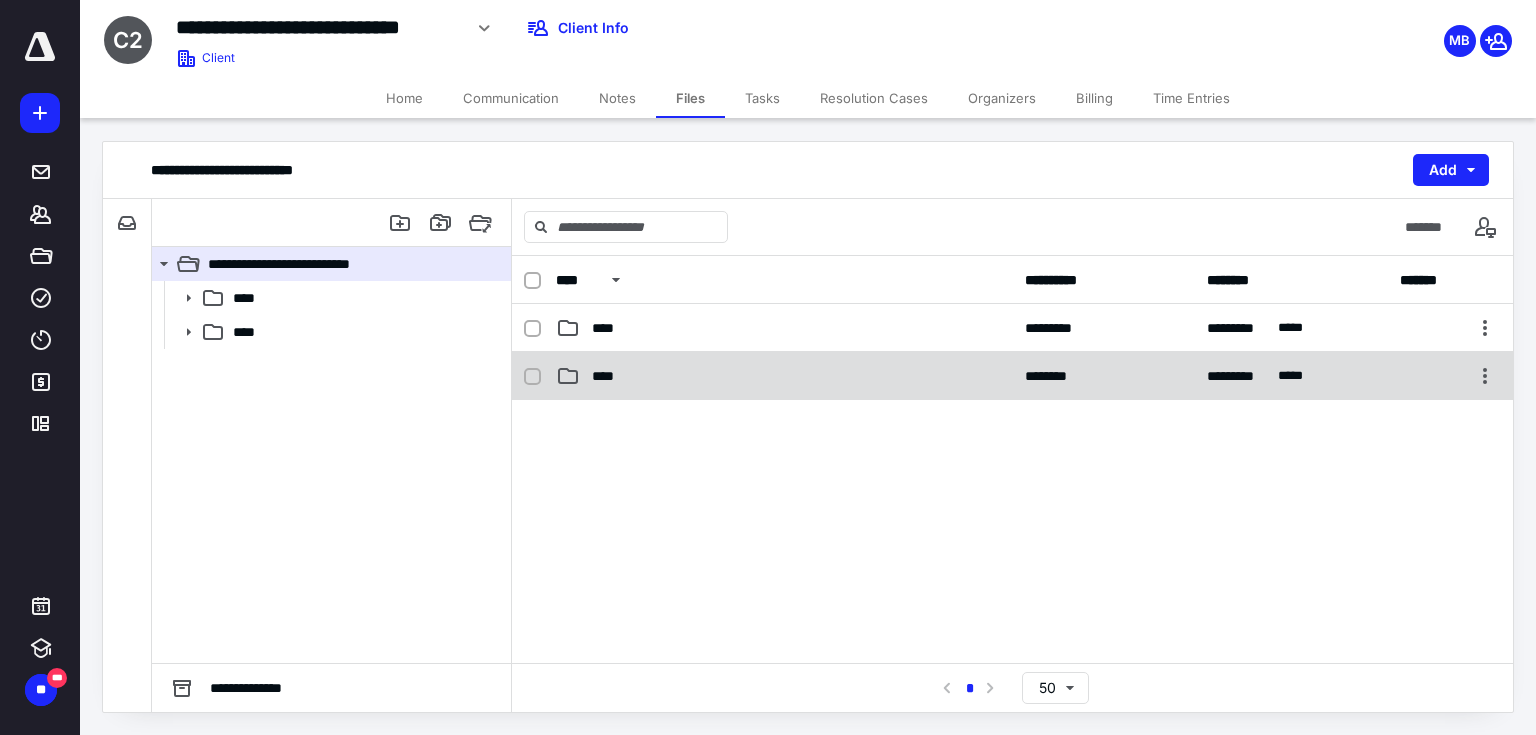 click on "**** ******** ********* ****" at bounding box center [1012, 376] 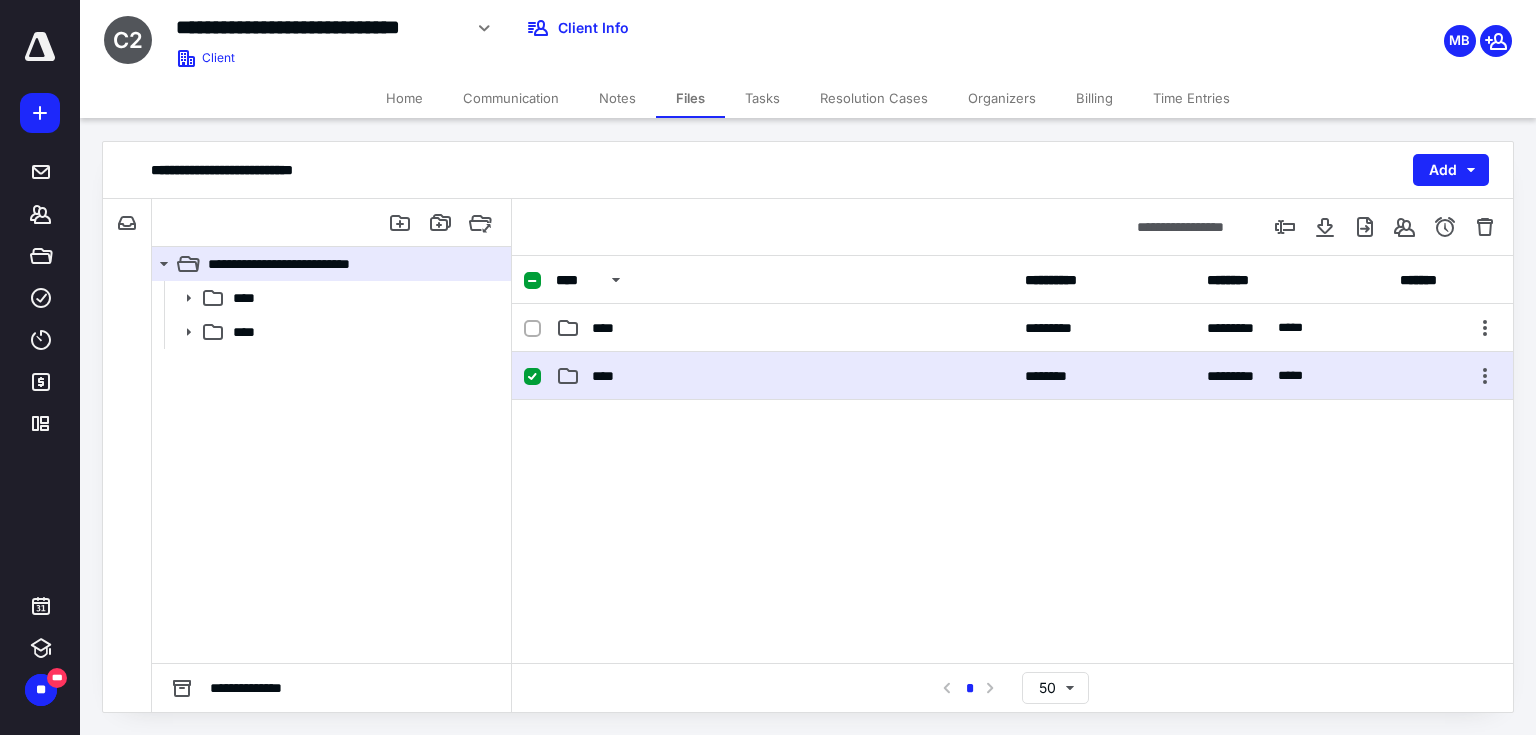 click on "**** ******** ********* ****" at bounding box center [1012, 376] 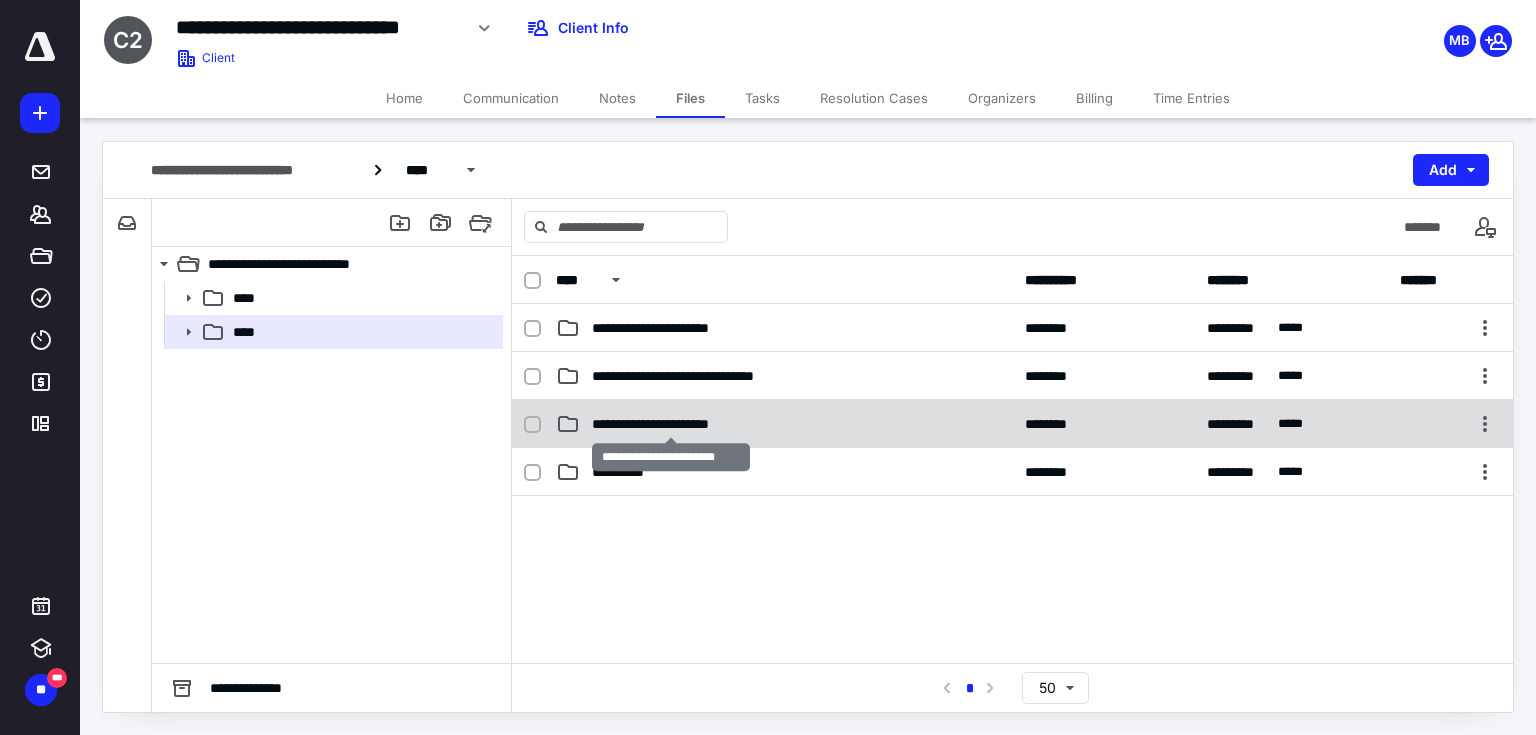 click on "**********" at bounding box center [671, 424] 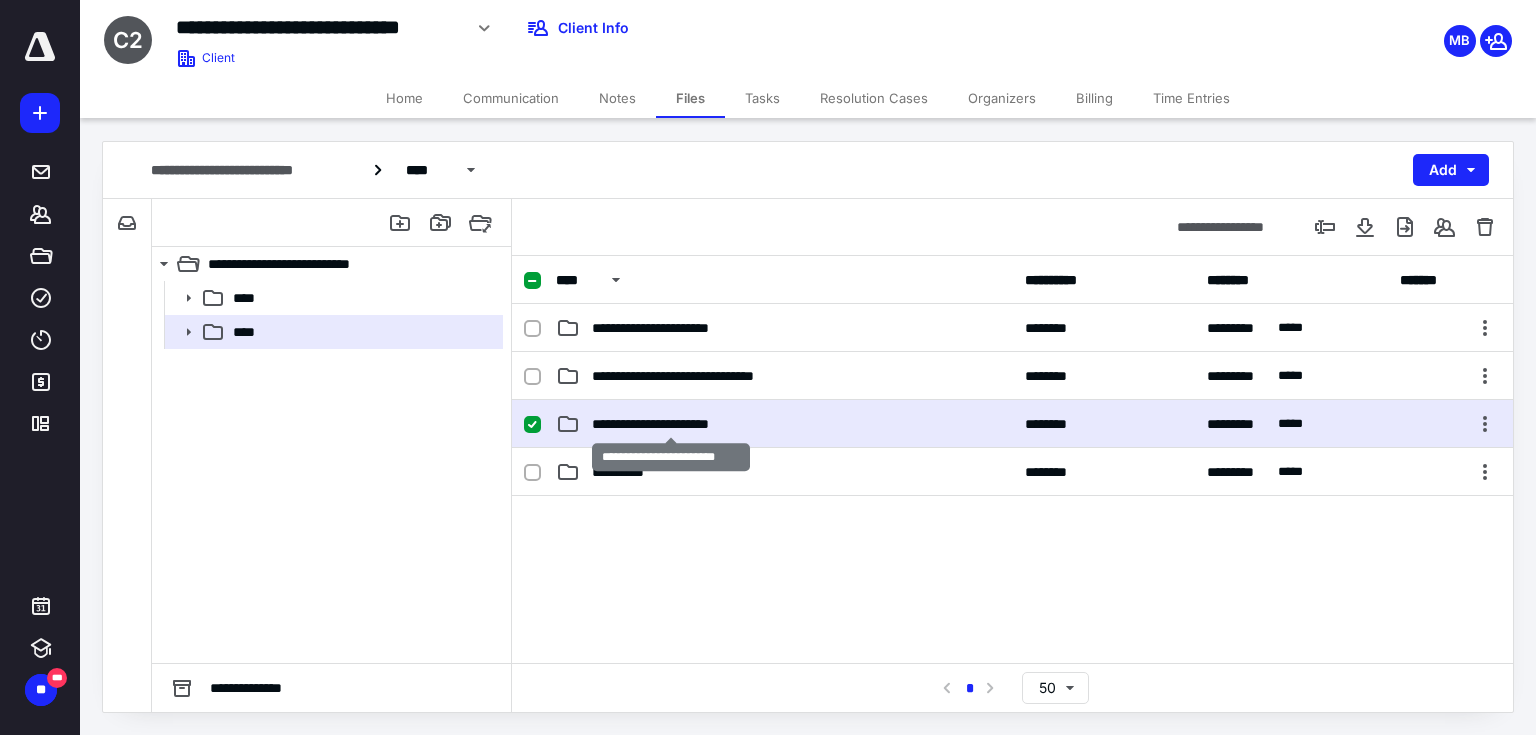 click on "**********" at bounding box center [671, 424] 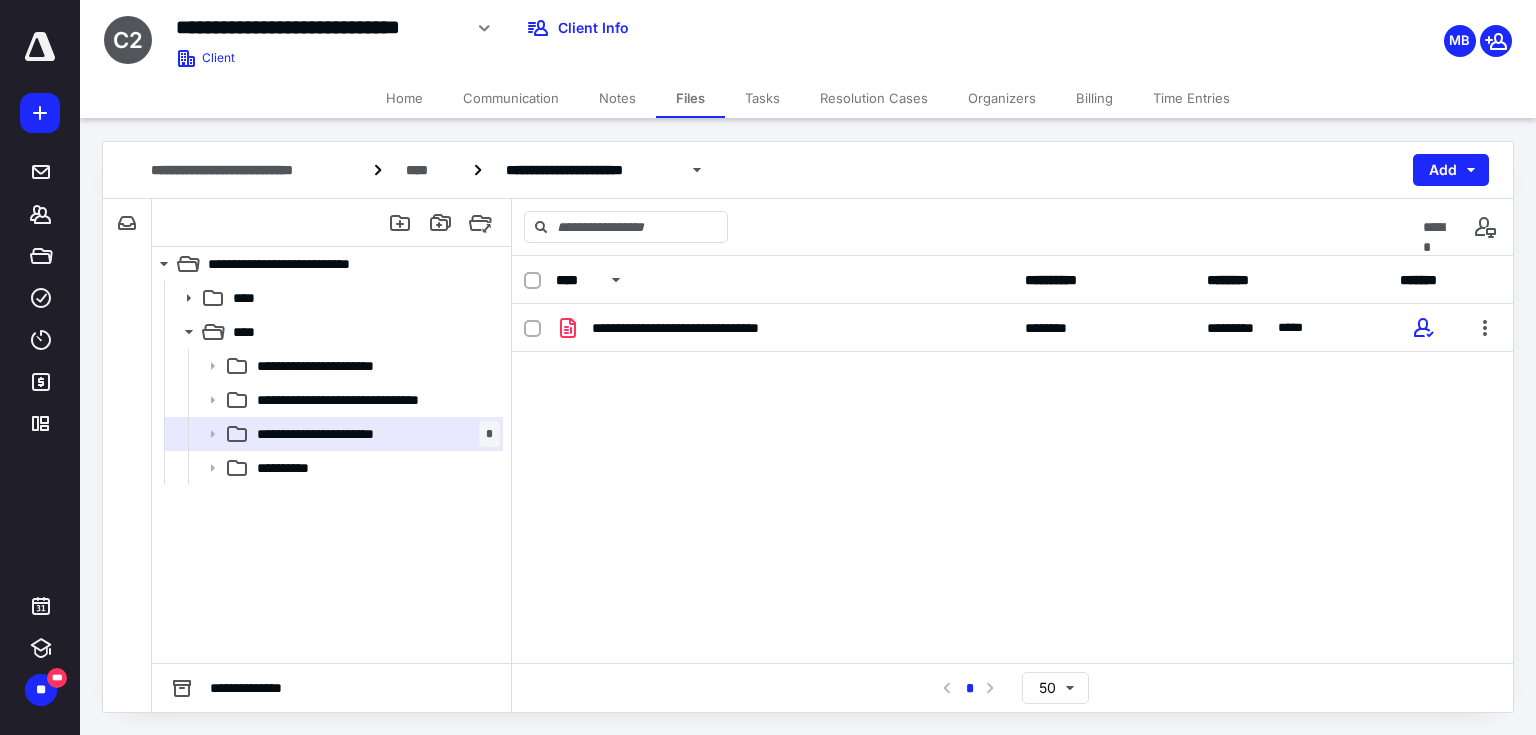click 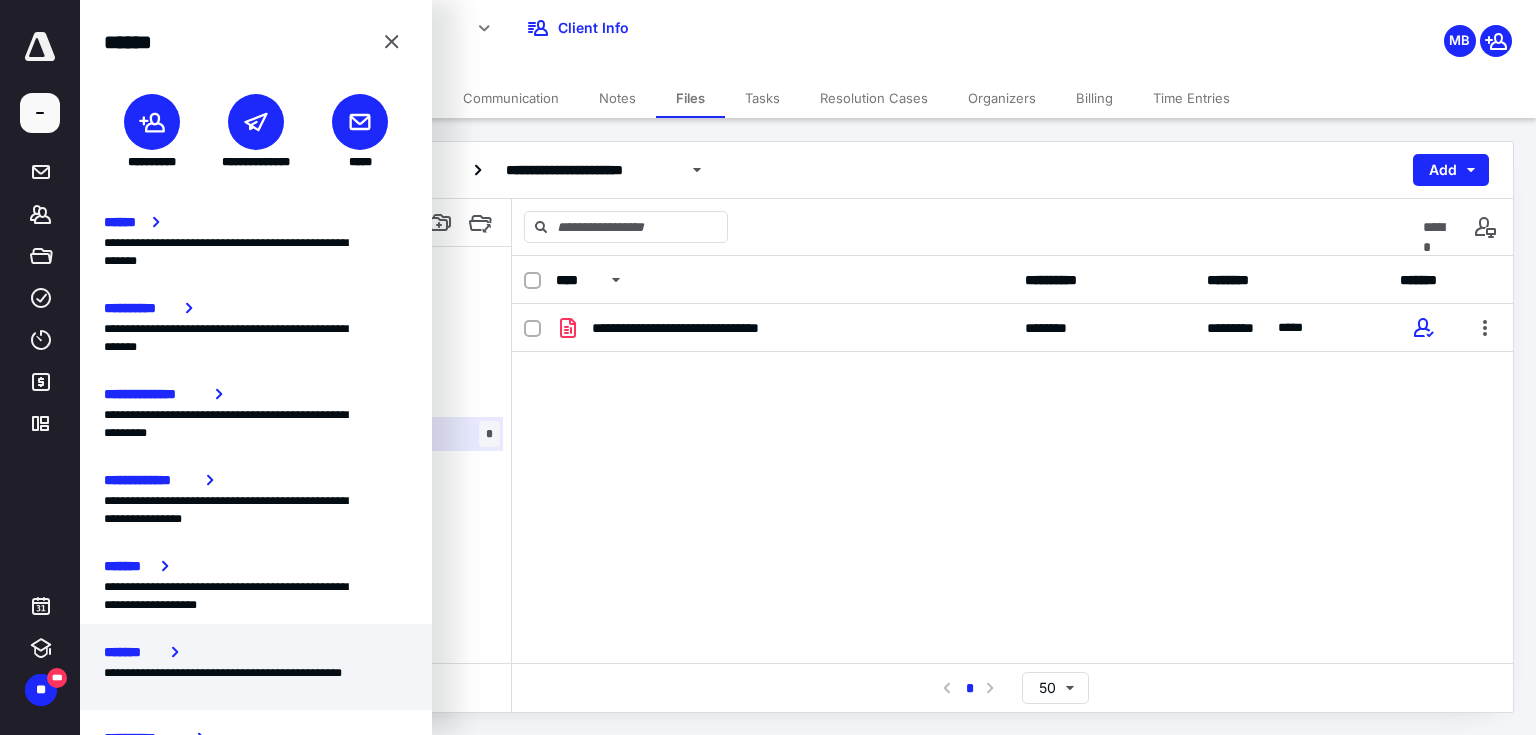 click on "*******" at bounding box center (256, 652) 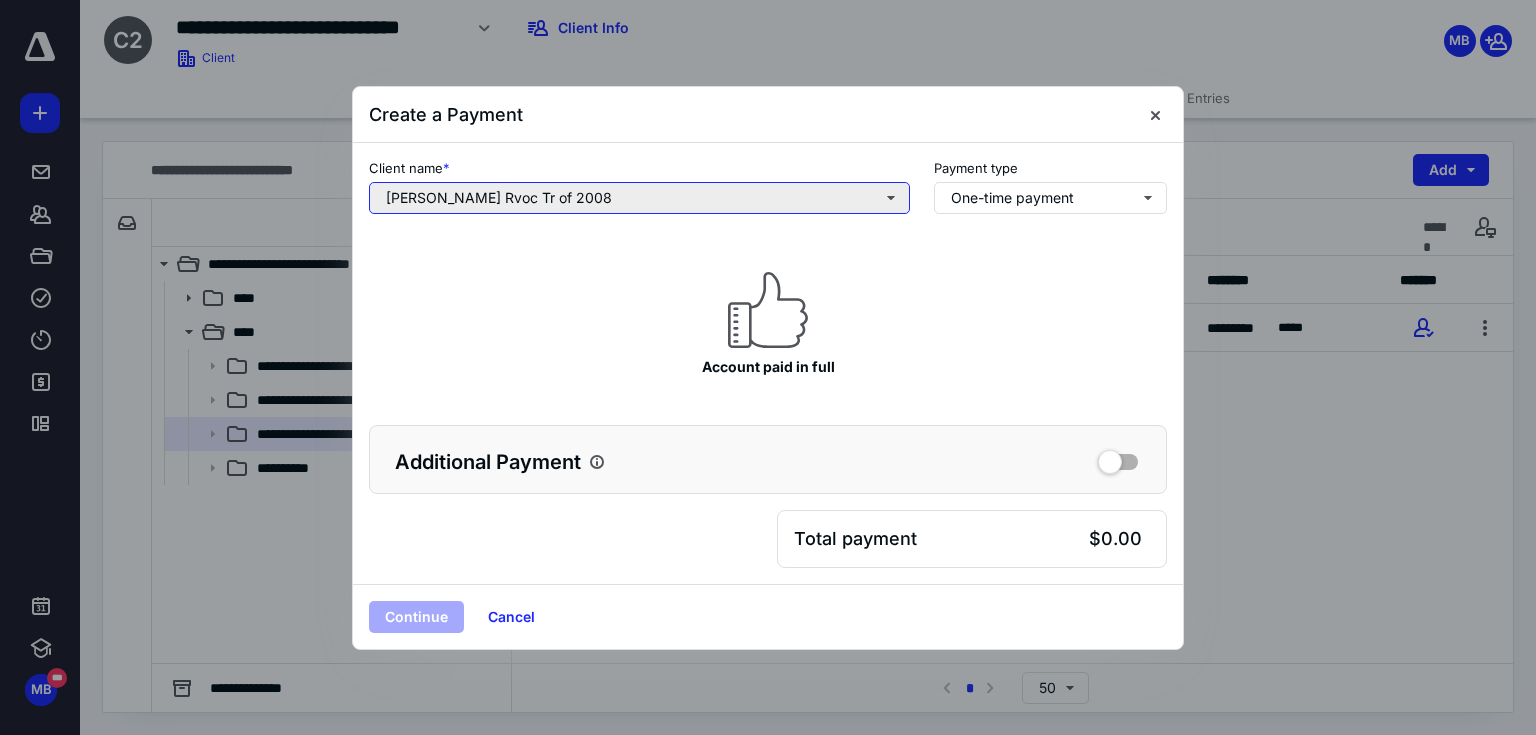 click on "[PERSON_NAME] Rvoc Tr of 2008" at bounding box center (639, 198) 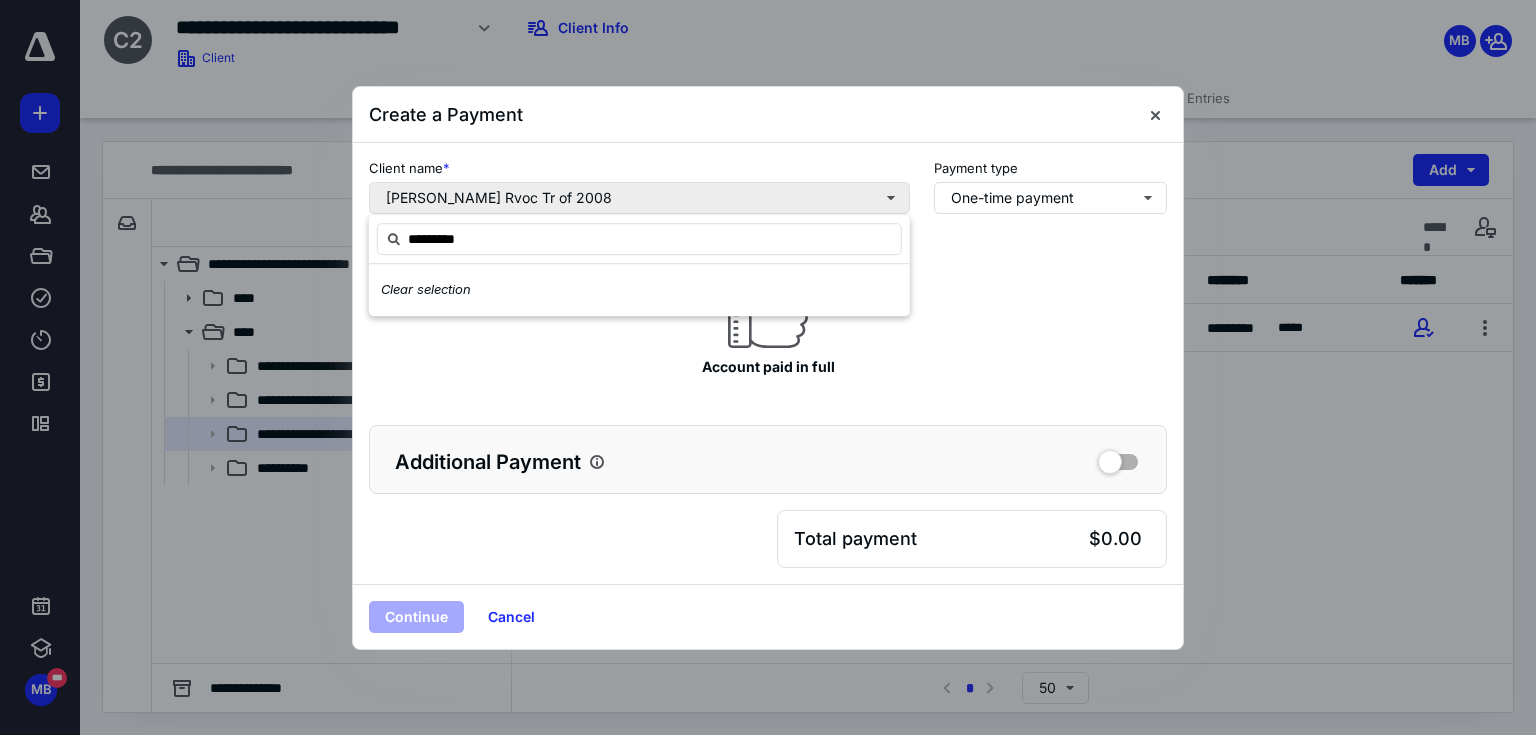 type on "*********" 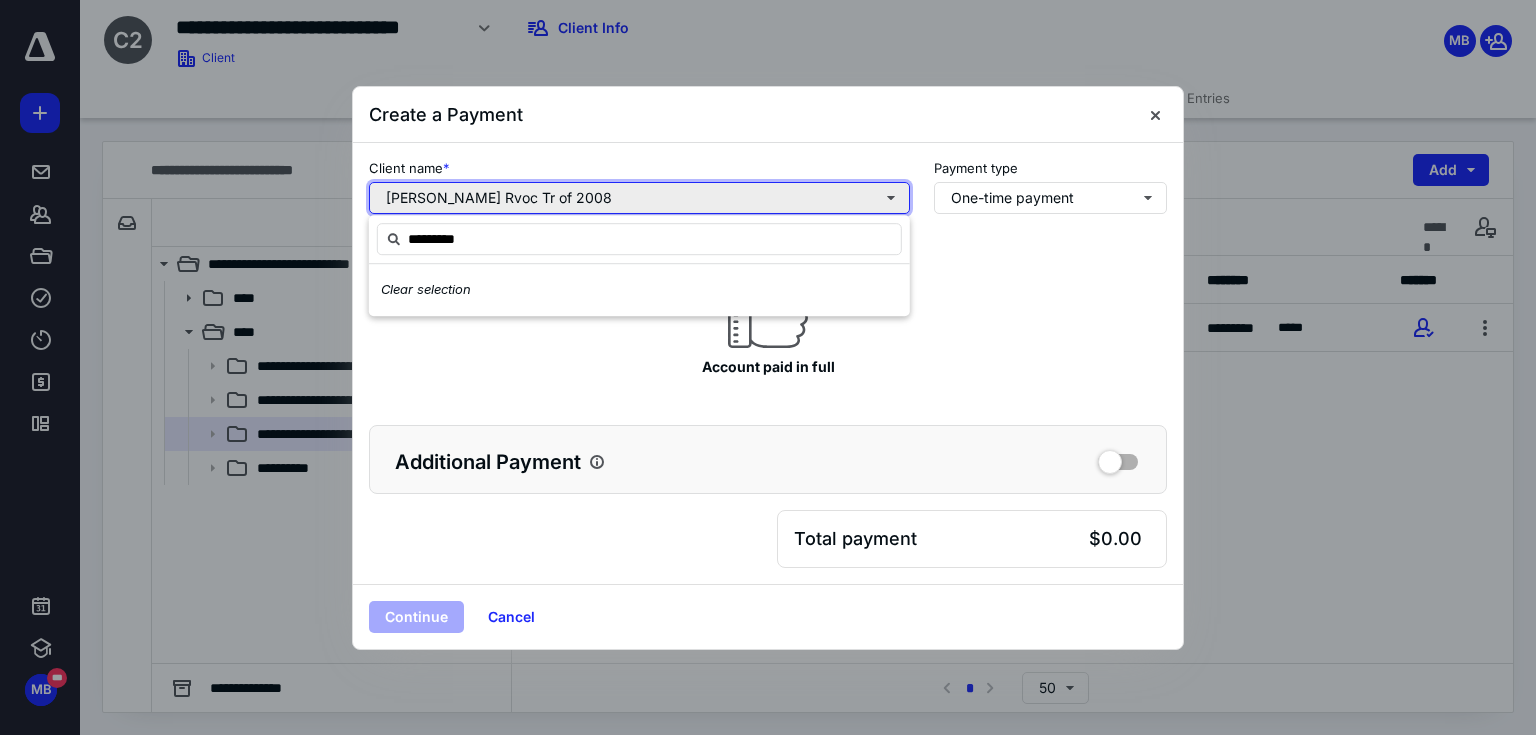 type 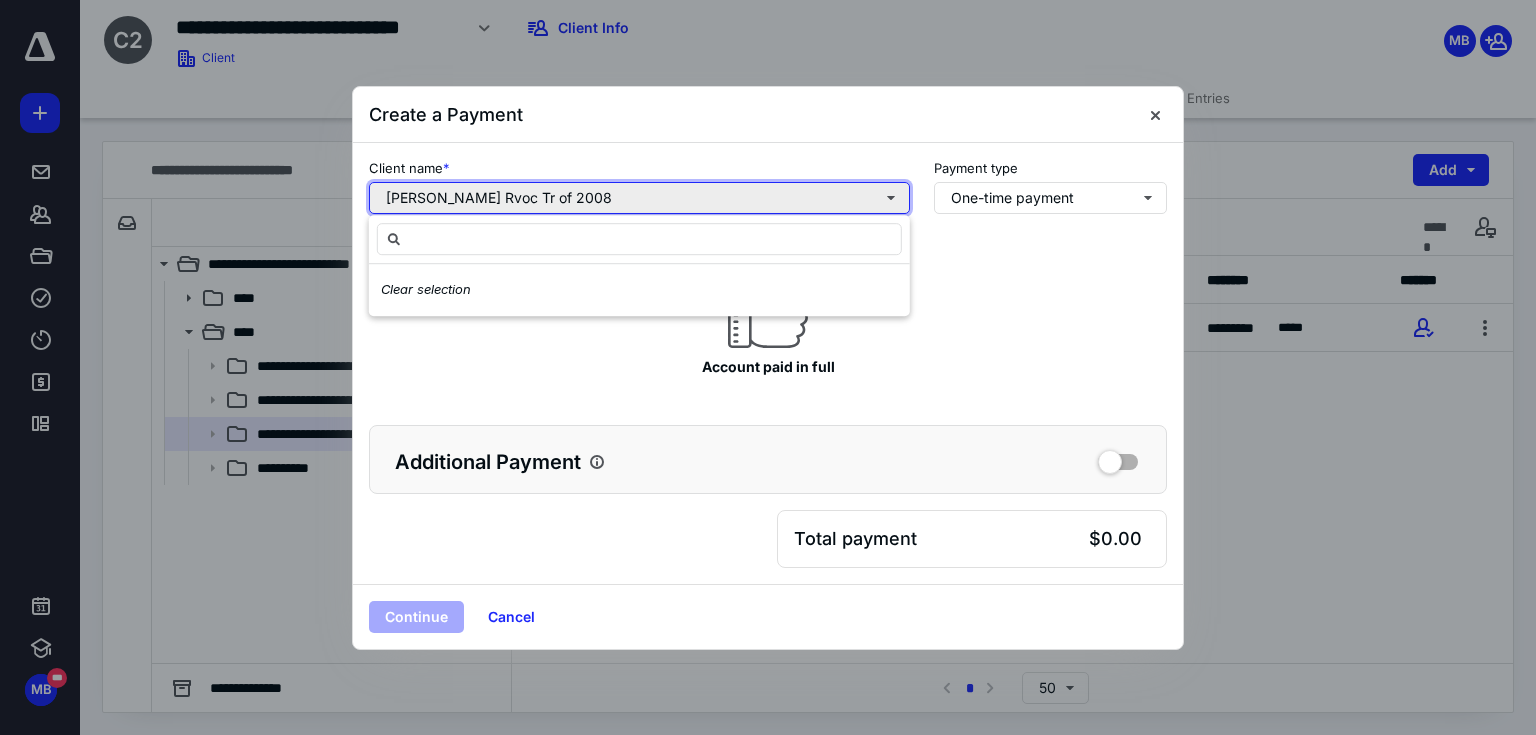 type 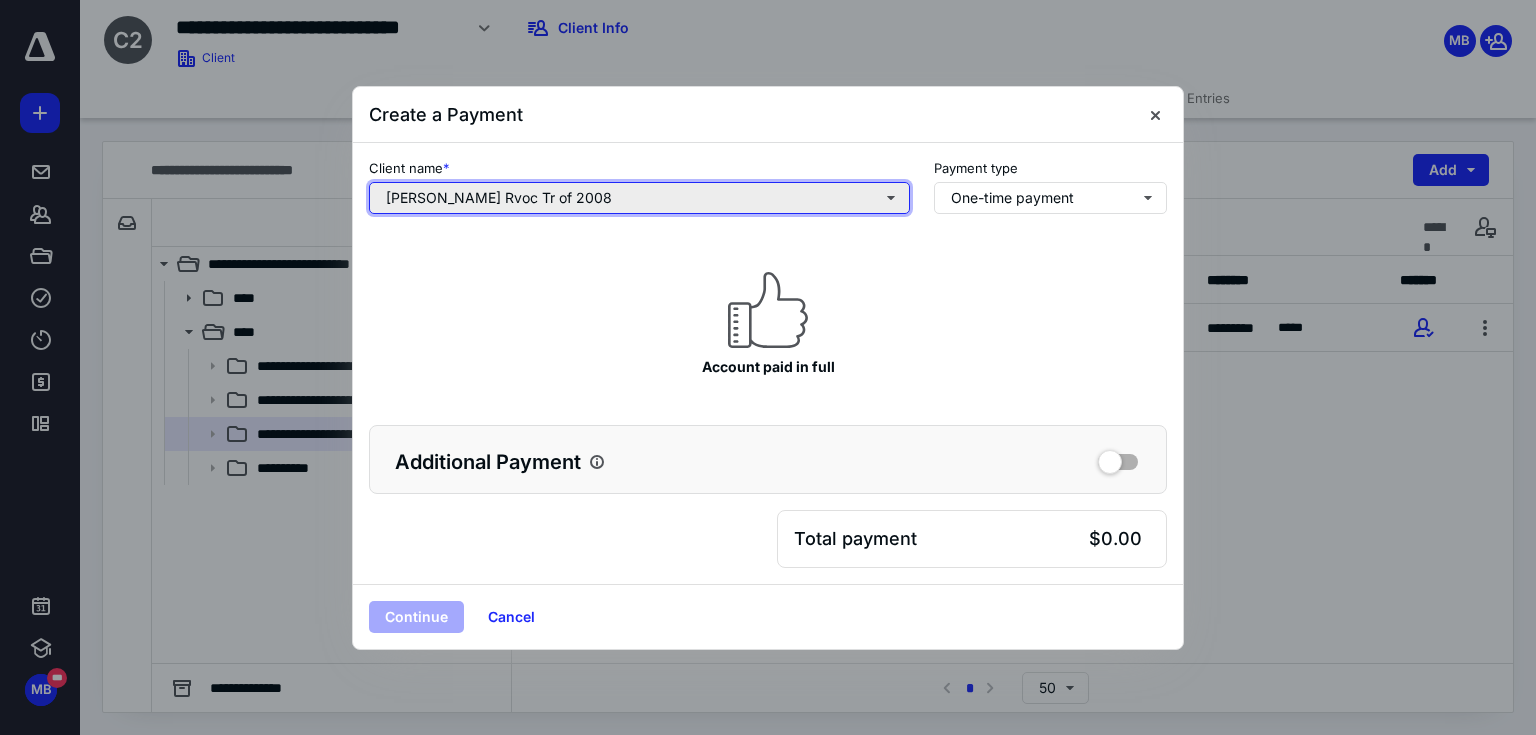 click on "[PERSON_NAME] Rvoc Tr of 2008" at bounding box center (639, 198) 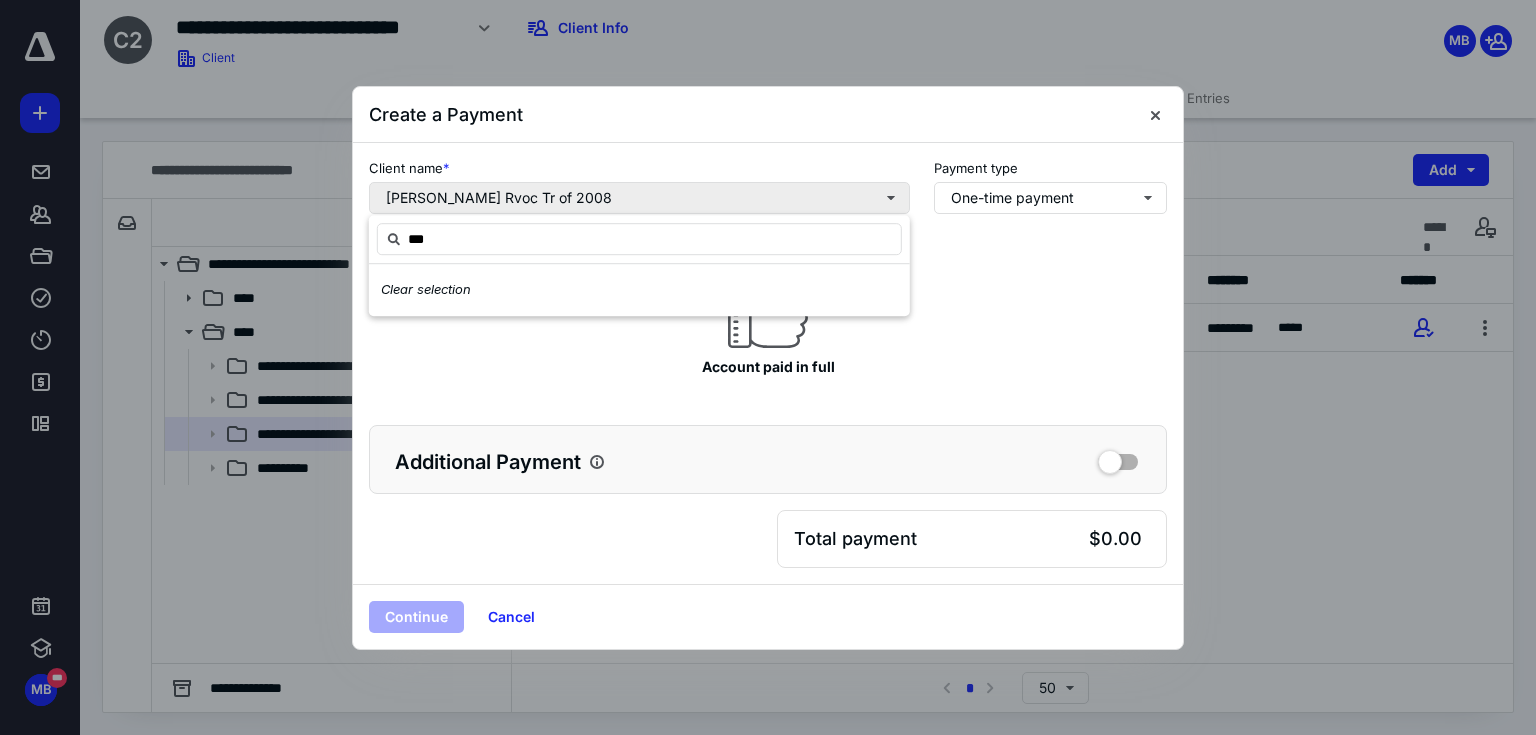 type on "***" 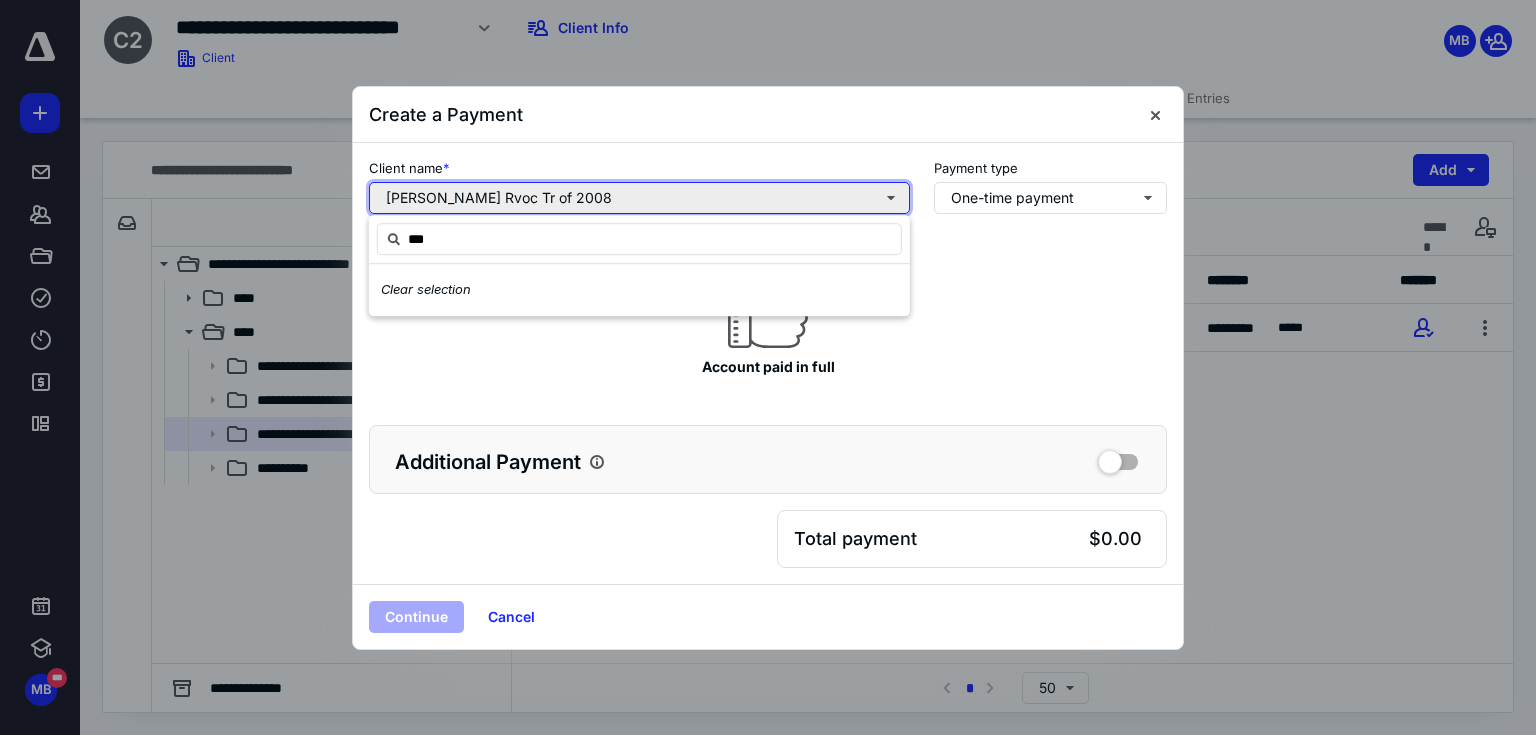 type 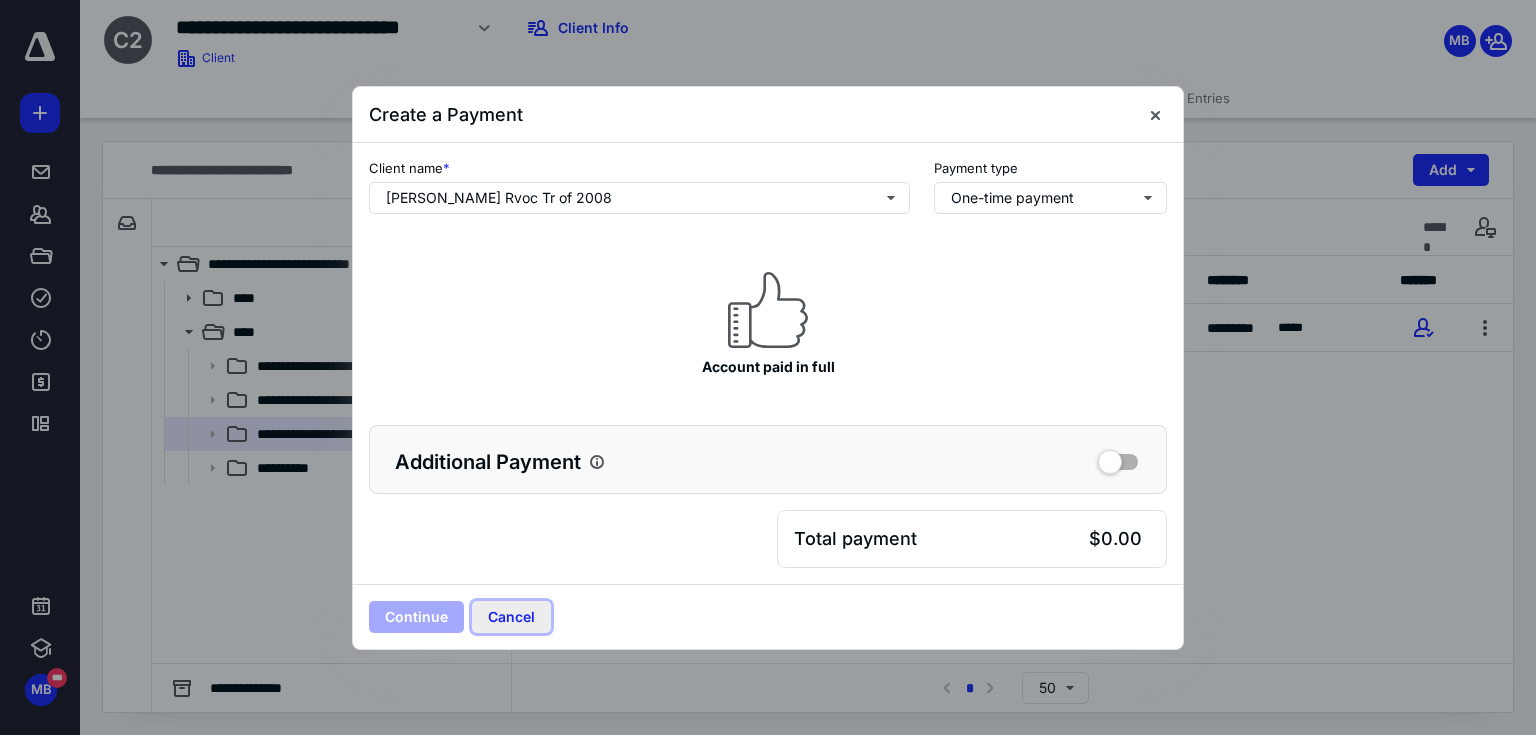 click on "Cancel" at bounding box center [511, 617] 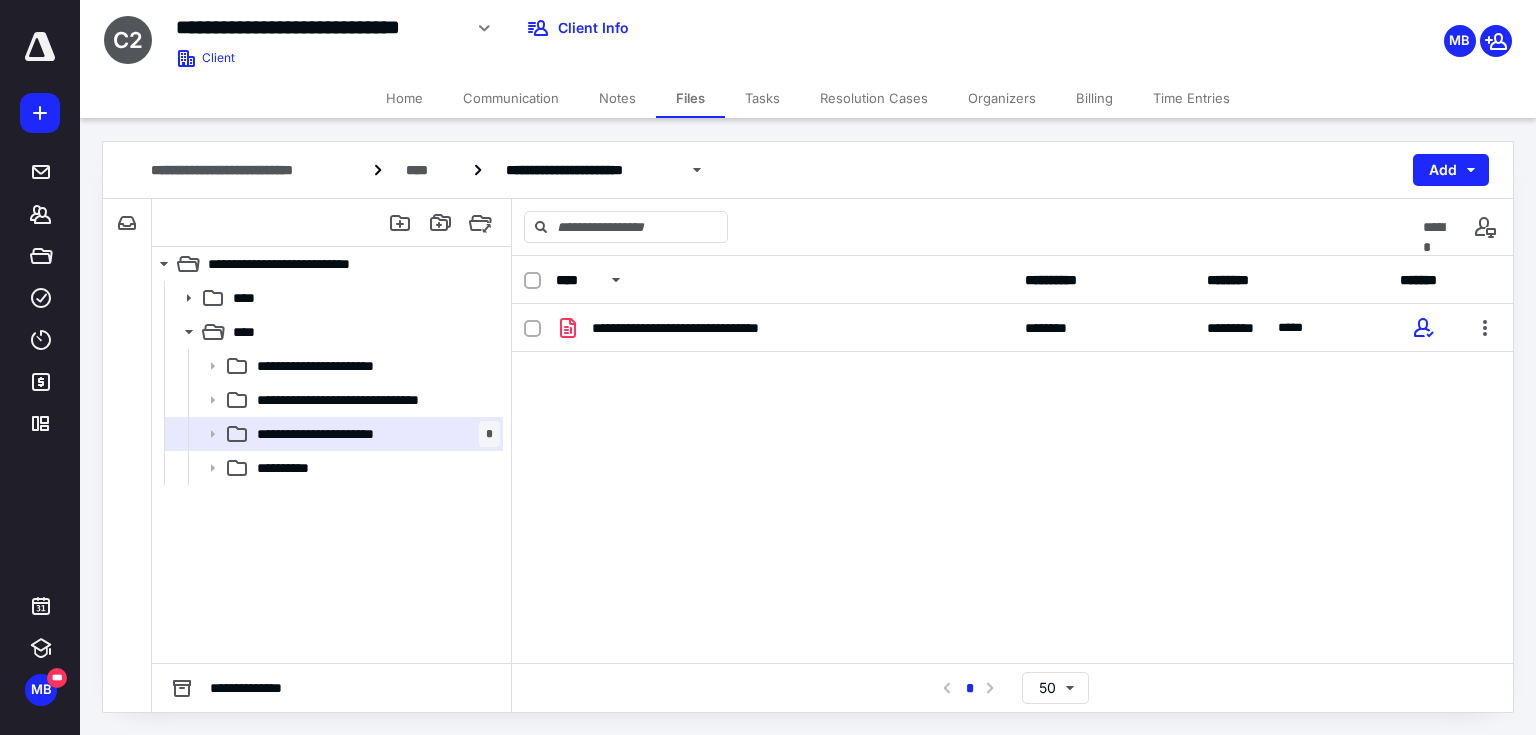 click at bounding box center (40, 47) 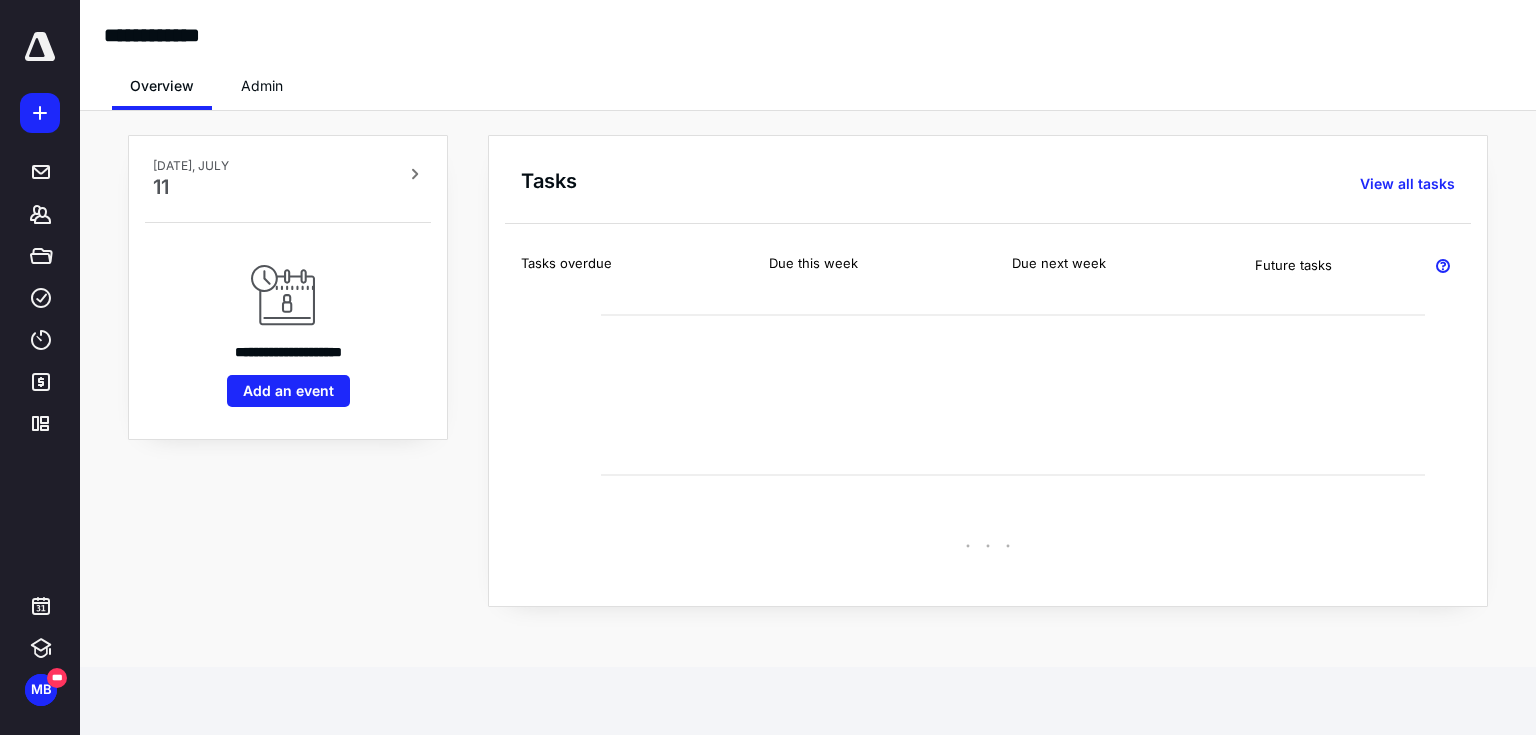 click 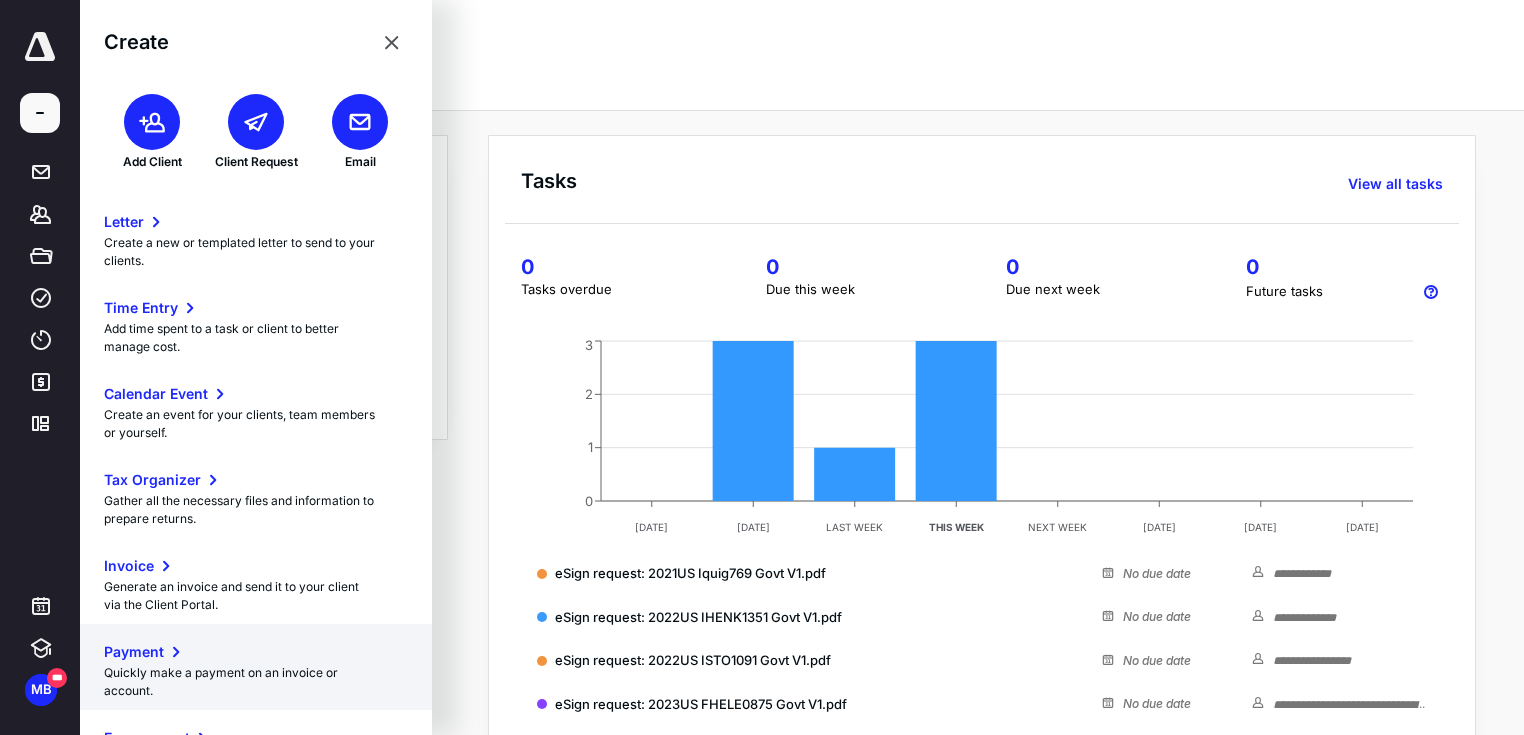 click on "Payment" at bounding box center (134, 652) 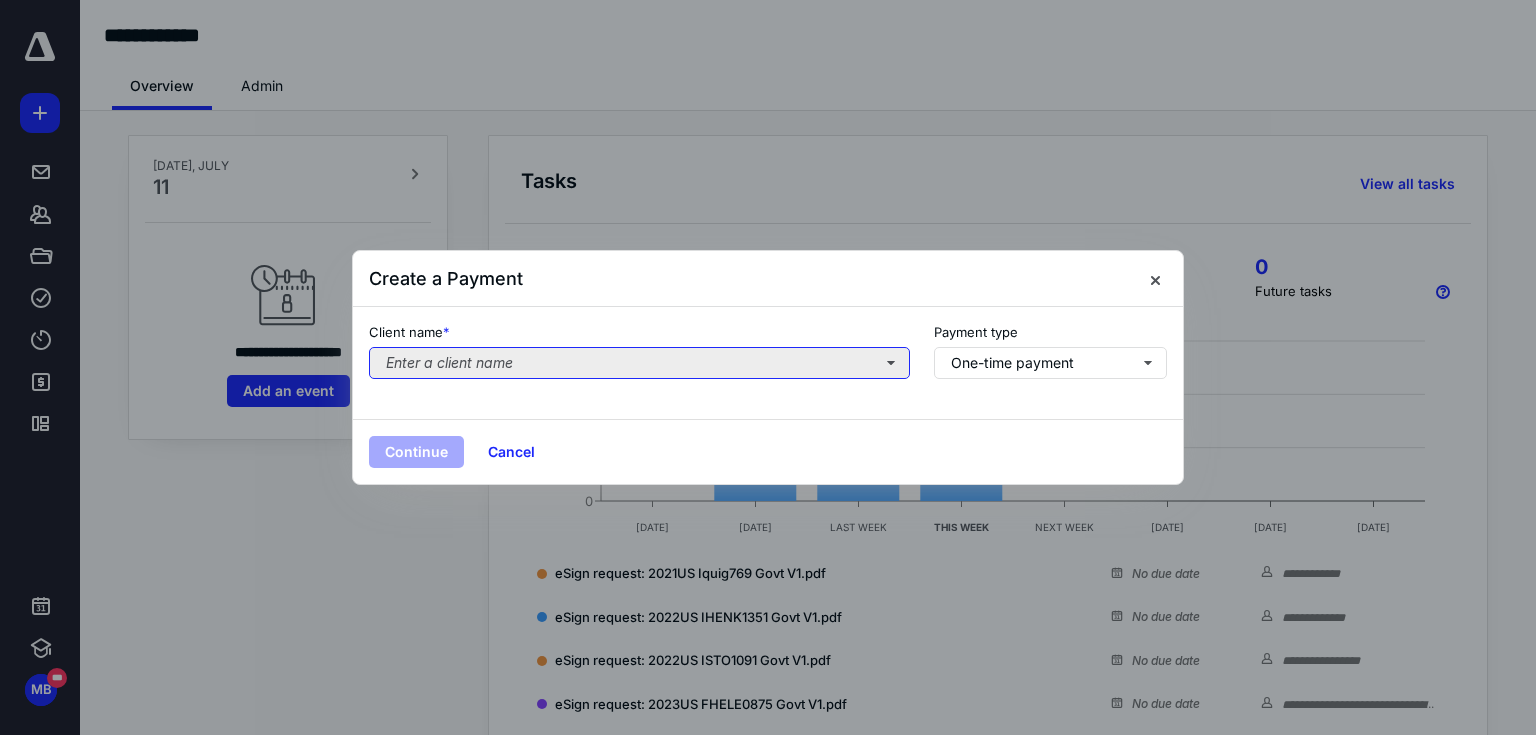 click on "Enter a client name" at bounding box center [639, 363] 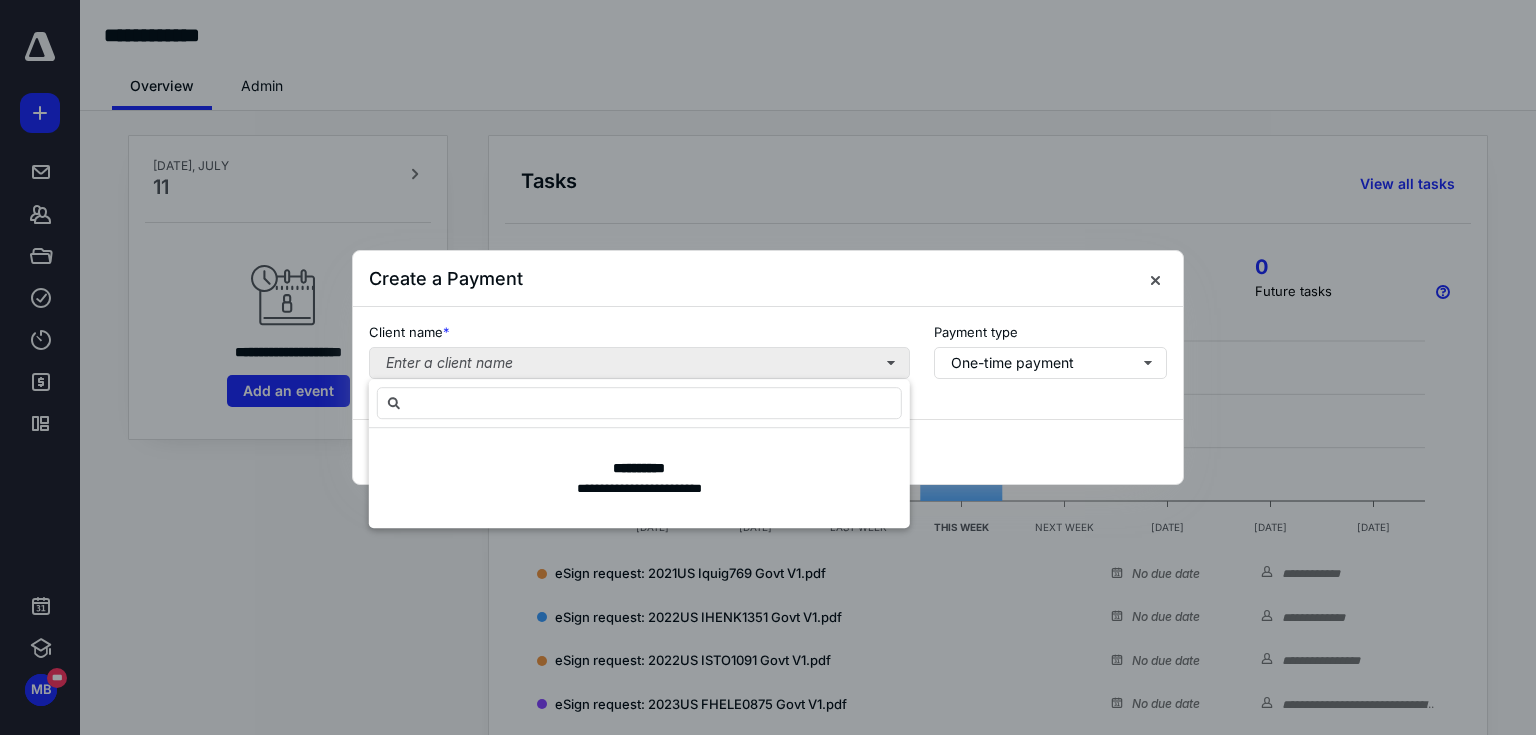 type on "*" 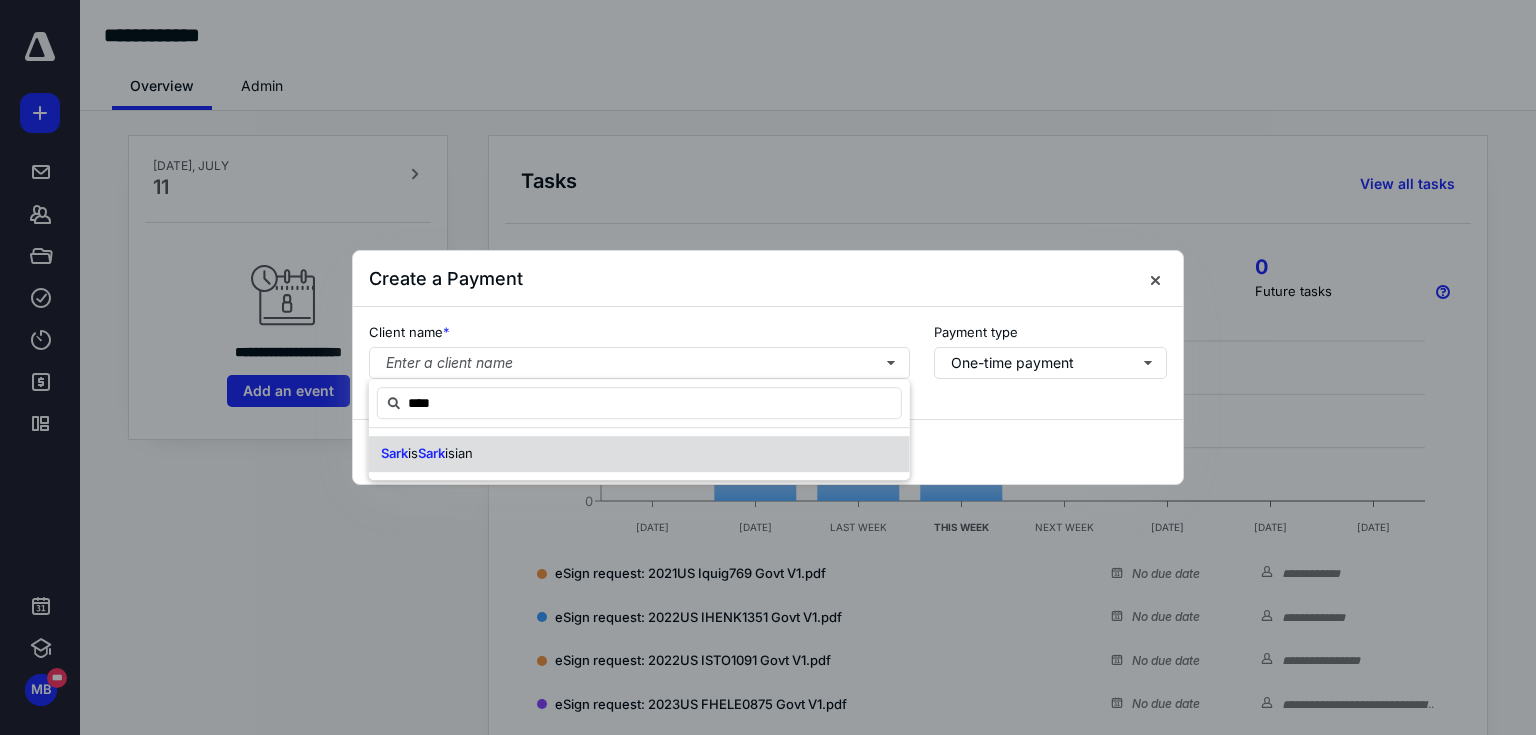 click on "isian" at bounding box center [459, 453] 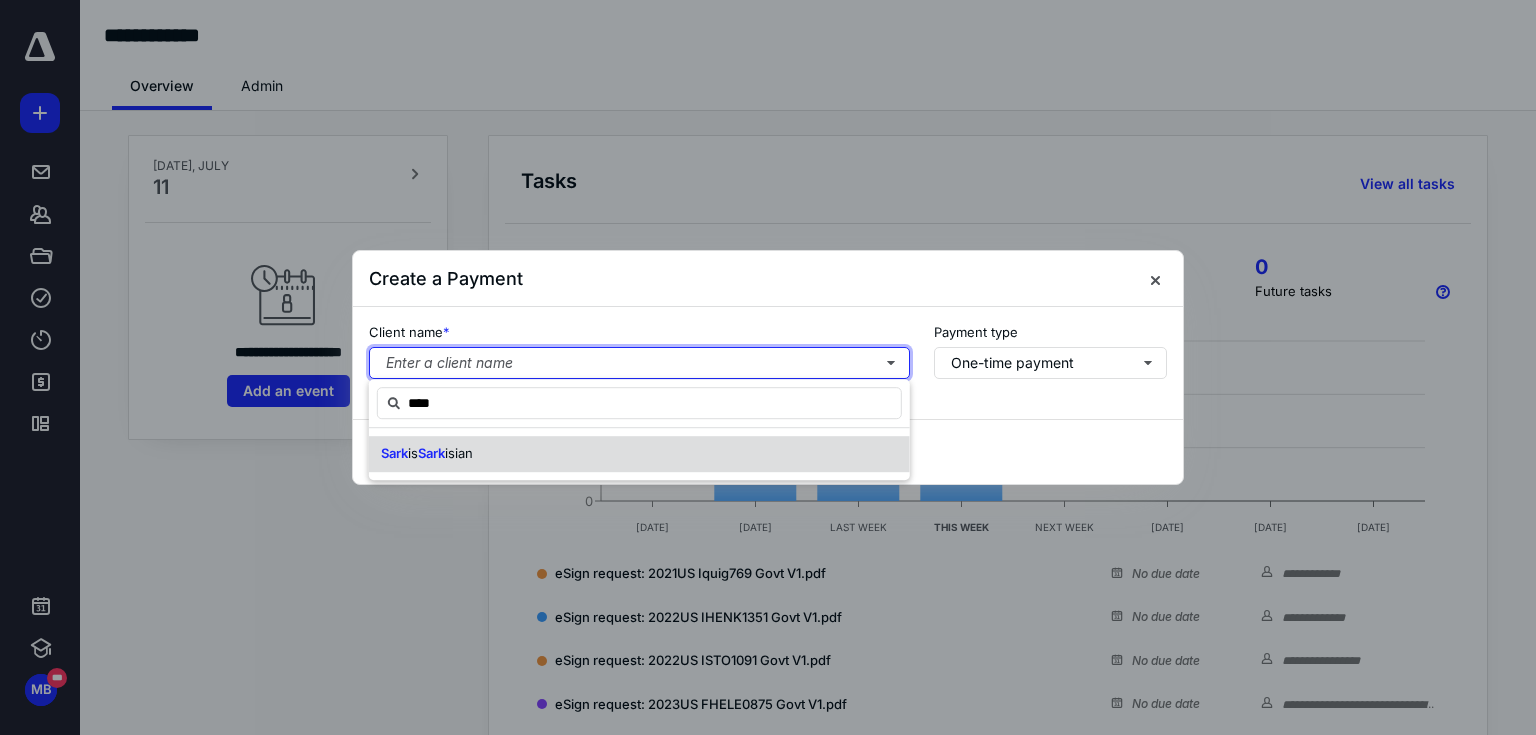 type 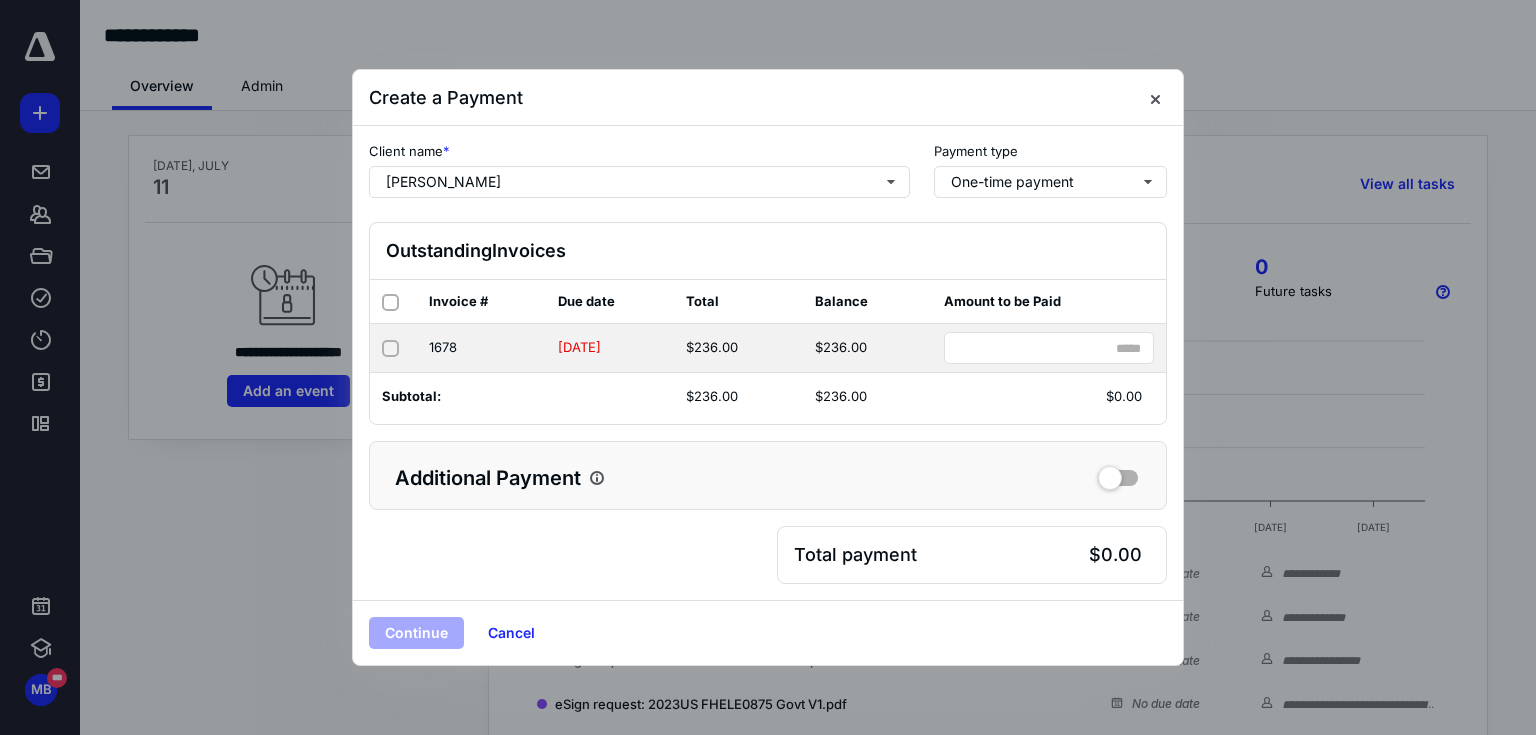 click 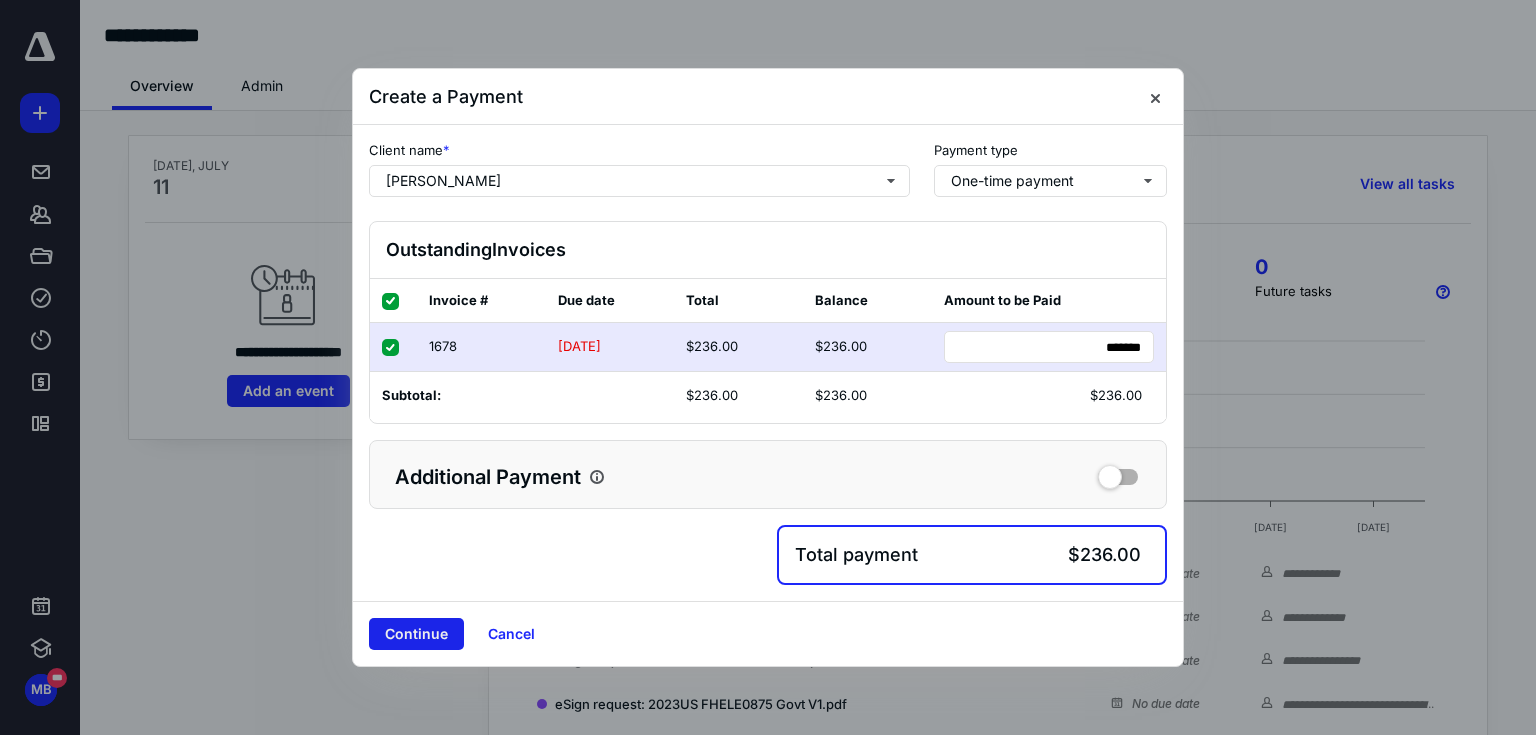 click on "Continue" at bounding box center [416, 634] 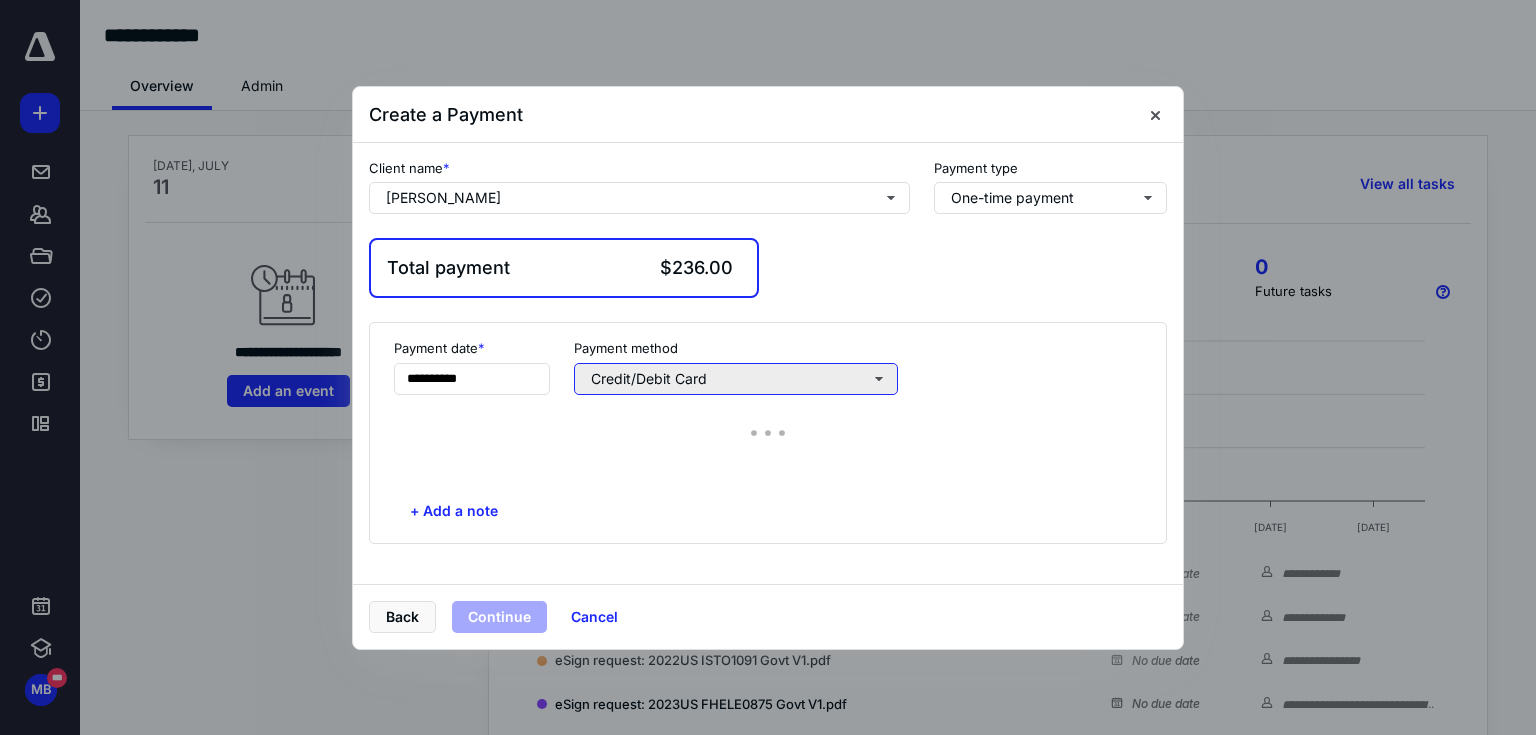 click on "Credit/Debit Card" at bounding box center [736, 379] 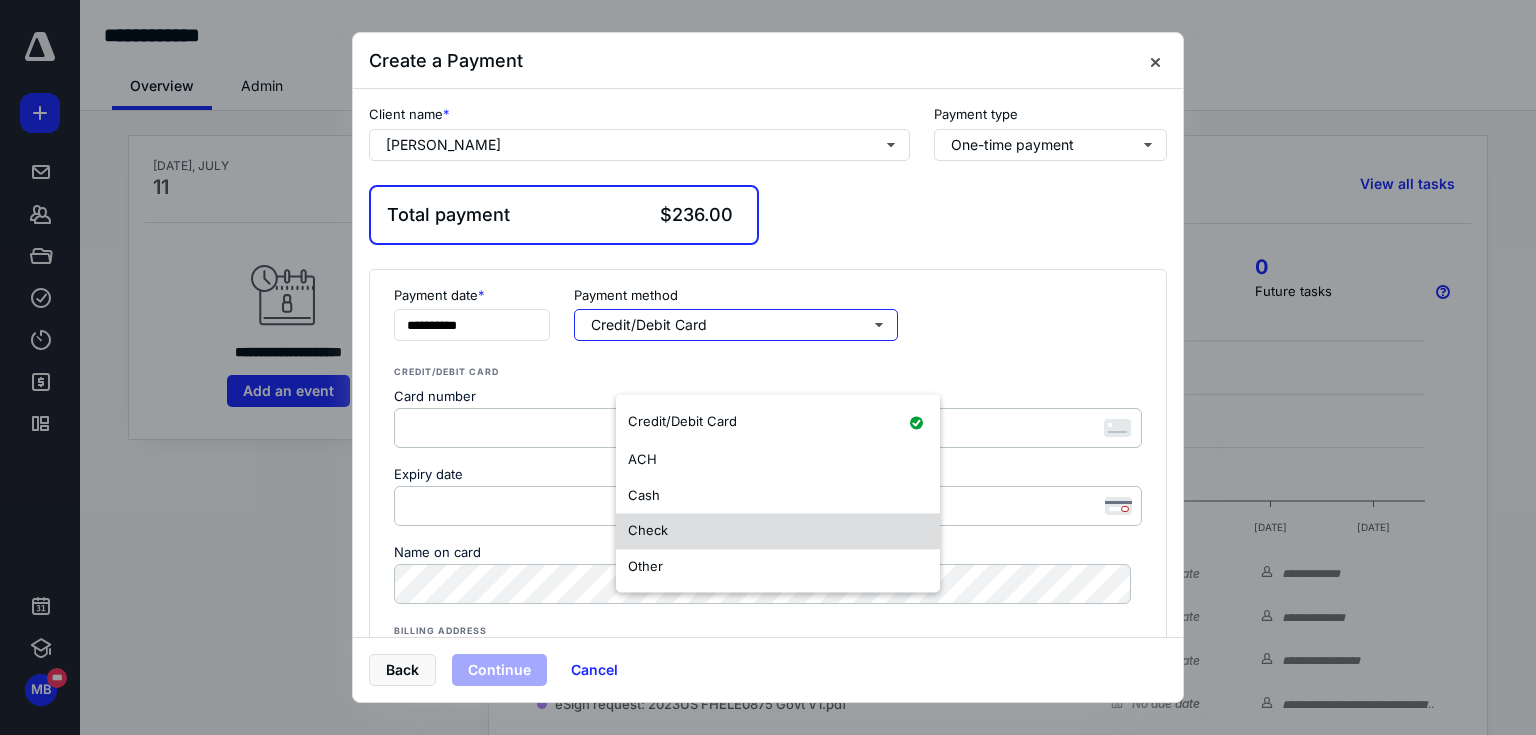 click on "Check" at bounding box center (778, 531) 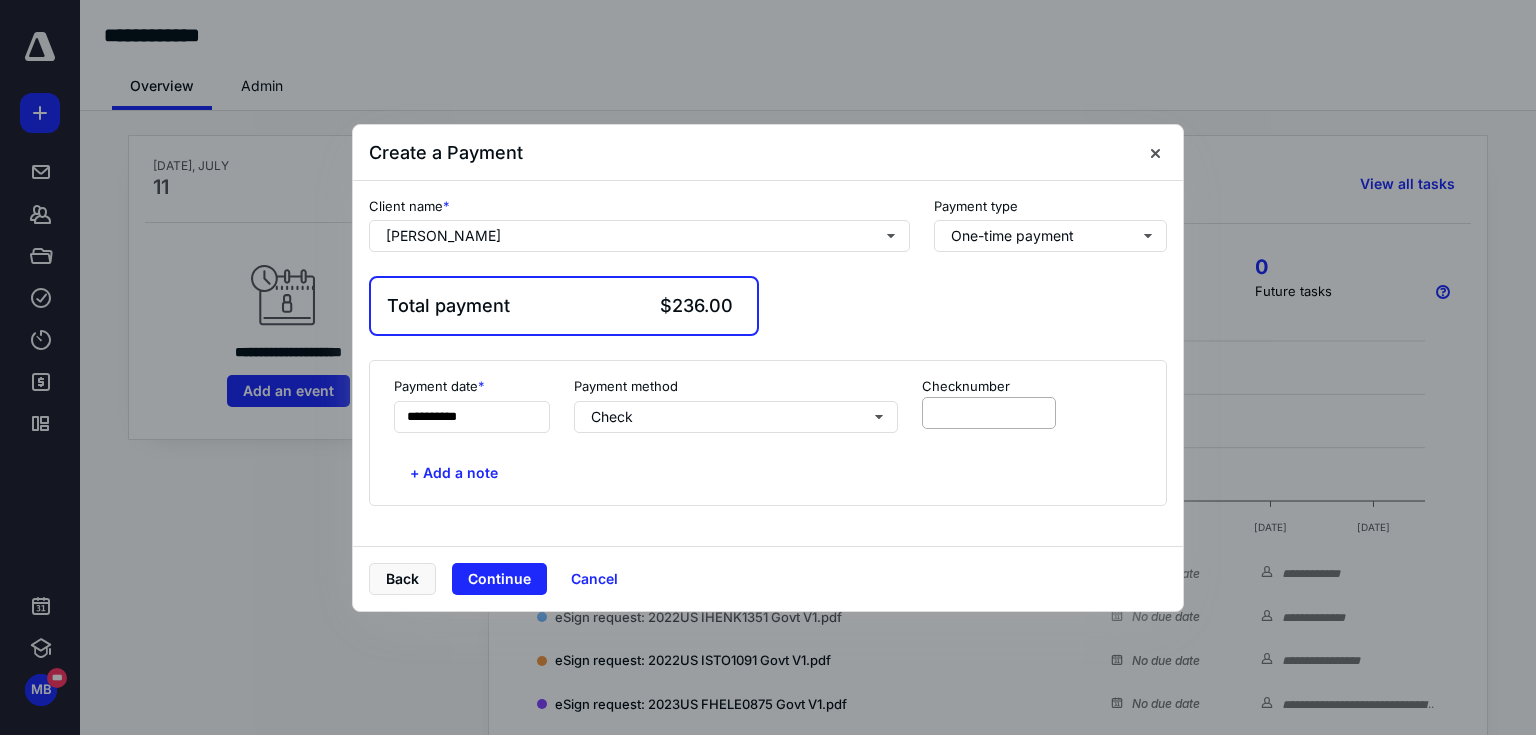 click on "**********" at bounding box center [768, 405] 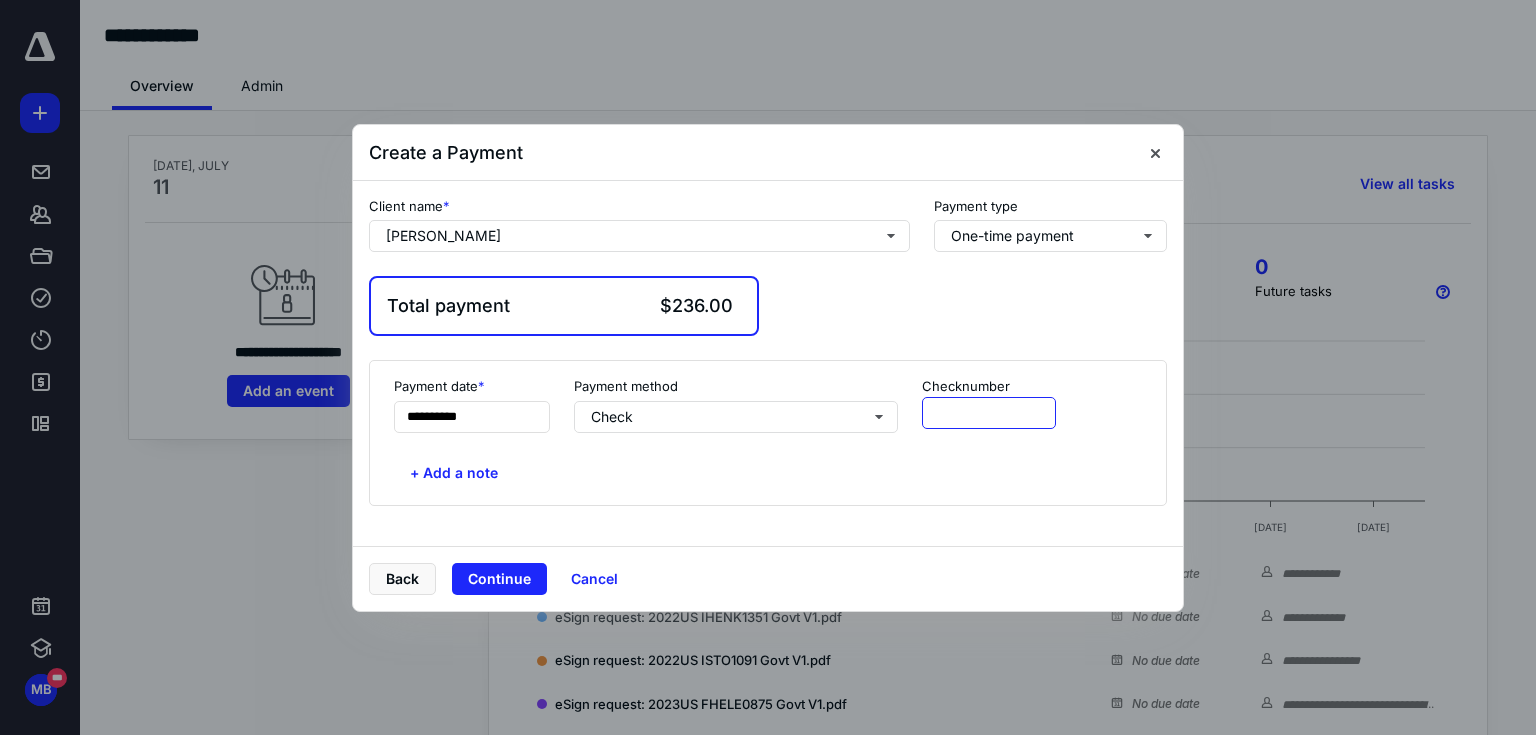 click at bounding box center [989, 413] 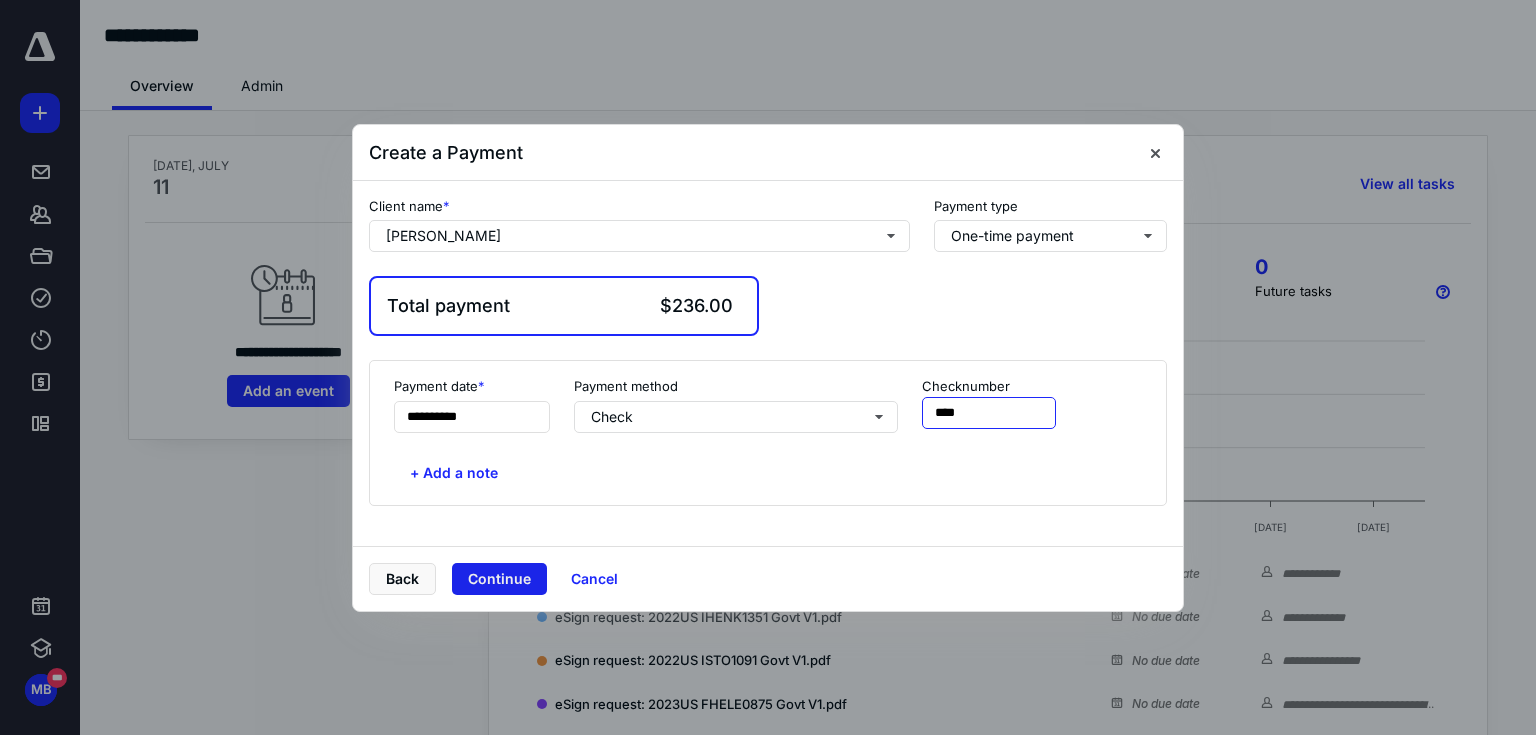 type on "****" 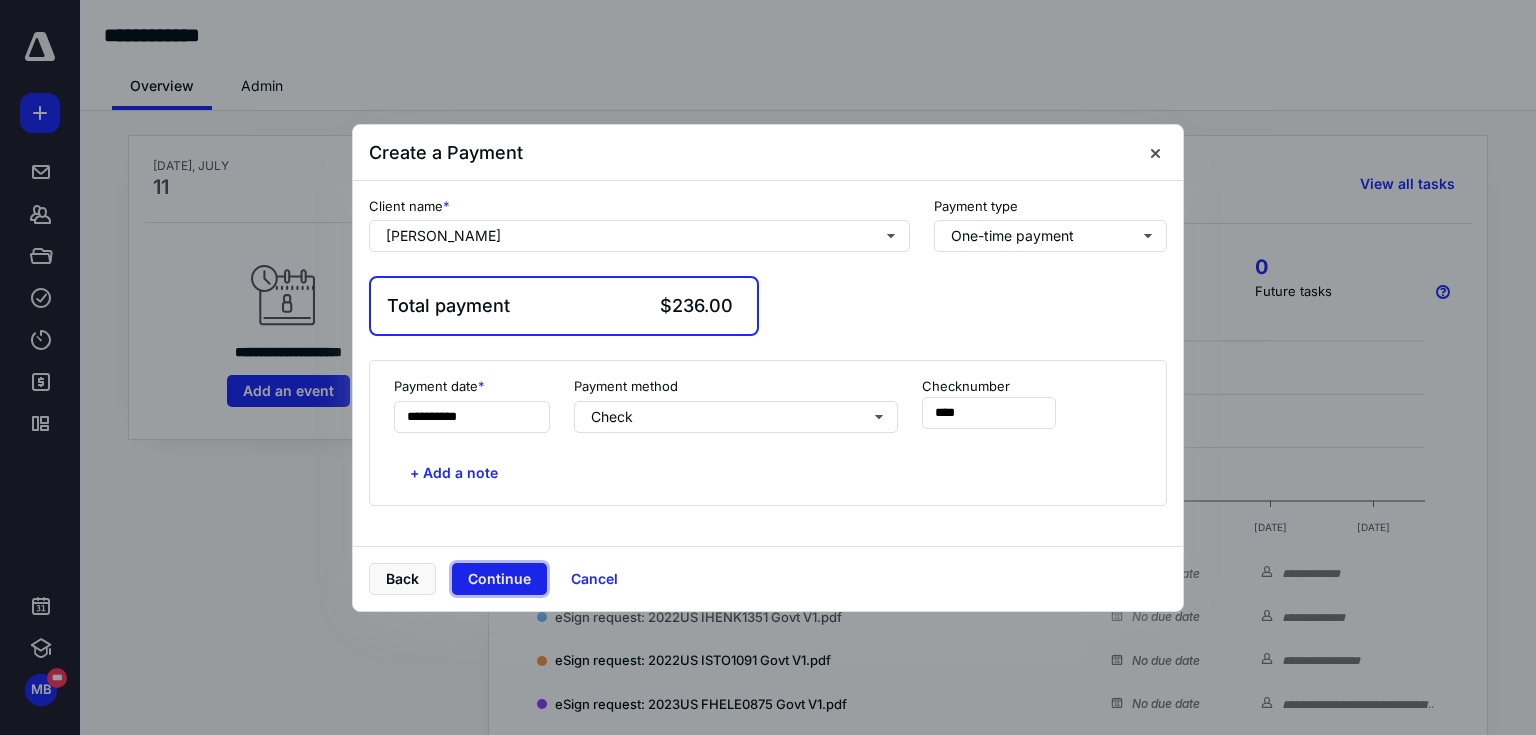 click on "Continue" at bounding box center [499, 579] 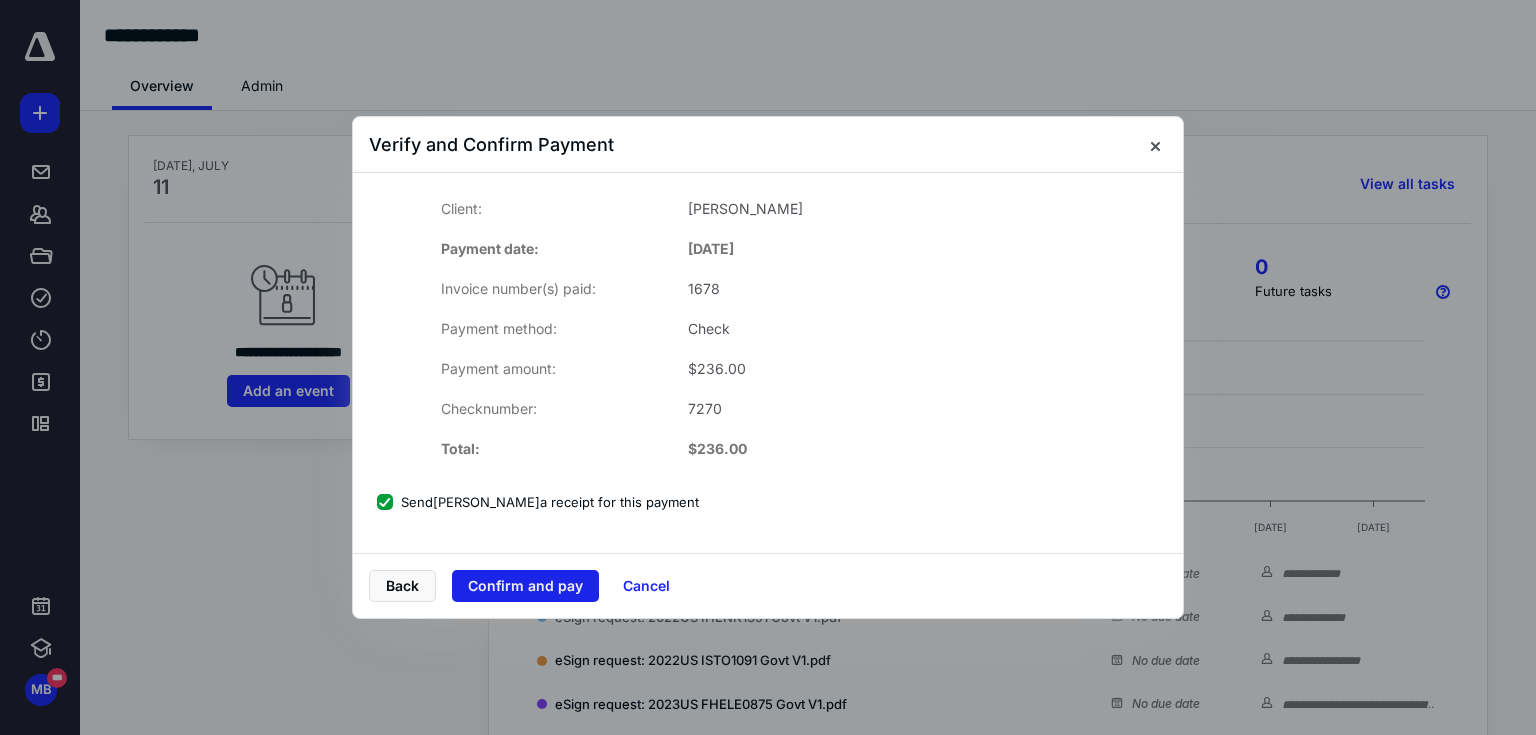click on "Confirm and pay" at bounding box center [525, 586] 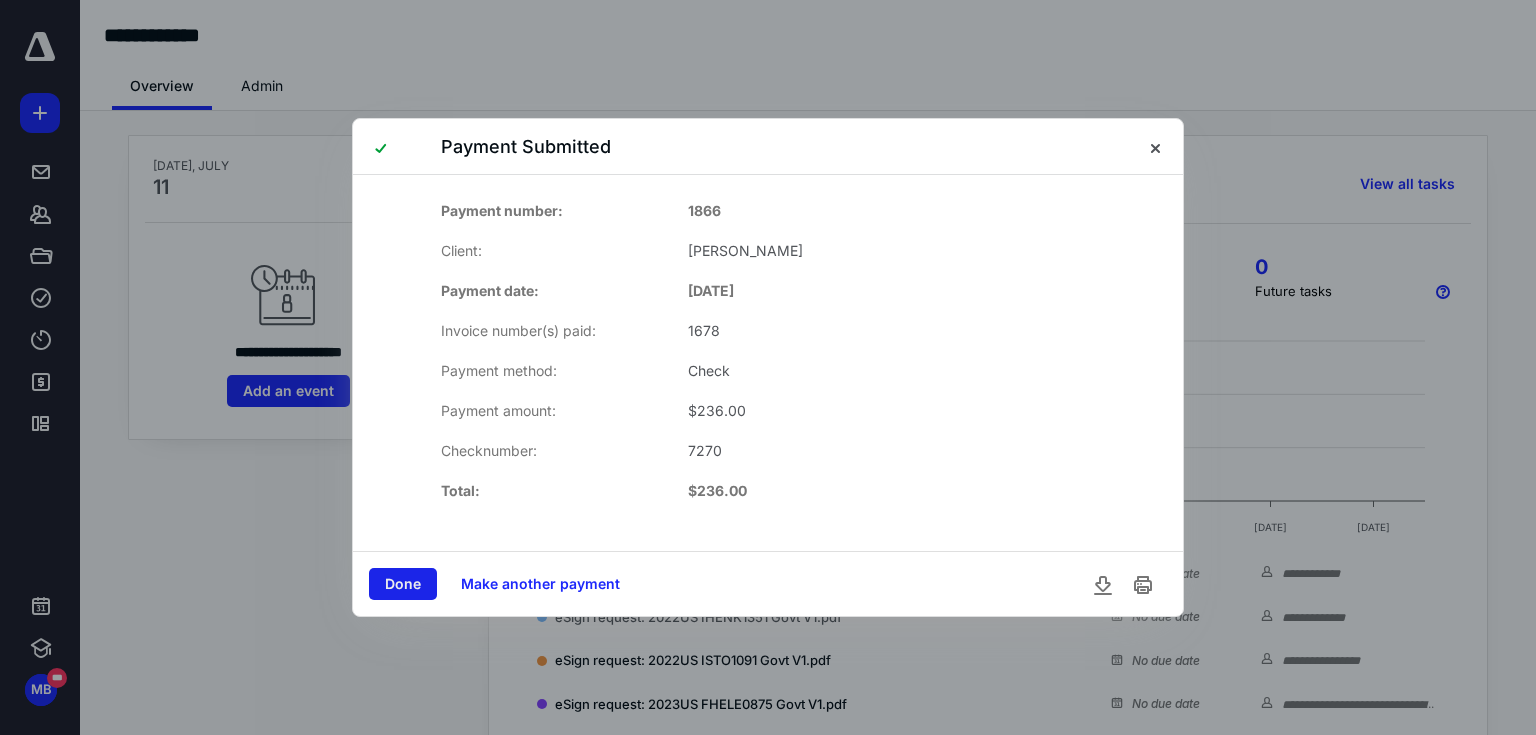 click on "Done" at bounding box center [403, 584] 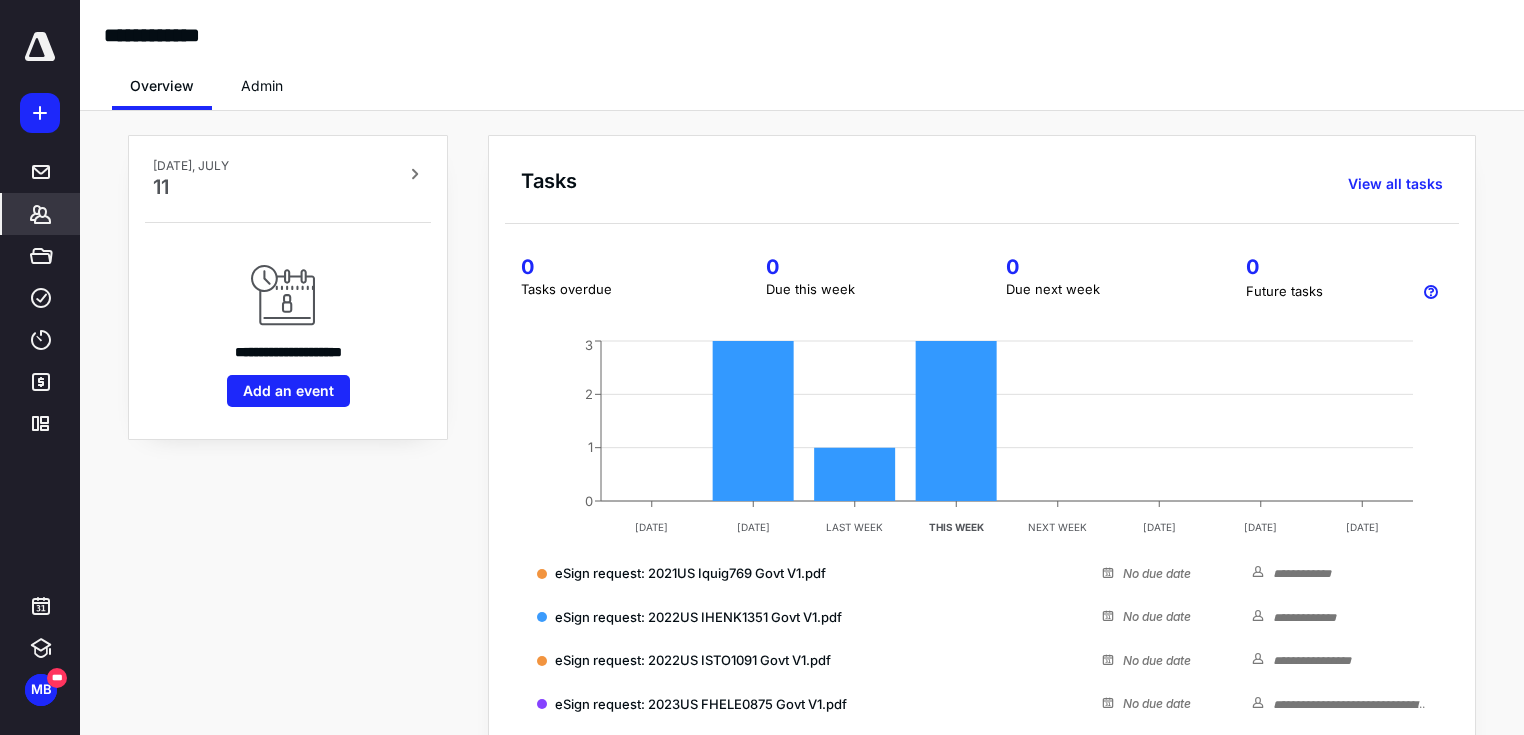 click 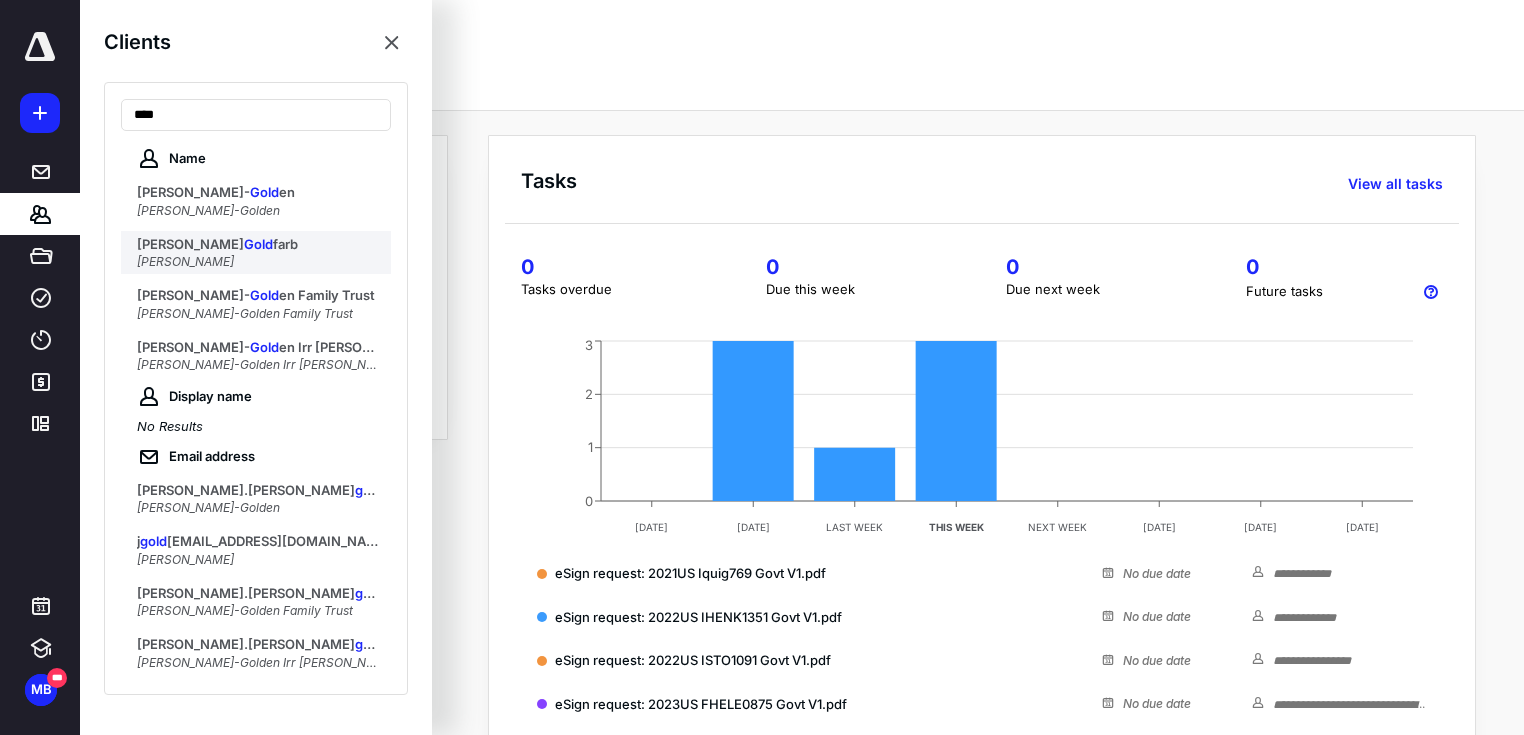 type on "****" 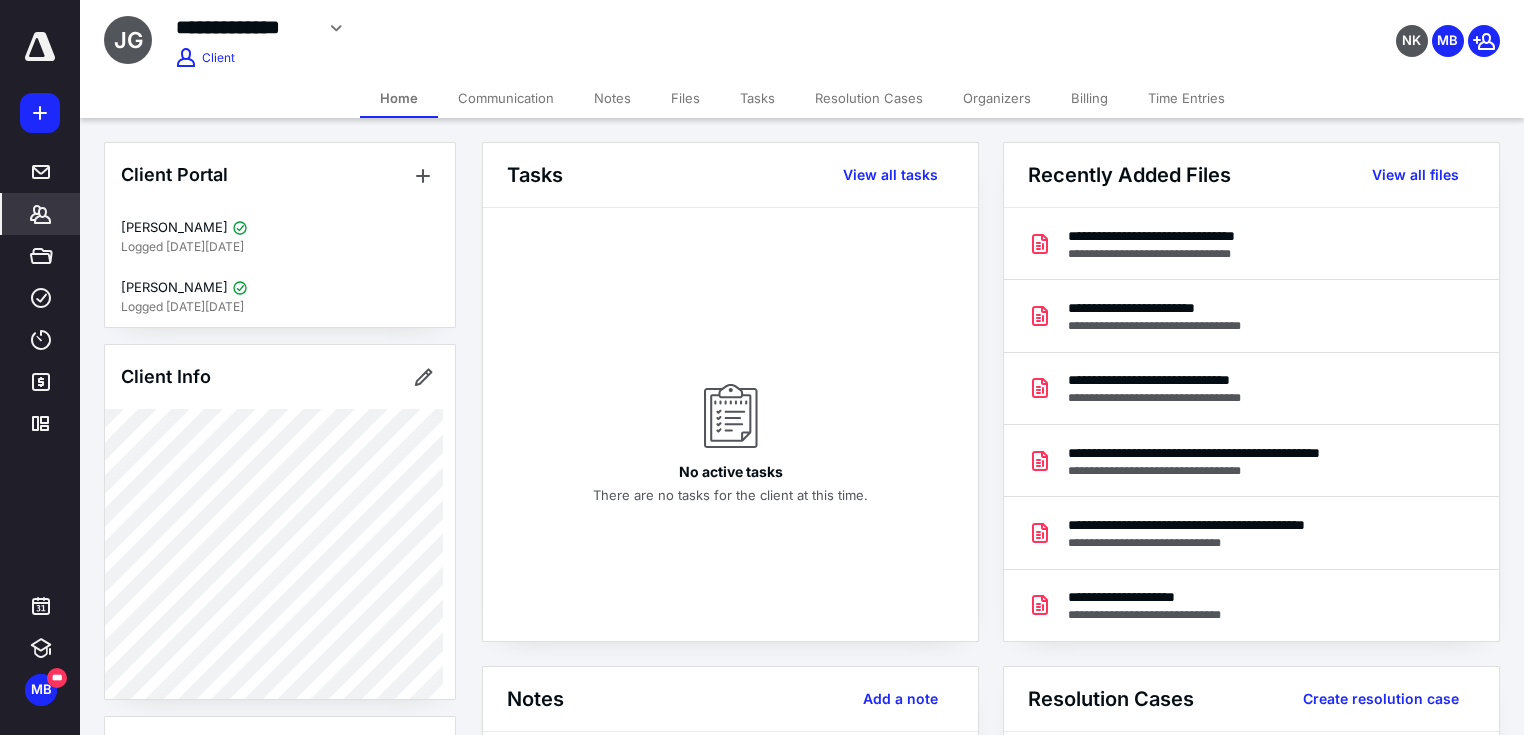click on "Files" at bounding box center (685, 98) 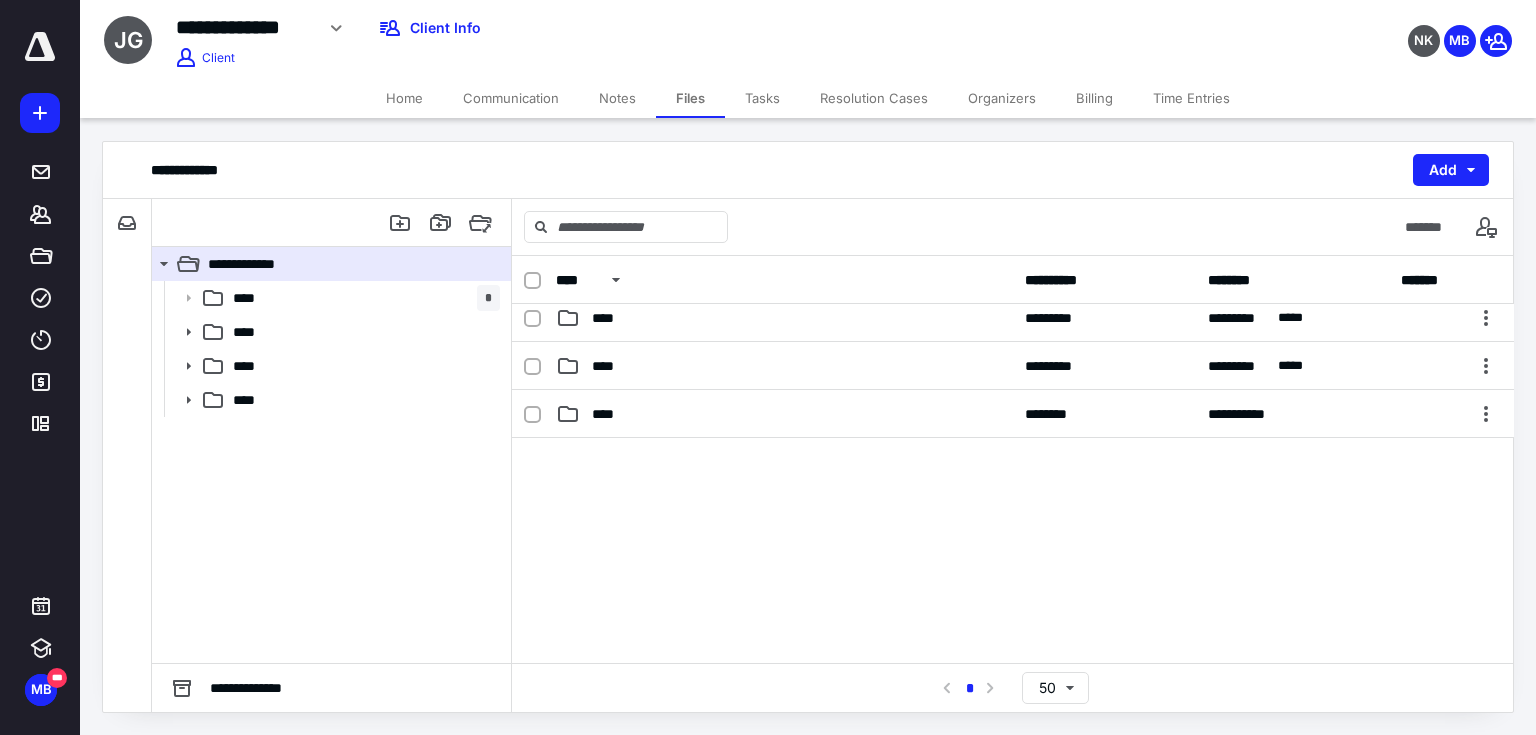 scroll, scrollTop: 131, scrollLeft: 0, axis: vertical 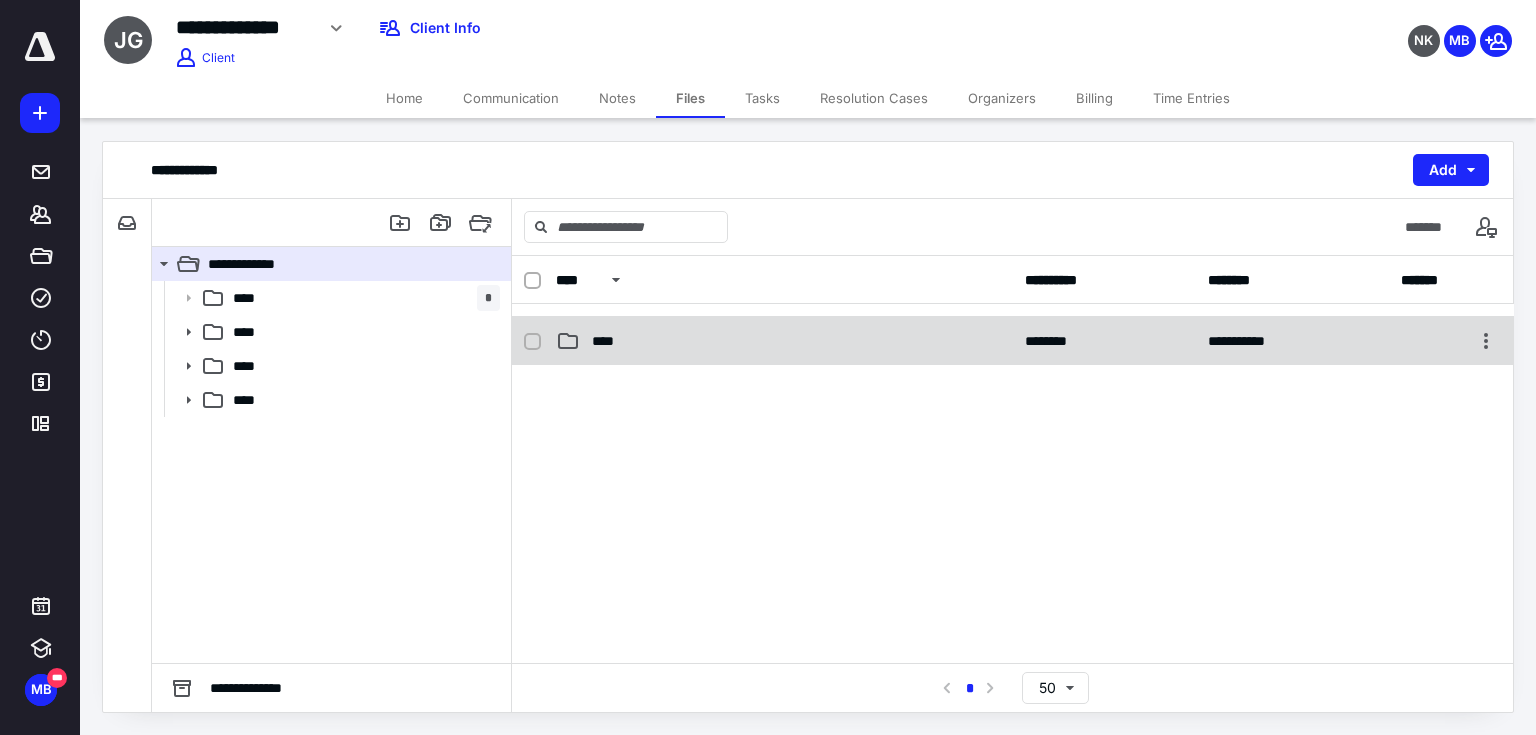 click on "****" at bounding box center [784, 341] 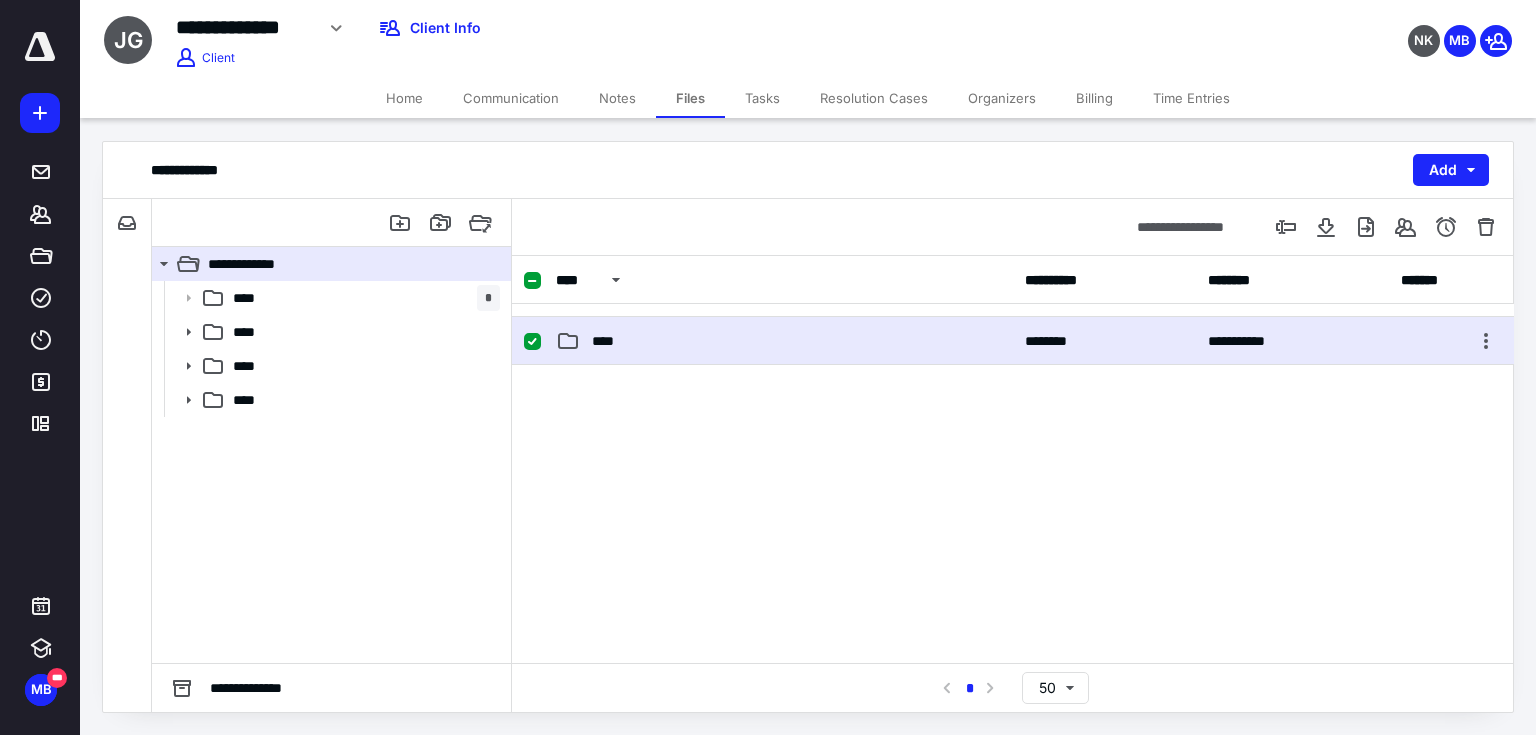 click on "****" at bounding box center [784, 341] 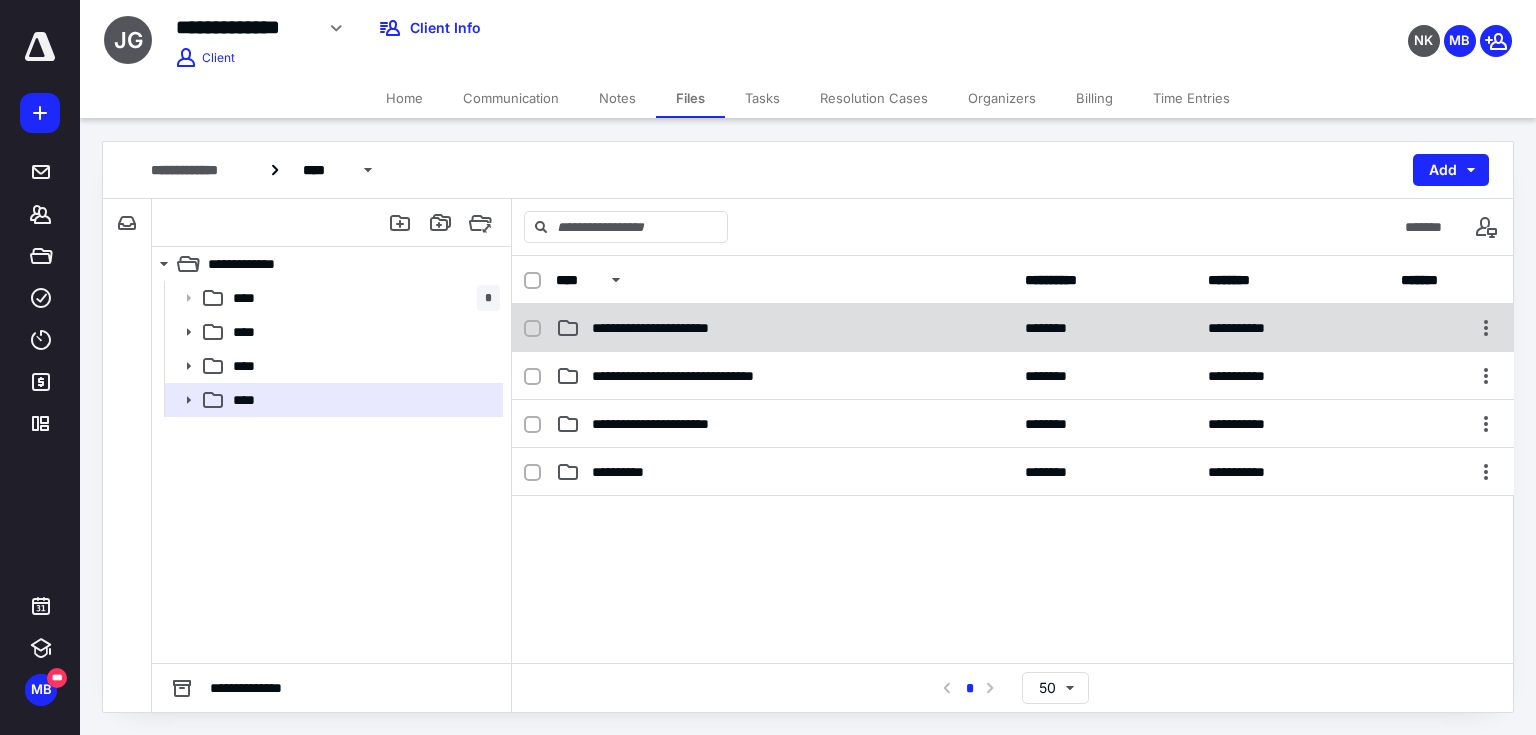 click on "**********" at bounding box center [1013, 328] 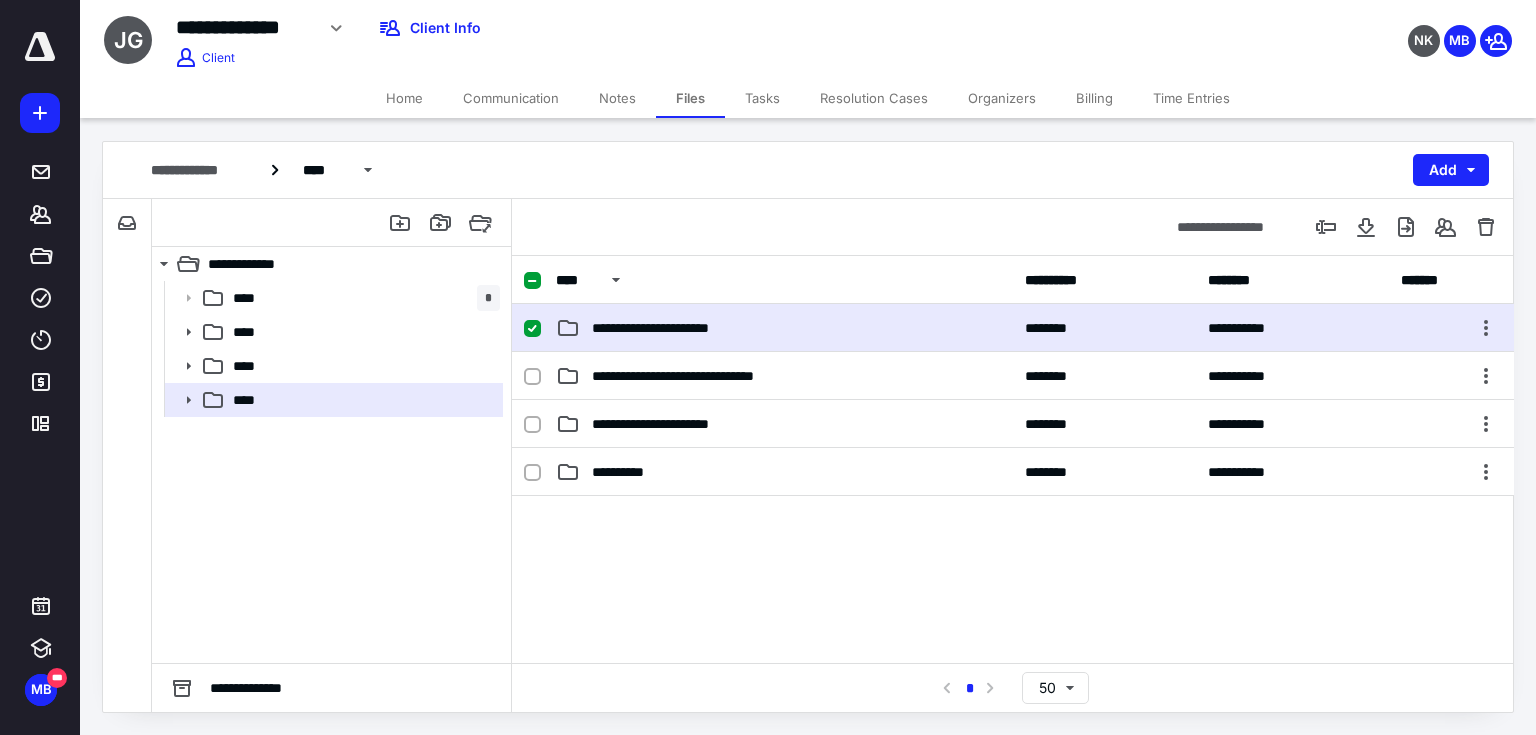 click on "**********" at bounding box center (1013, 328) 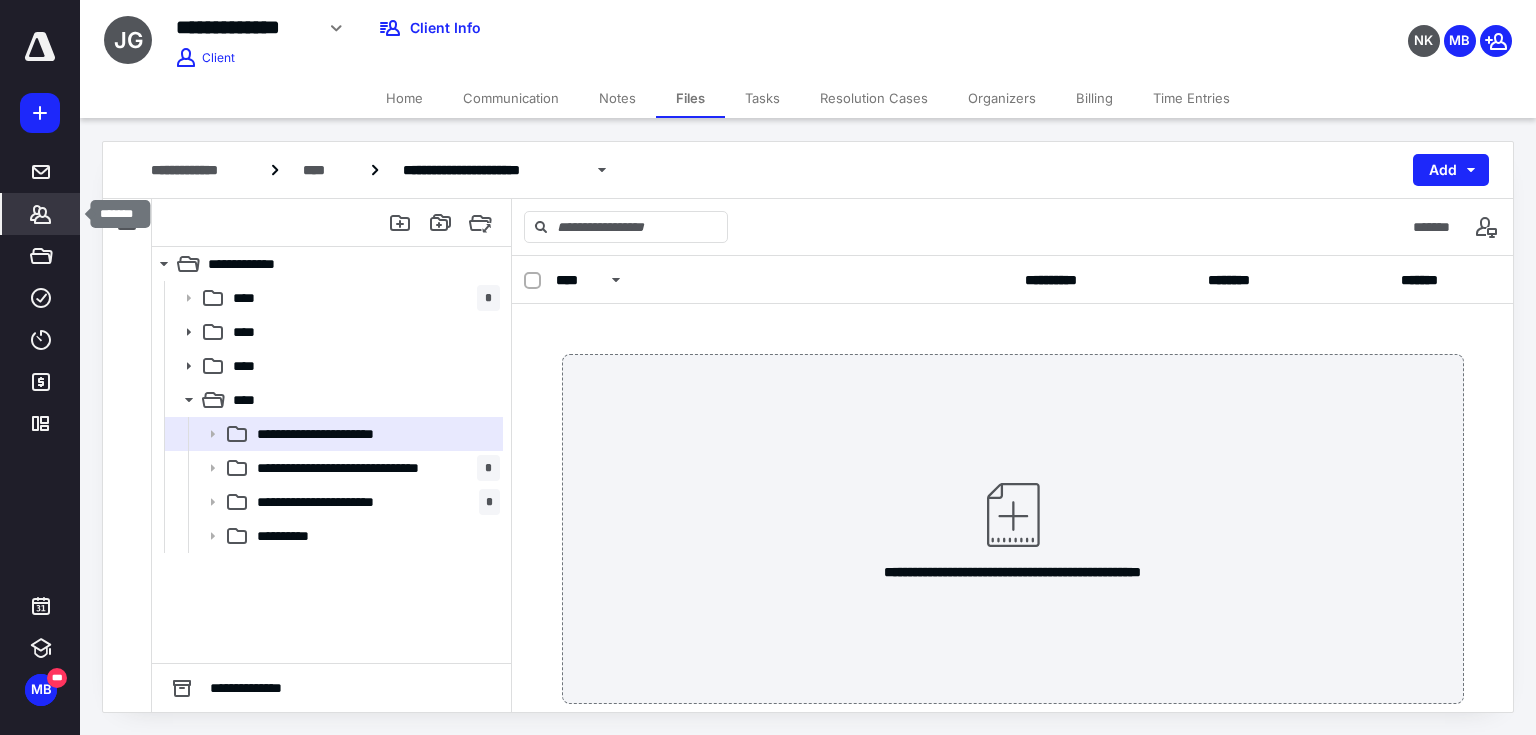 click on "*******" at bounding box center [41, 214] 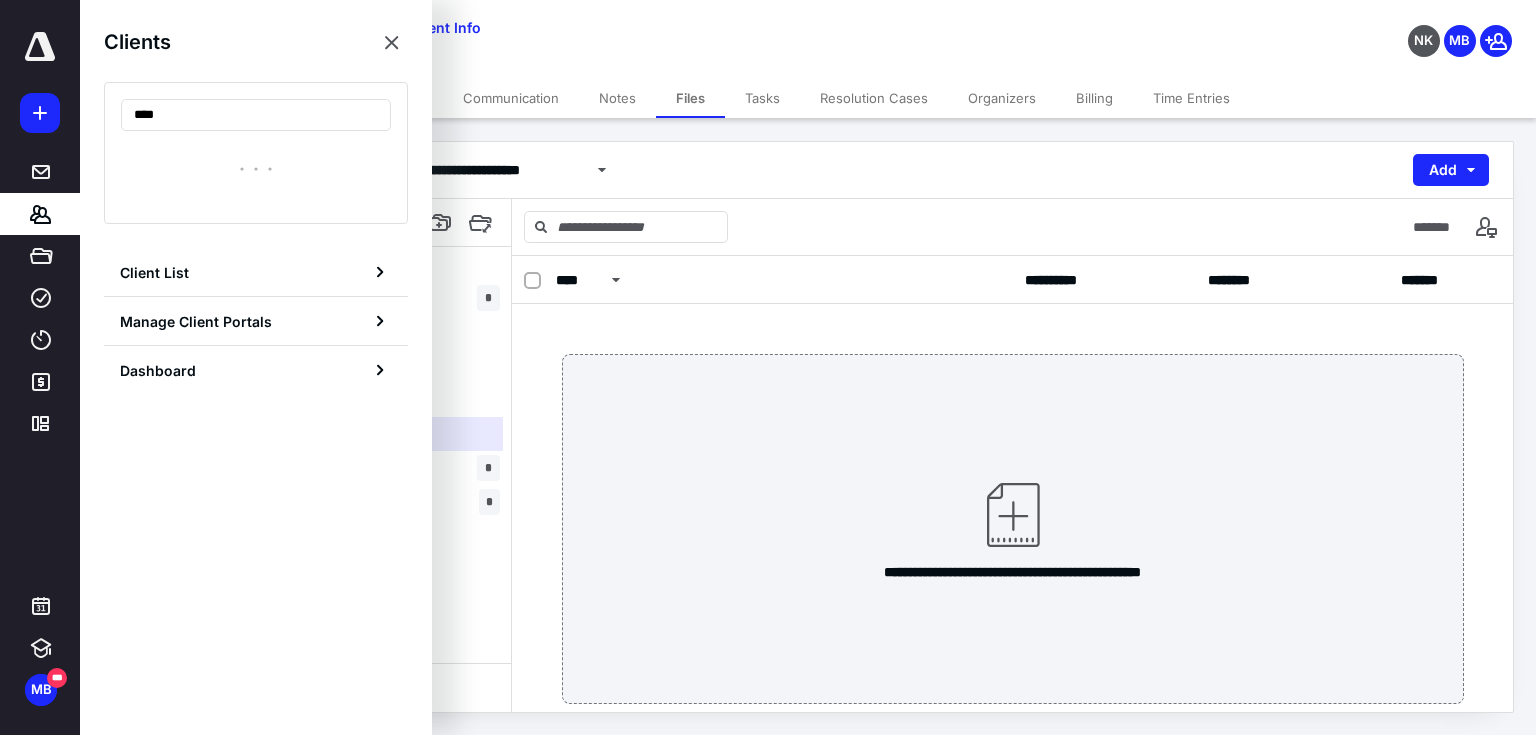 type on "****" 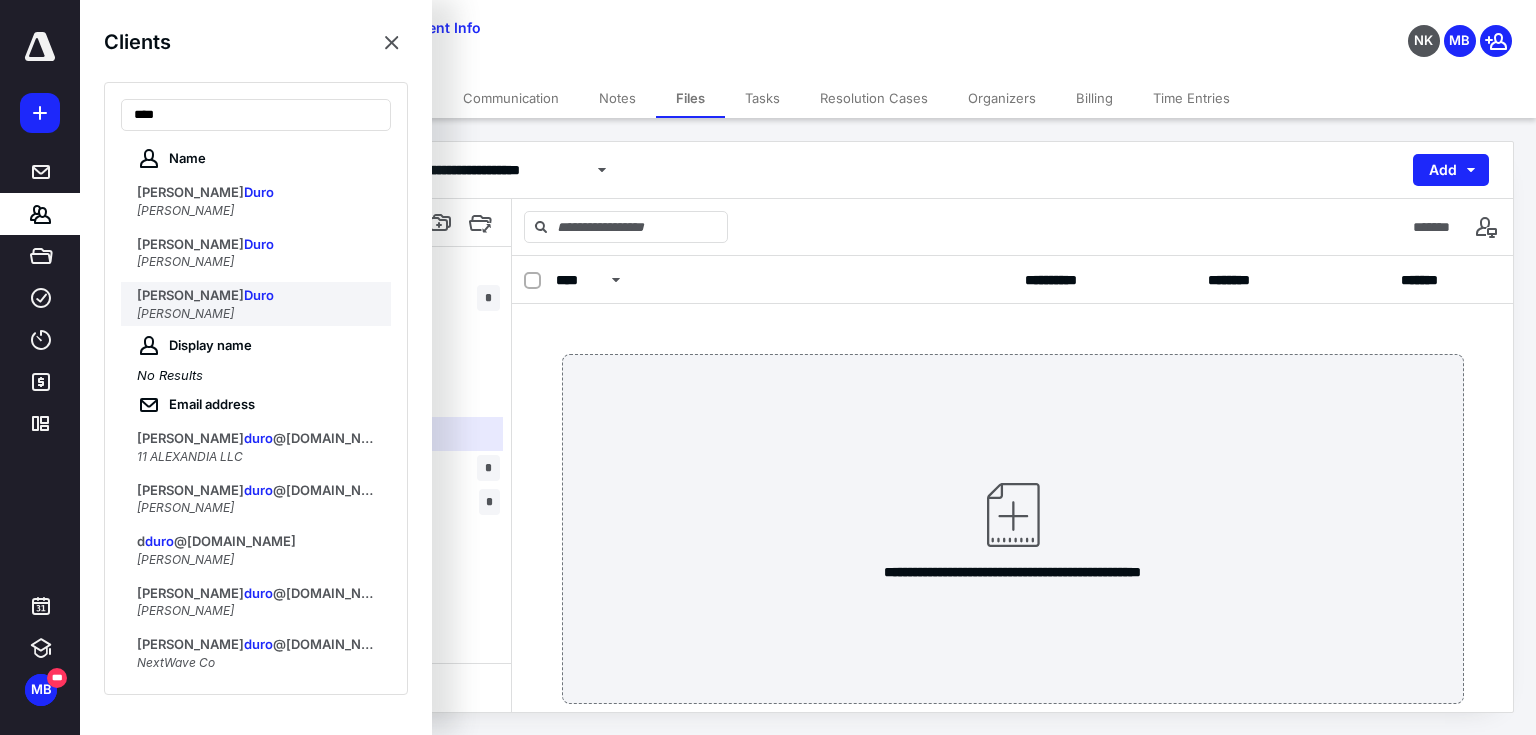 click on "[PERSON_NAME]" at bounding box center [190, 295] 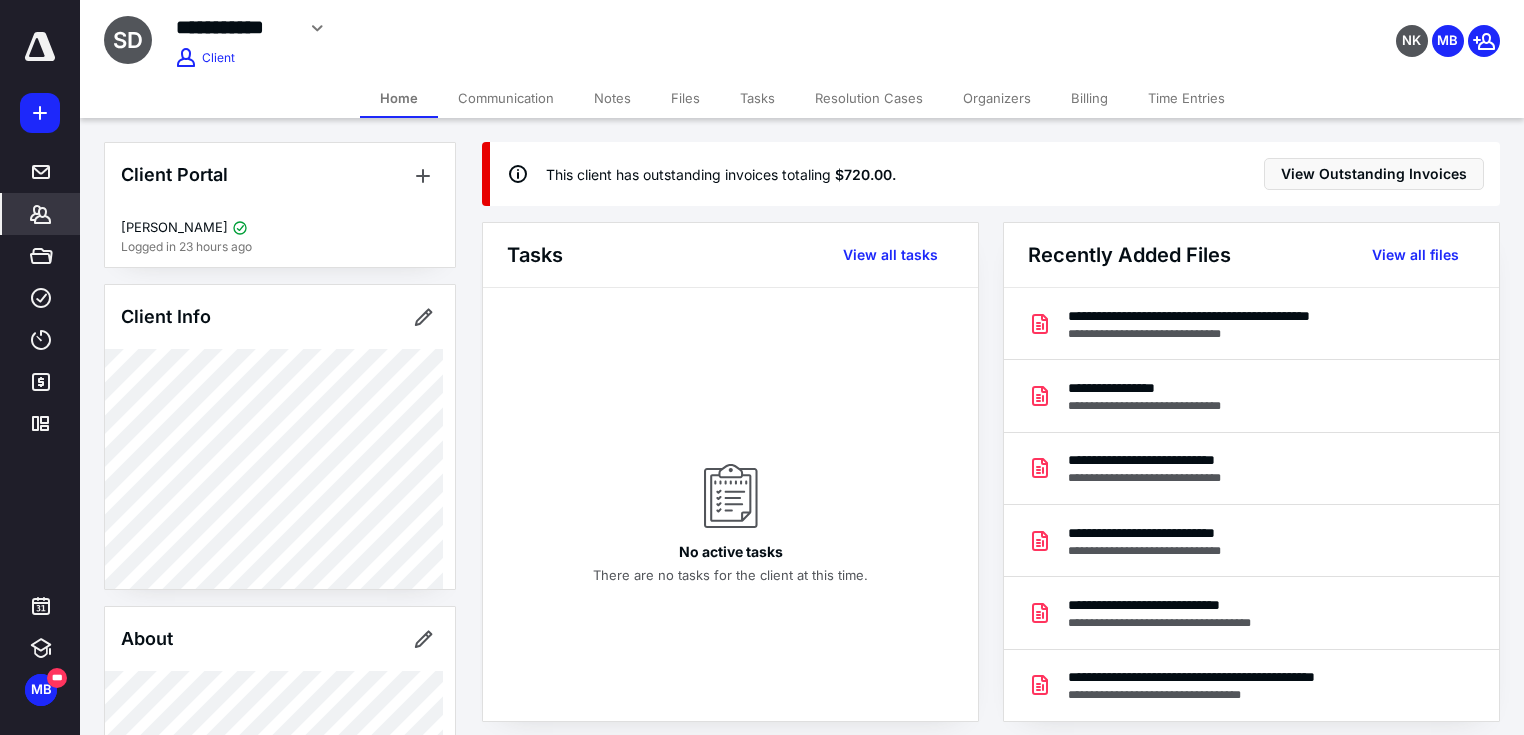 click on "Tasks" at bounding box center (757, 98) 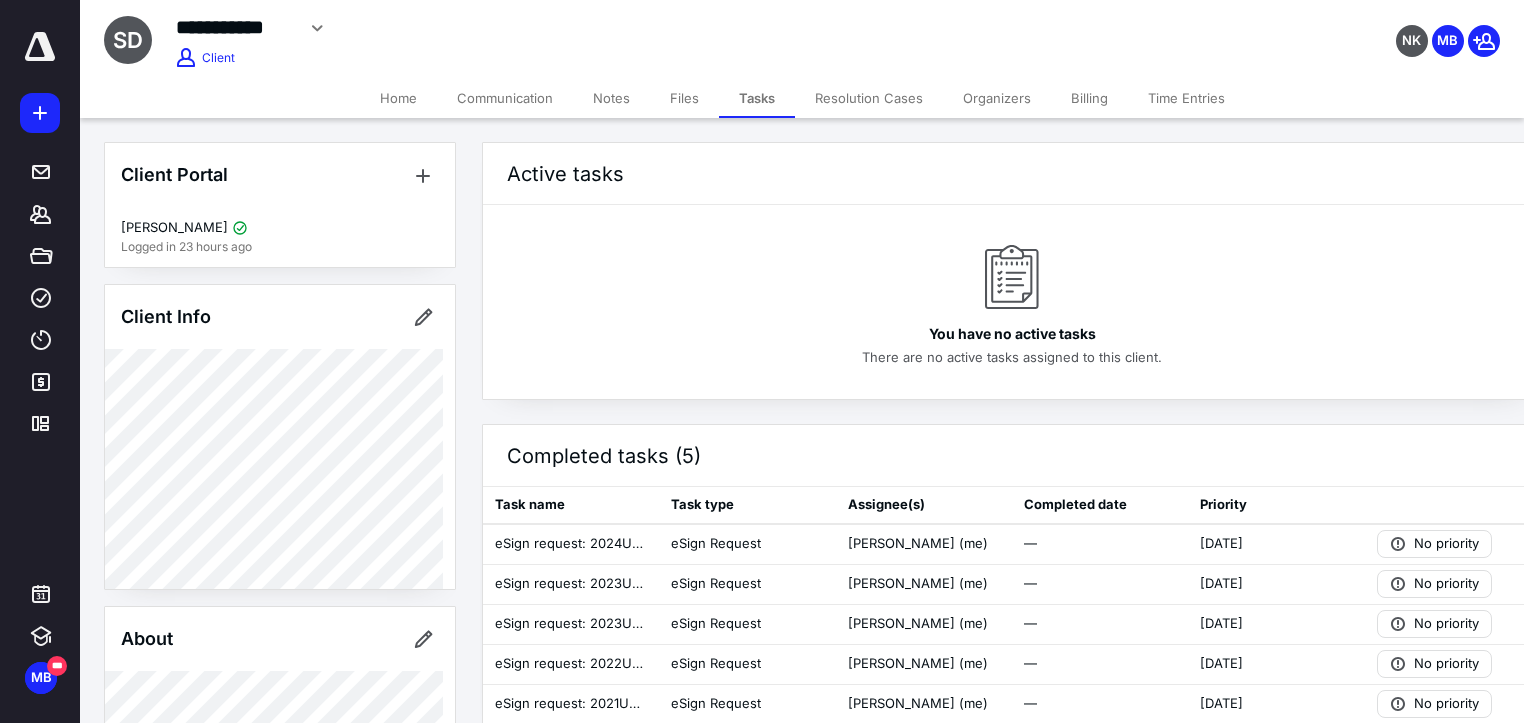 click on "Files" at bounding box center [684, 98] 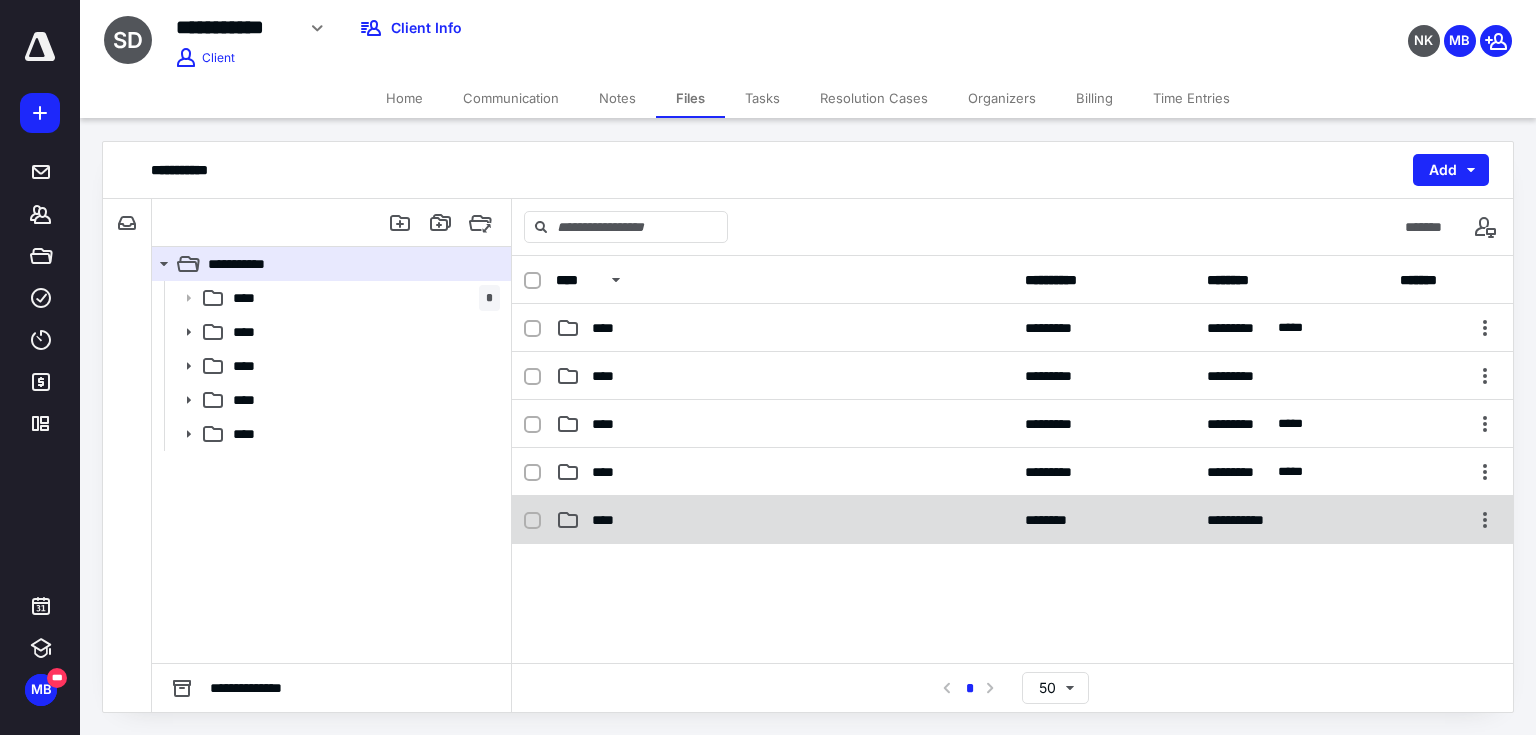 click on "****" at bounding box center (610, 520) 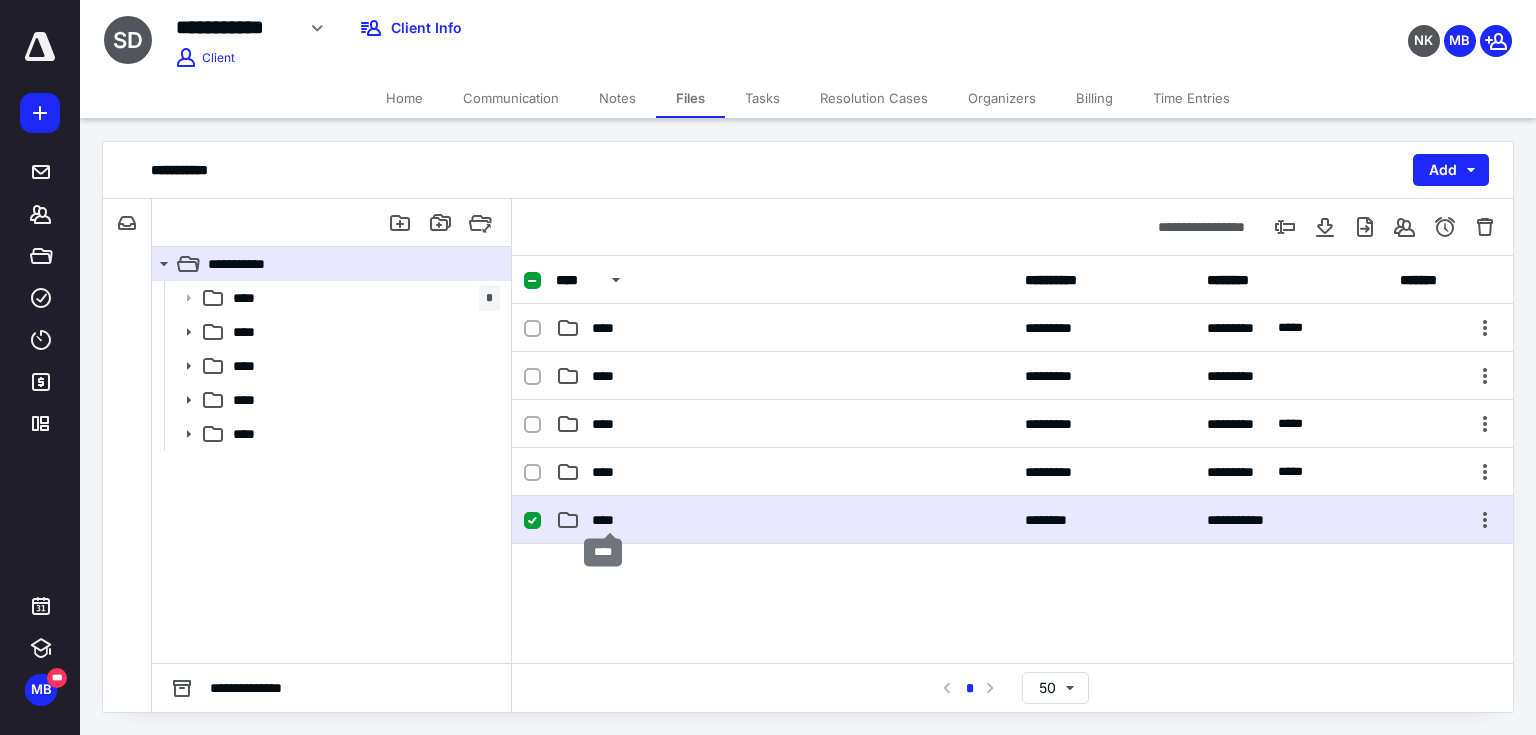 click on "****" at bounding box center (610, 520) 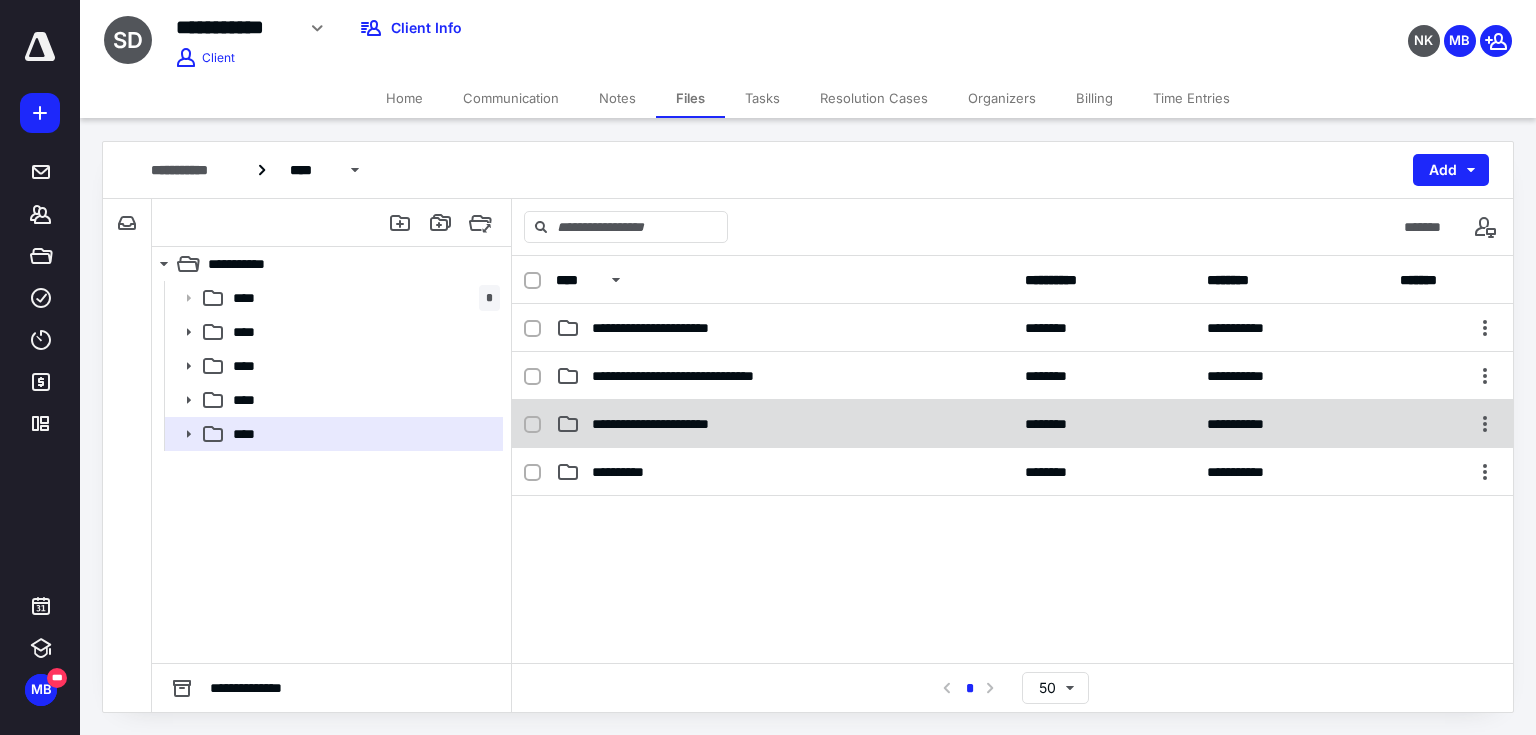 click on "**********" at bounding box center (671, 424) 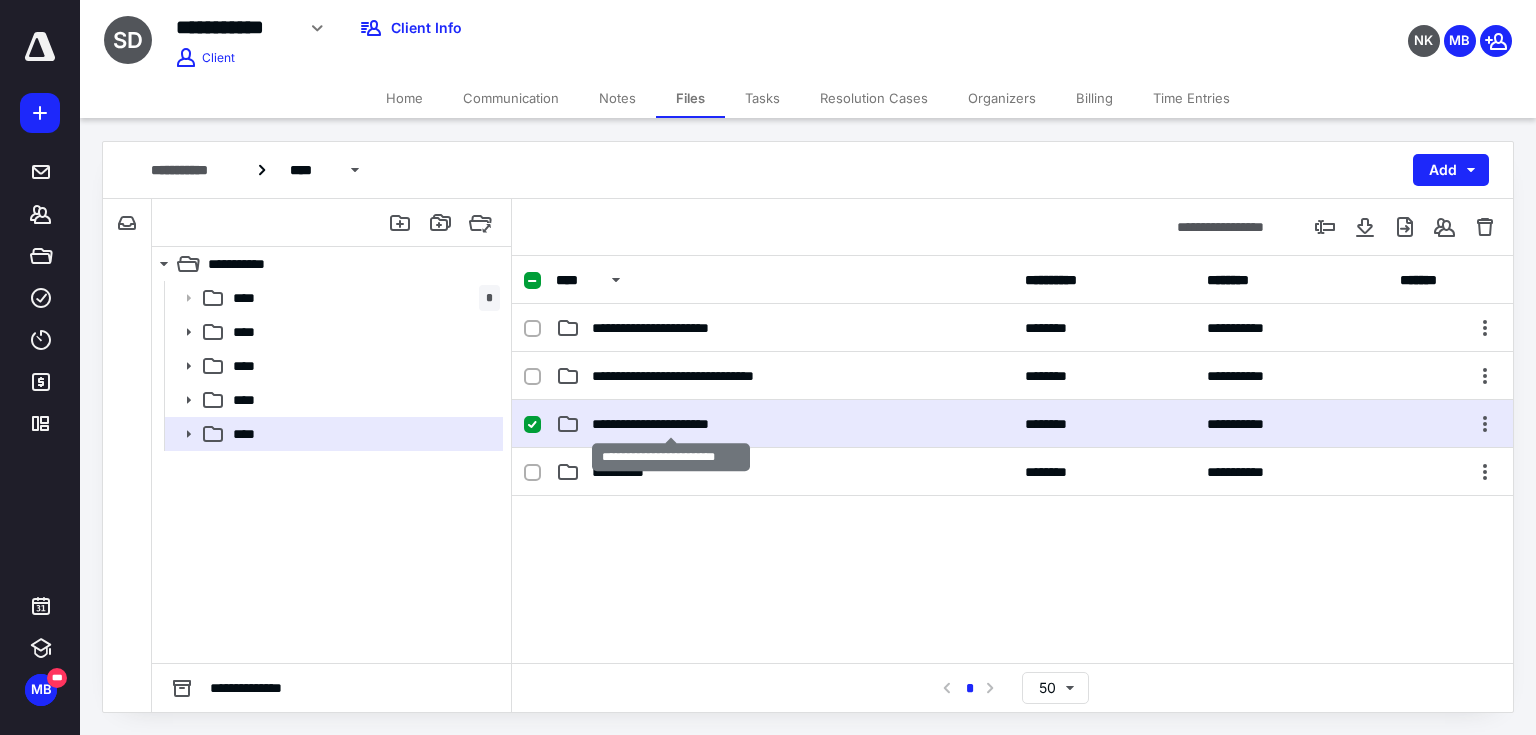 click on "**********" at bounding box center (671, 424) 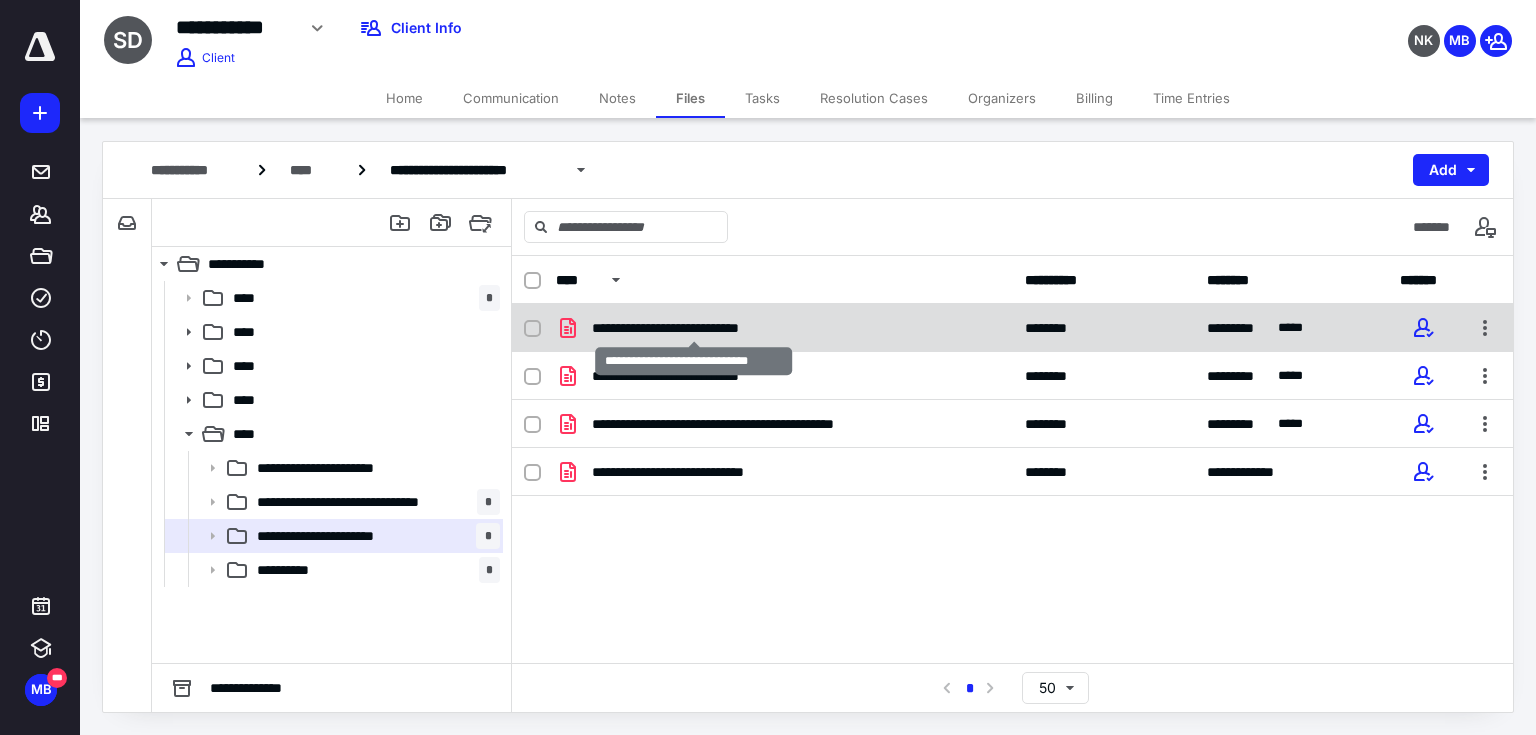click on "**********" at bounding box center [694, 328] 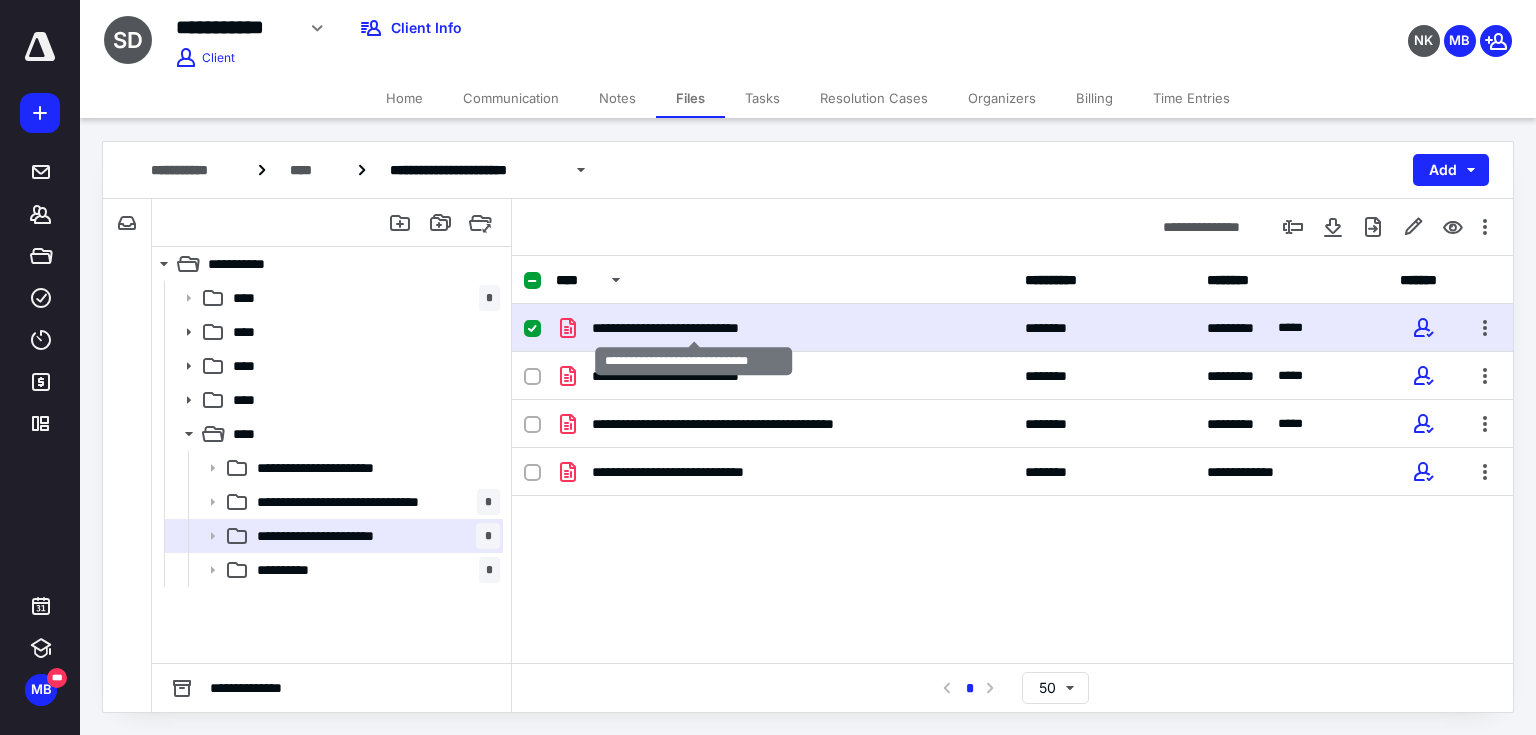 click on "**********" at bounding box center (694, 328) 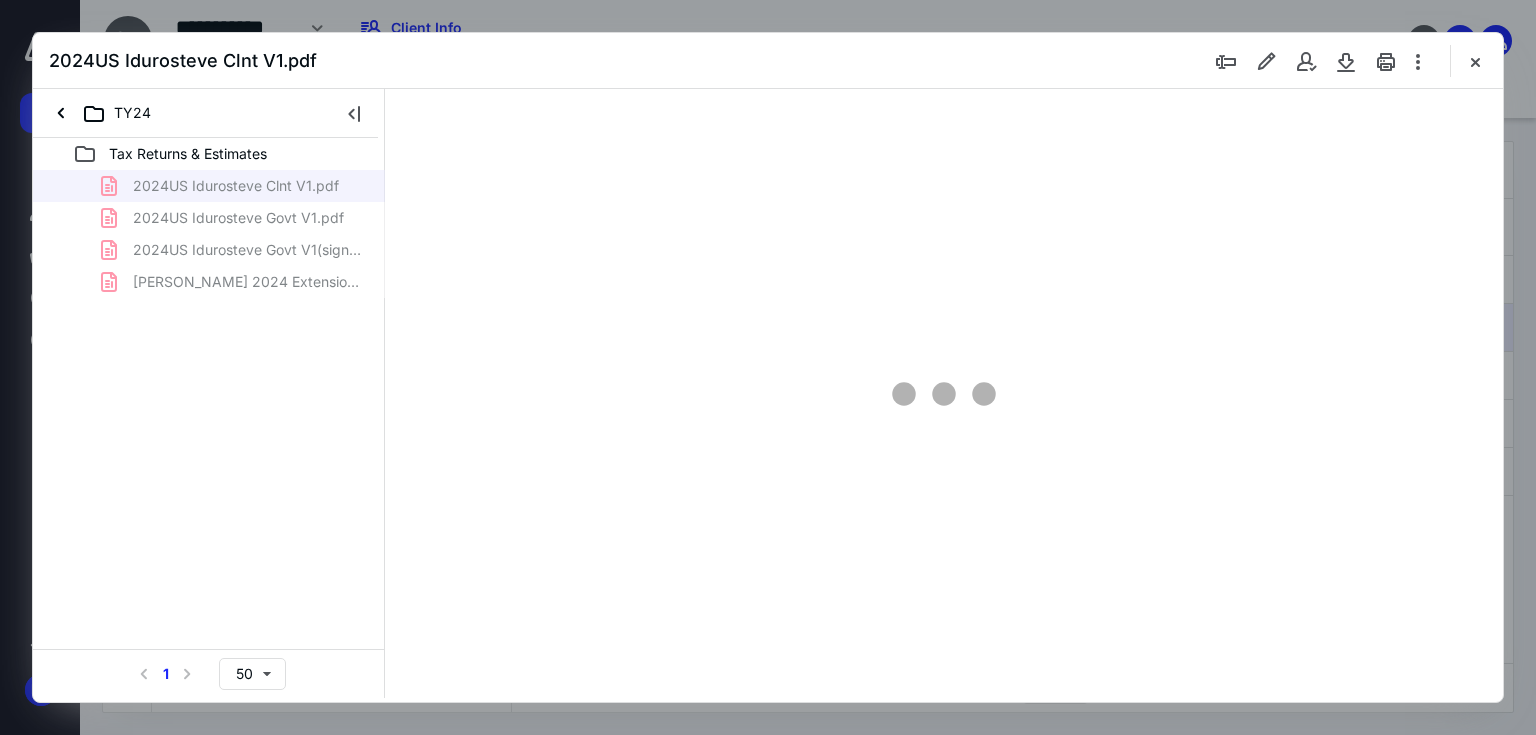 scroll, scrollTop: 0, scrollLeft: 0, axis: both 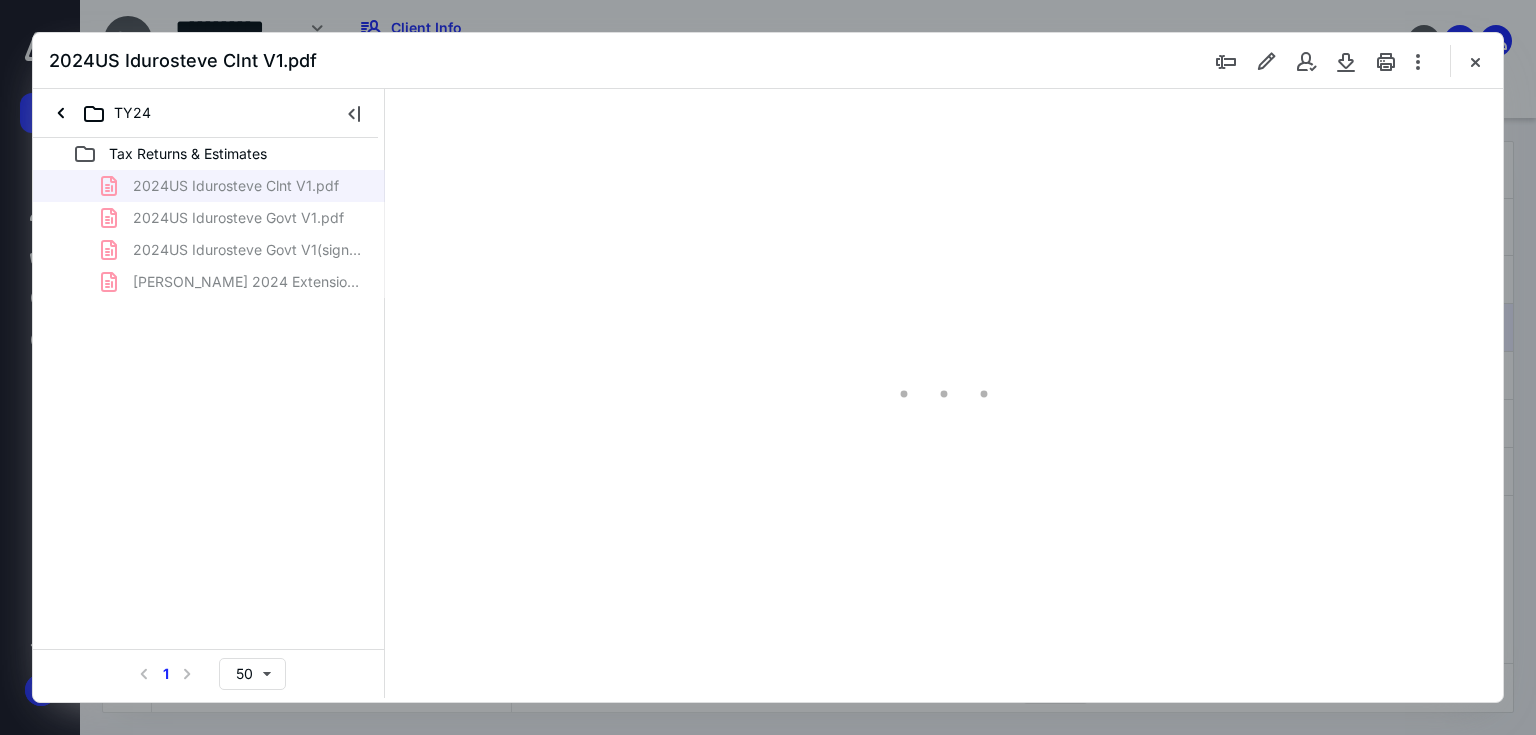 type on "67" 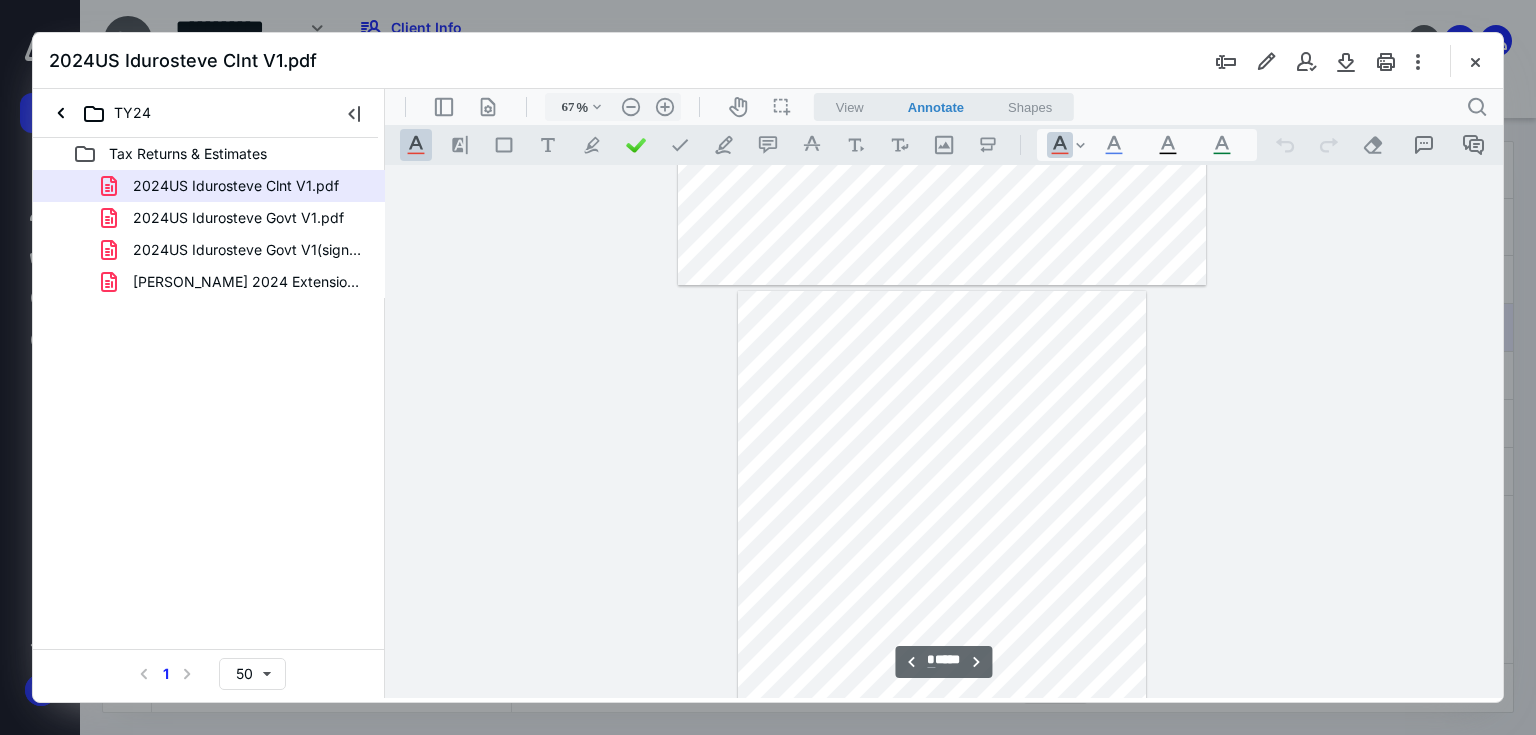 type on "*" 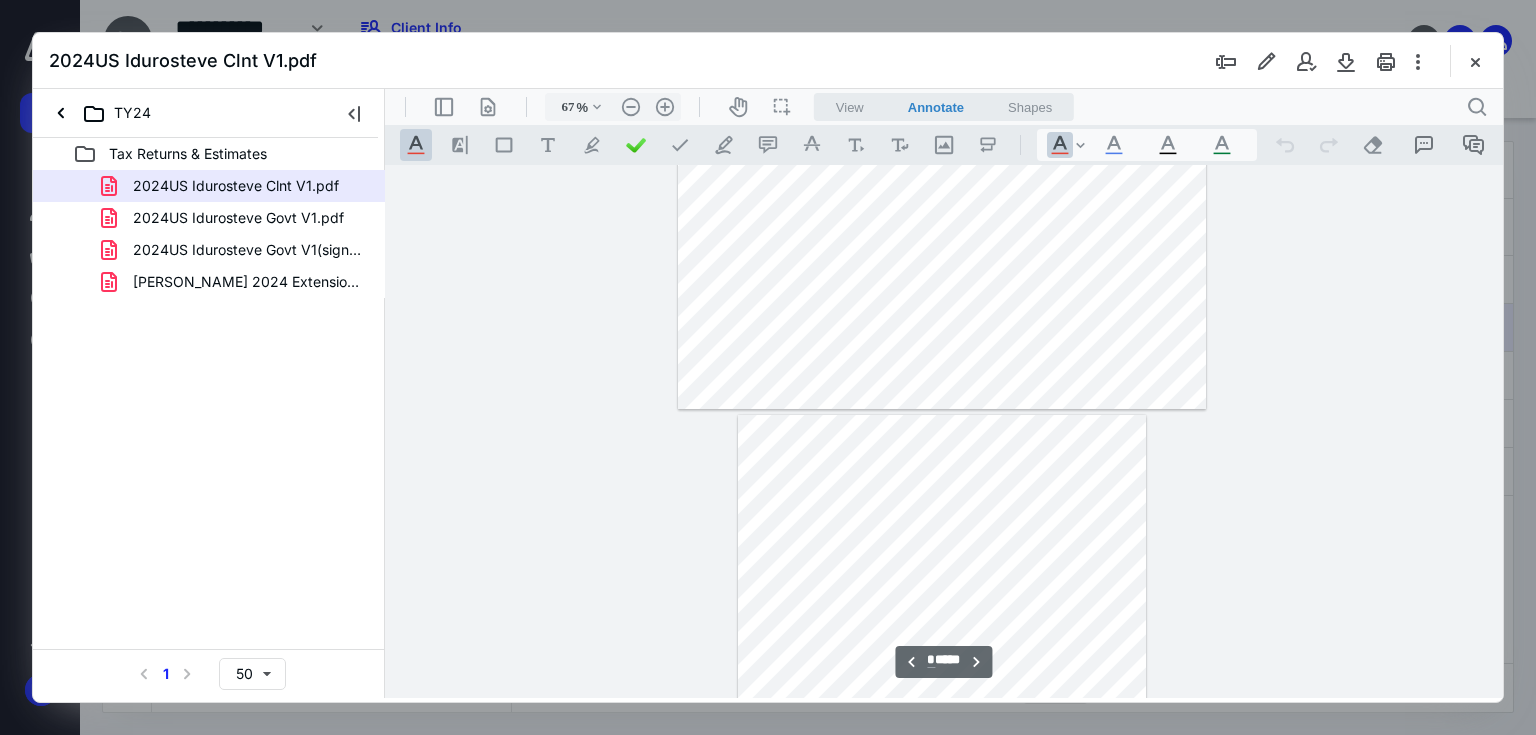 scroll, scrollTop: 1039, scrollLeft: 0, axis: vertical 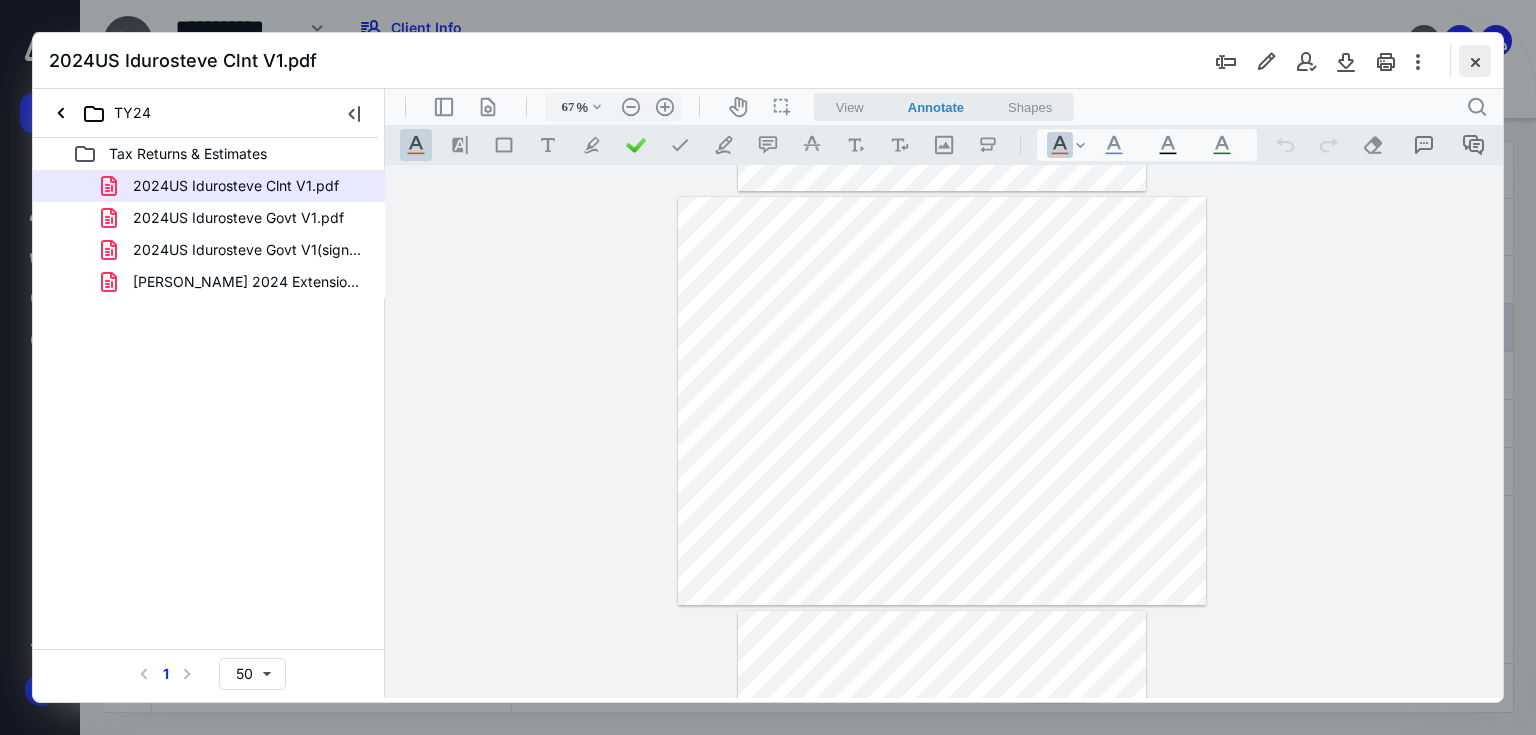 click at bounding box center [1475, 61] 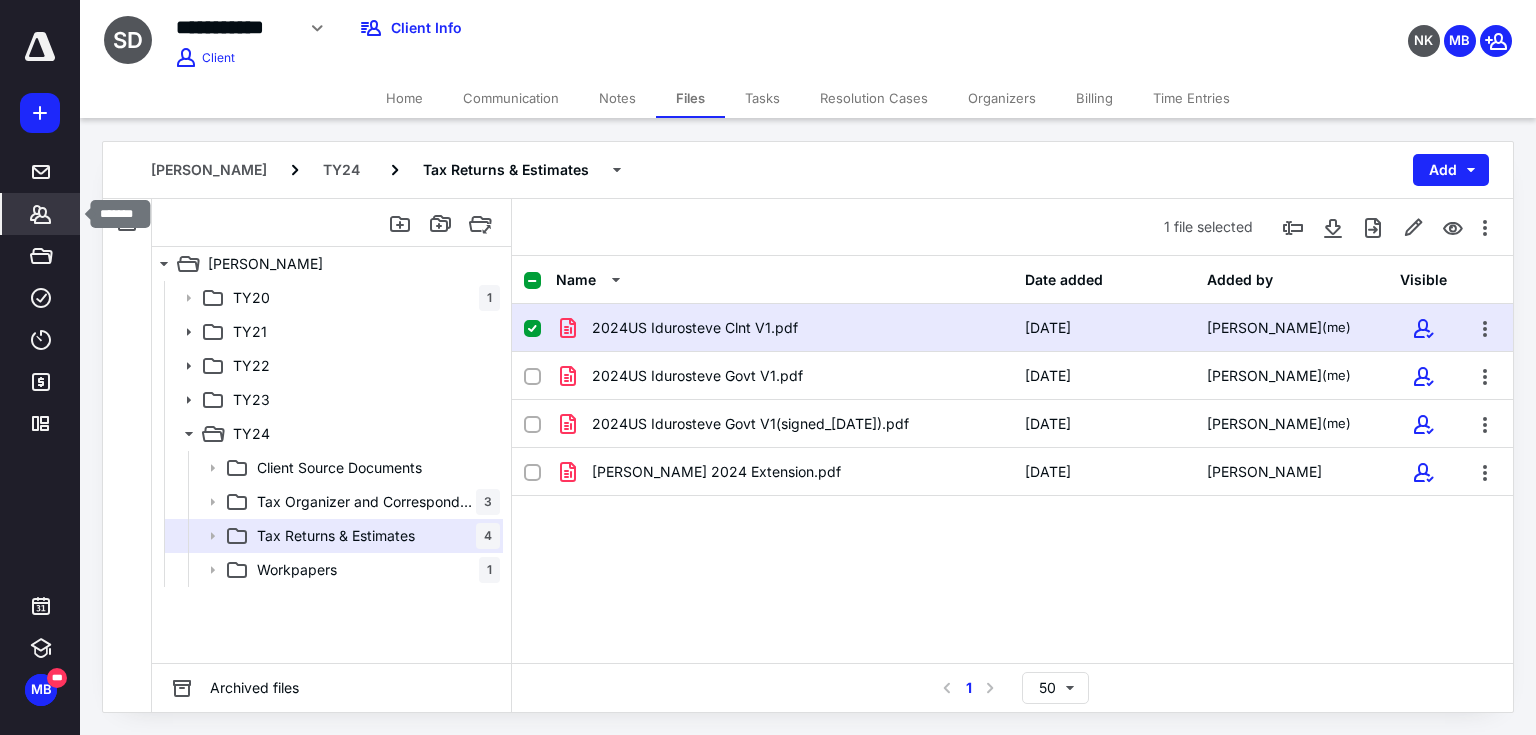 click 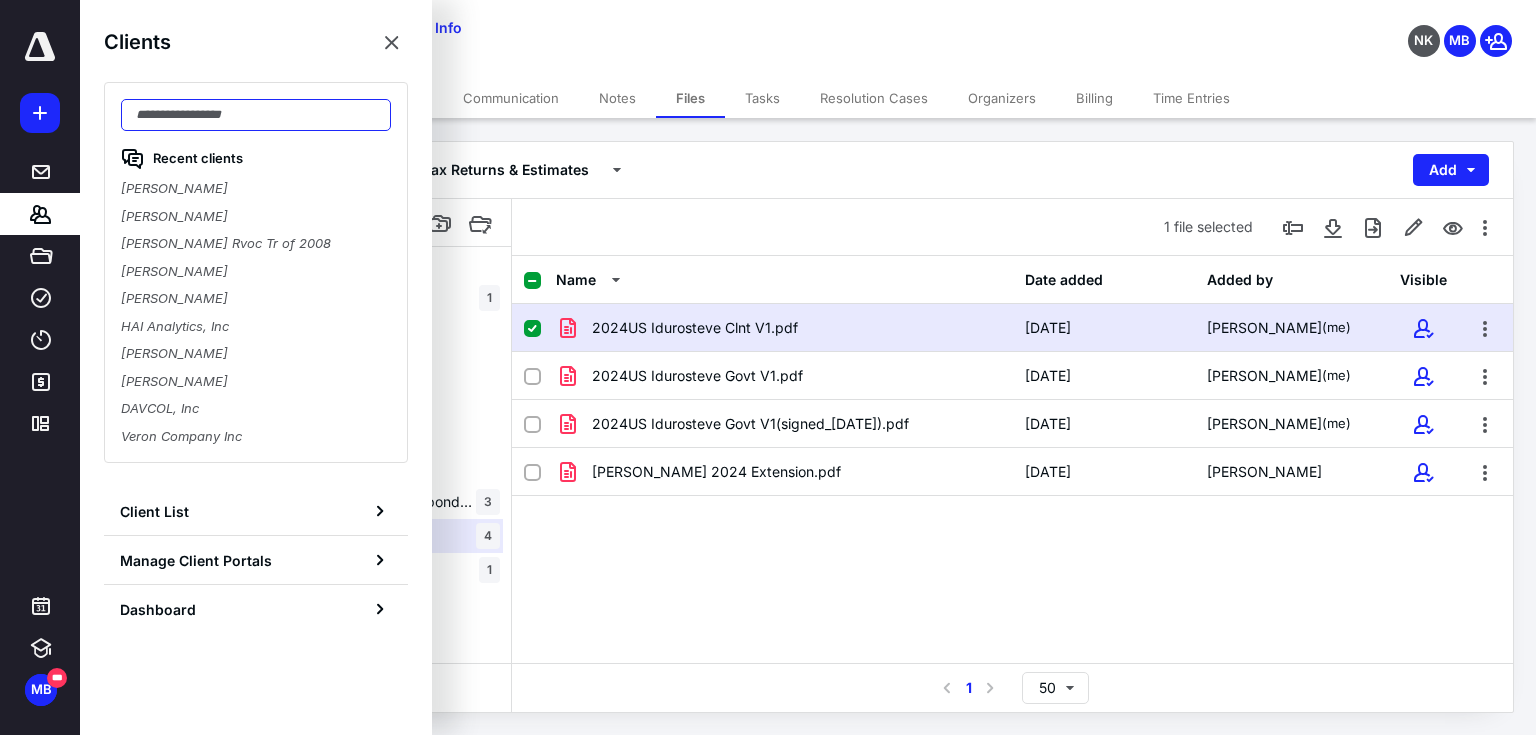 click at bounding box center [256, 115] 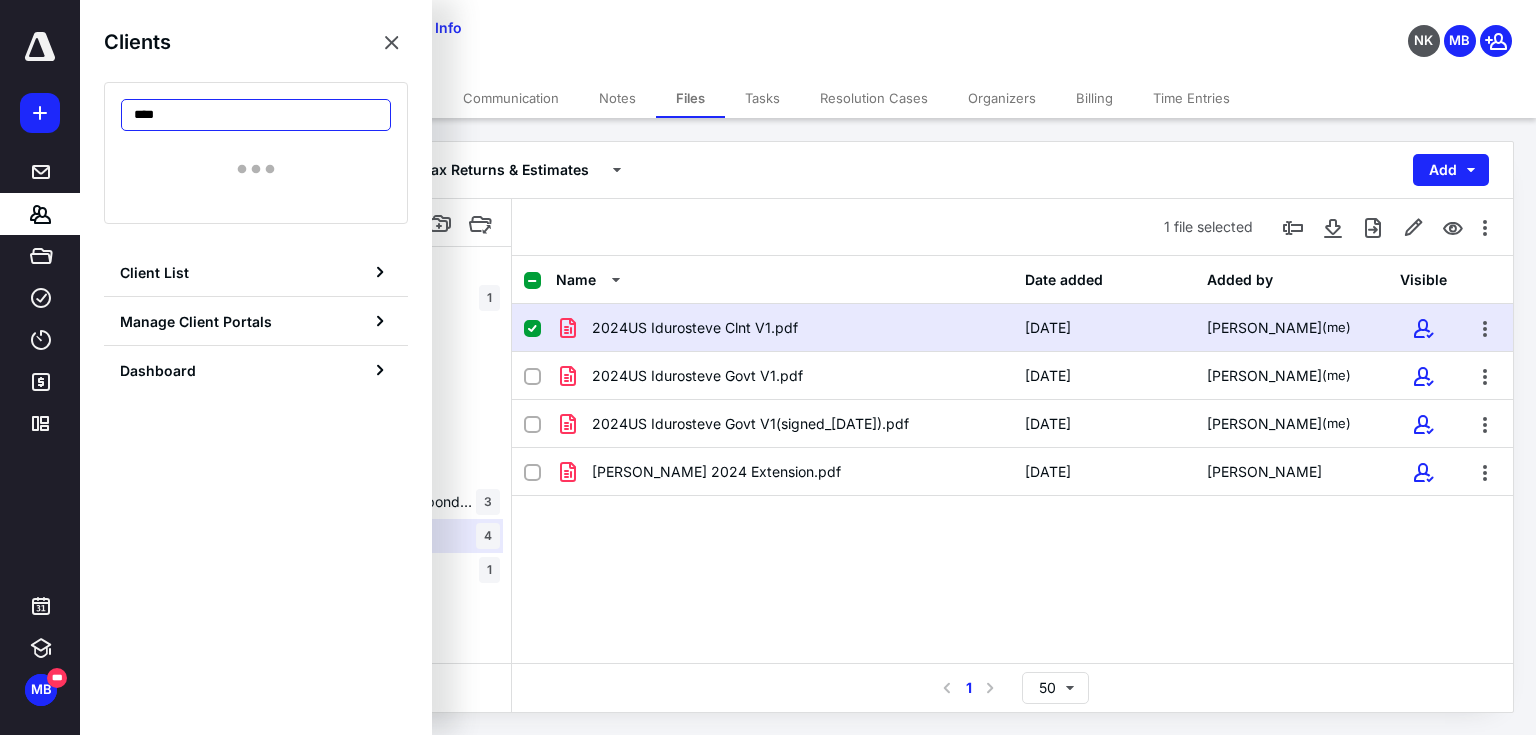 type on "****" 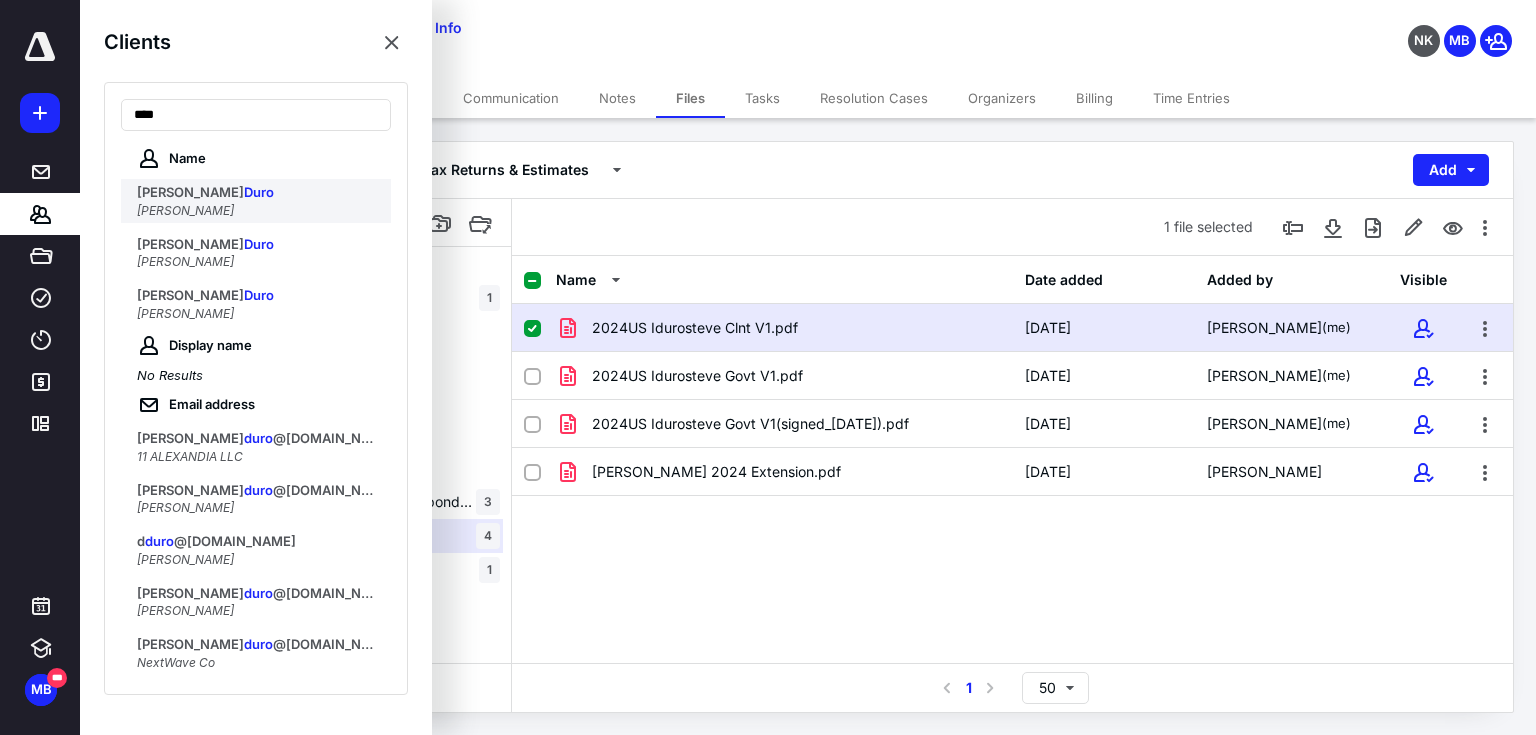 click on "Duro" at bounding box center (259, 192) 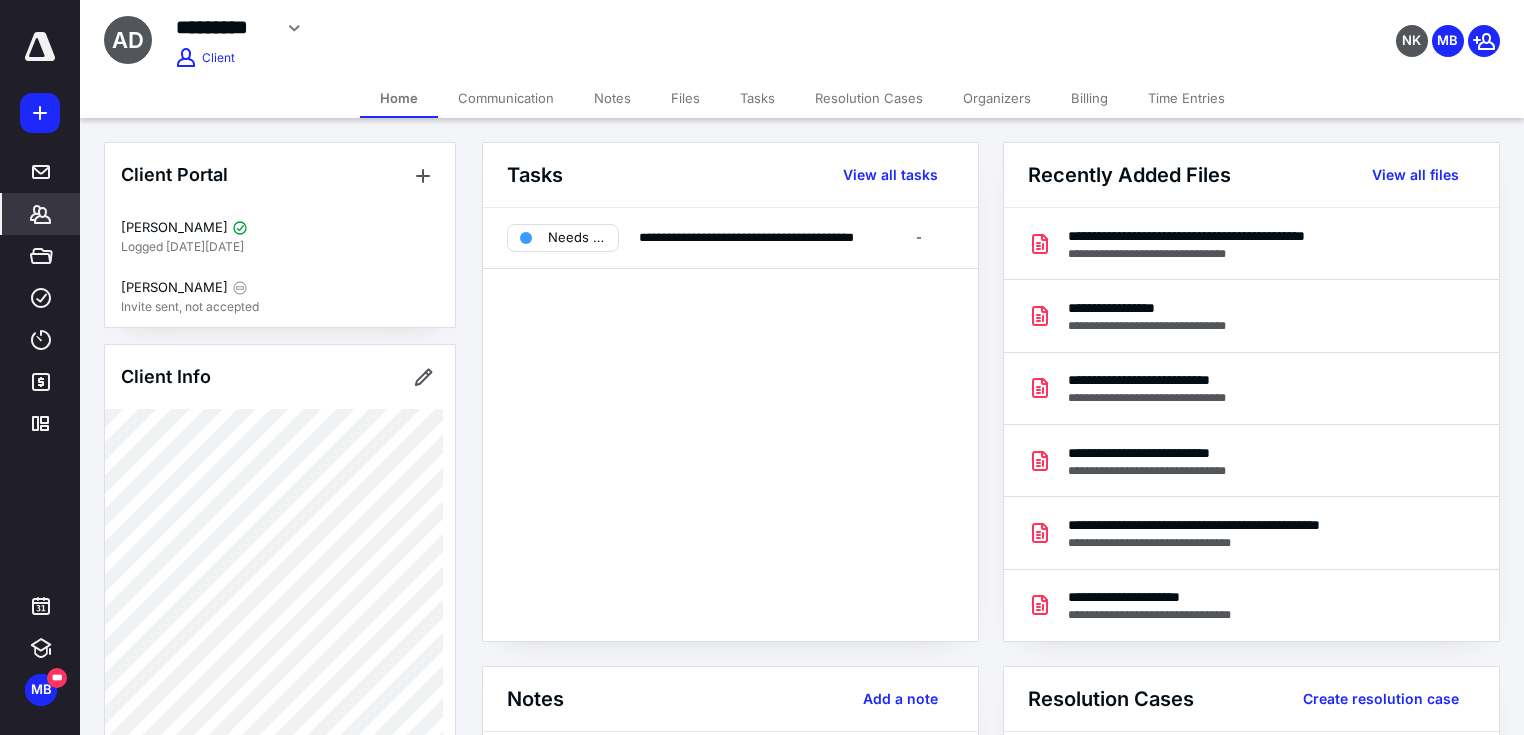 click on "Files" at bounding box center [685, 98] 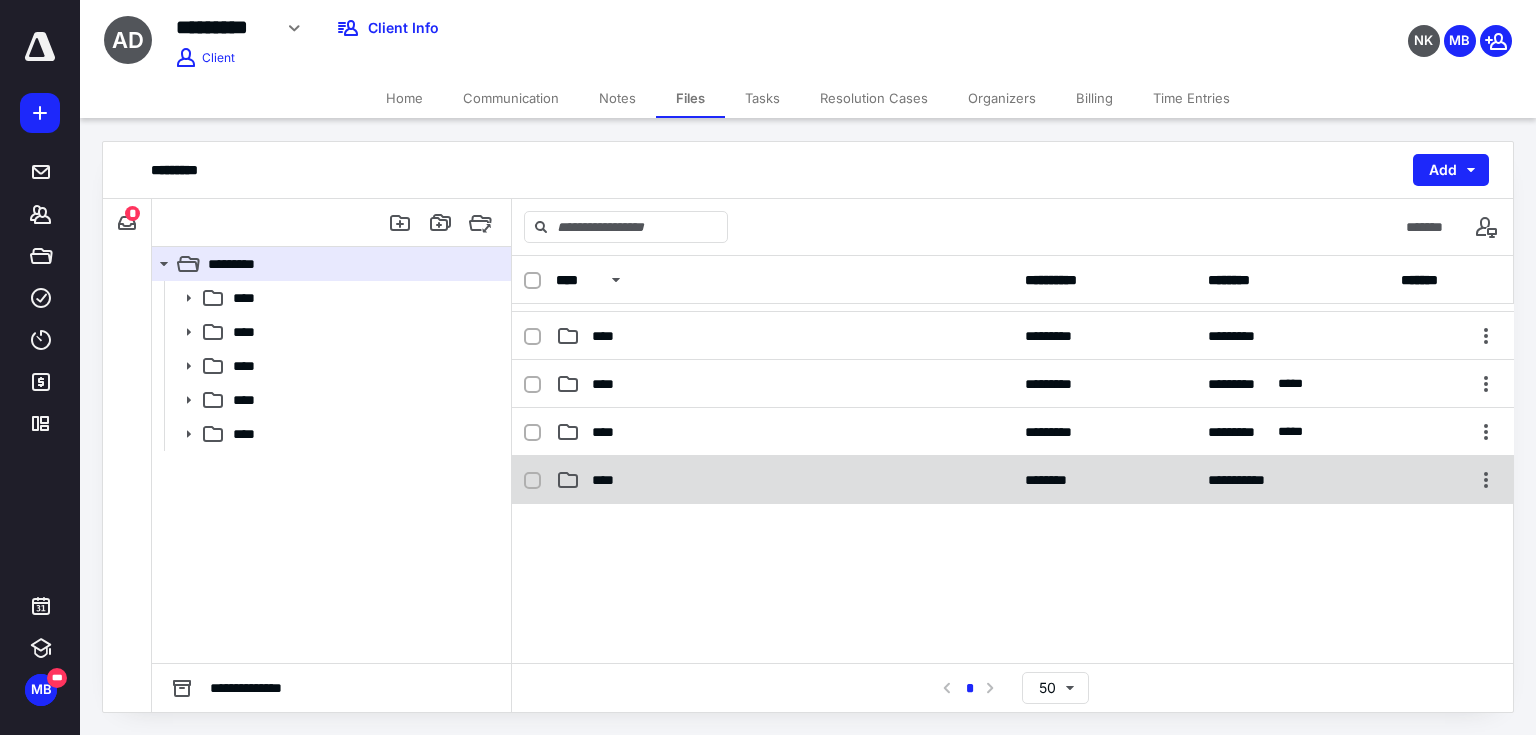 scroll, scrollTop: 80, scrollLeft: 0, axis: vertical 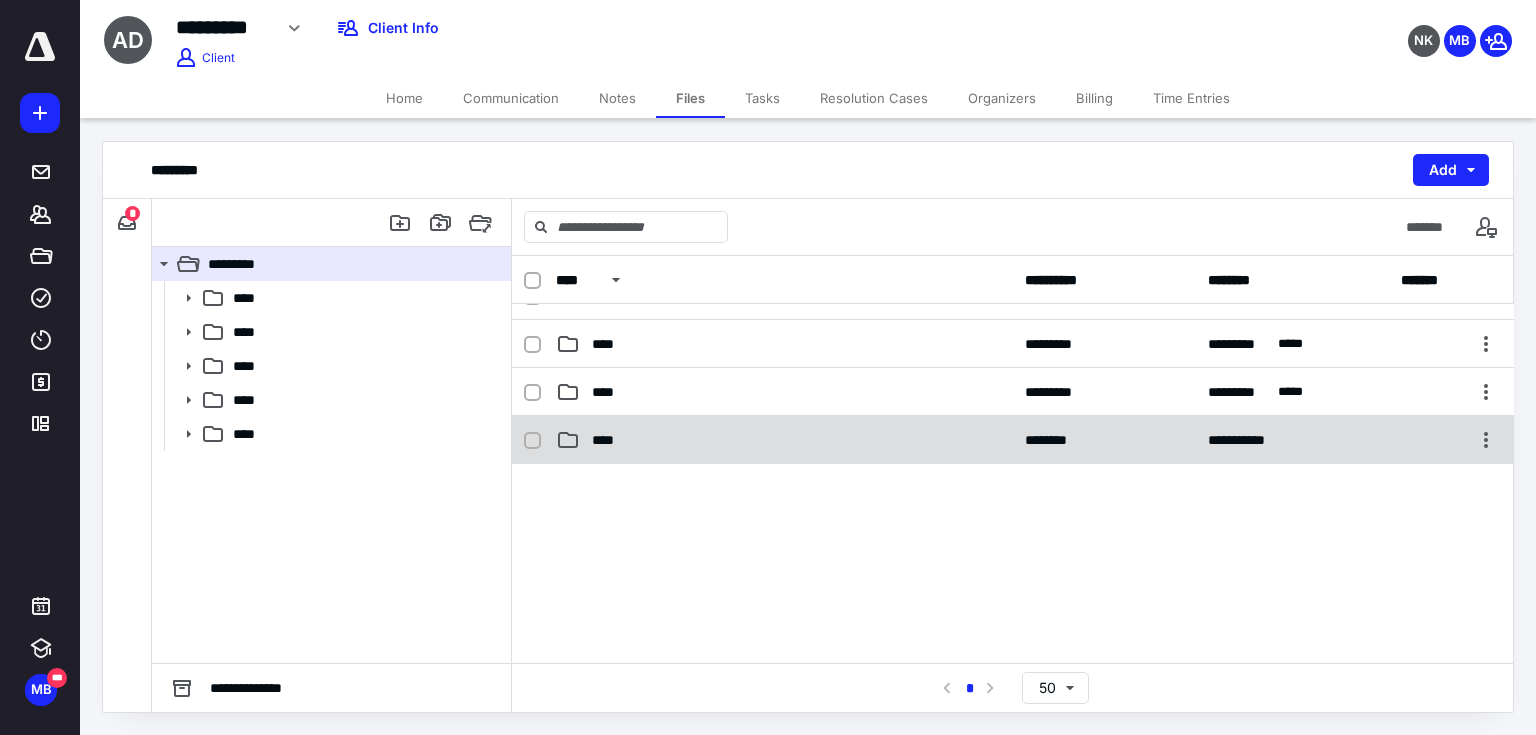 click on "****" at bounding box center [784, 440] 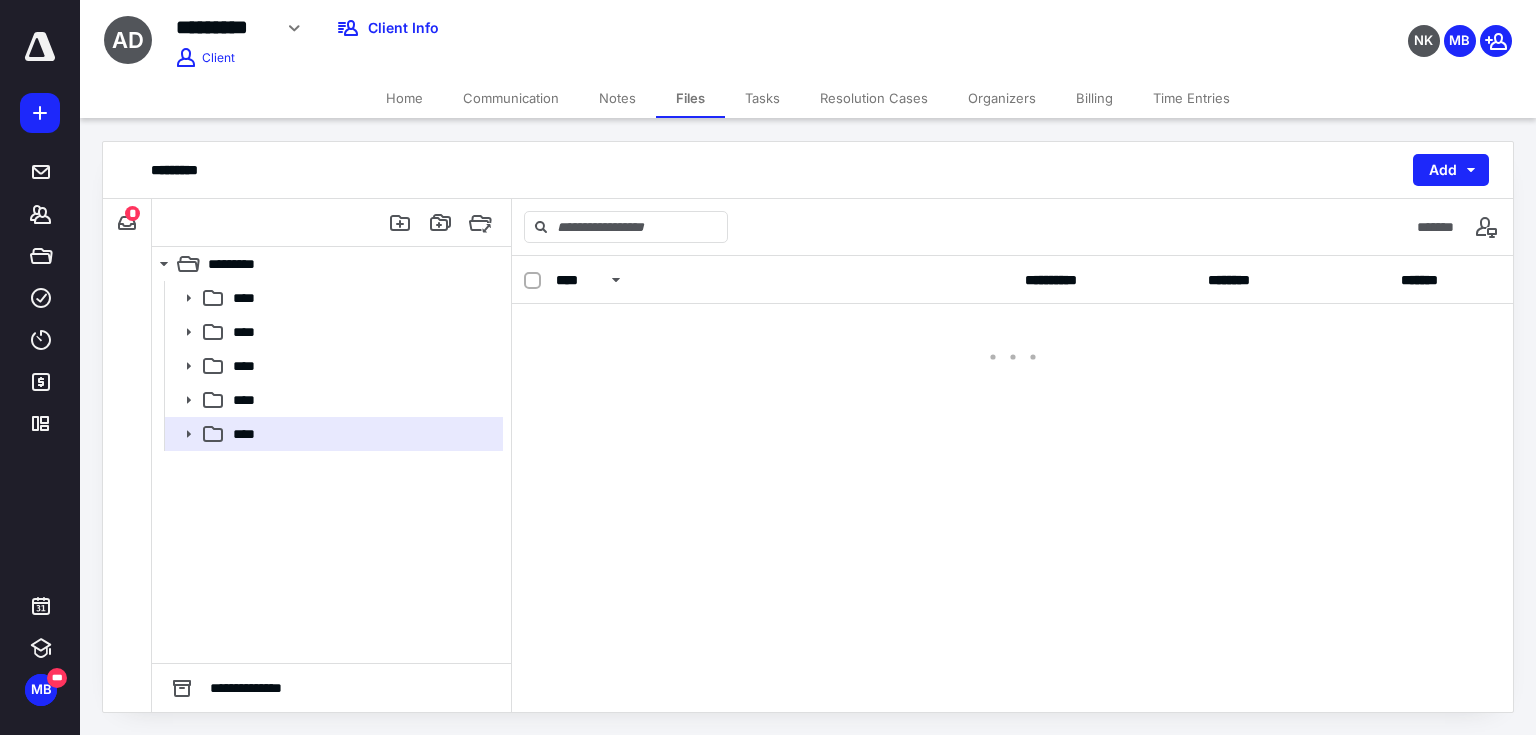 scroll, scrollTop: 0, scrollLeft: 0, axis: both 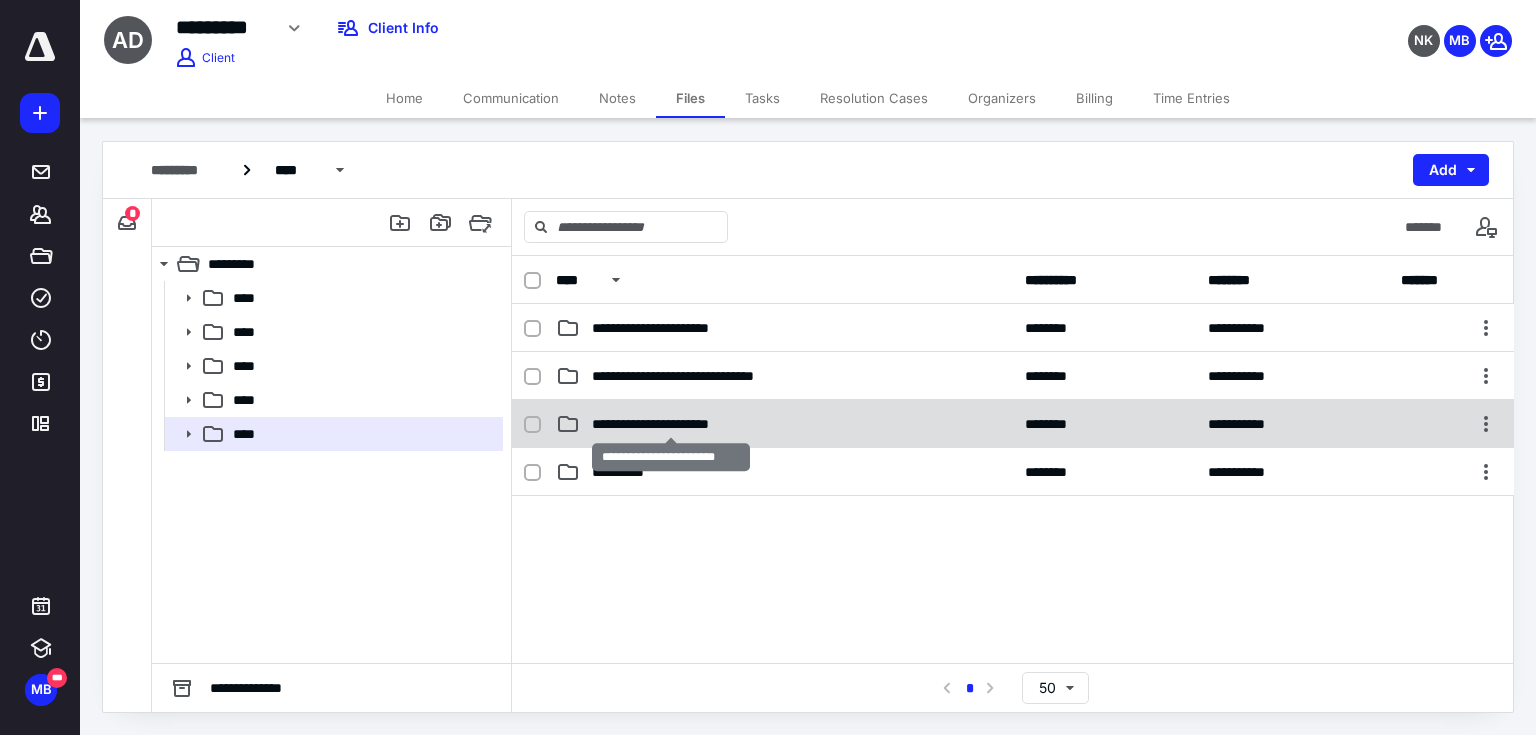 click on "**********" at bounding box center [671, 424] 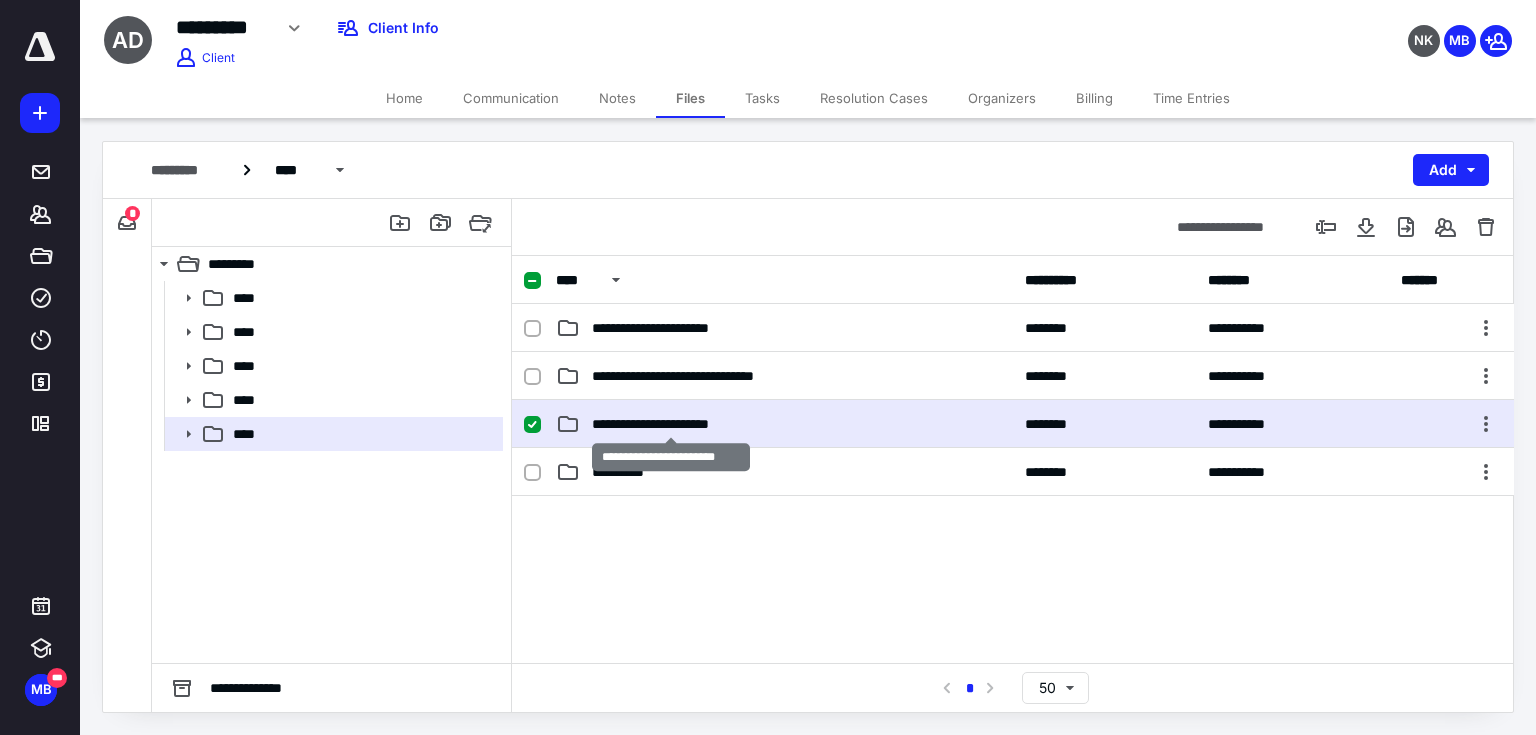click on "**********" at bounding box center [671, 424] 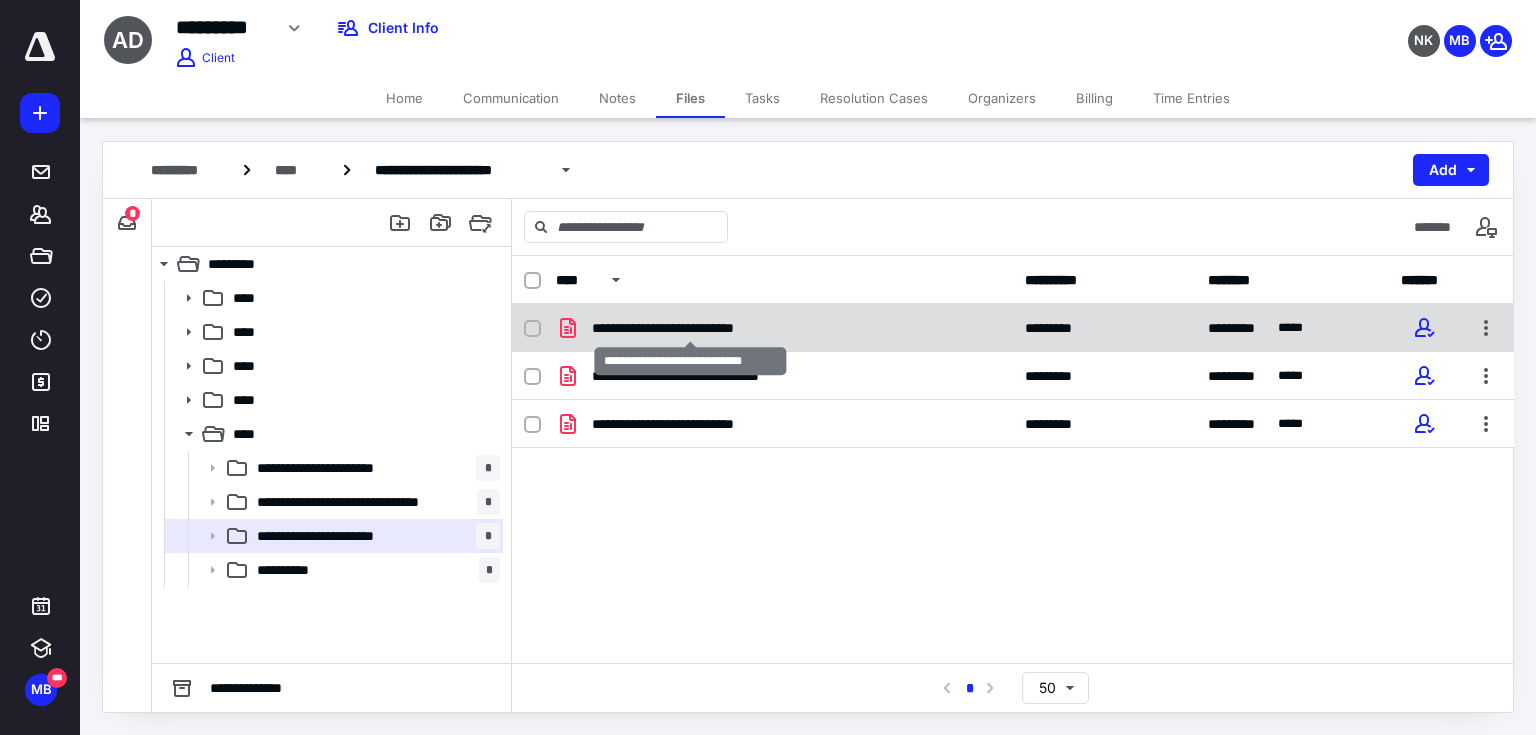 click on "**********" at bounding box center (691, 328) 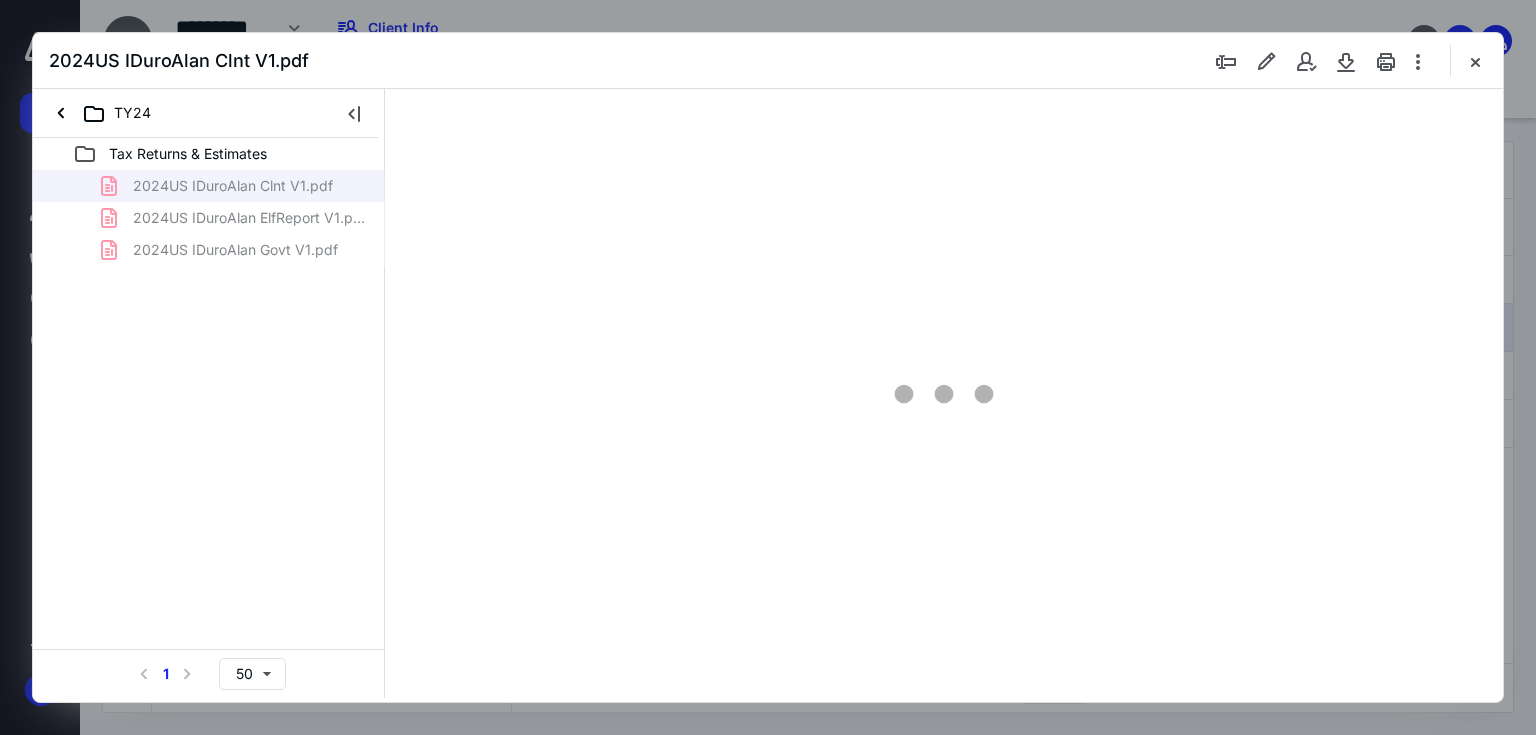 scroll, scrollTop: 0, scrollLeft: 0, axis: both 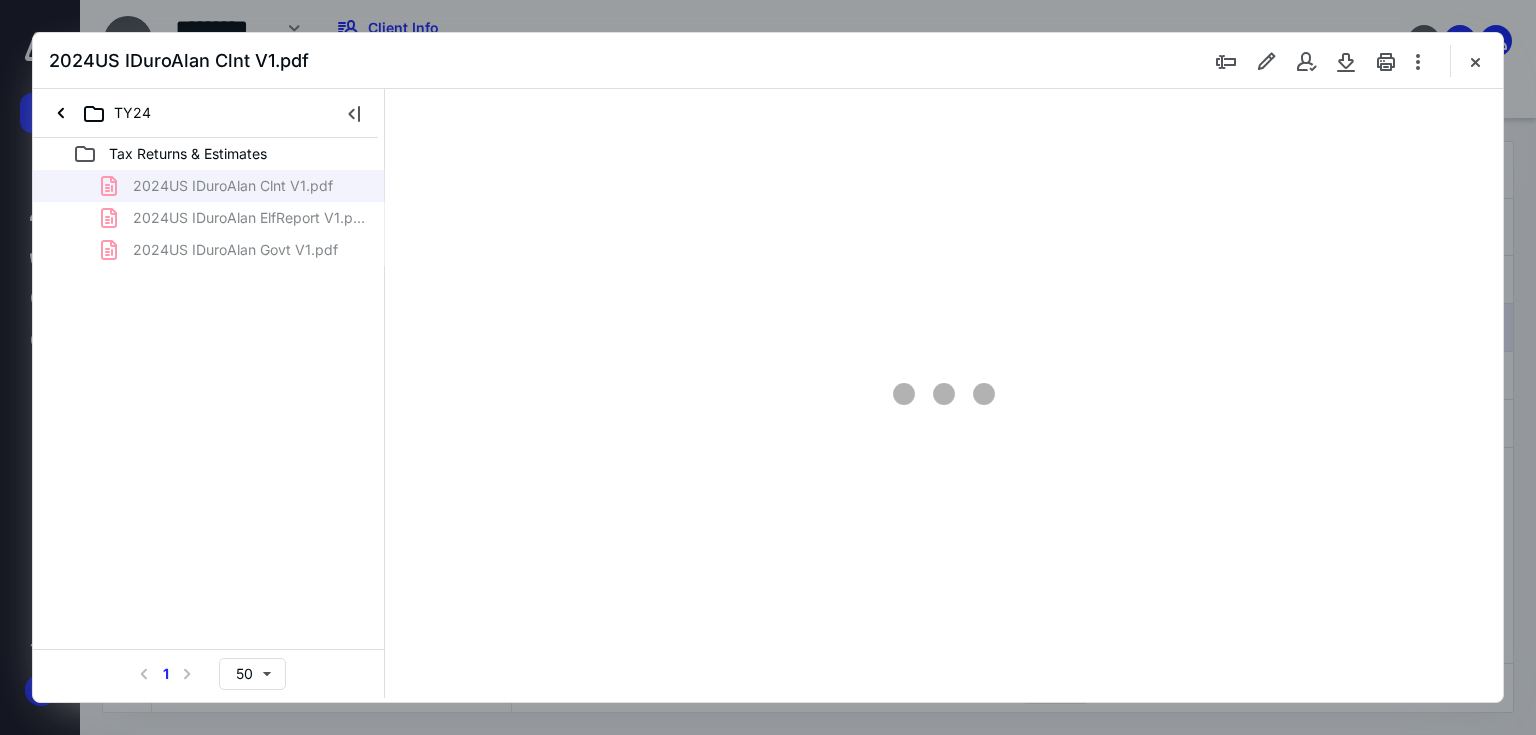 type on "67" 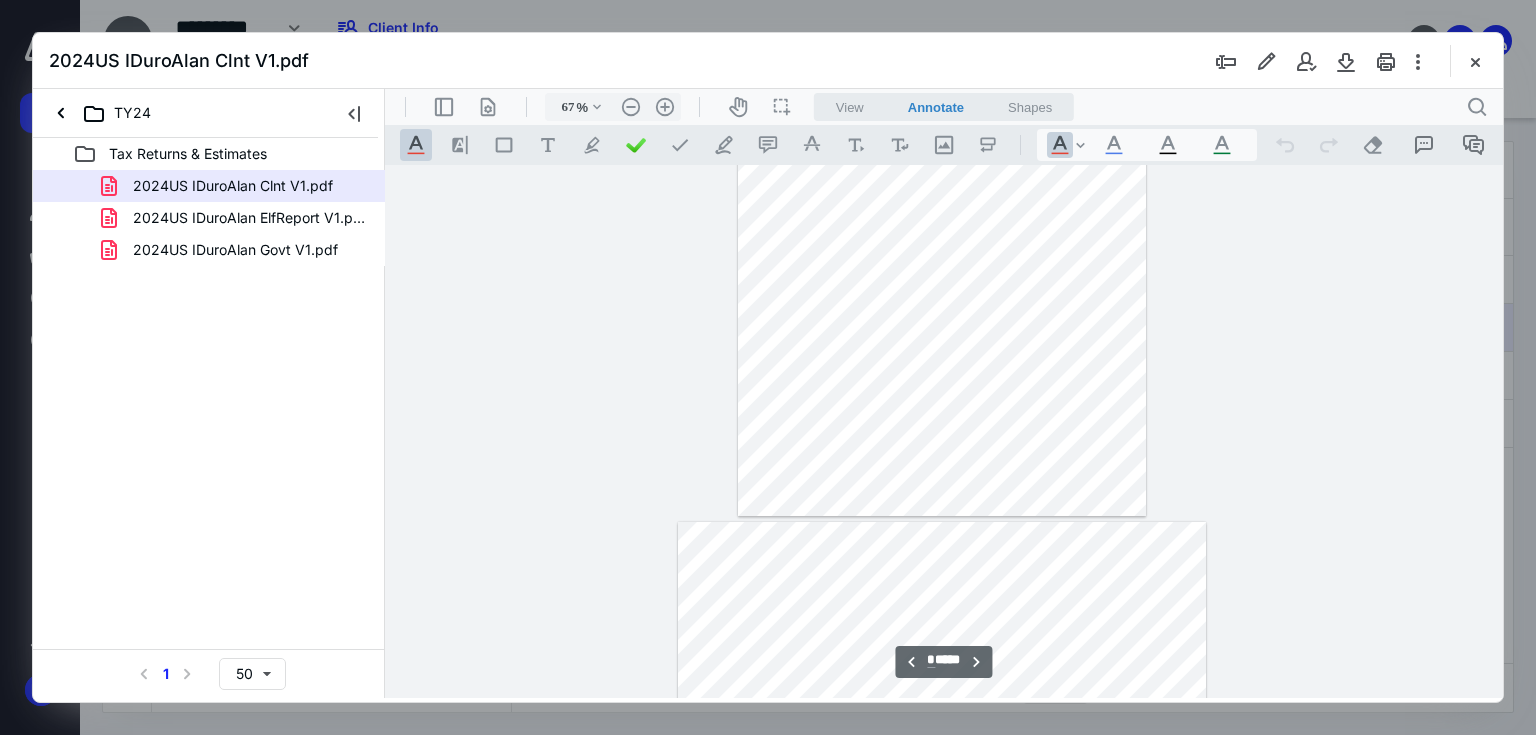 type on "*" 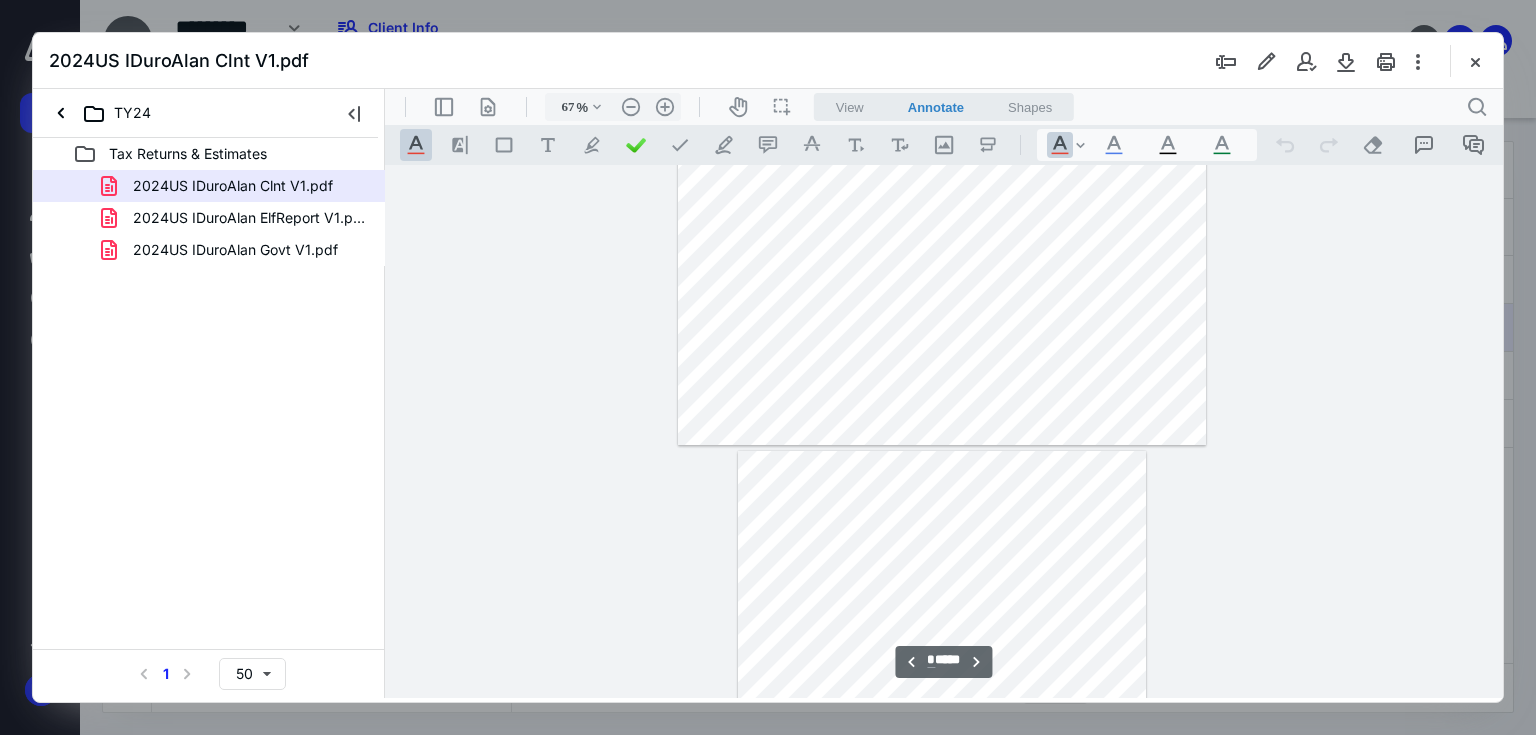 scroll, scrollTop: 1039, scrollLeft: 0, axis: vertical 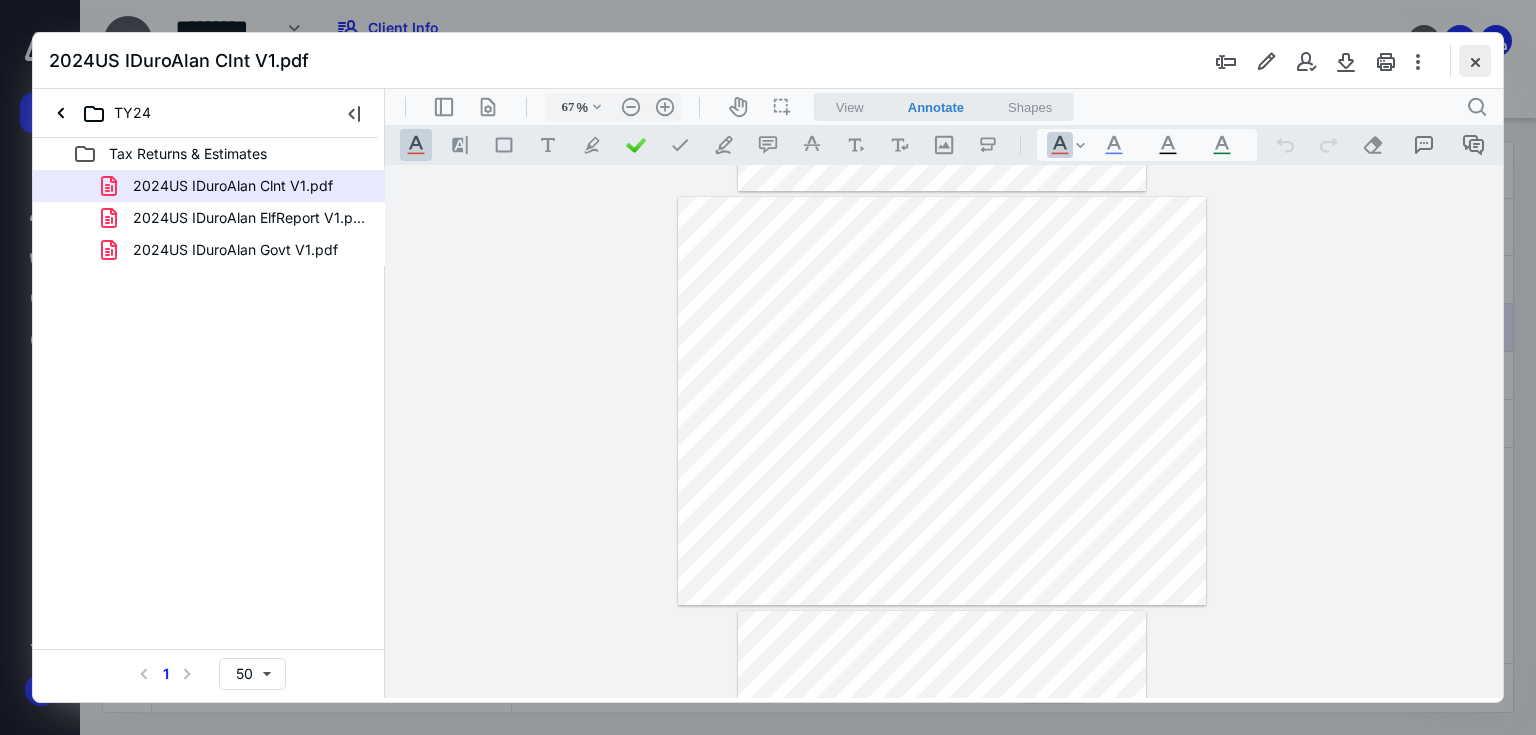 click at bounding box center [1475, 61] 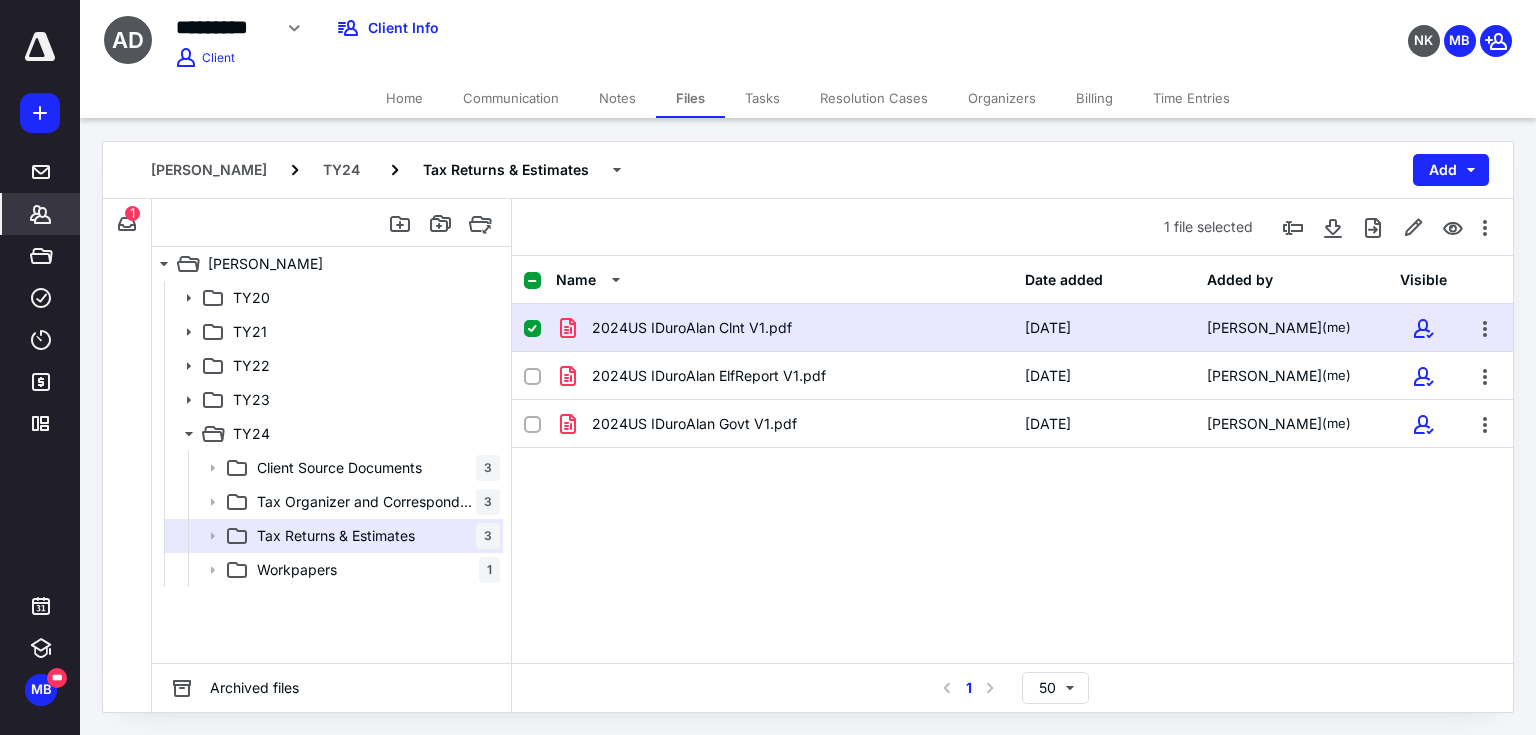 click on "*******" at bounding box center [41, 214] 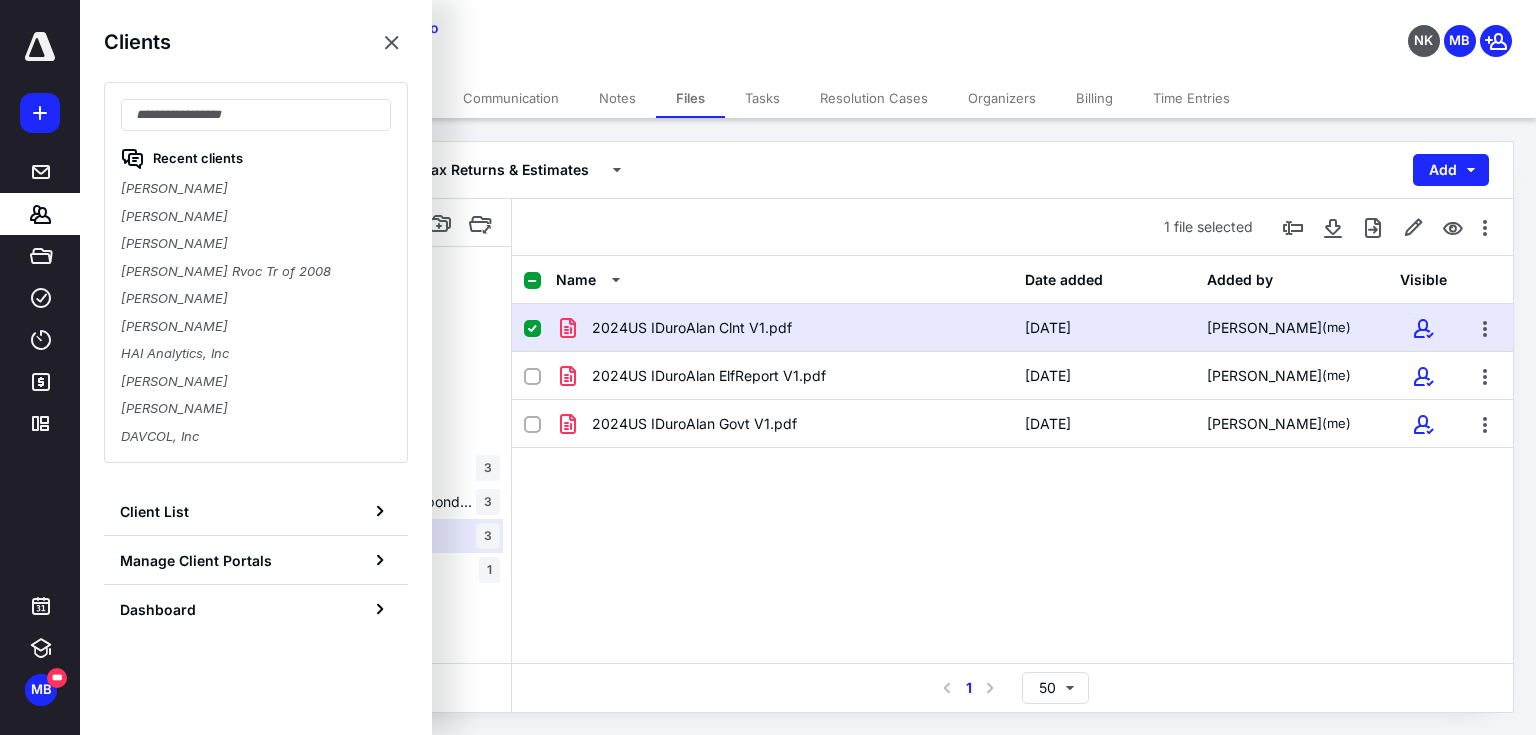 click on "Recent clients [PERSON_NAME] [PERSON_NAME] [PERSON_NAME] [PERSON_NAME] Rvoc Tr of 2008 [PERSON_NAME] [PERSON_NAME] HAI Analytics, Inc [PERSON_NAME] [PERSON_NAME] DAVCOL, Inc" at bounding box center [256, 272] 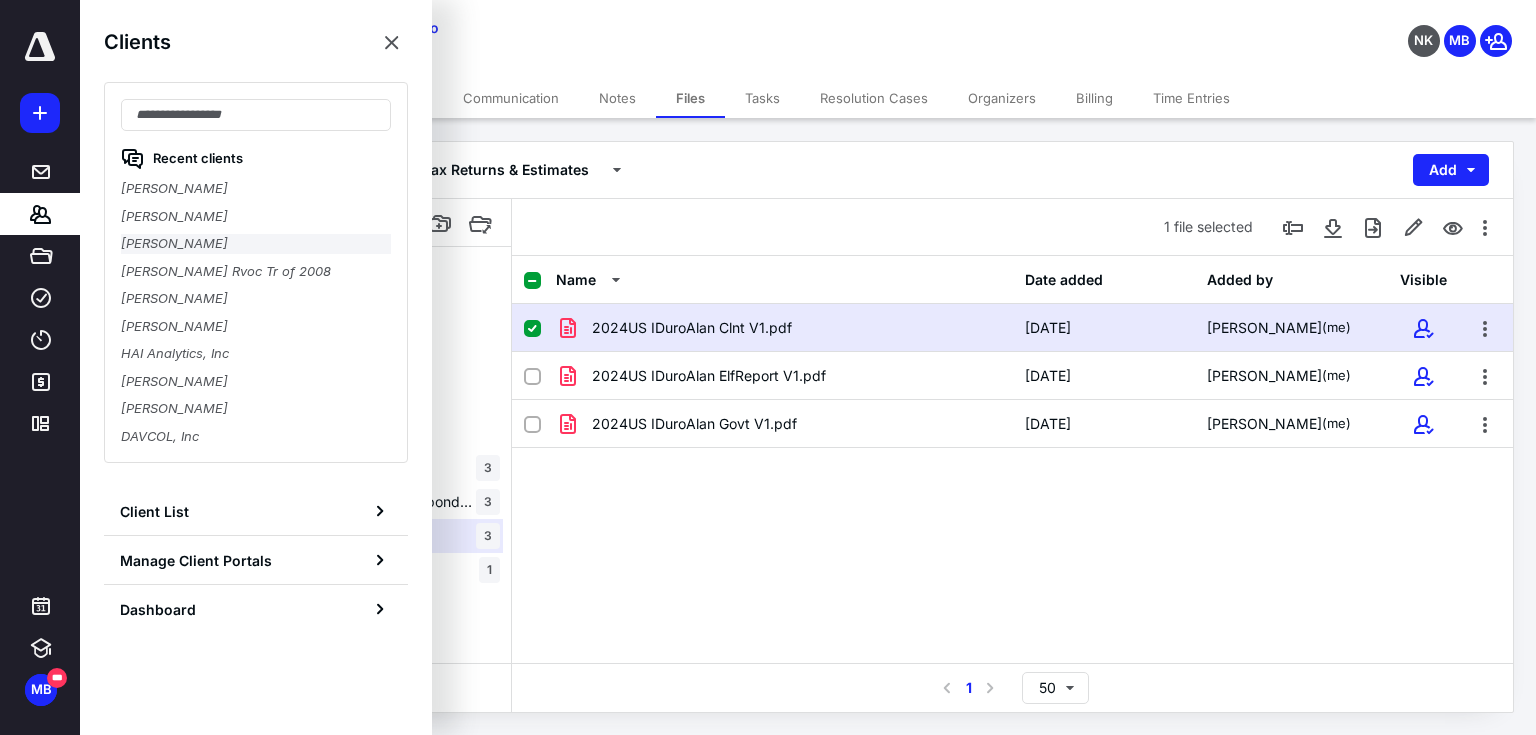 click on "[PERSON_NAME]" at bounding box center (256, 244) 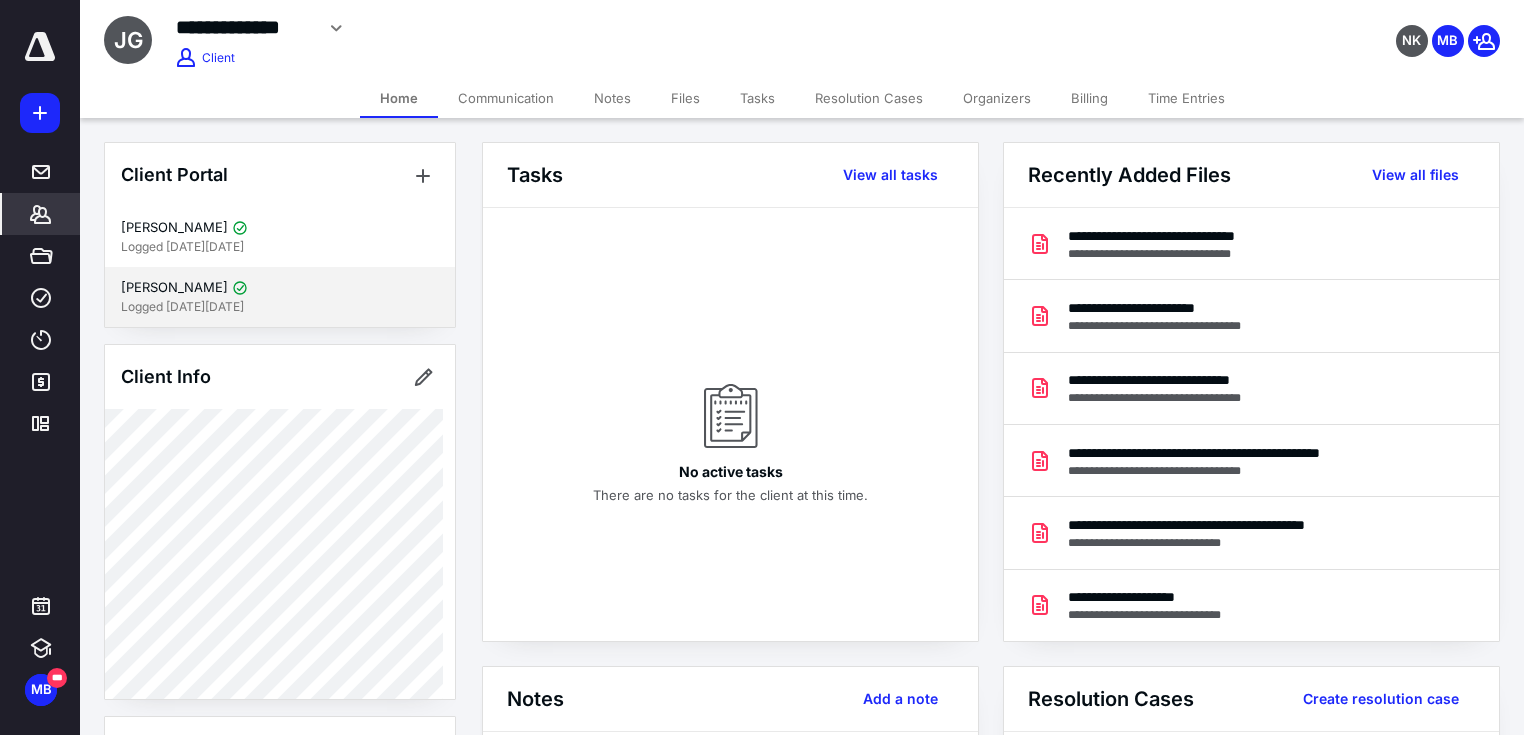 click on "Logged [DATE][DATE]" at bounding box center [280, 307] 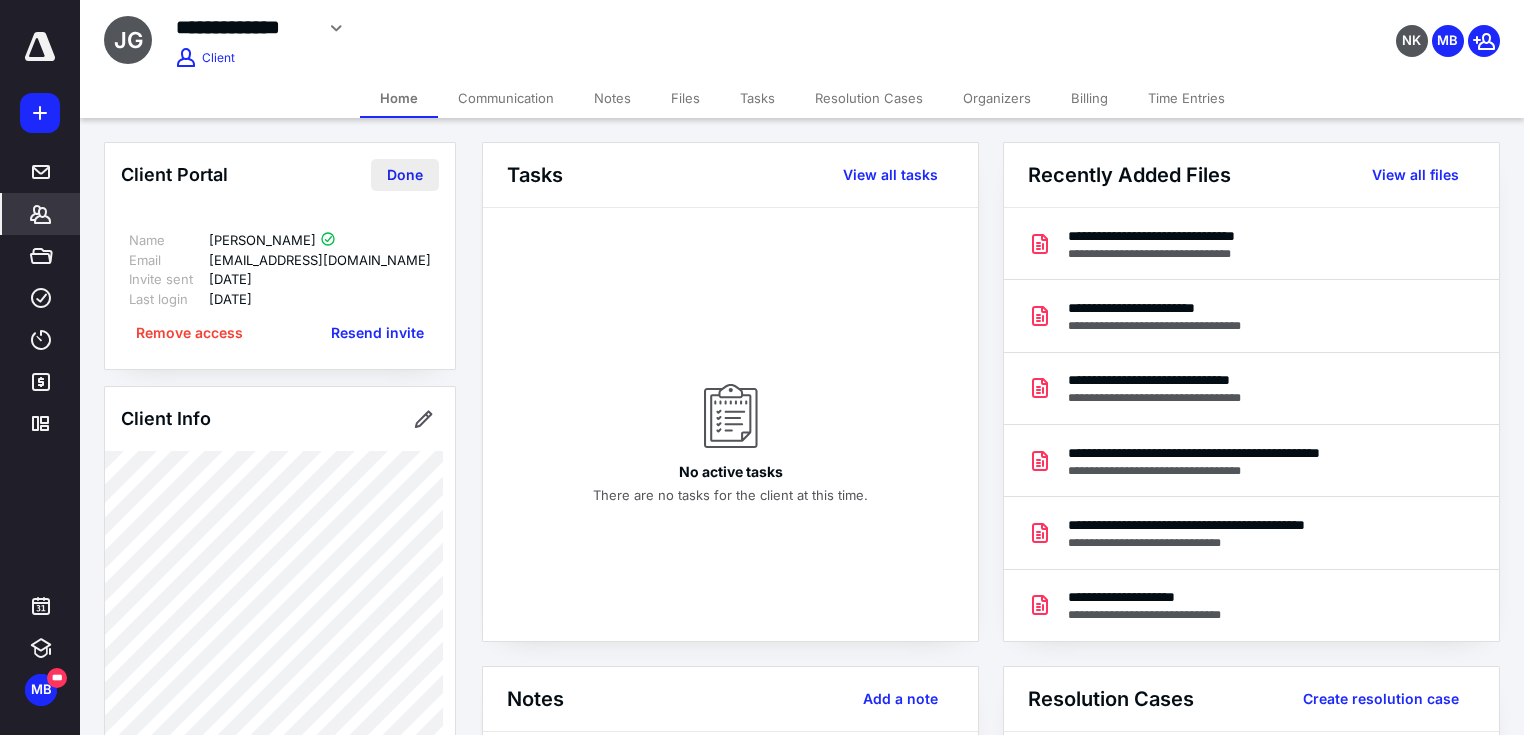 click on "Done" at bounding box center [405, 175] 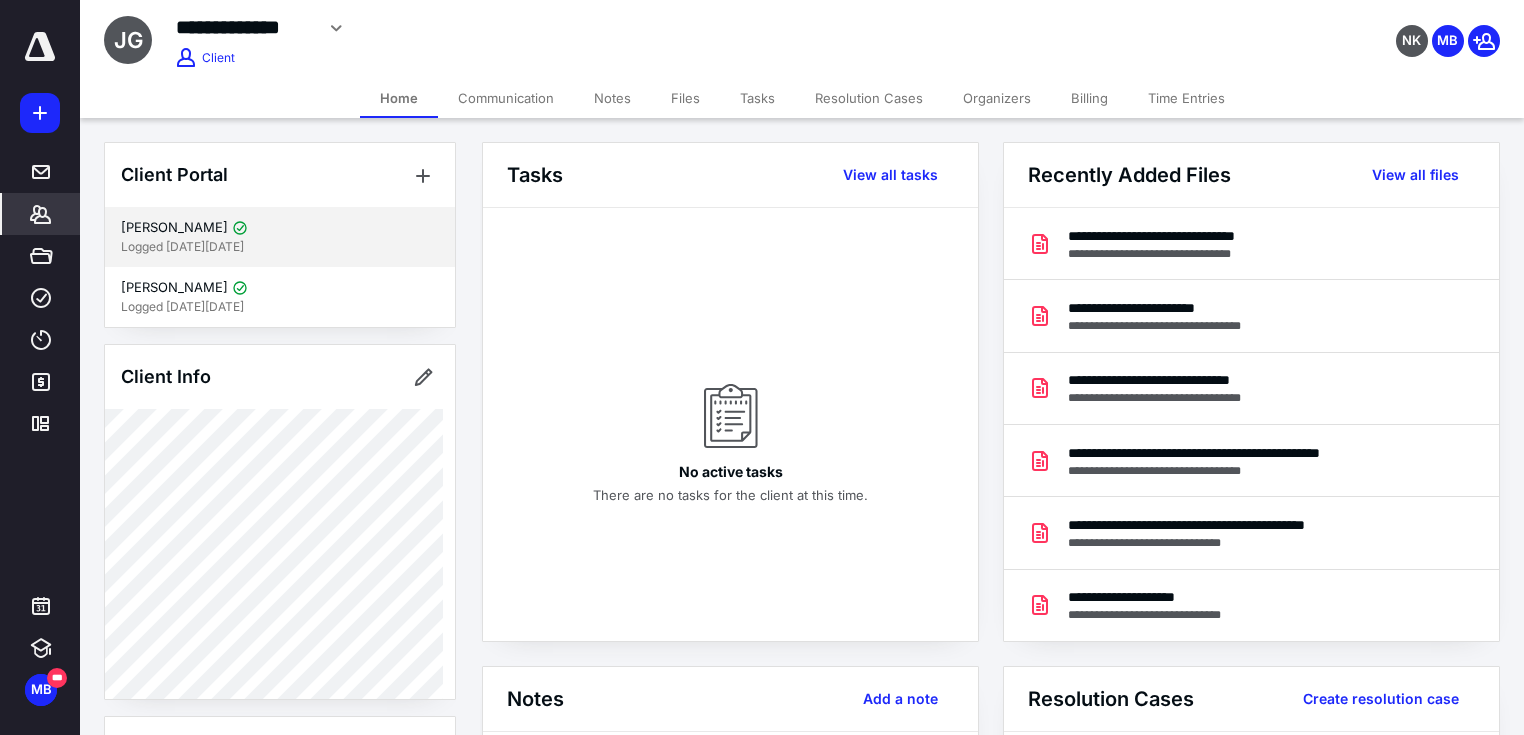 click on "[PERSON_NAME]" at bounding box center (174, 228) 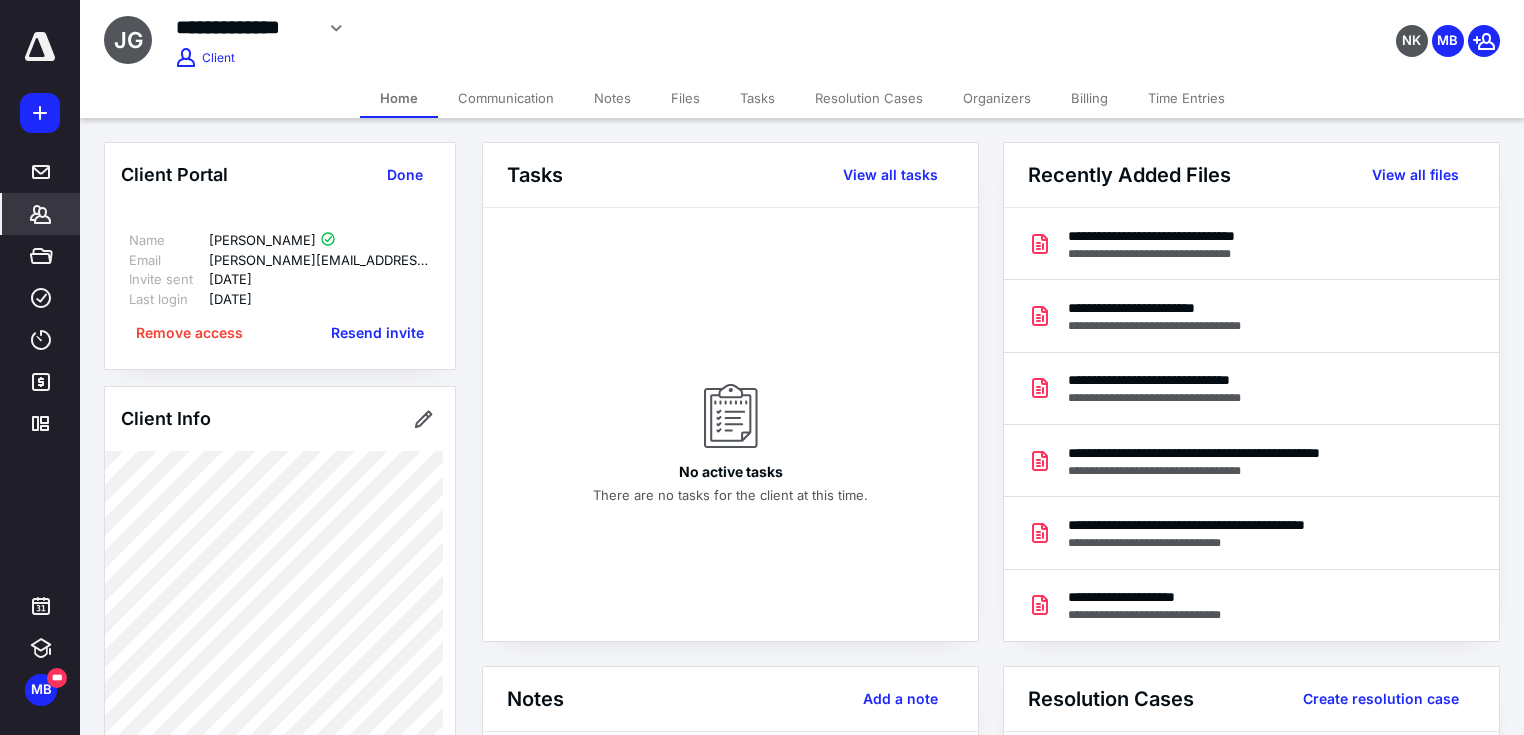 click on "Files" at bounding box center (685, 98) 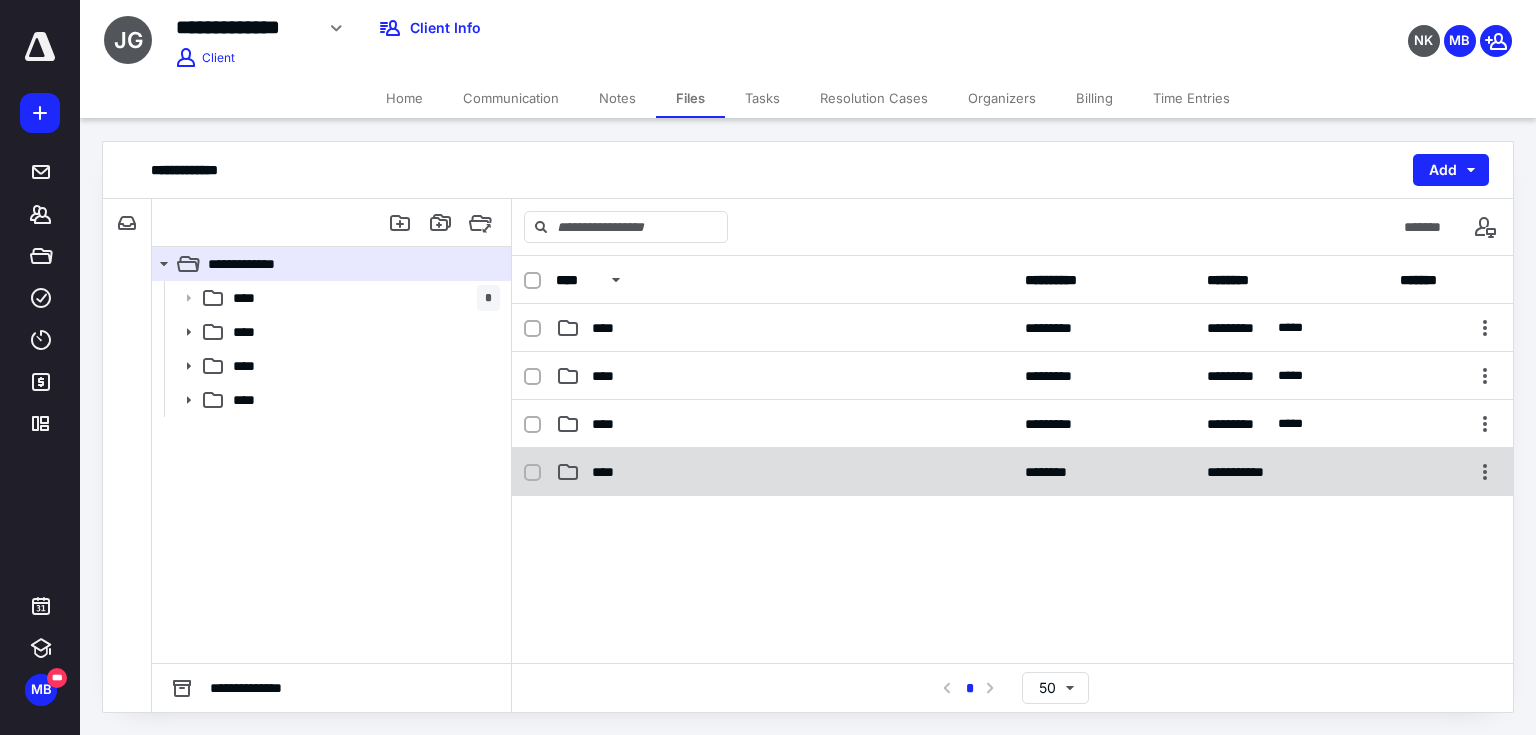 click on "****" at bounding box center (784, 472) 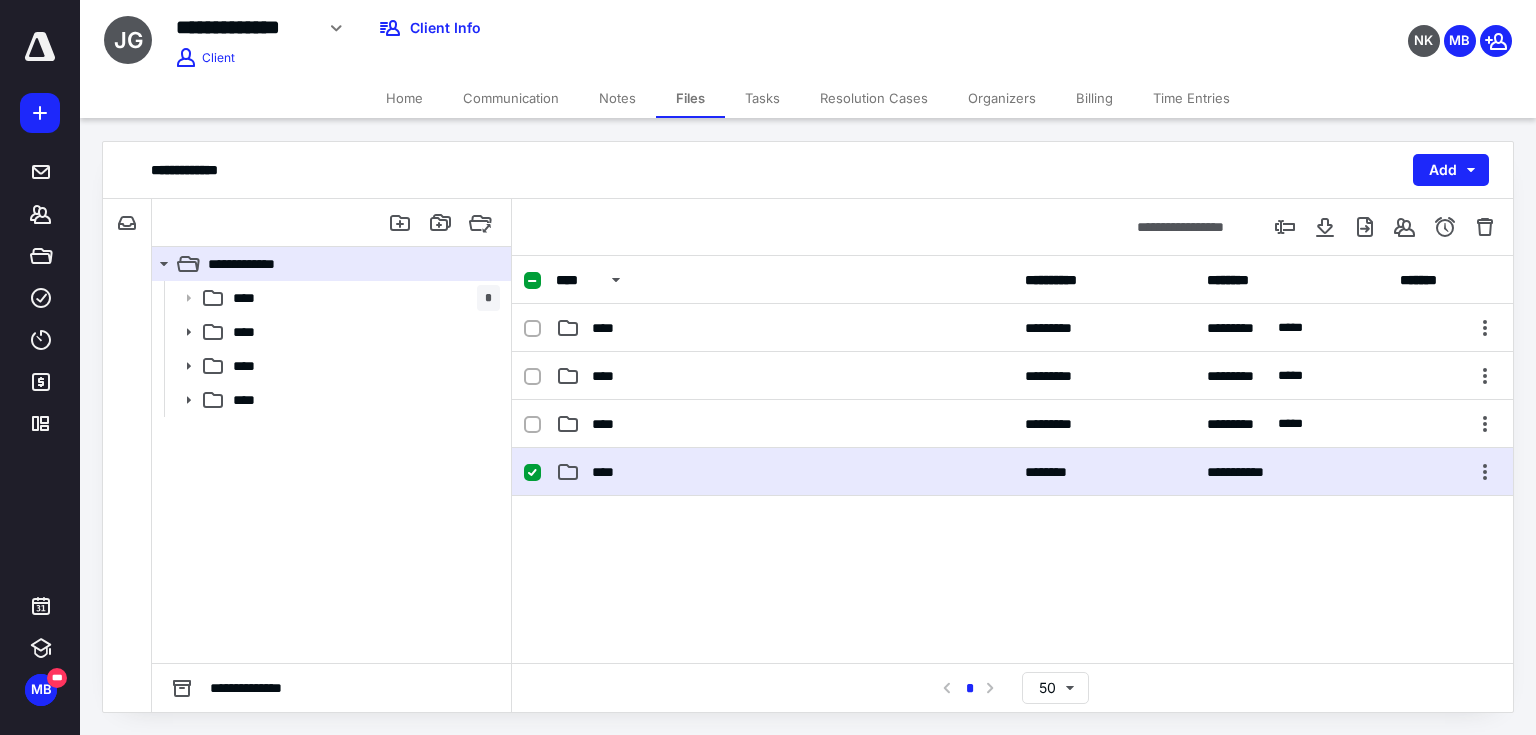 click on "****" at bounding box center (784, 472) 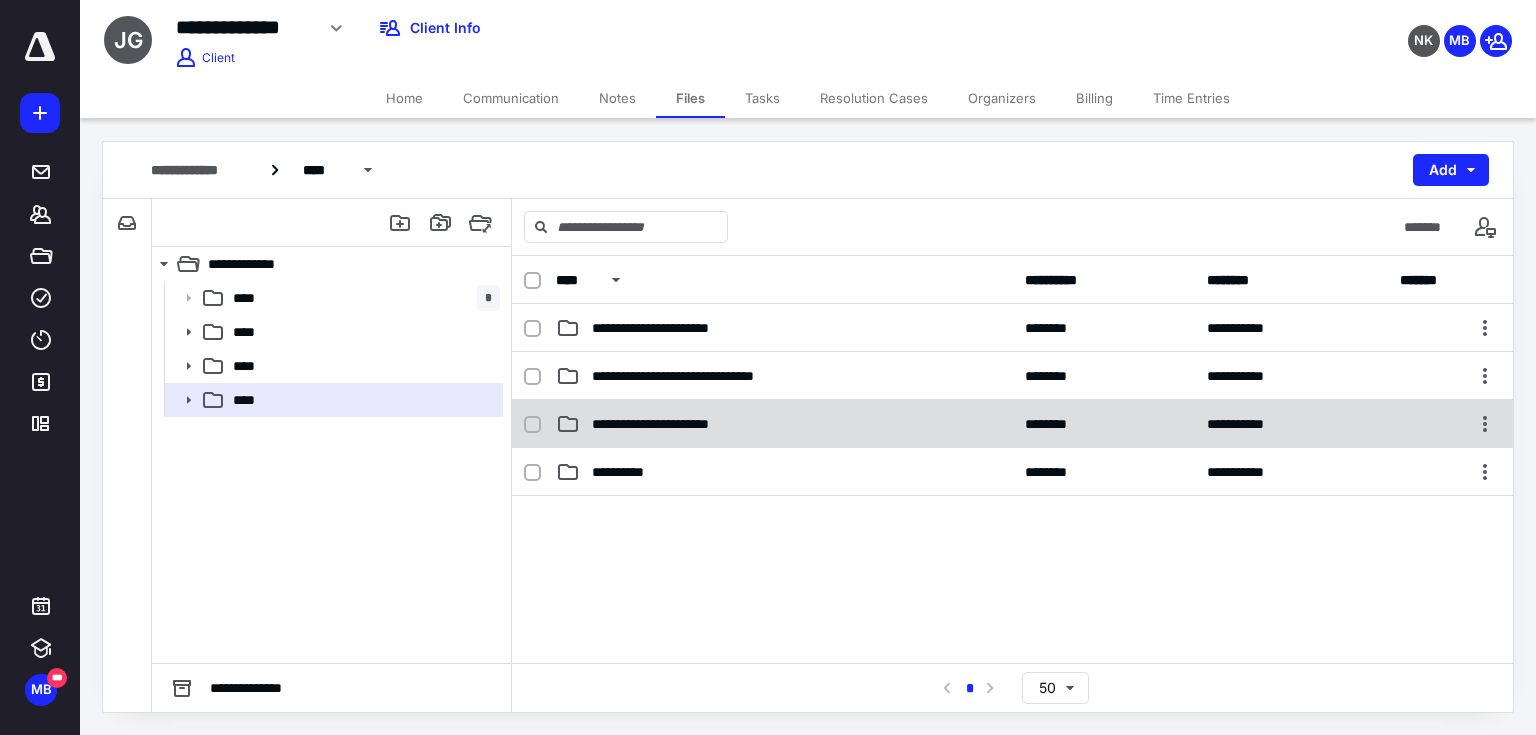 click on "**********" at bounding box center (1012, 424) 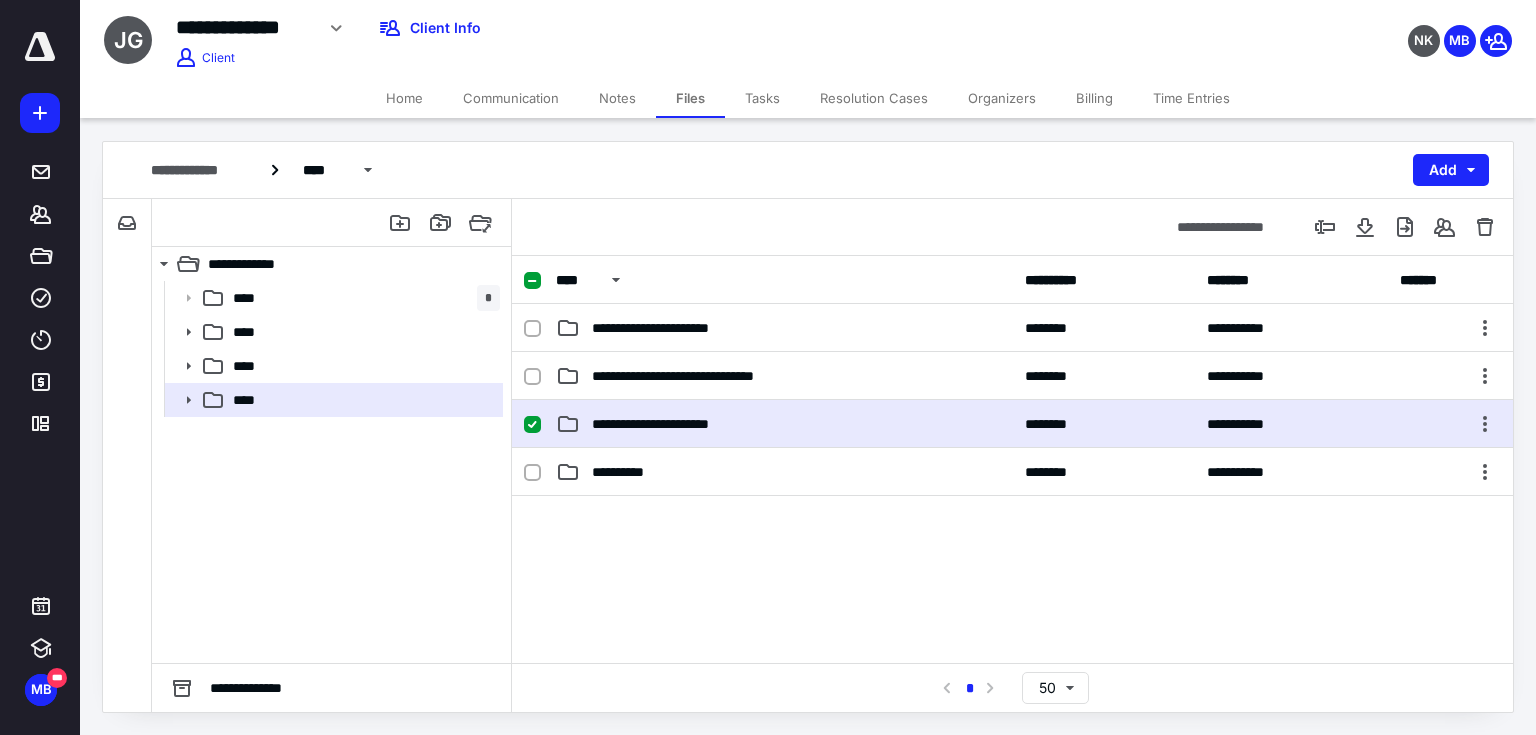 click on "**********" at bounding box center [1012, 424] 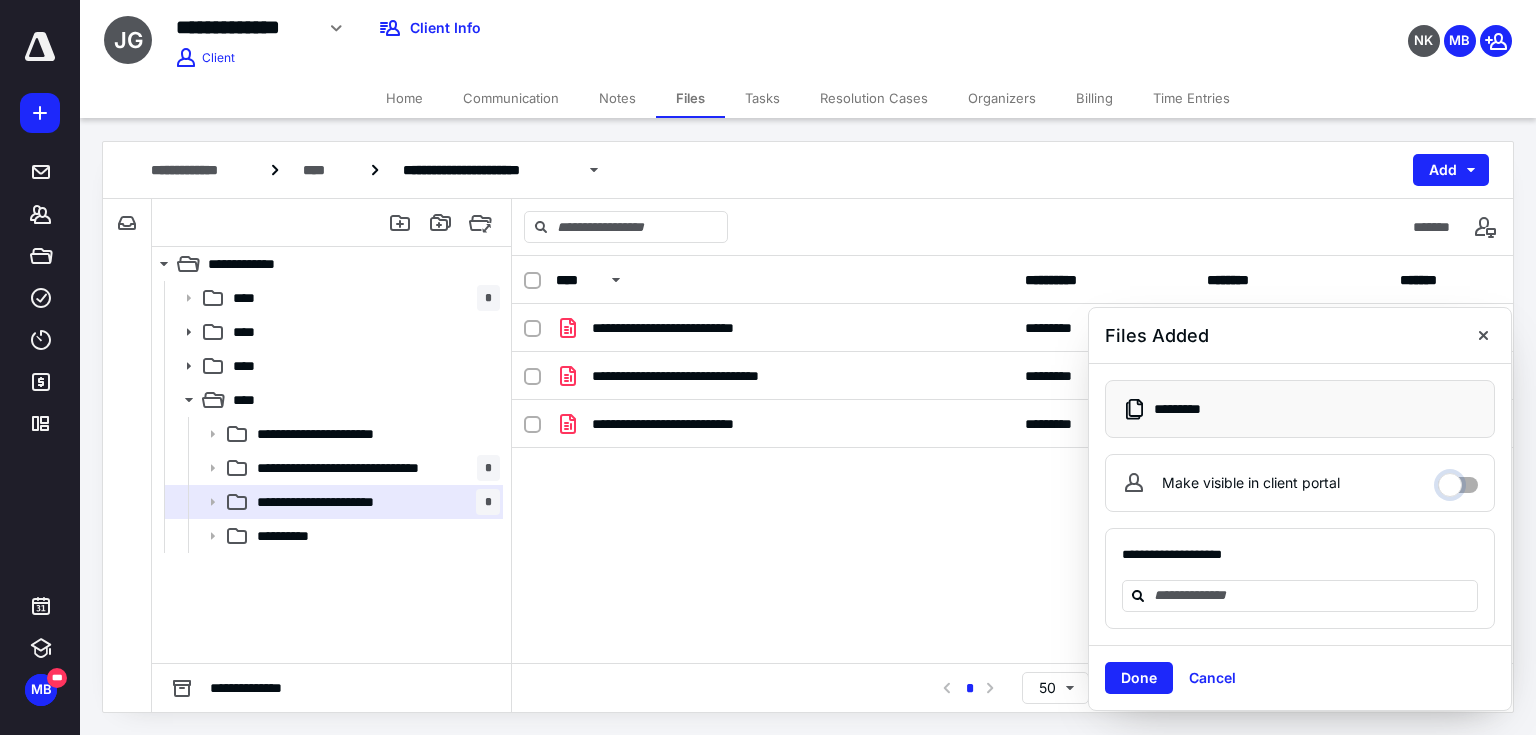 click on "Make visible in client portal" at bounding box center [1458, 480] 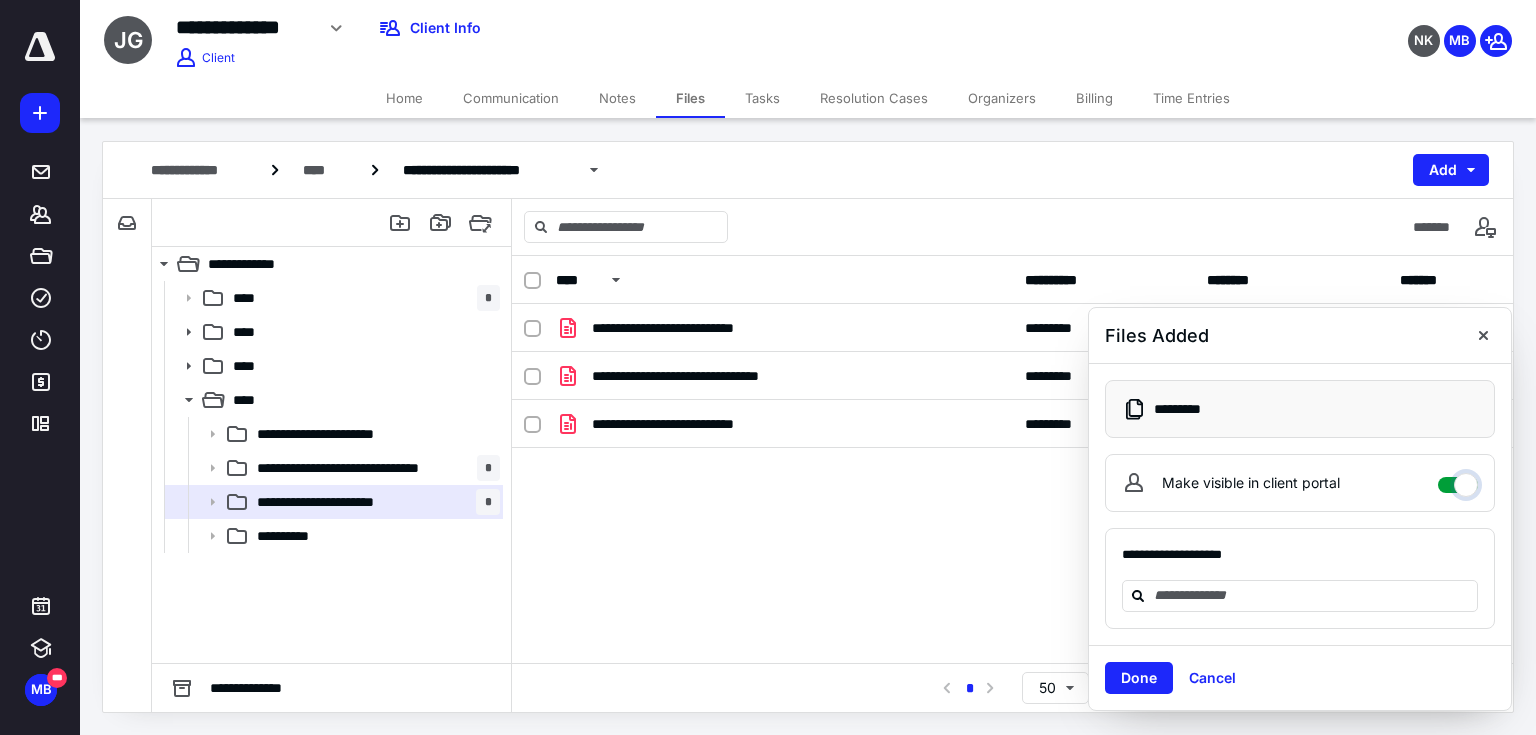 checkbox on "****" 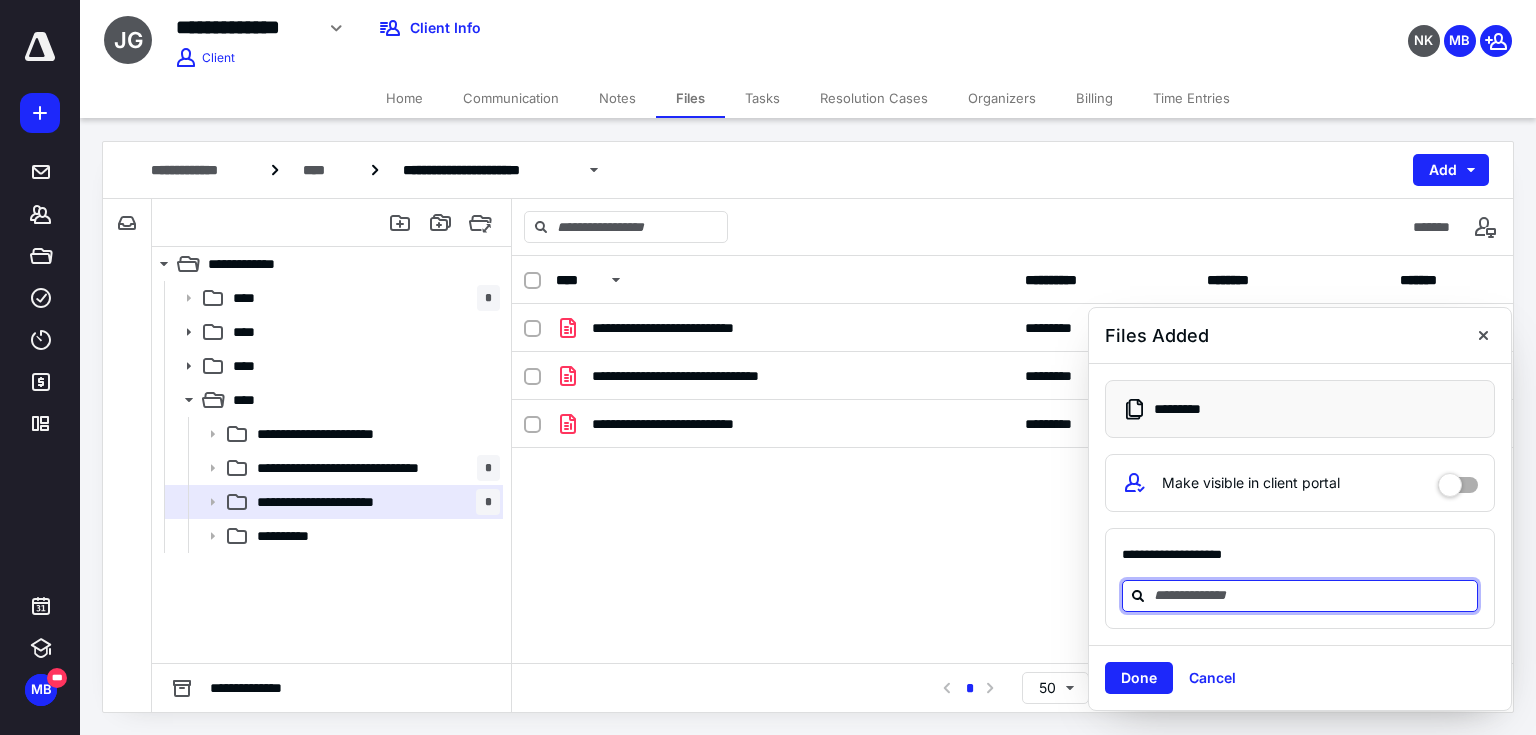 click at bounding box center [1312, 595] 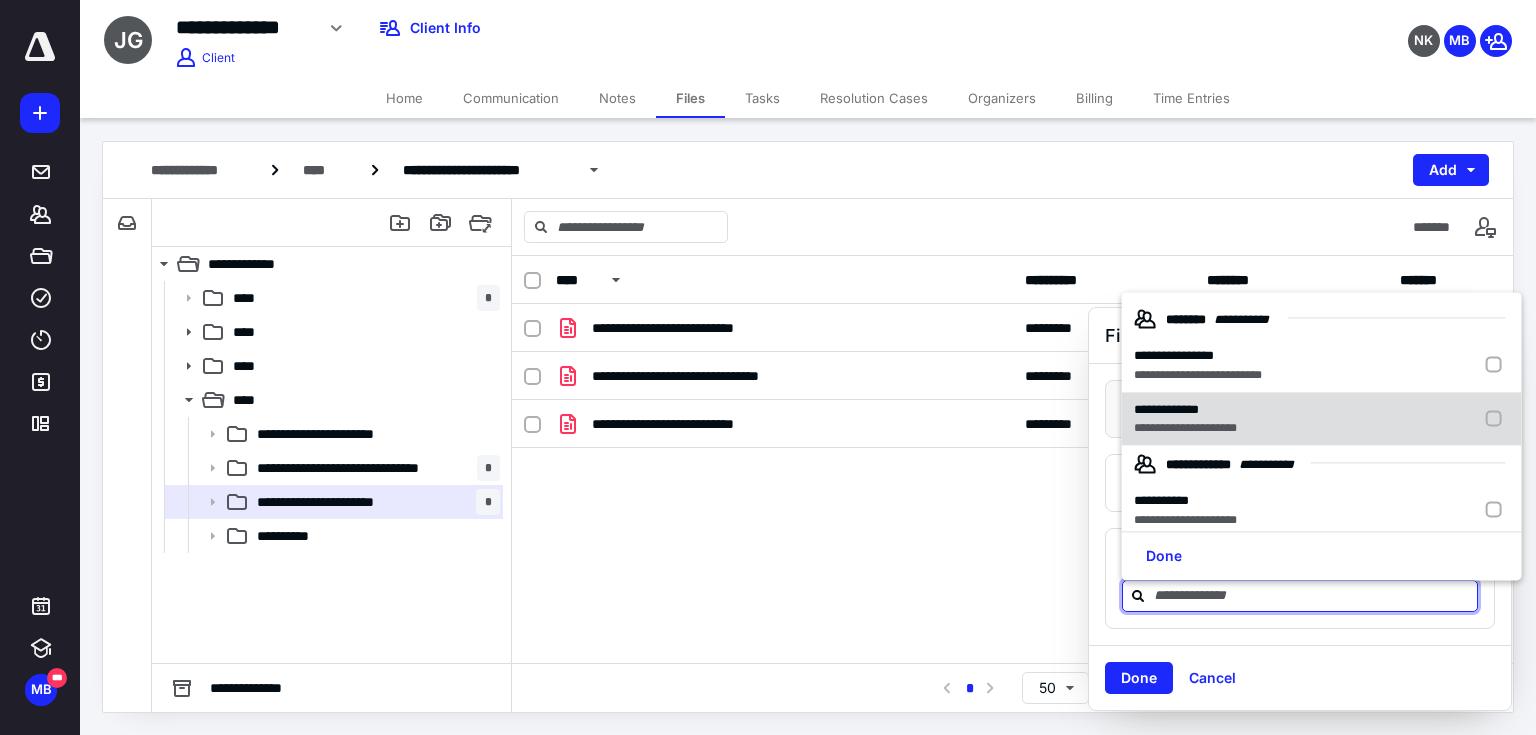 click on "**********" at bounding box center (1166, 409) 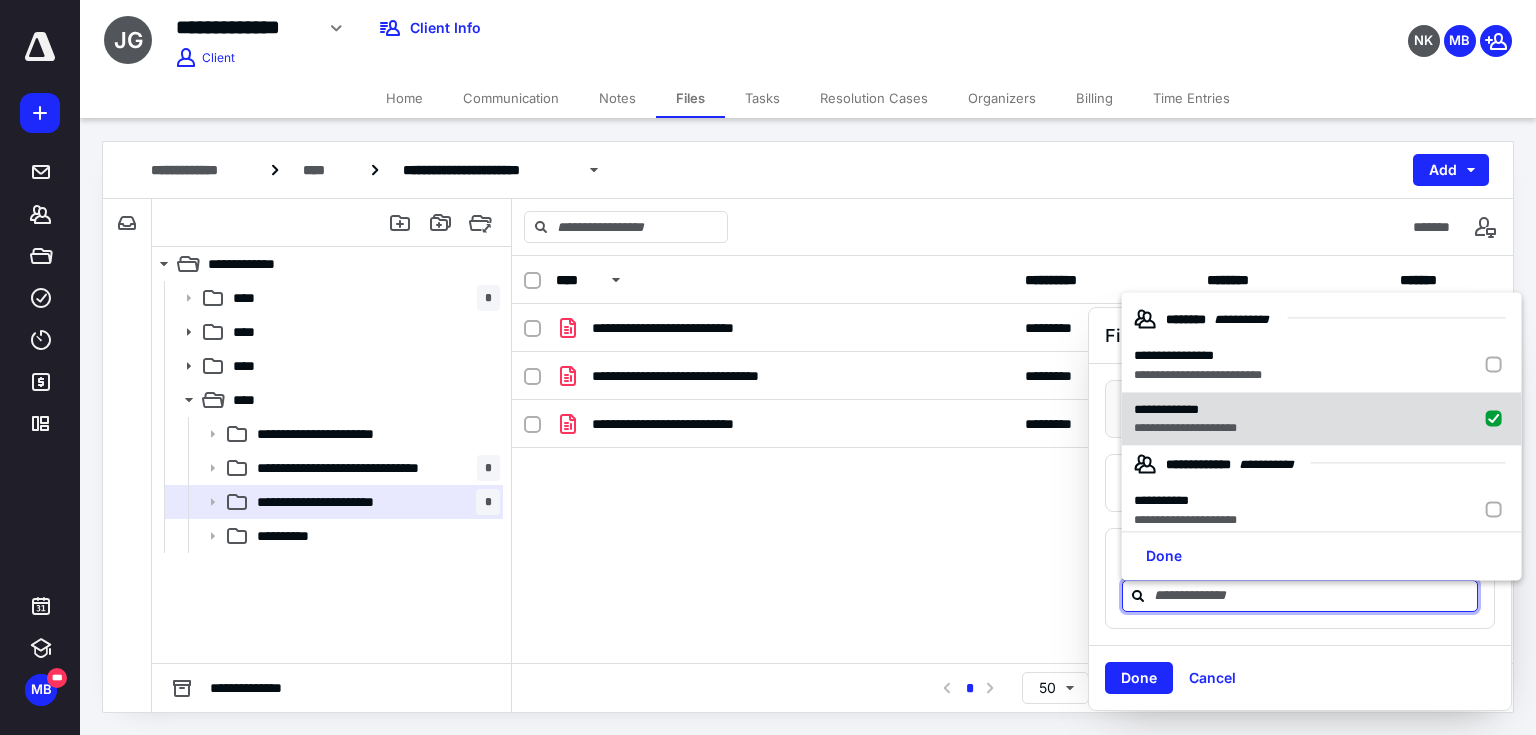 checkbox on "true" 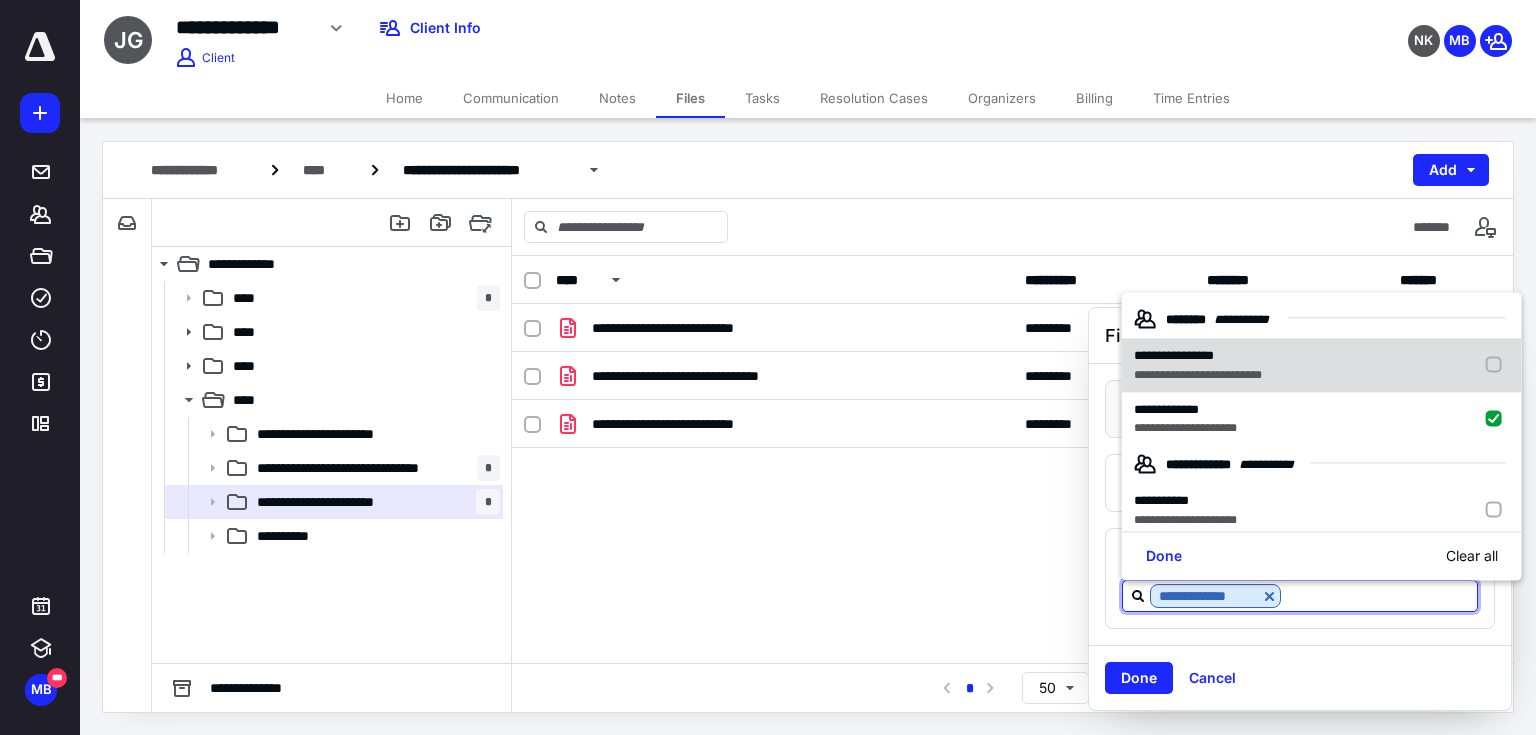 click on "**********" at bounding box center [1198, 375] 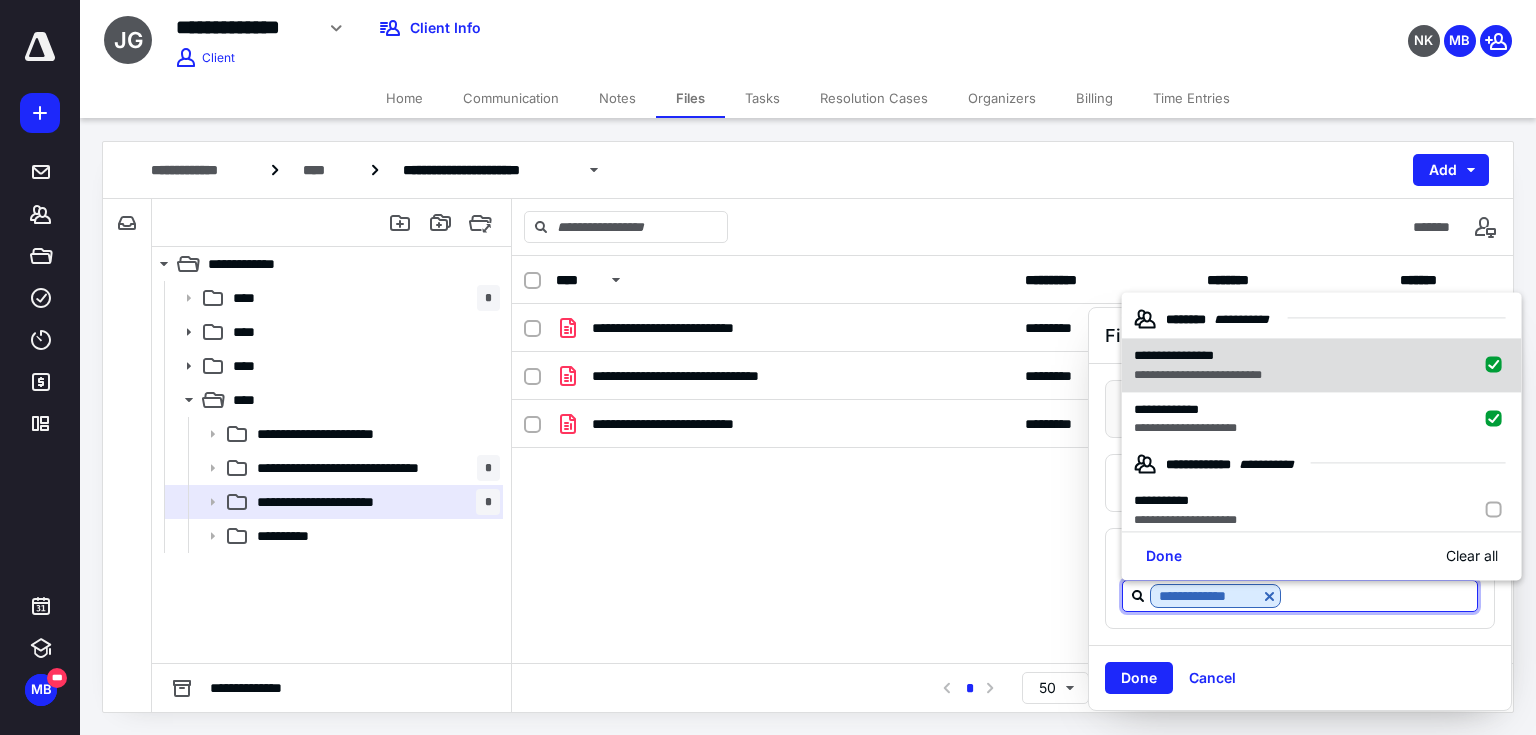 checkbox on "true" 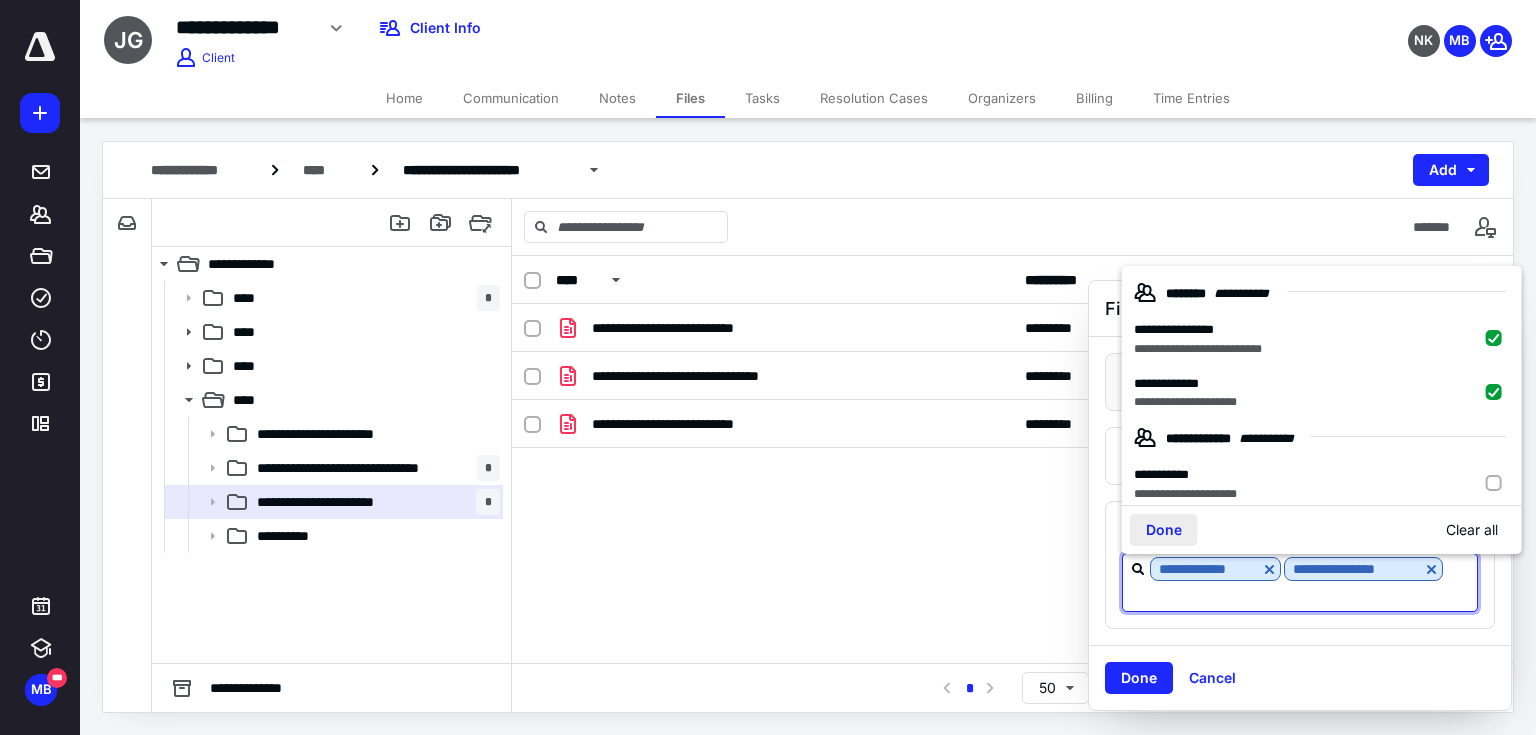 click on "Done" at bounding box center [1164, 530] 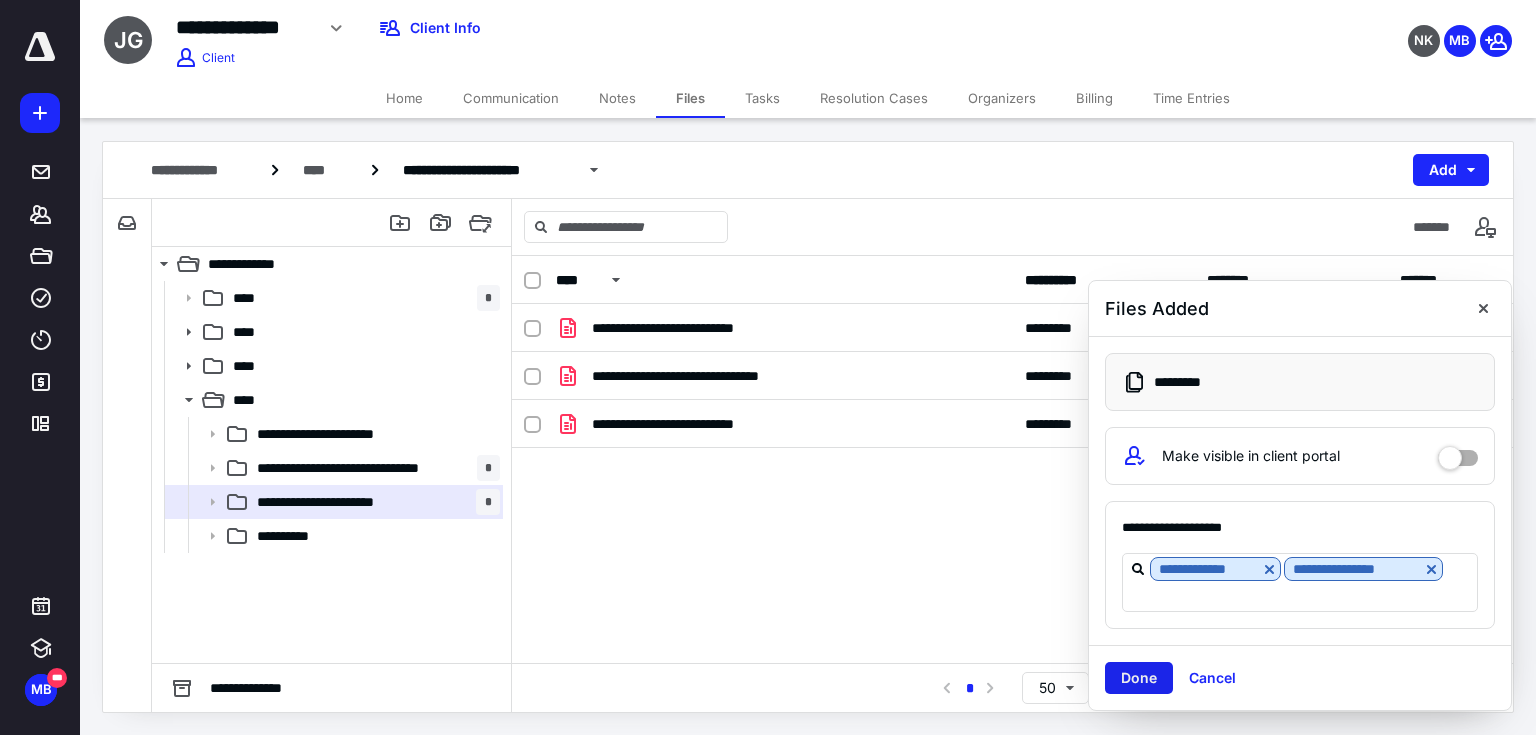 click on "Done" at bounding box center [1139, 678] 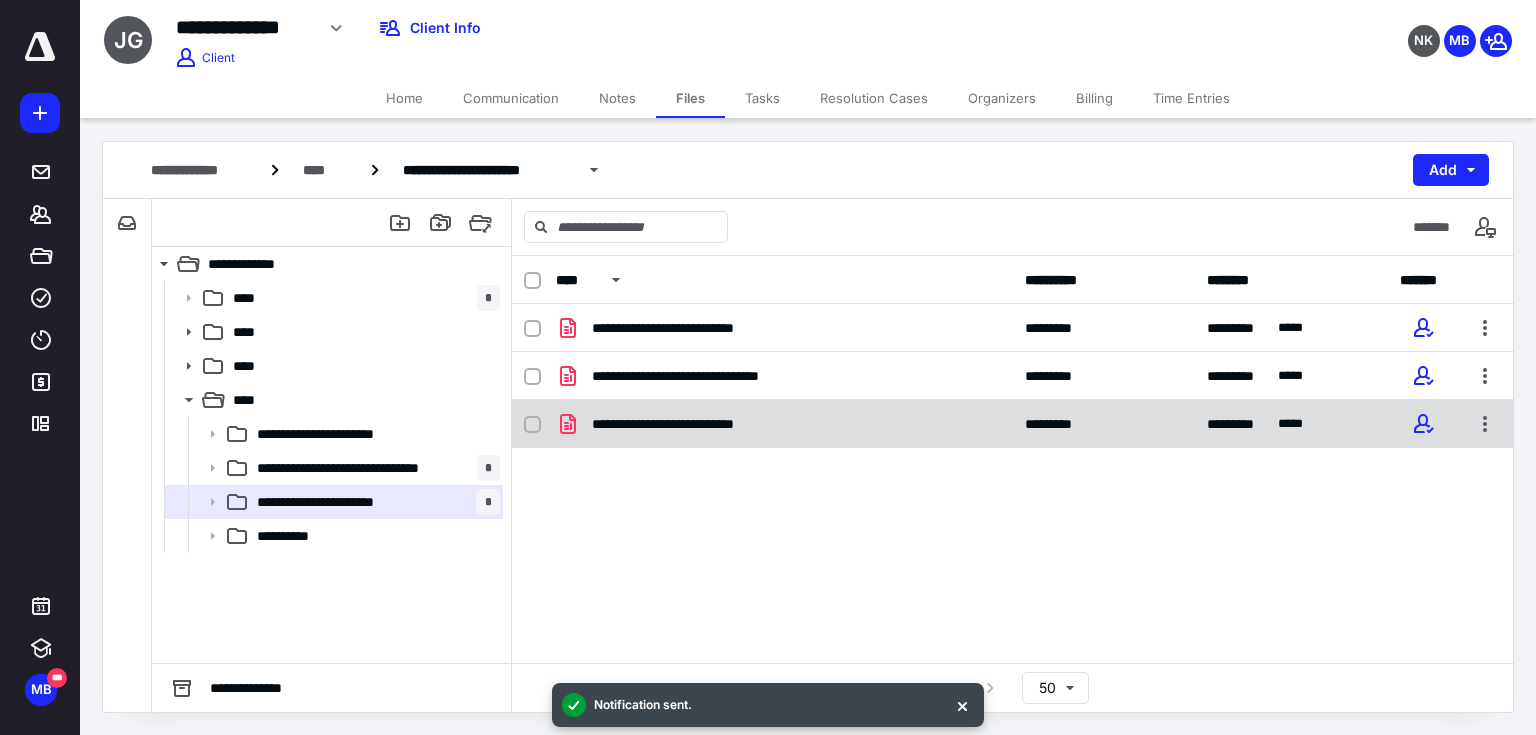 checkbox on "true" 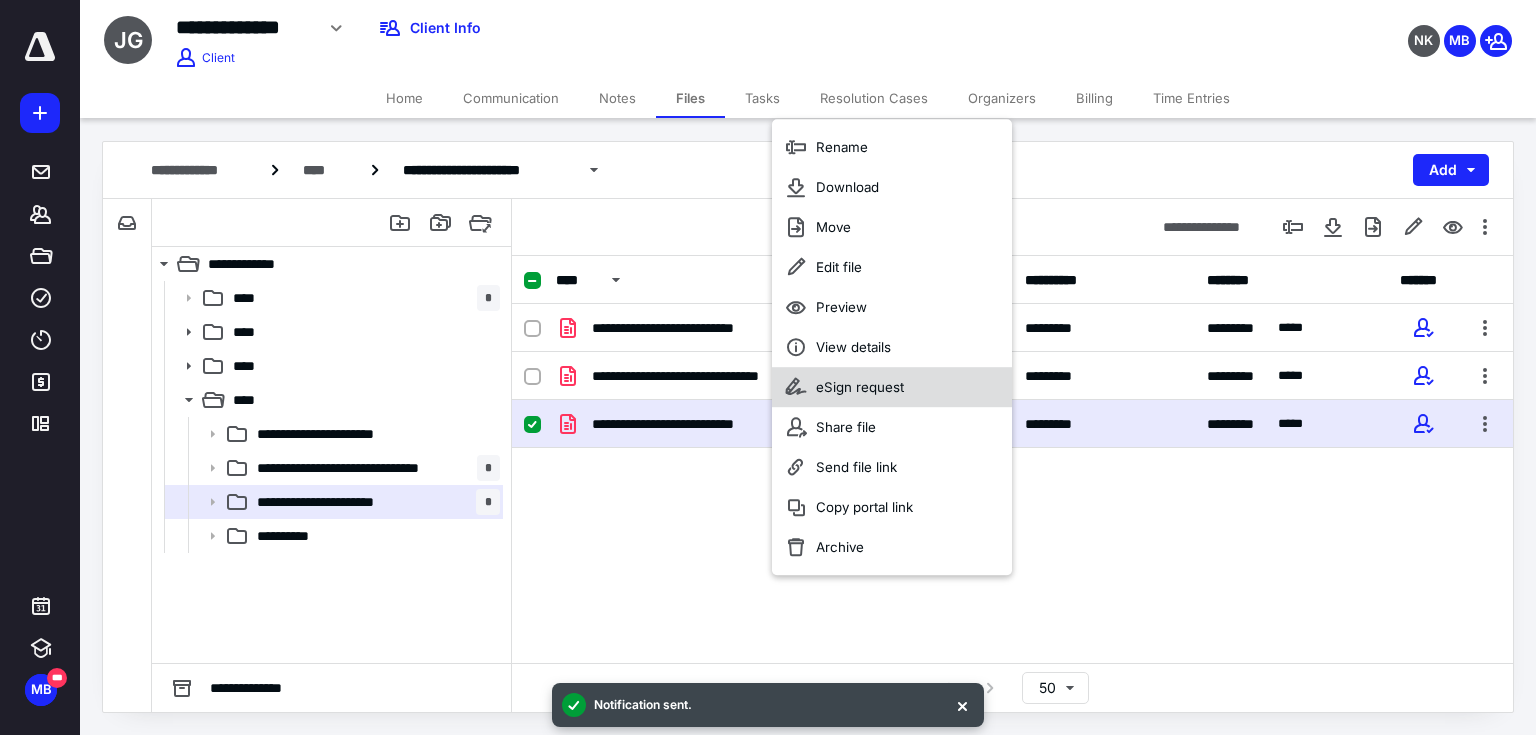 click on "eSign request" at bounding box center [860, 387] 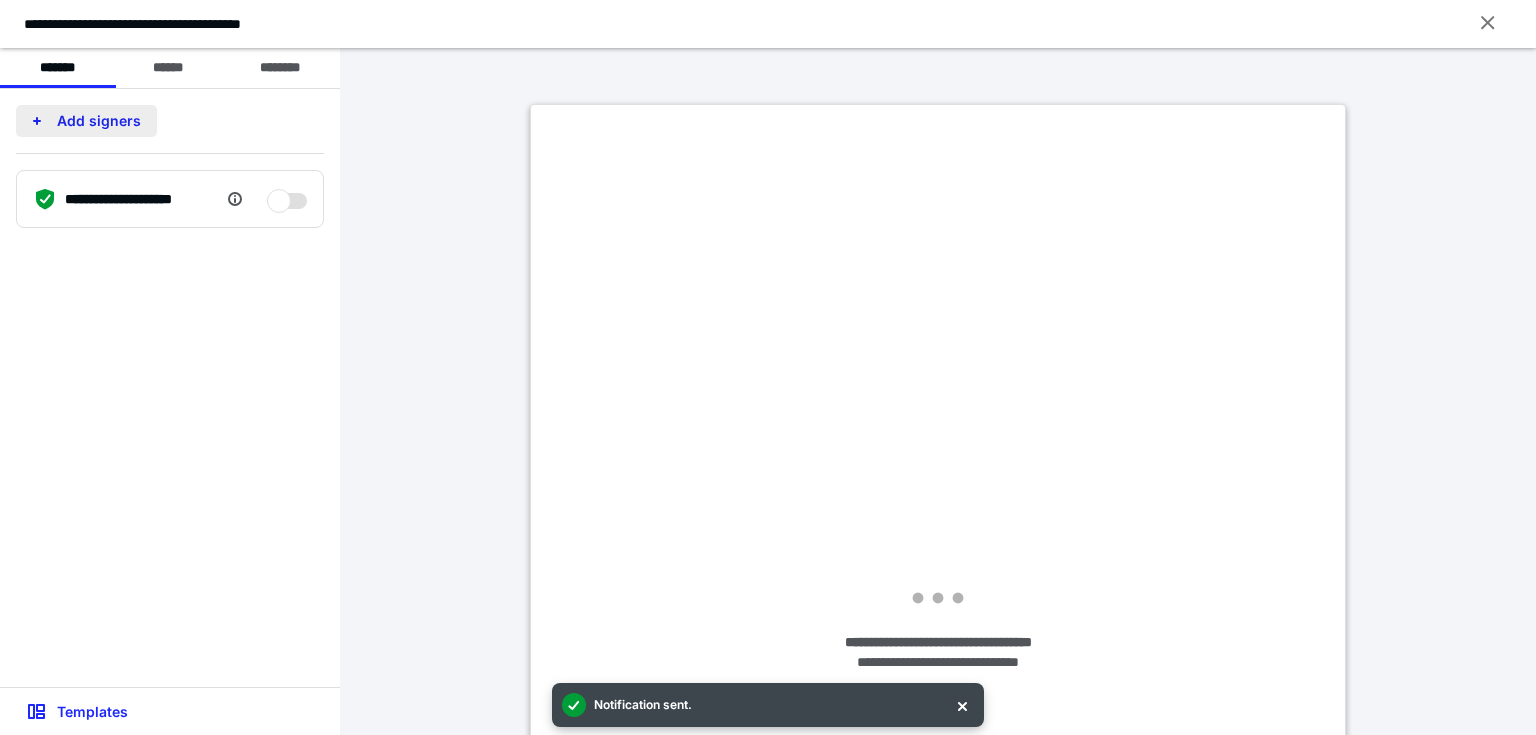 click on "Add signers" at bounding box center [86, 121] 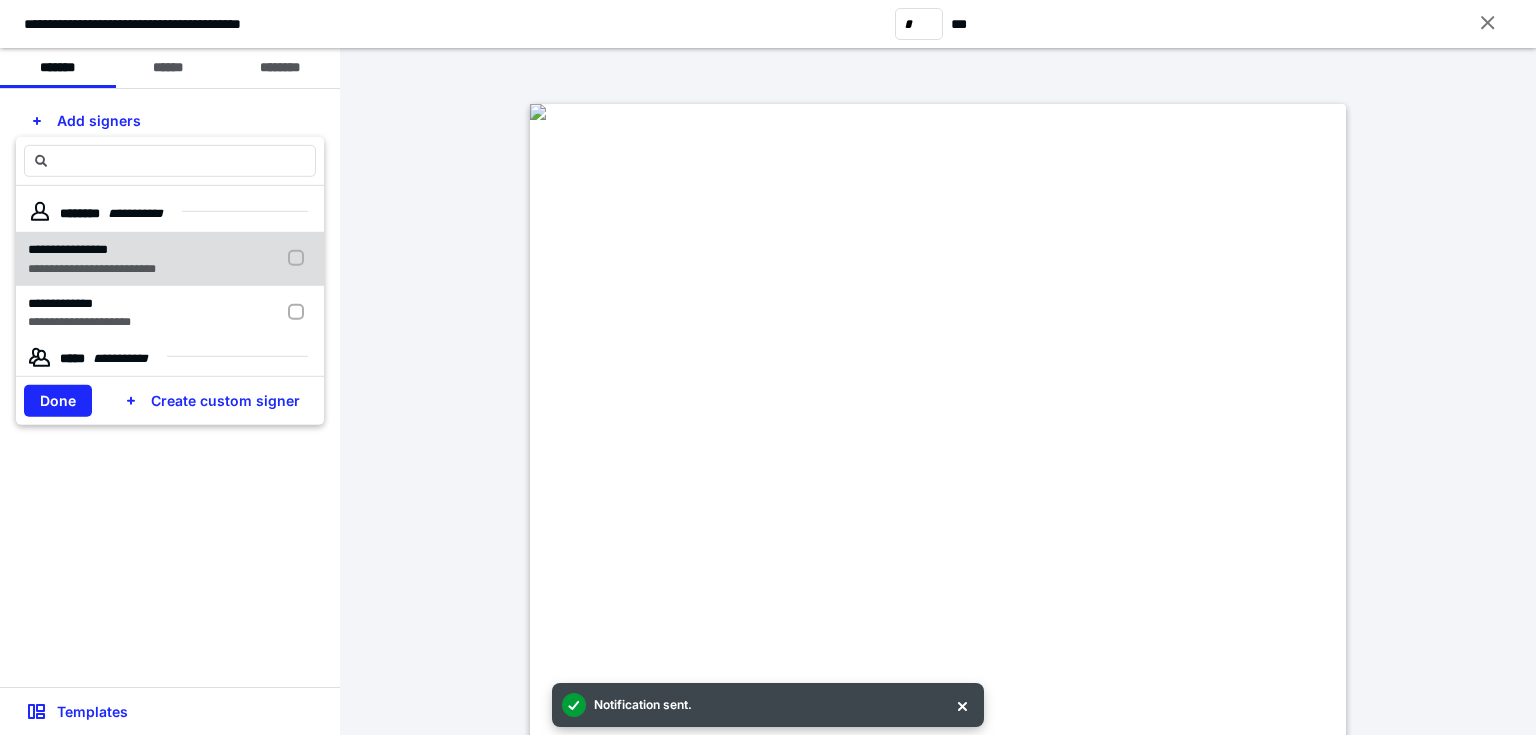 click on "**********" at bounding box center [68, 249] 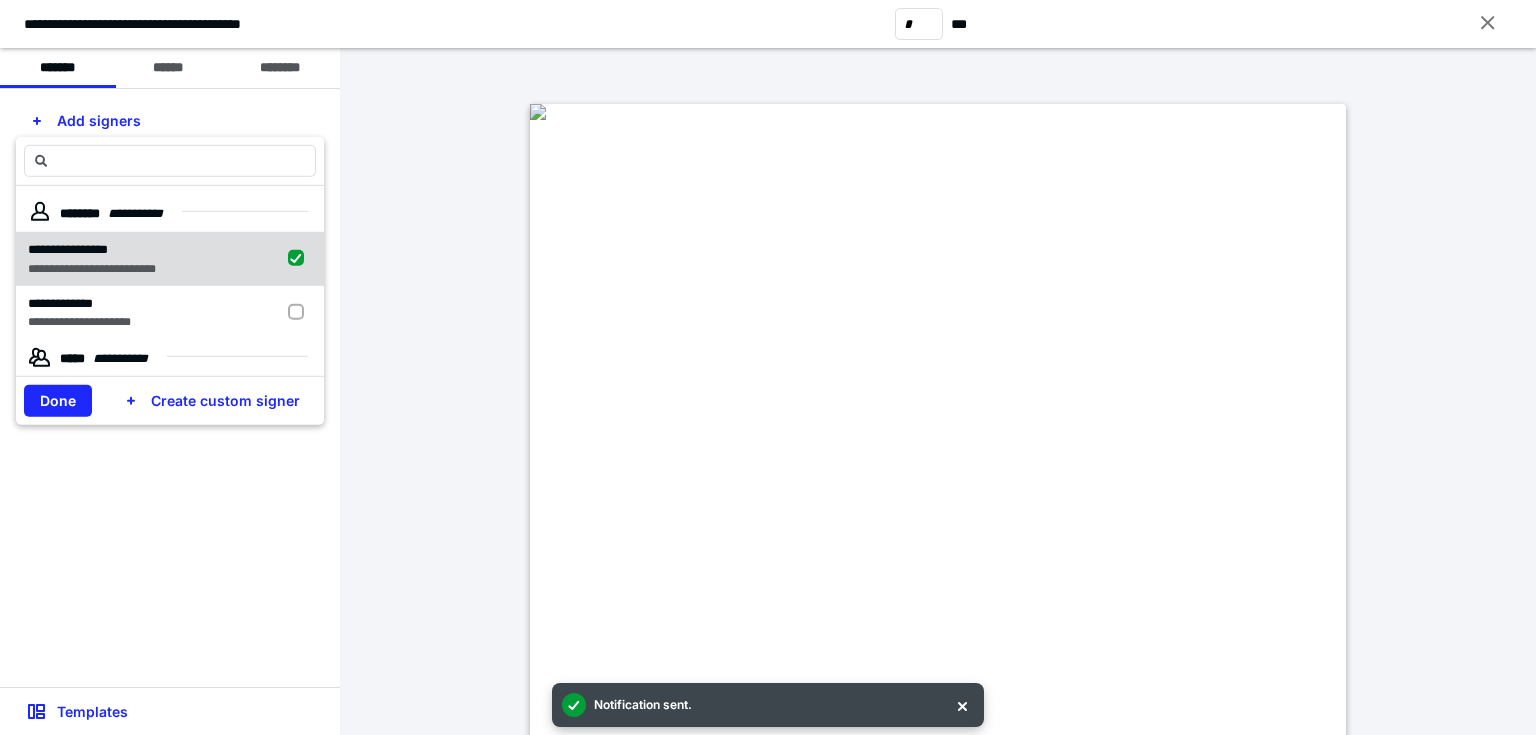 checkbox on "true" 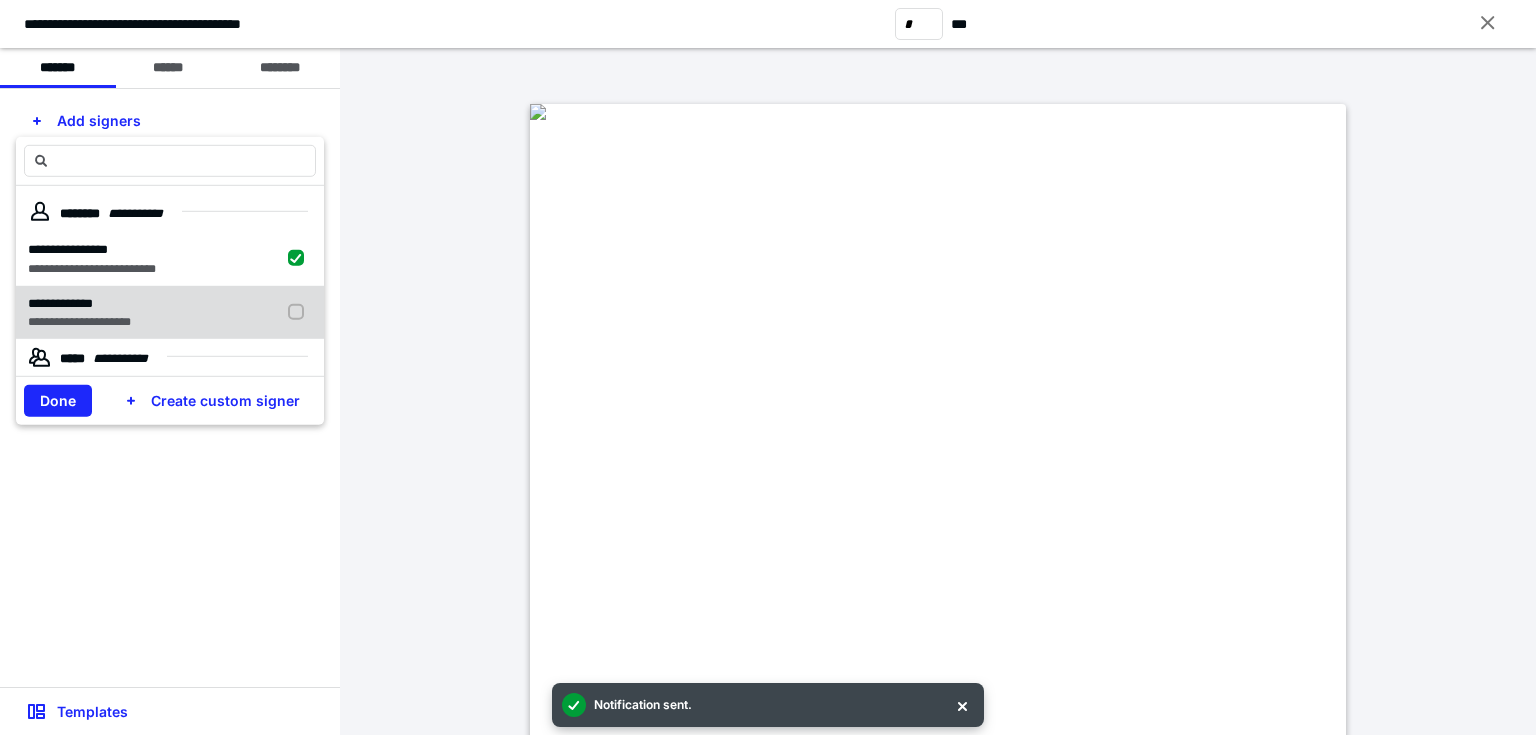 click on "**********" at bounding box center (79, 322) 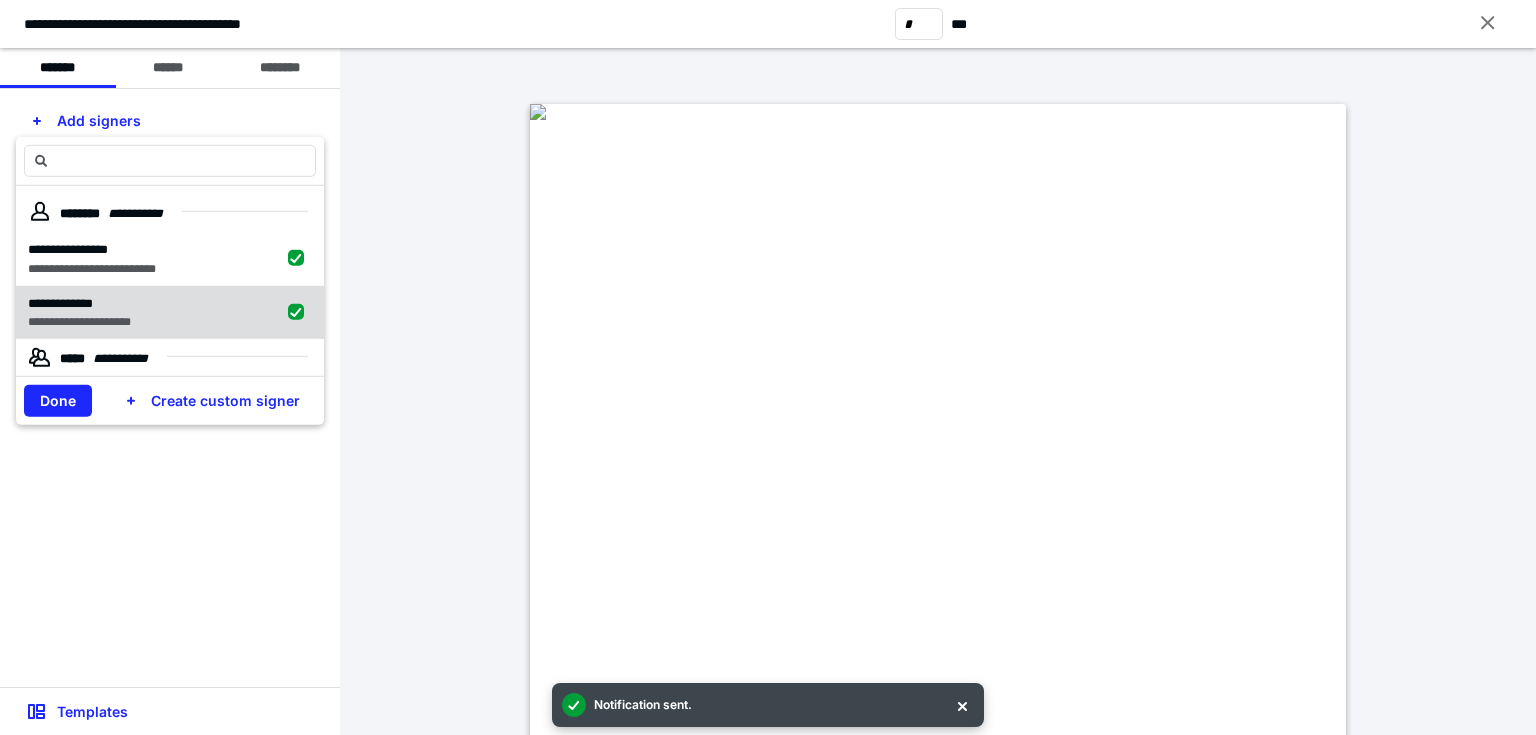 checkbox on "true" 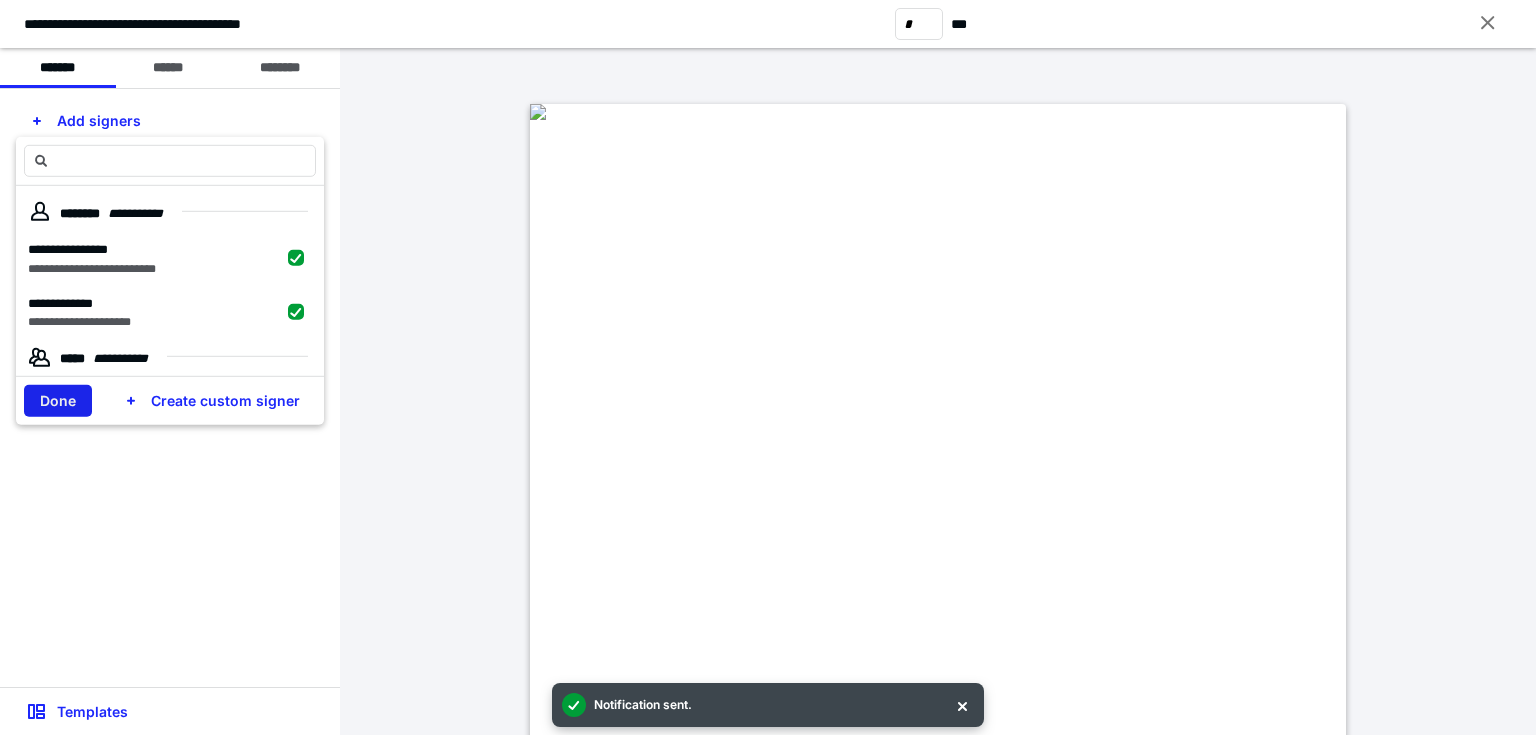 click on "Done" at bounding box center (58, 401) 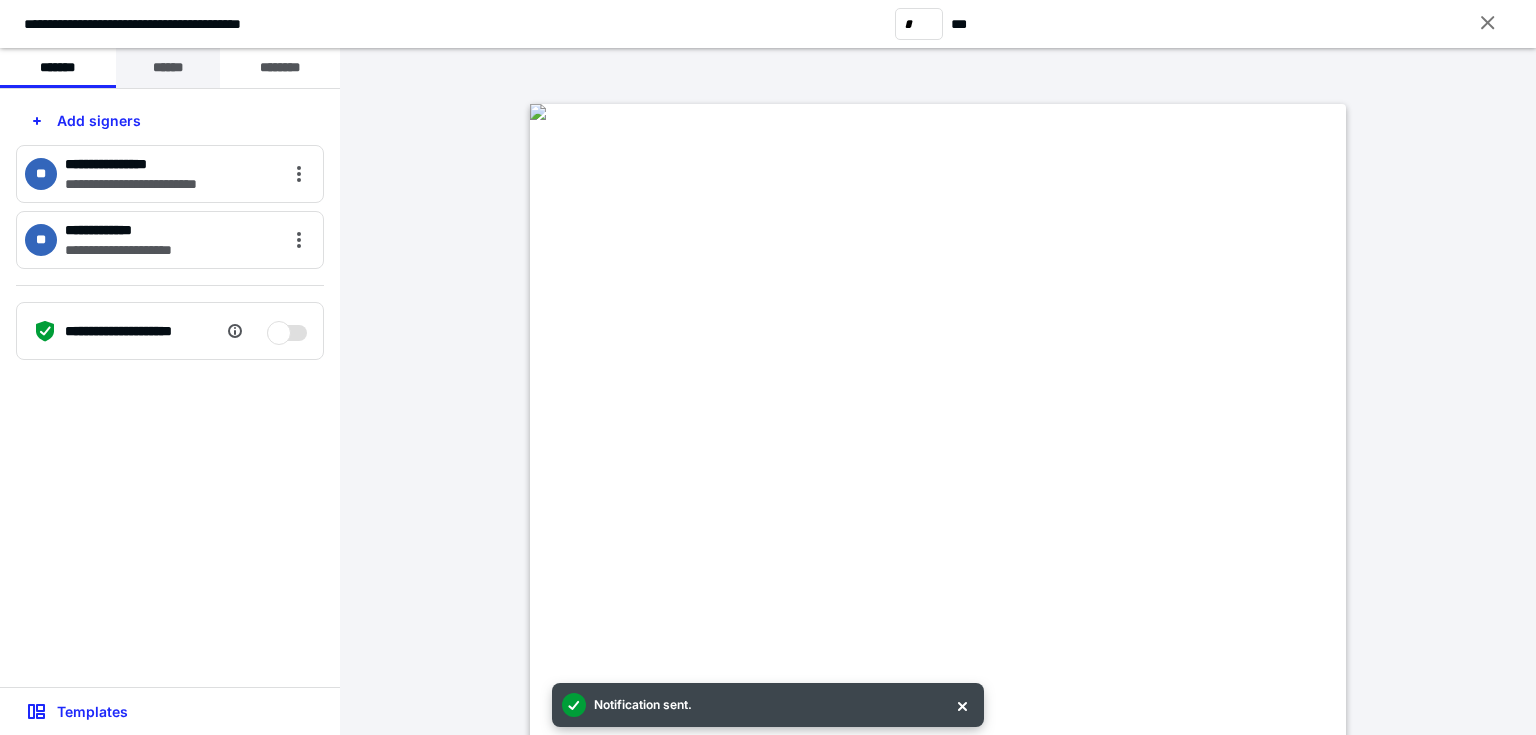 click on "******" at bounding box center [168, 68] 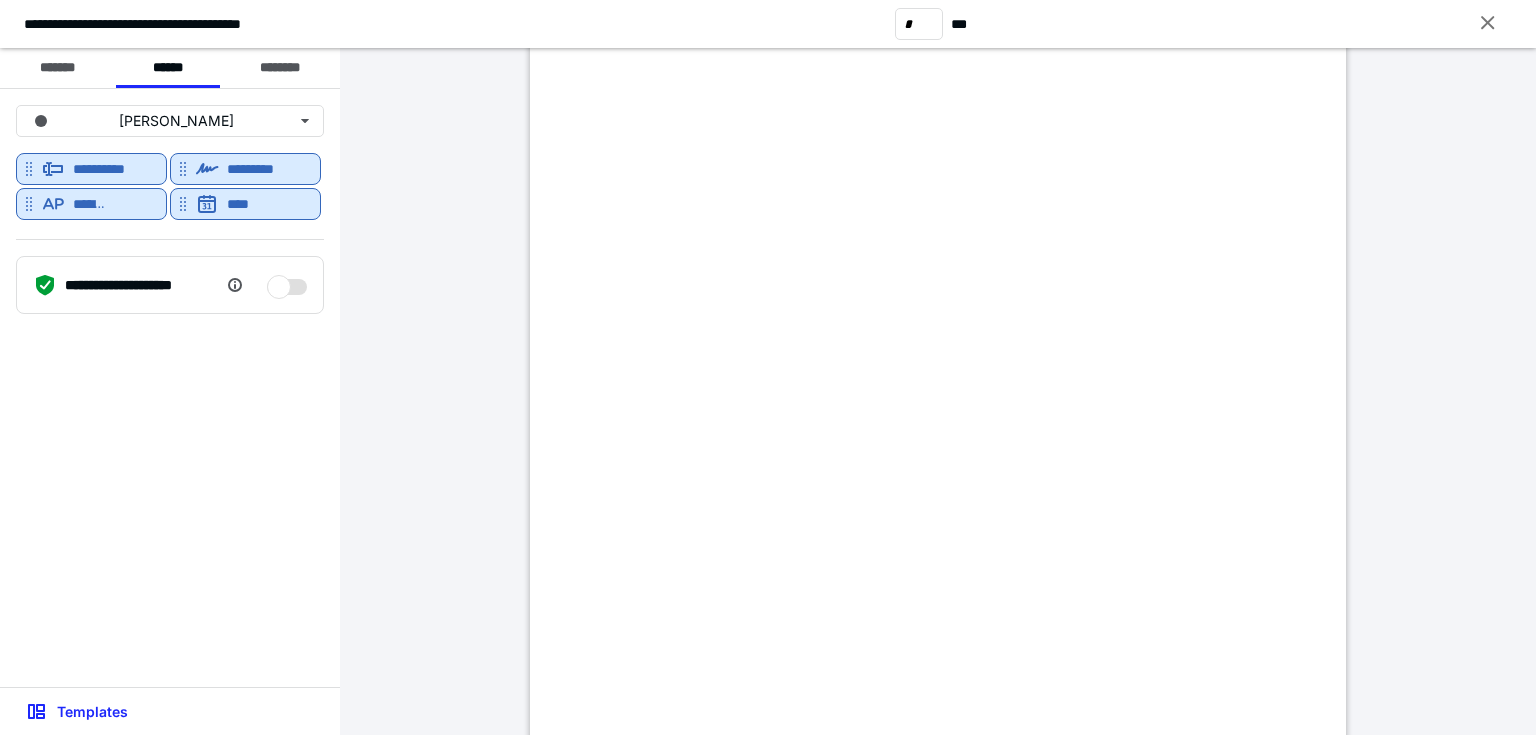 scroll, scrollTop: 2480, scrollLeft: 0, axis: vertical 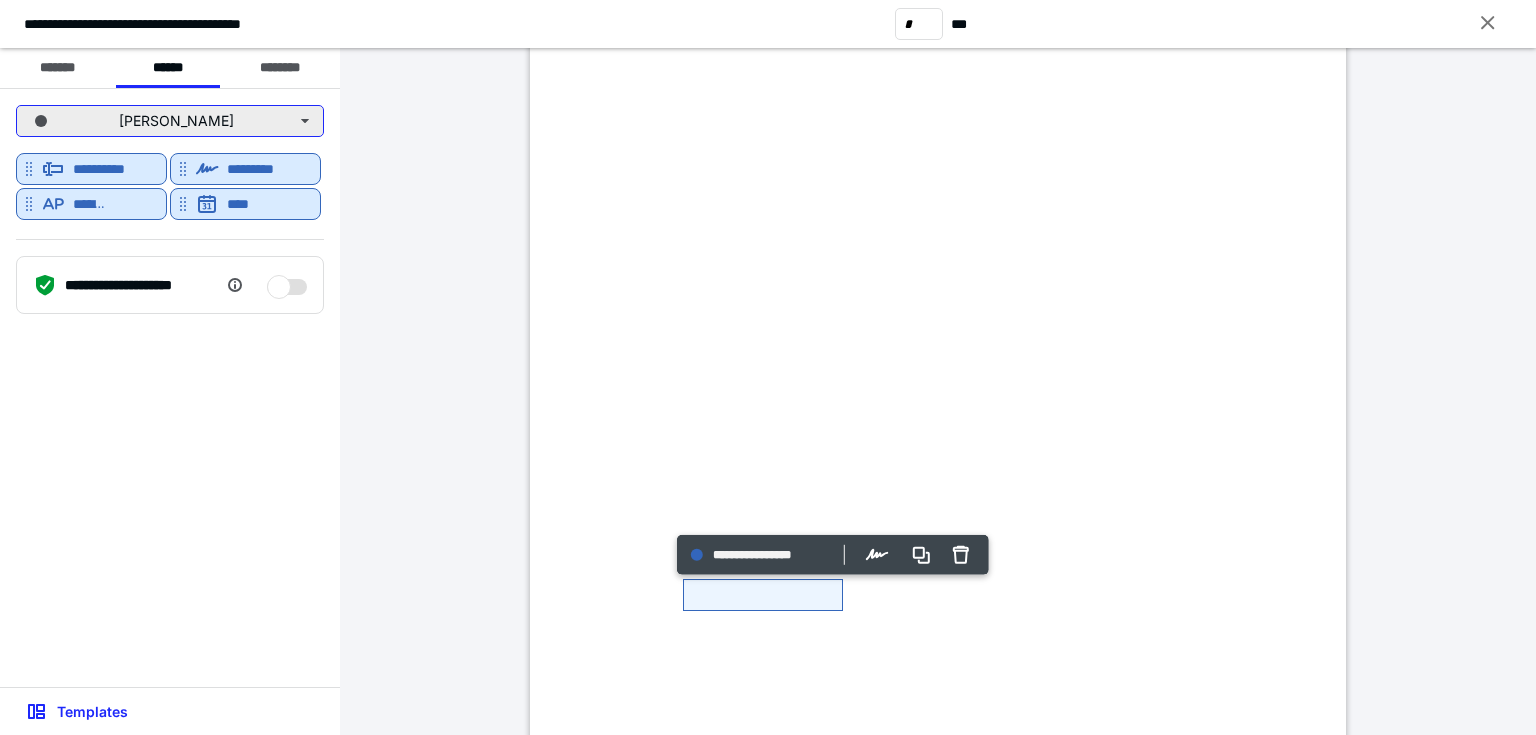 click on "[PERSON_NAME]" at bounding box center (170, 121) 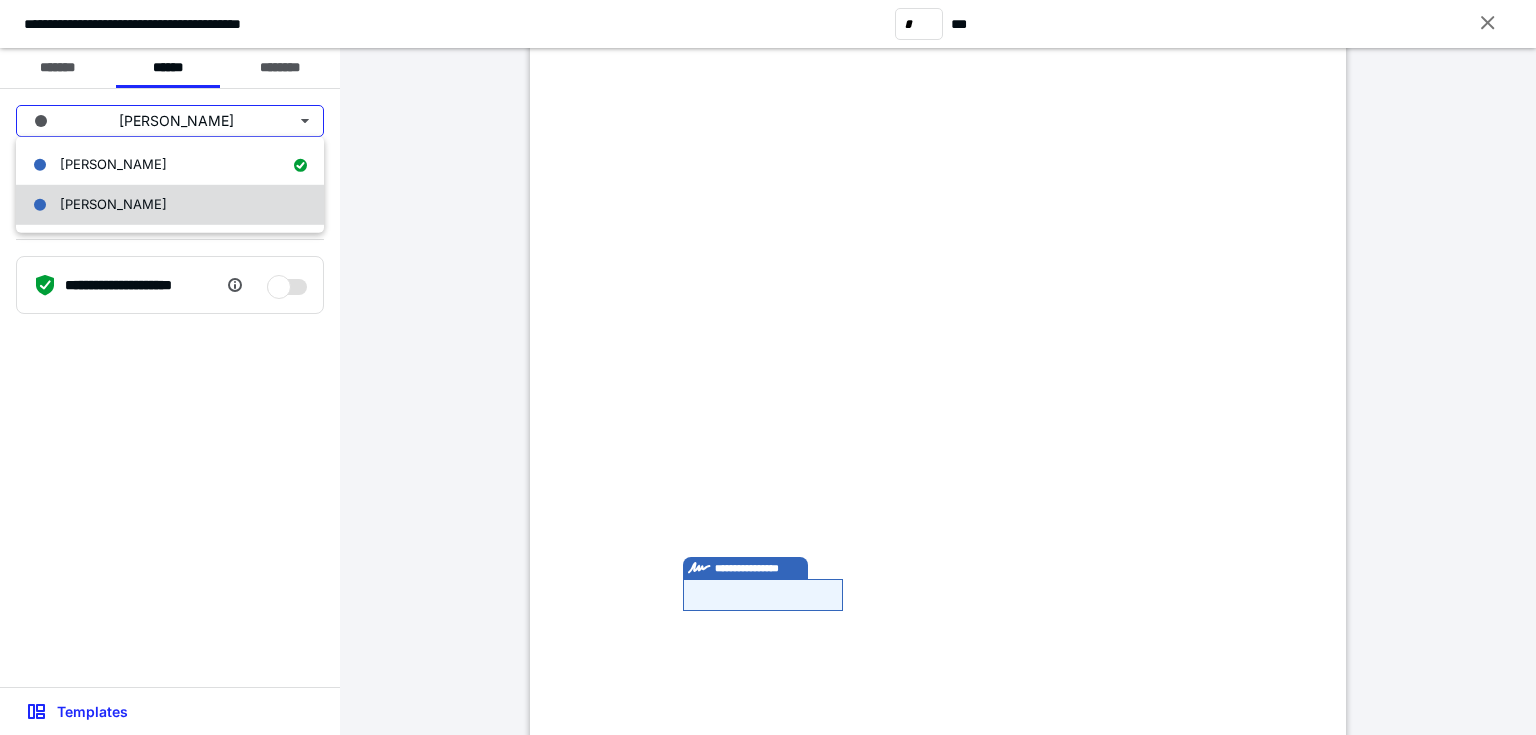 click on "[PERSON_NAME]" at bounding box center [170, 205] 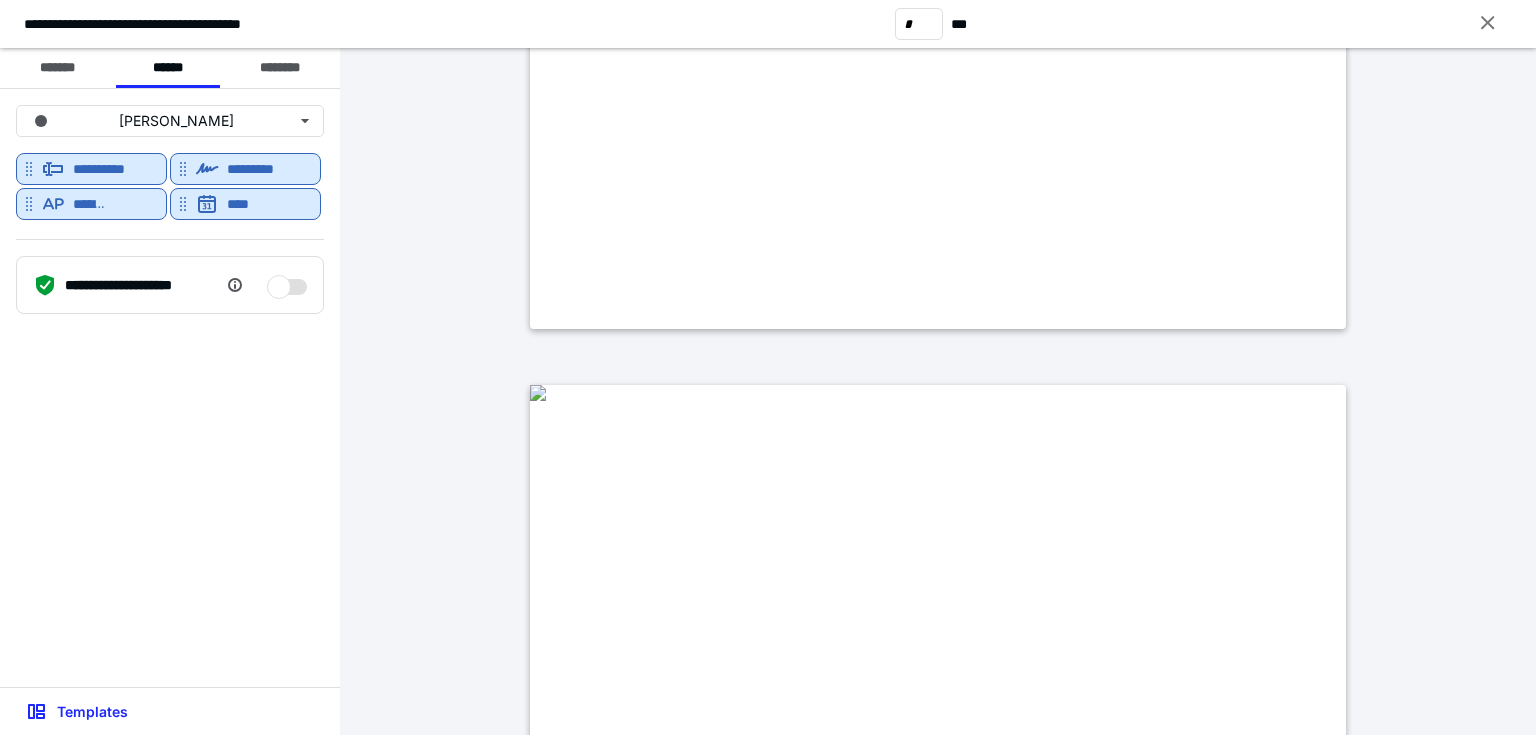 type on "*" 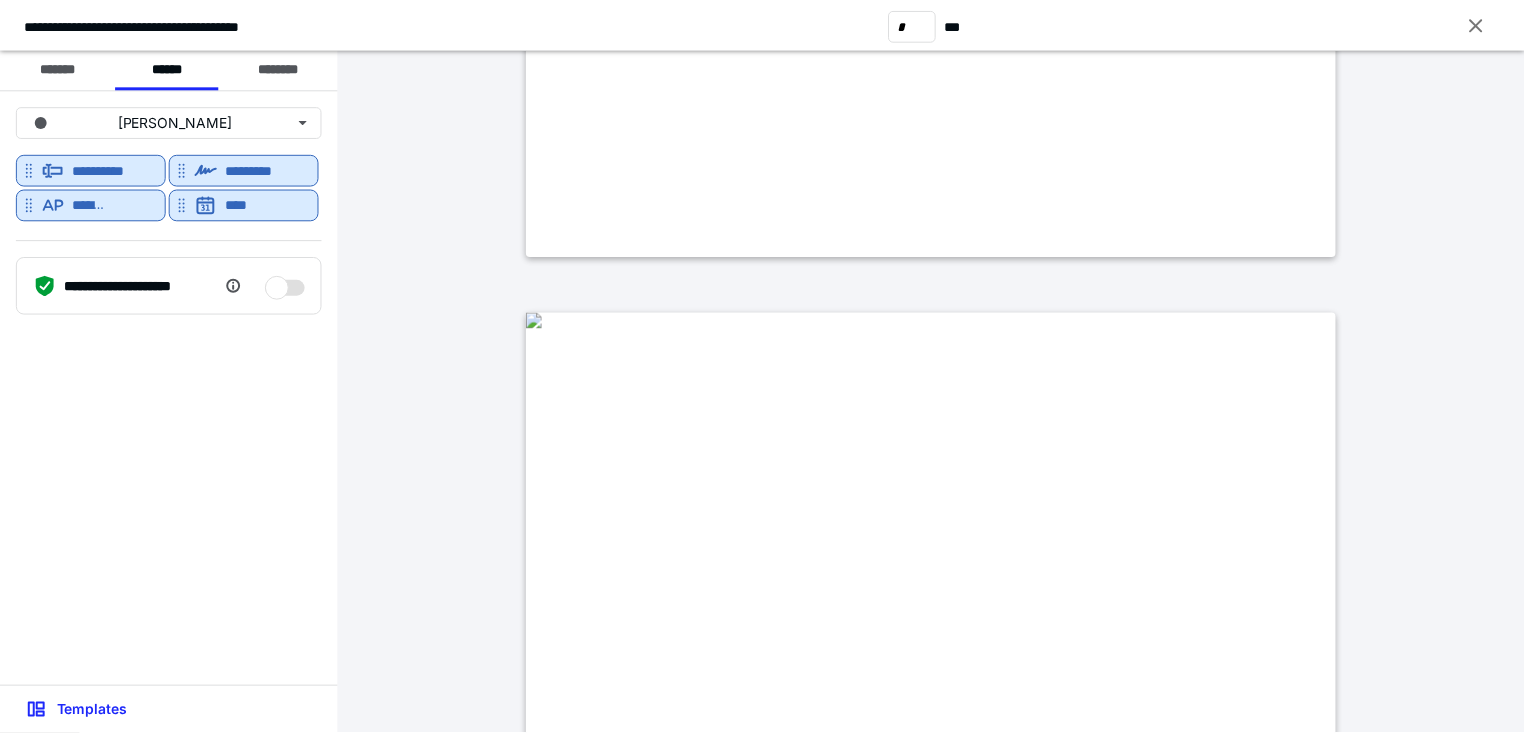 scroll, scrollTop: 4640, scrollLeft: 0, axis: vertical 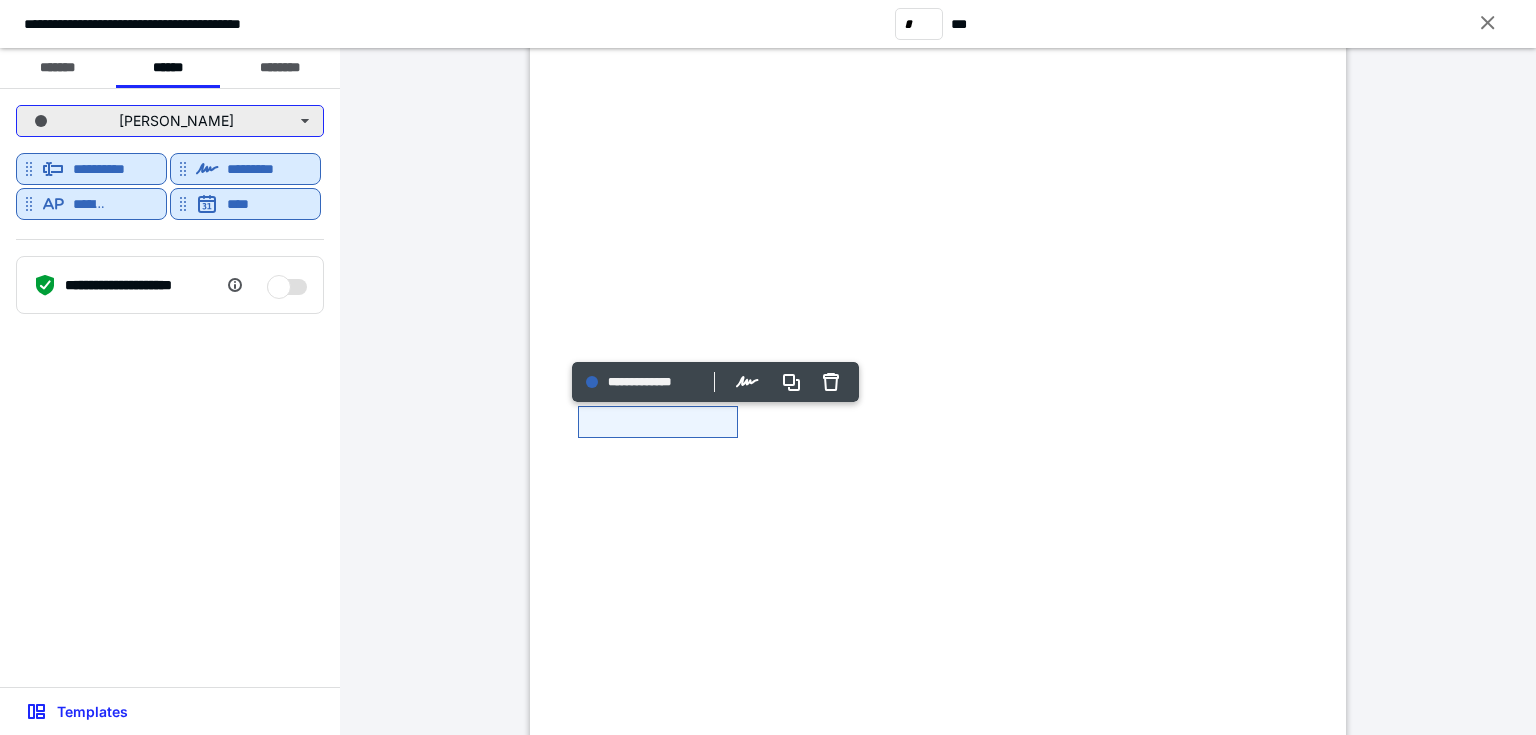 click on "[PERSON_NAME]" at bounding box center [170, 121] 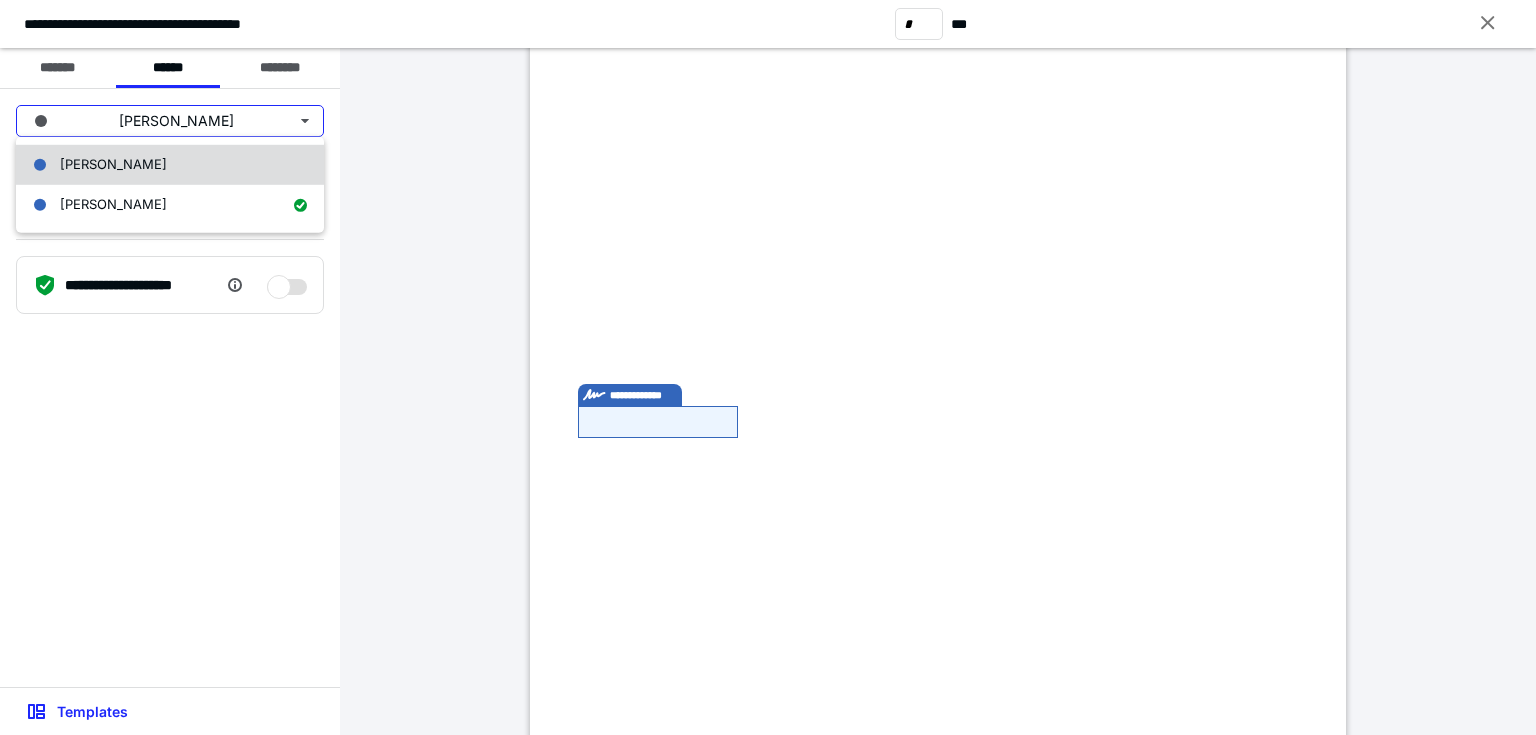 click on "[PERSON_NAME]" at bounding box center [170, 165] 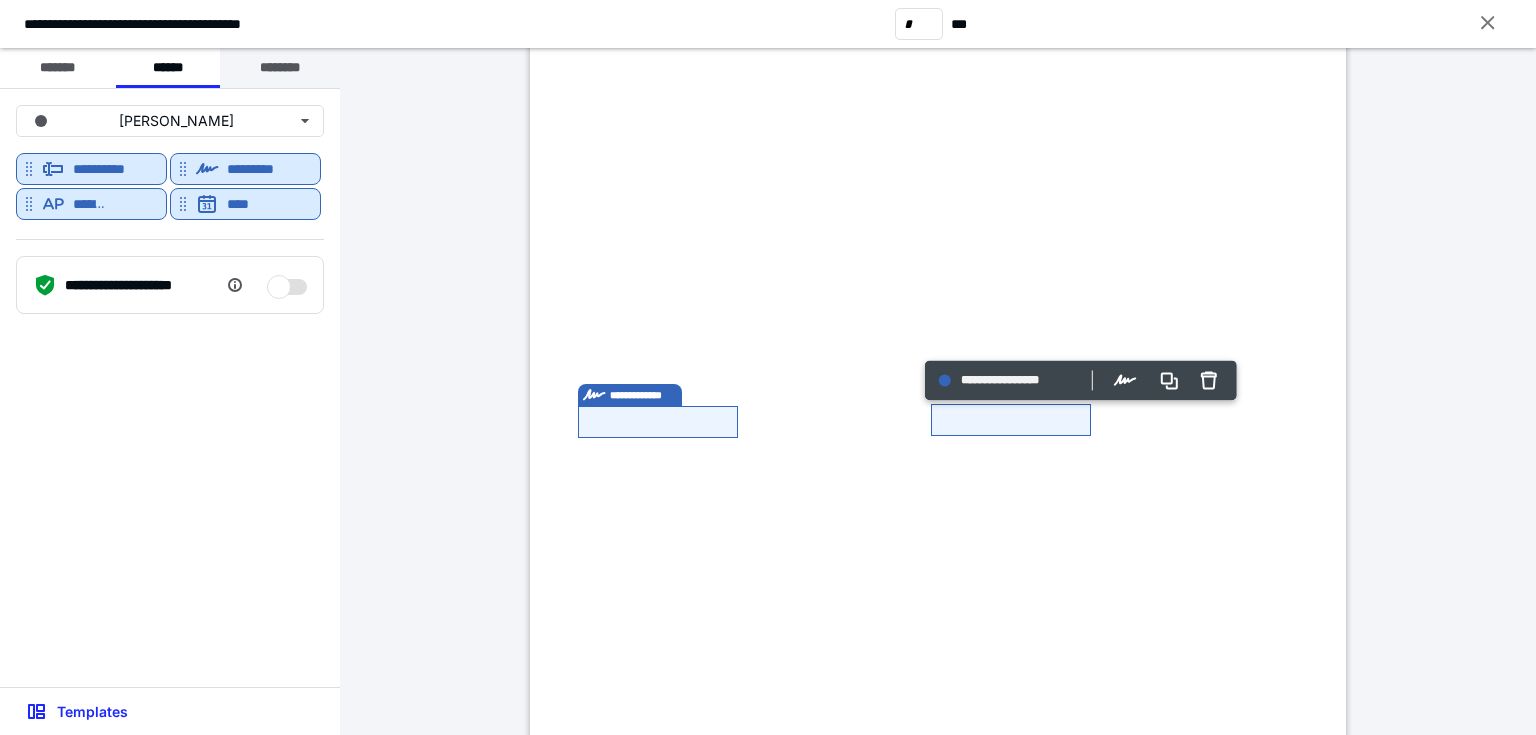 click on "********" at bounding box center [280, 68] 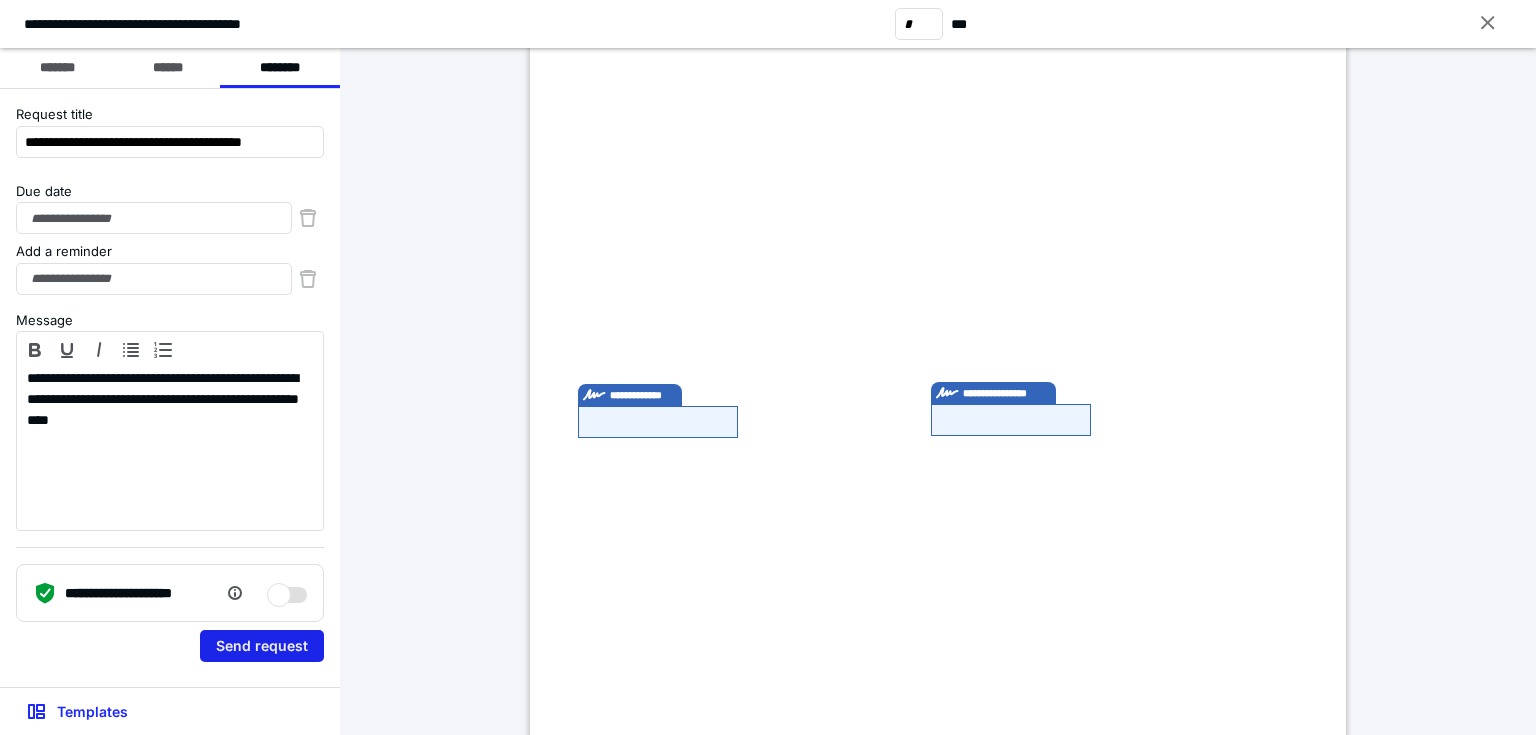 click on "Send request" at bounding box center (262, 646) 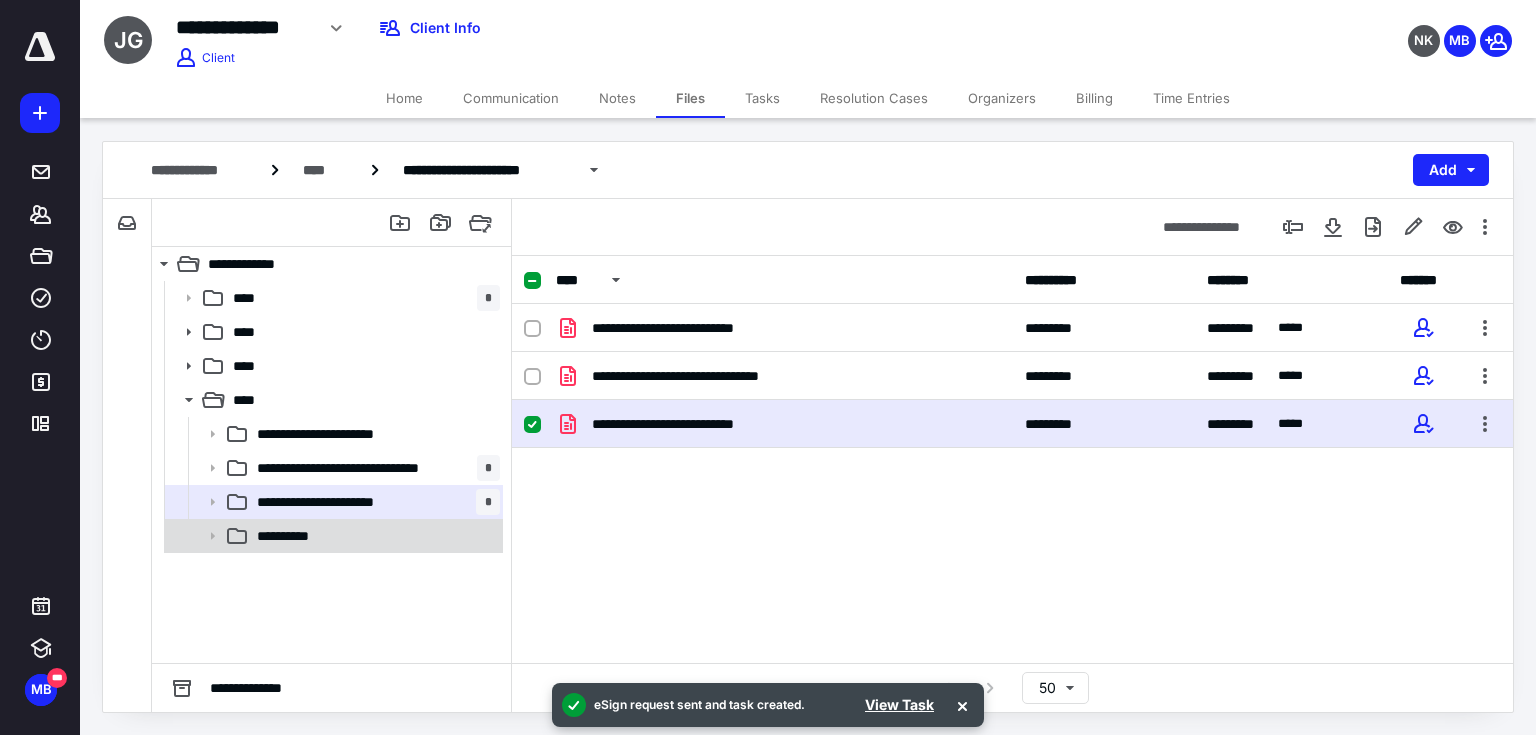 click on "**********" at bounding box center (297, 536) 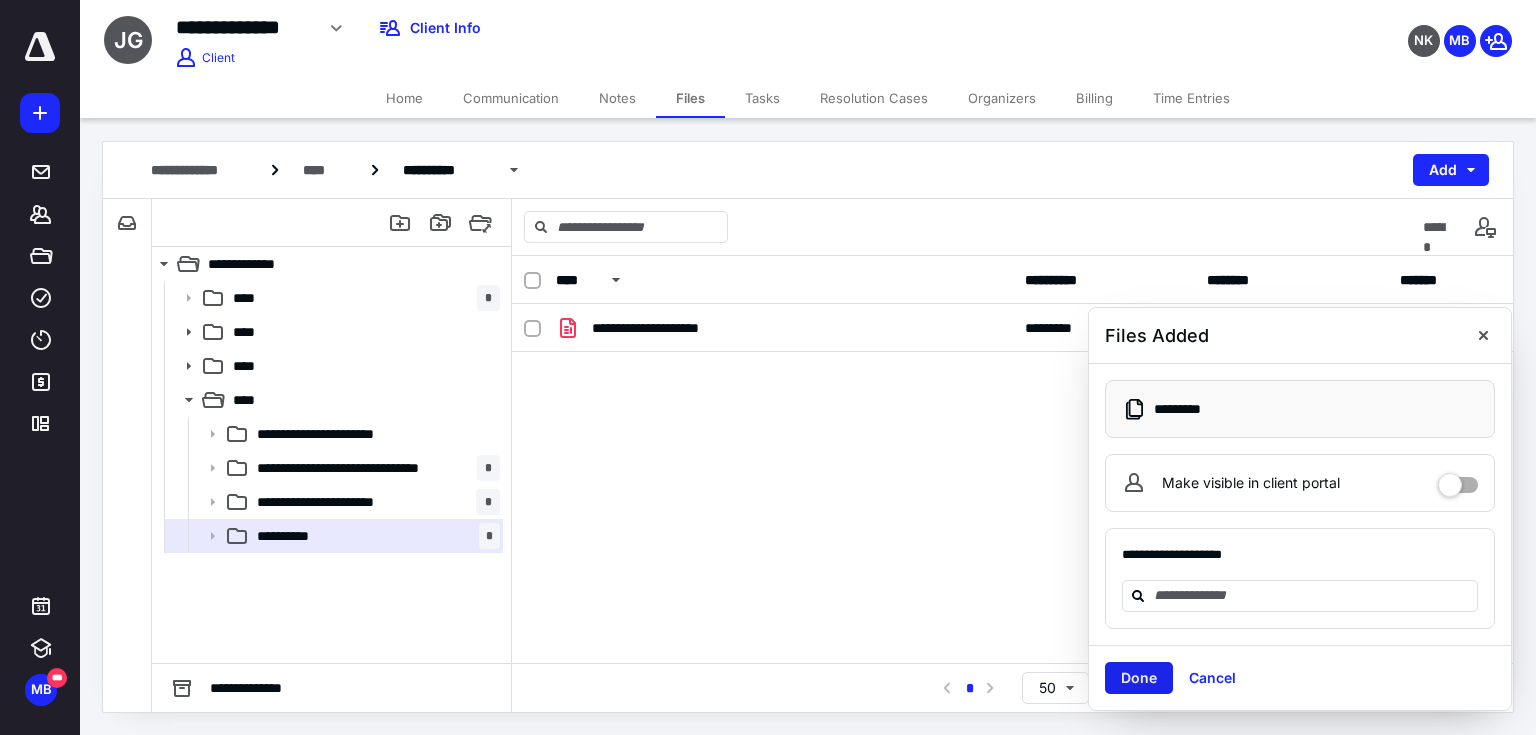 click on "Done" at bounding box center (1139, 678) 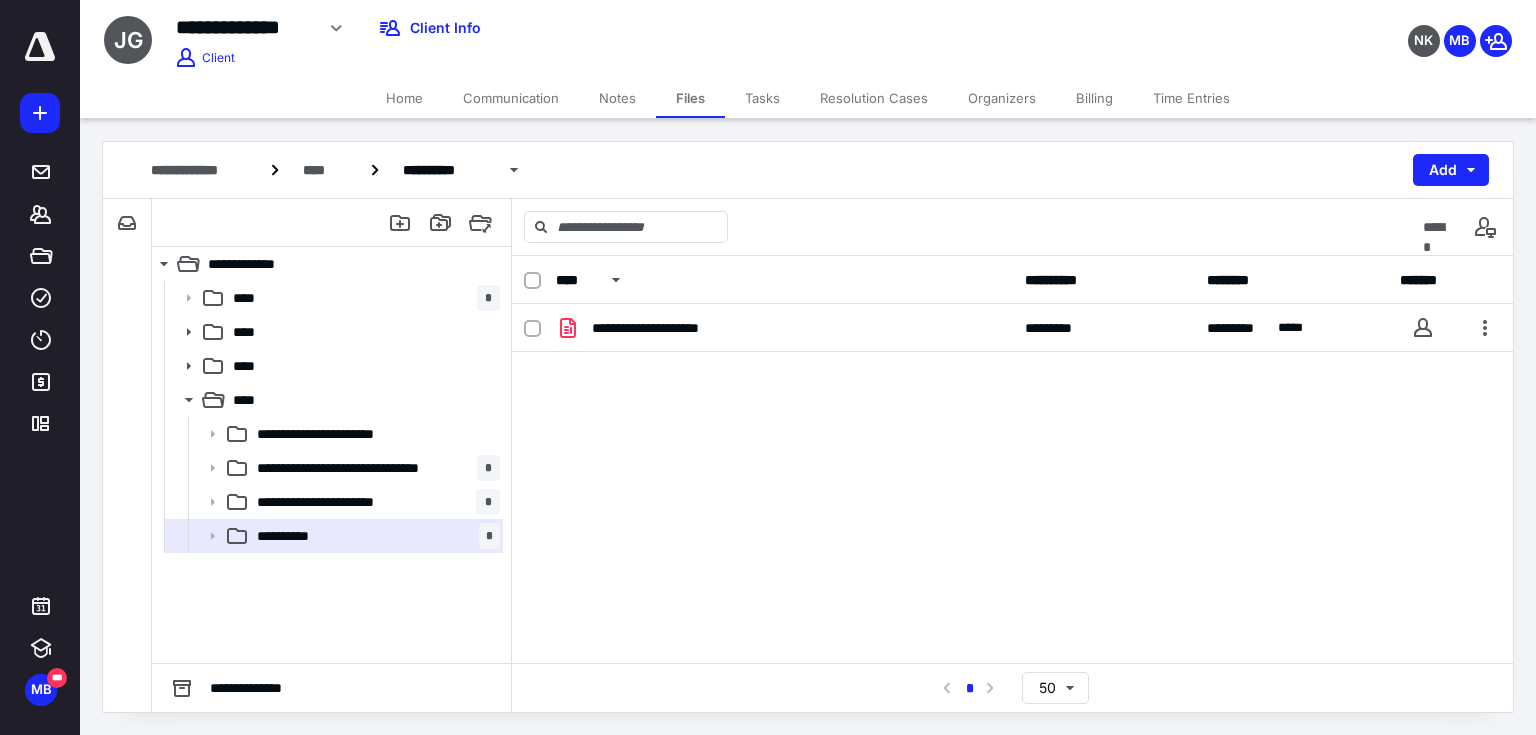 click 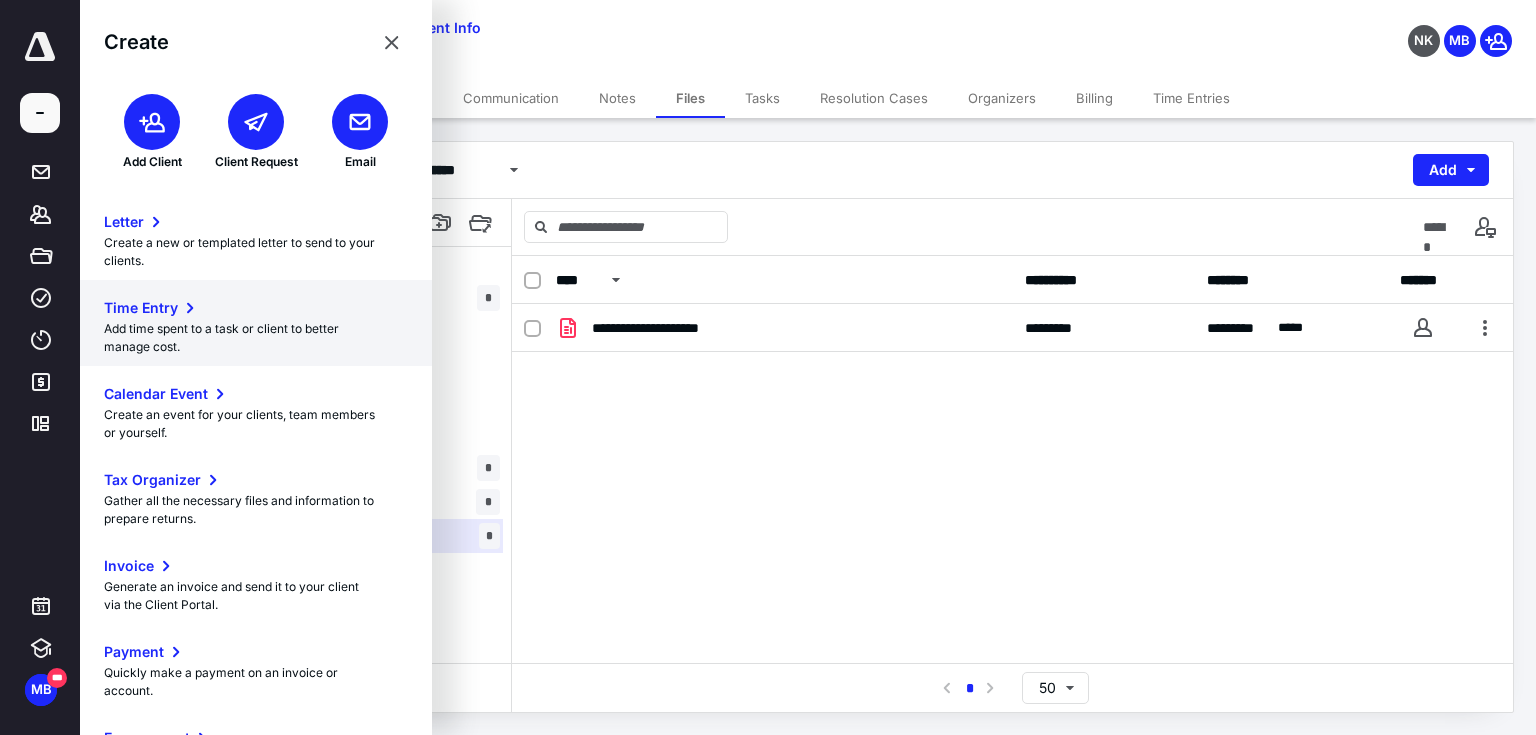 click on "Time Entry" at bounding box center (141, 308) 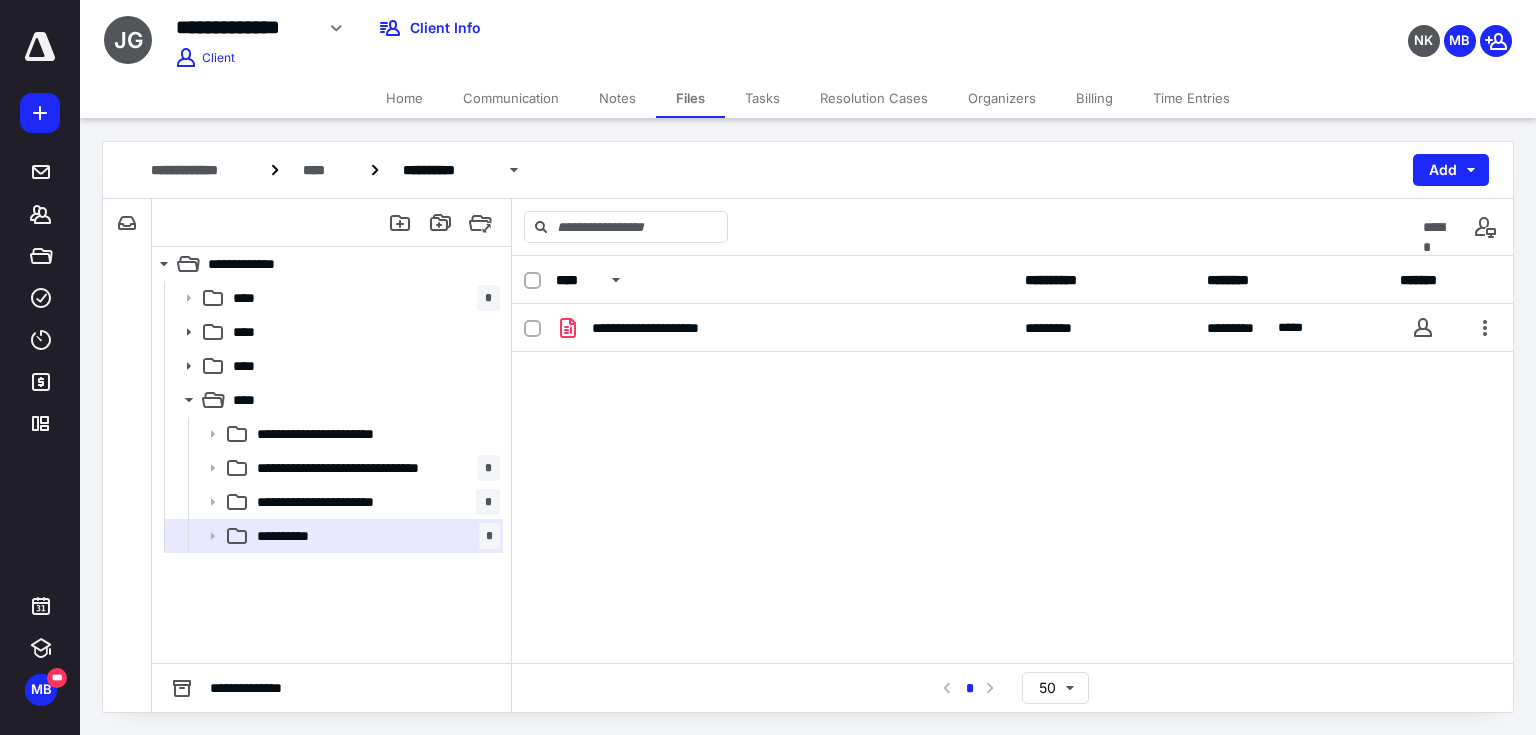 type on "**********" 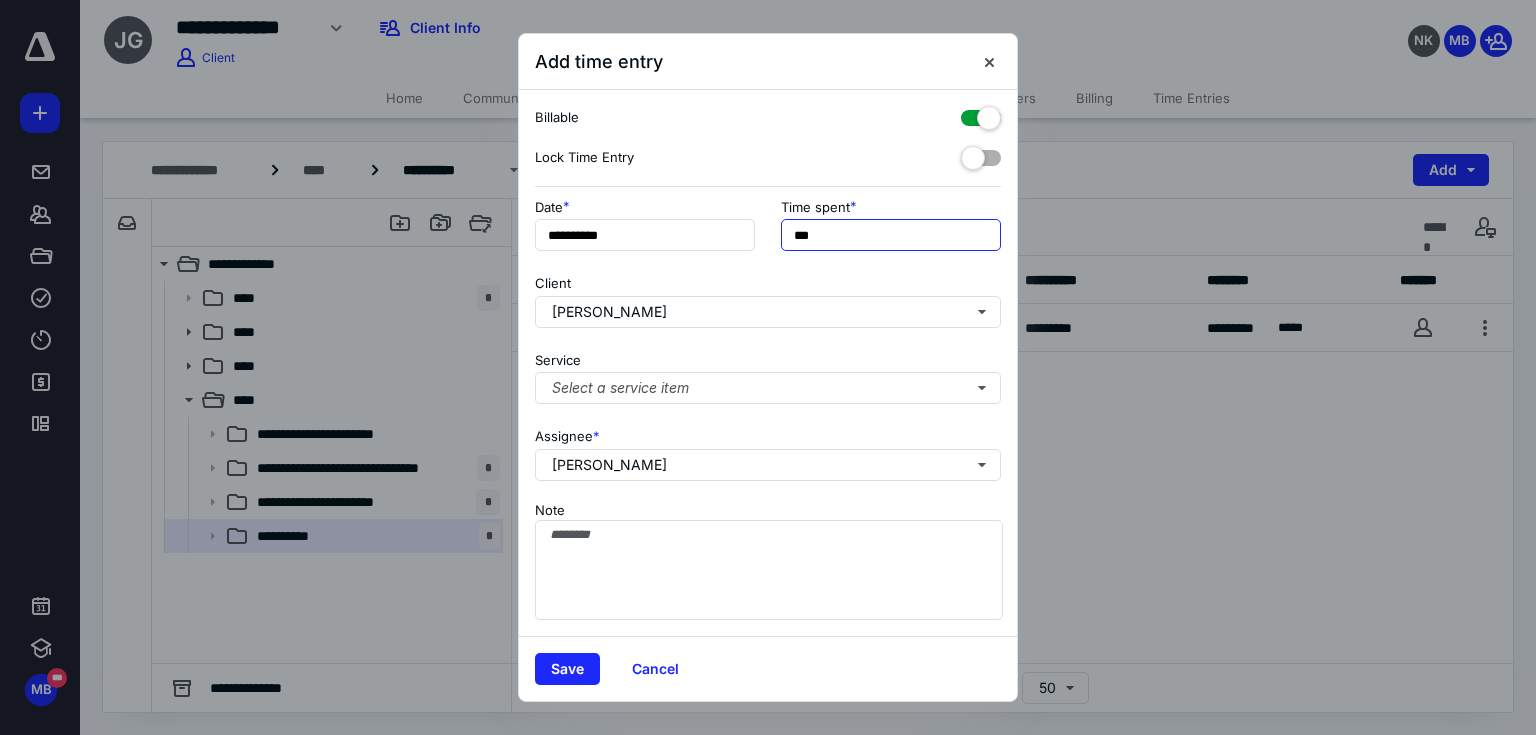 drag, startPoint x: 827, startPoint y: 233, endPoint x: 786, endPoint y: 235, distance: 41.04875 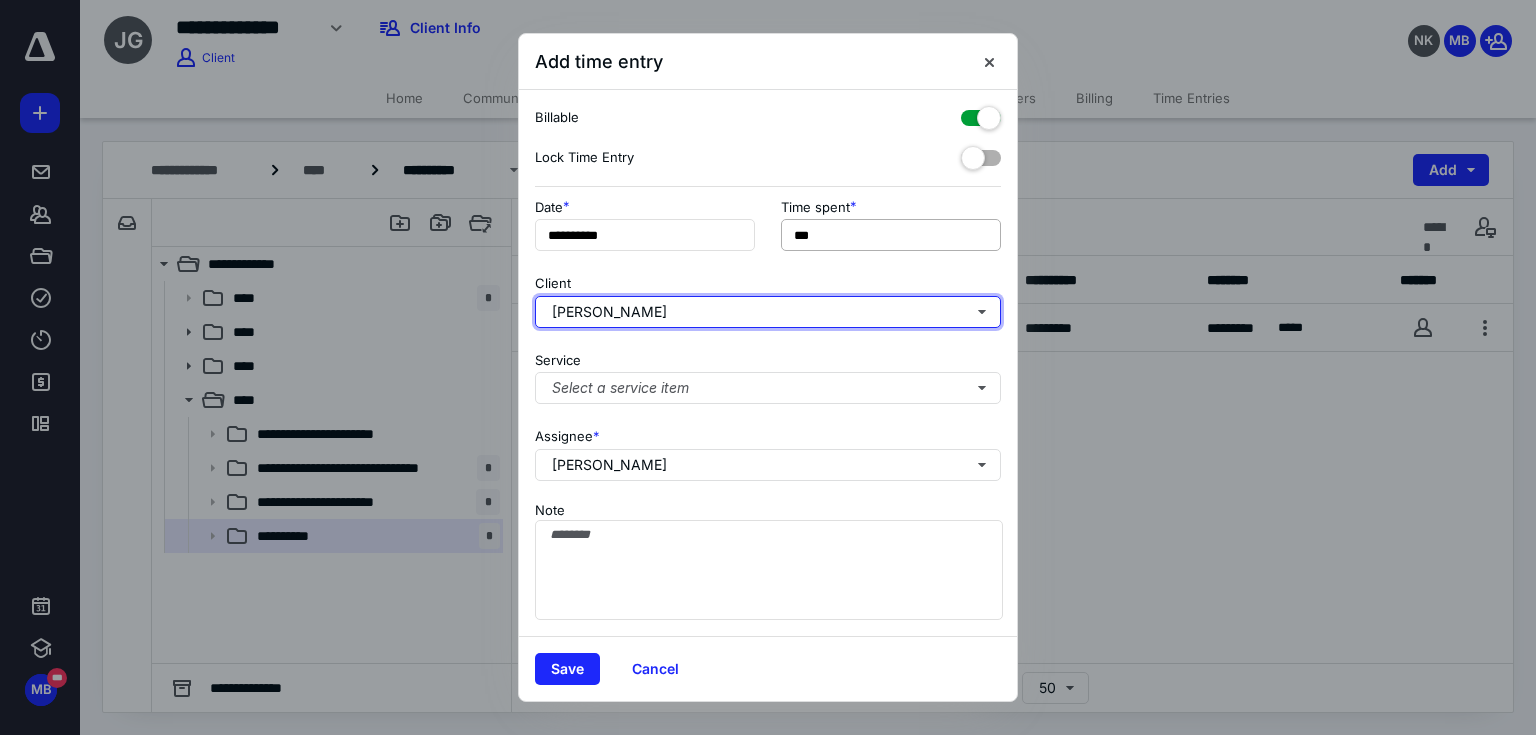 type on "***" 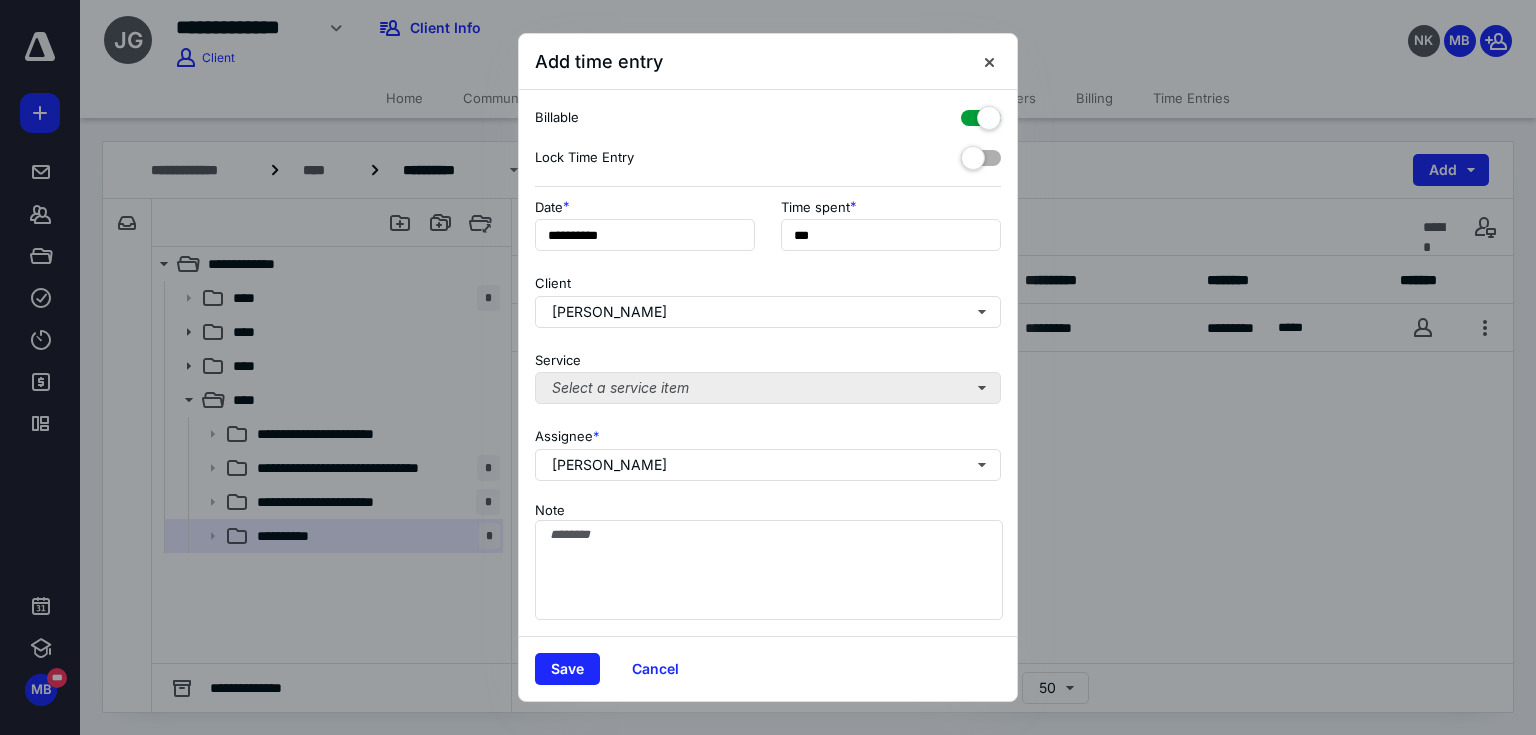 drag, startPoint x: 726, startPoint y: 368, endPoint x: 721, endPoint y: 380, distance: 13 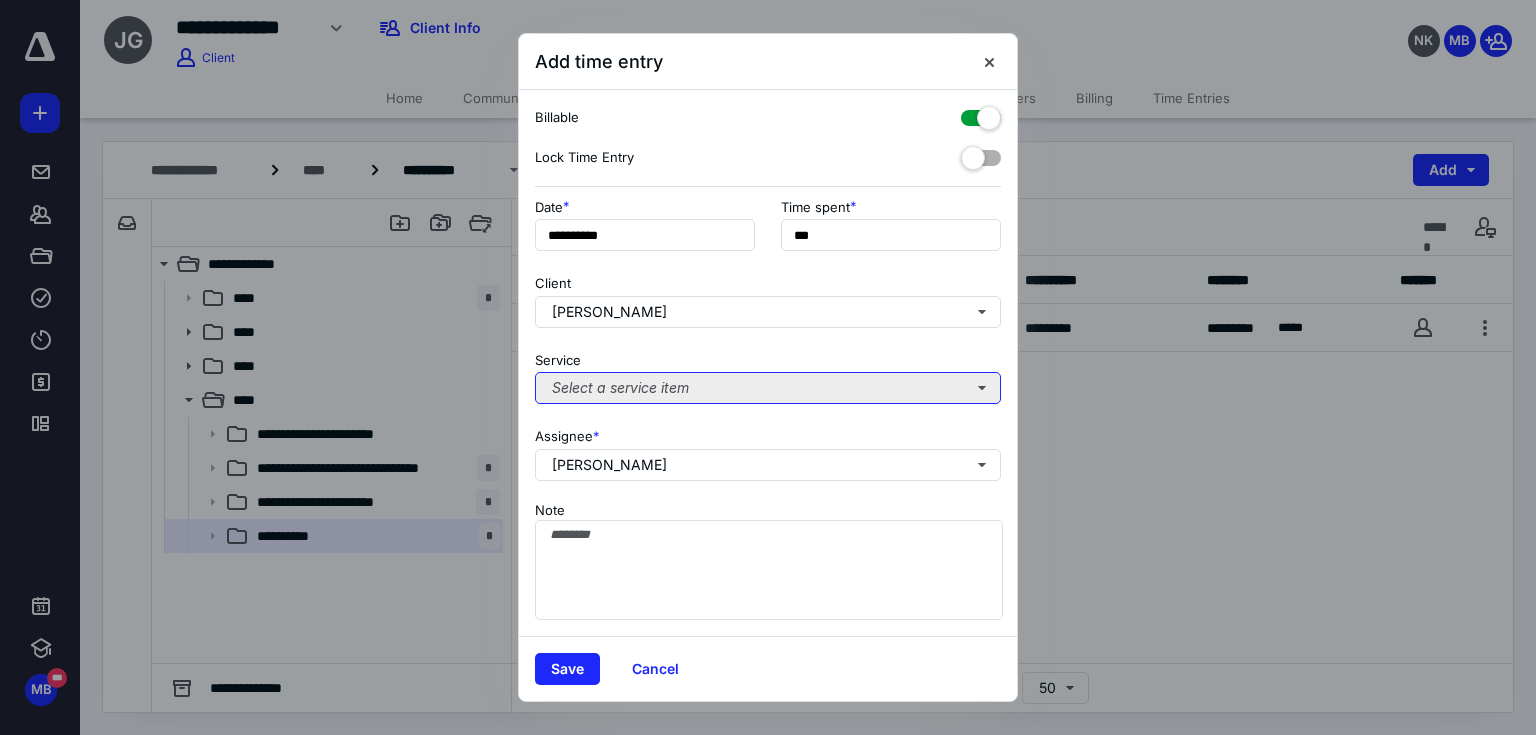 click on "Select a service item" at bounding box center [768, 388] 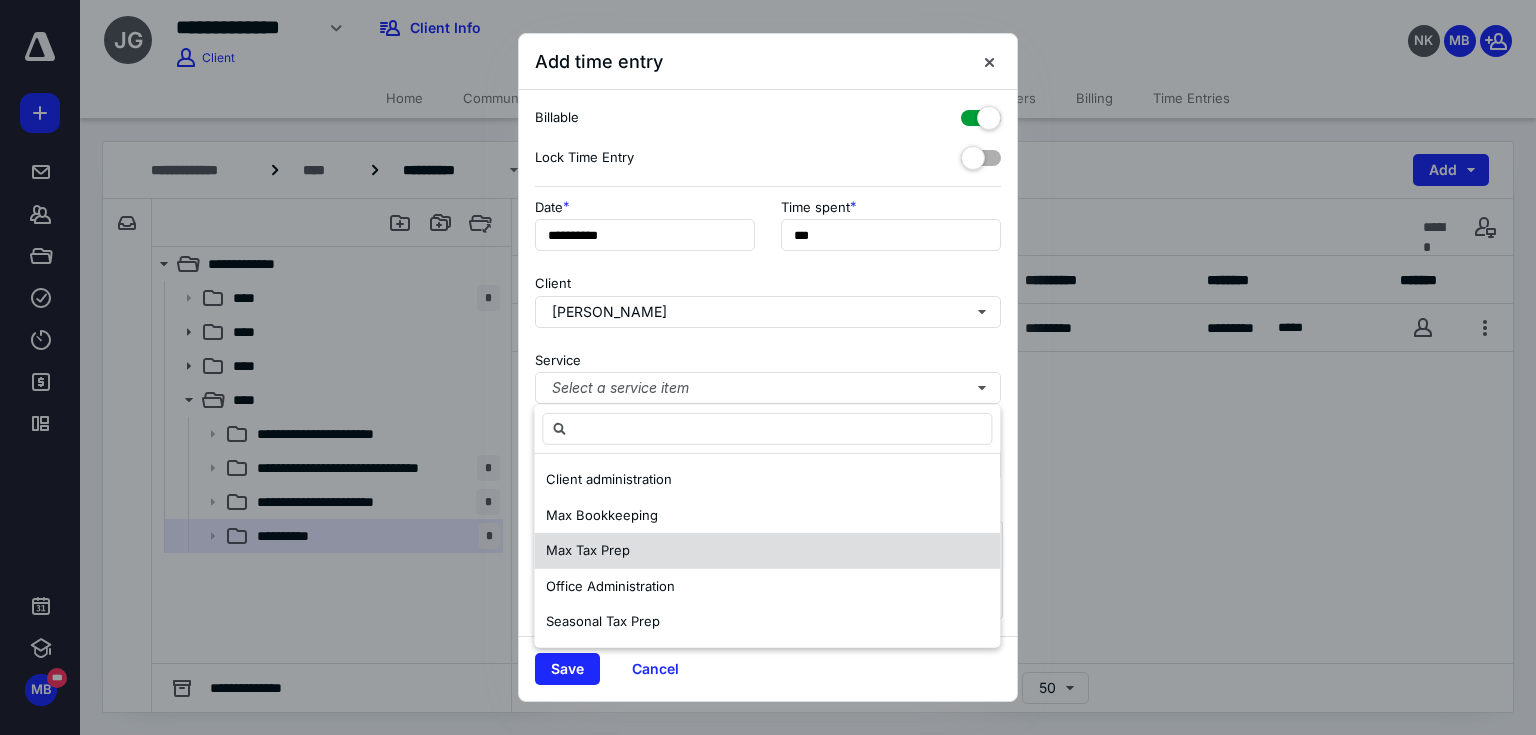 click on "Max Tax Prep" at bounding box center [588, 550] 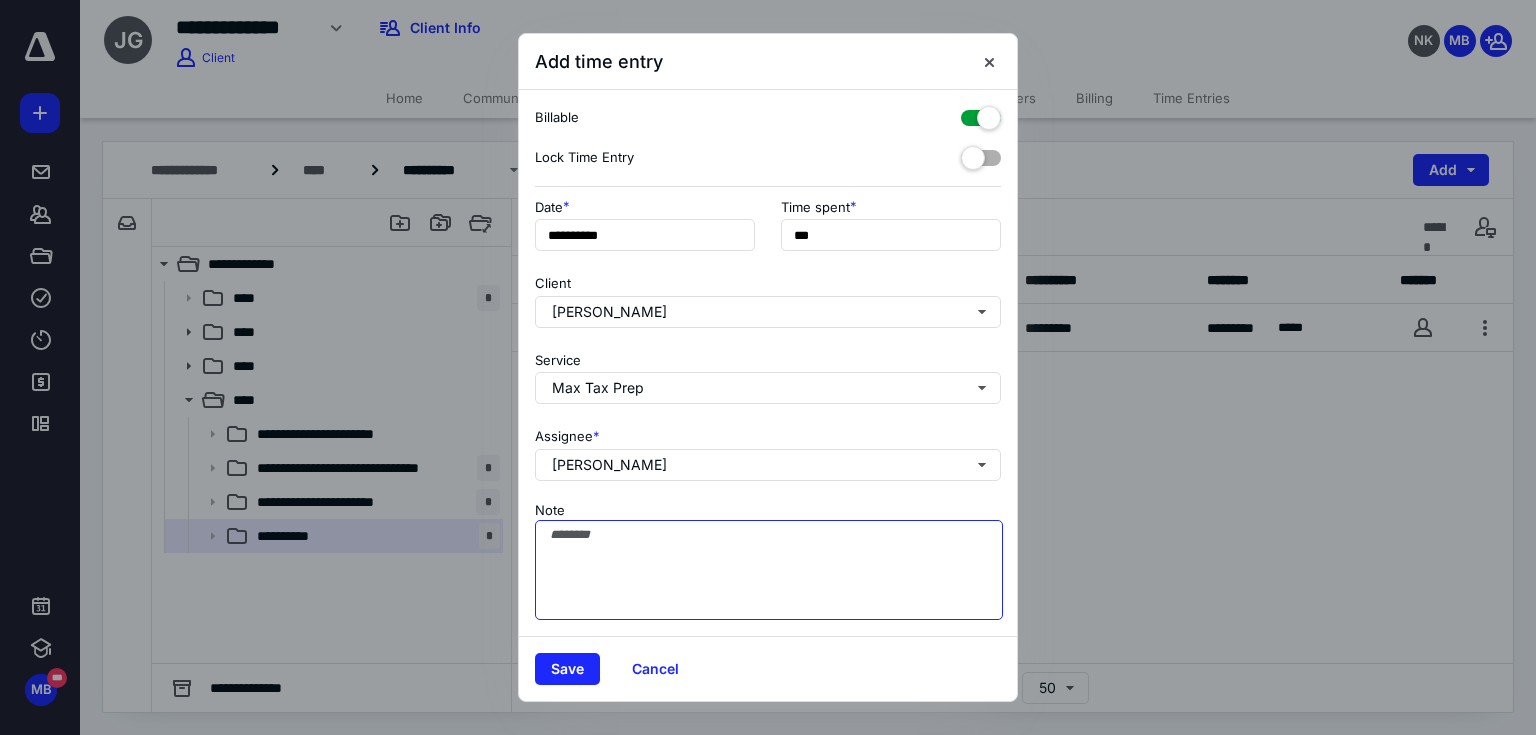 click on "Note" at bounding box center [769, 570] 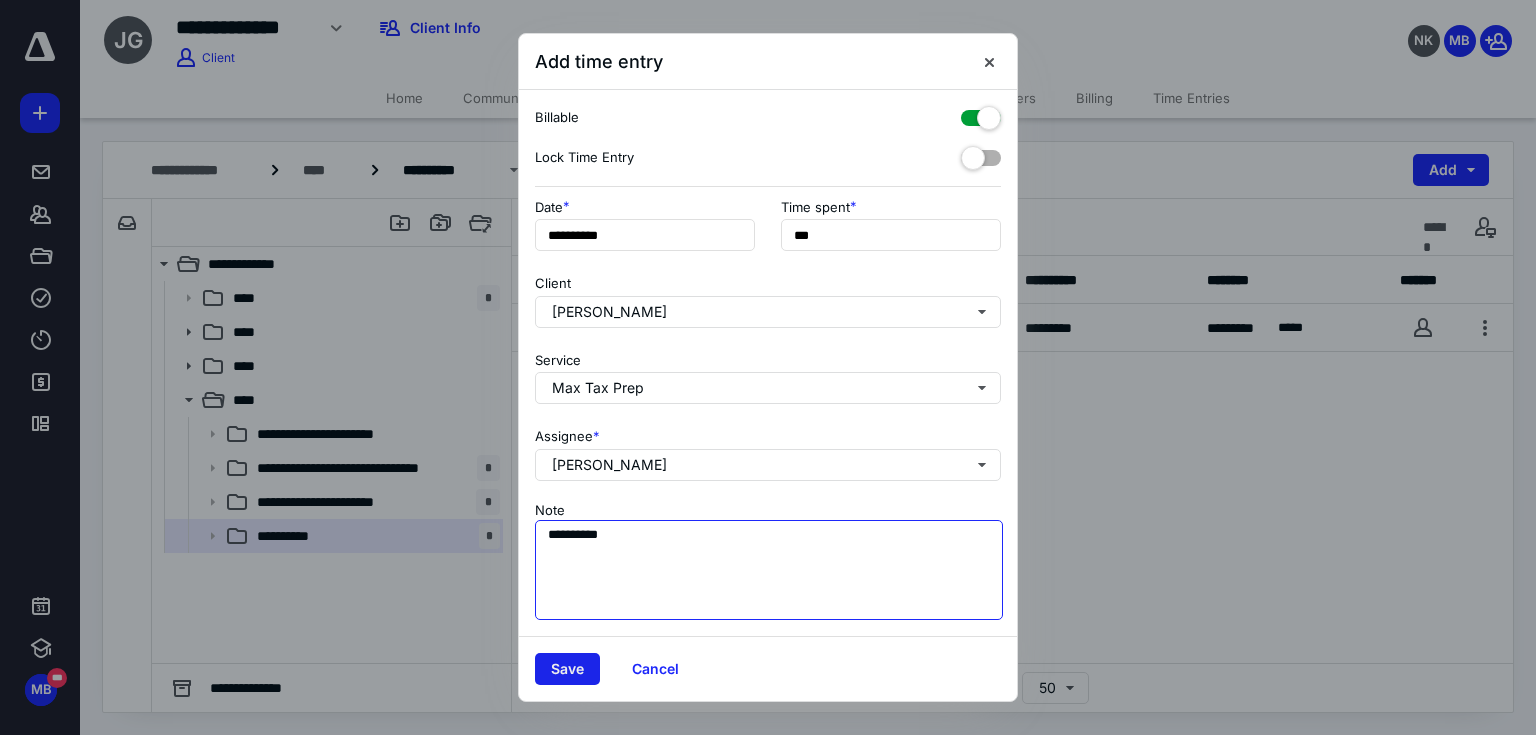 type on "**********" 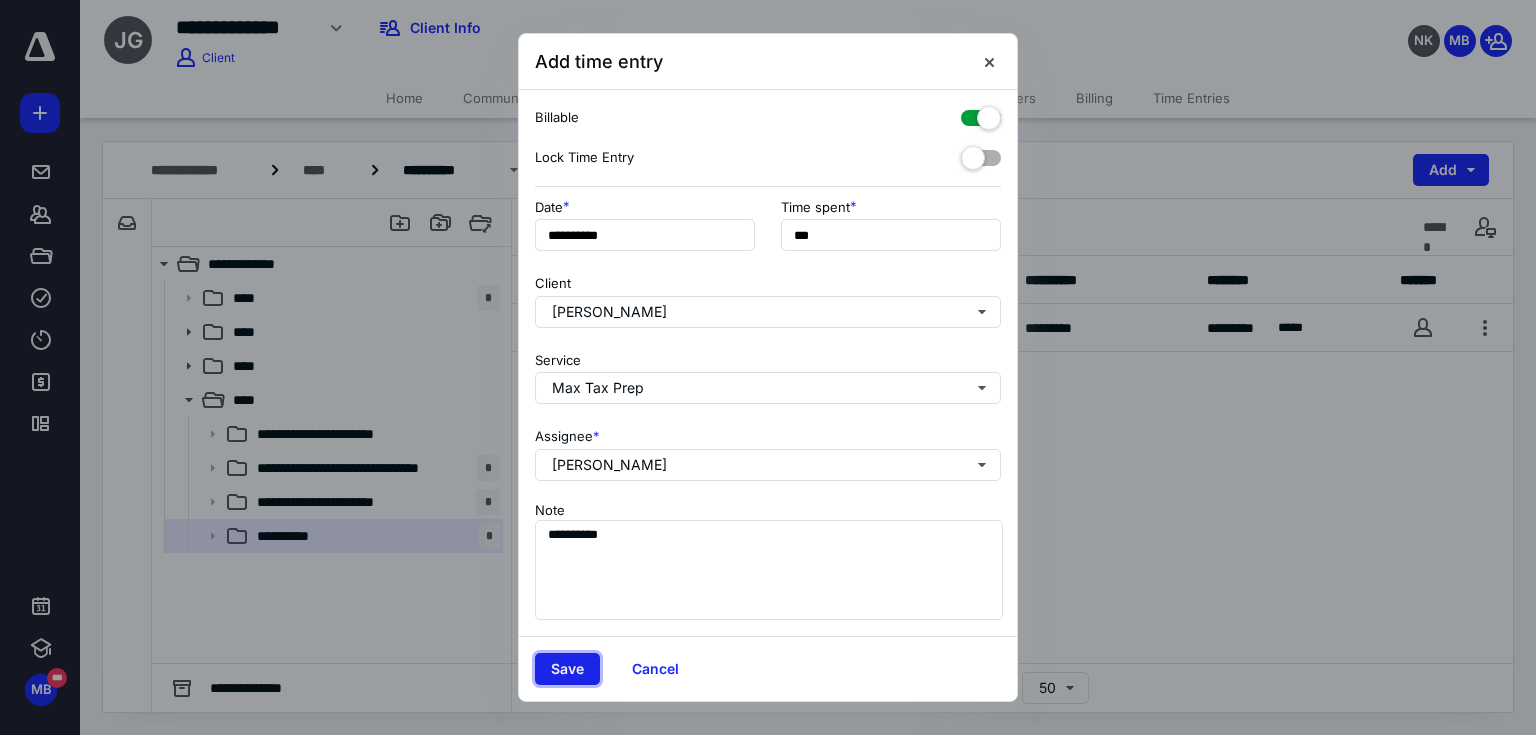 click on "Save" at bounding box center (567, 669) 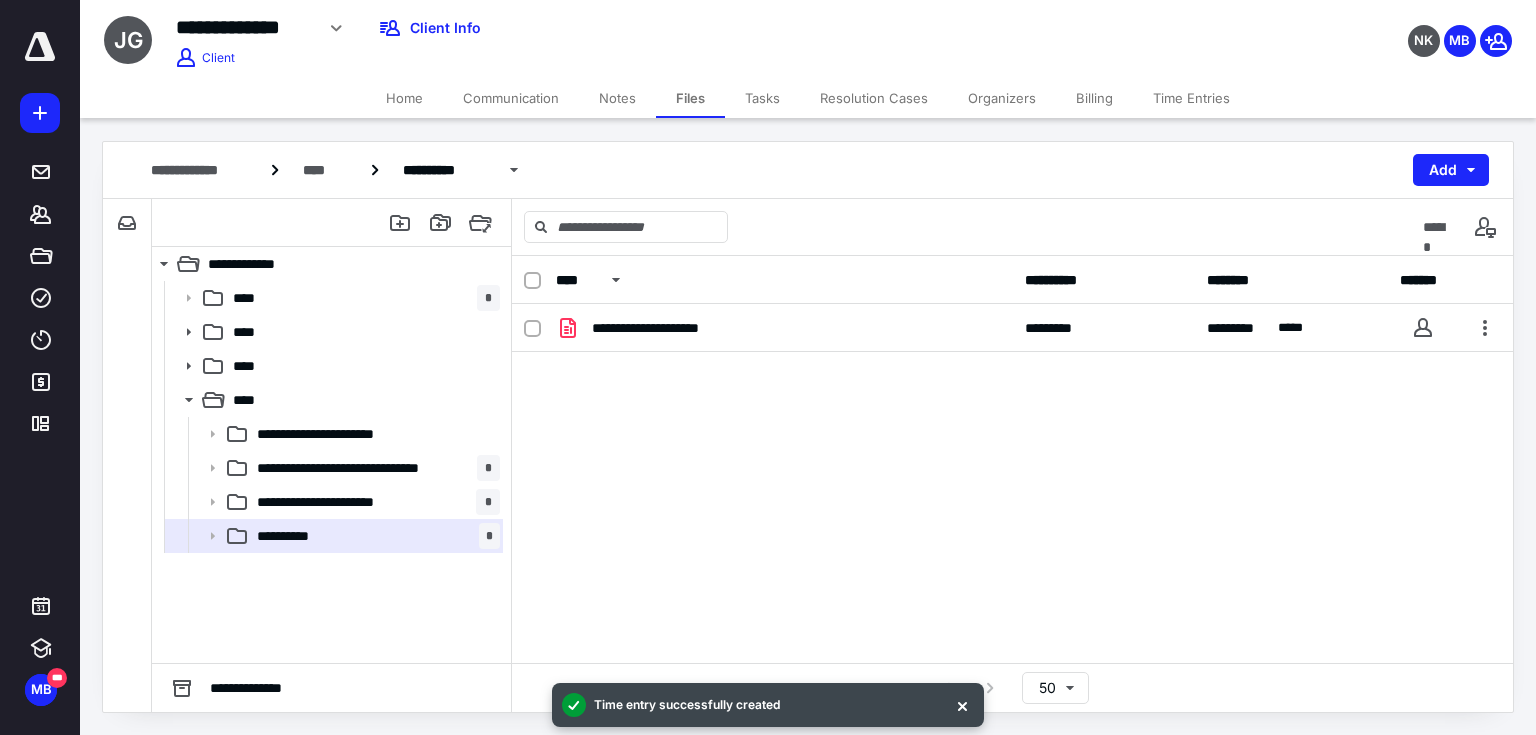 click on "Billing" at bounding box center [1094, 98] 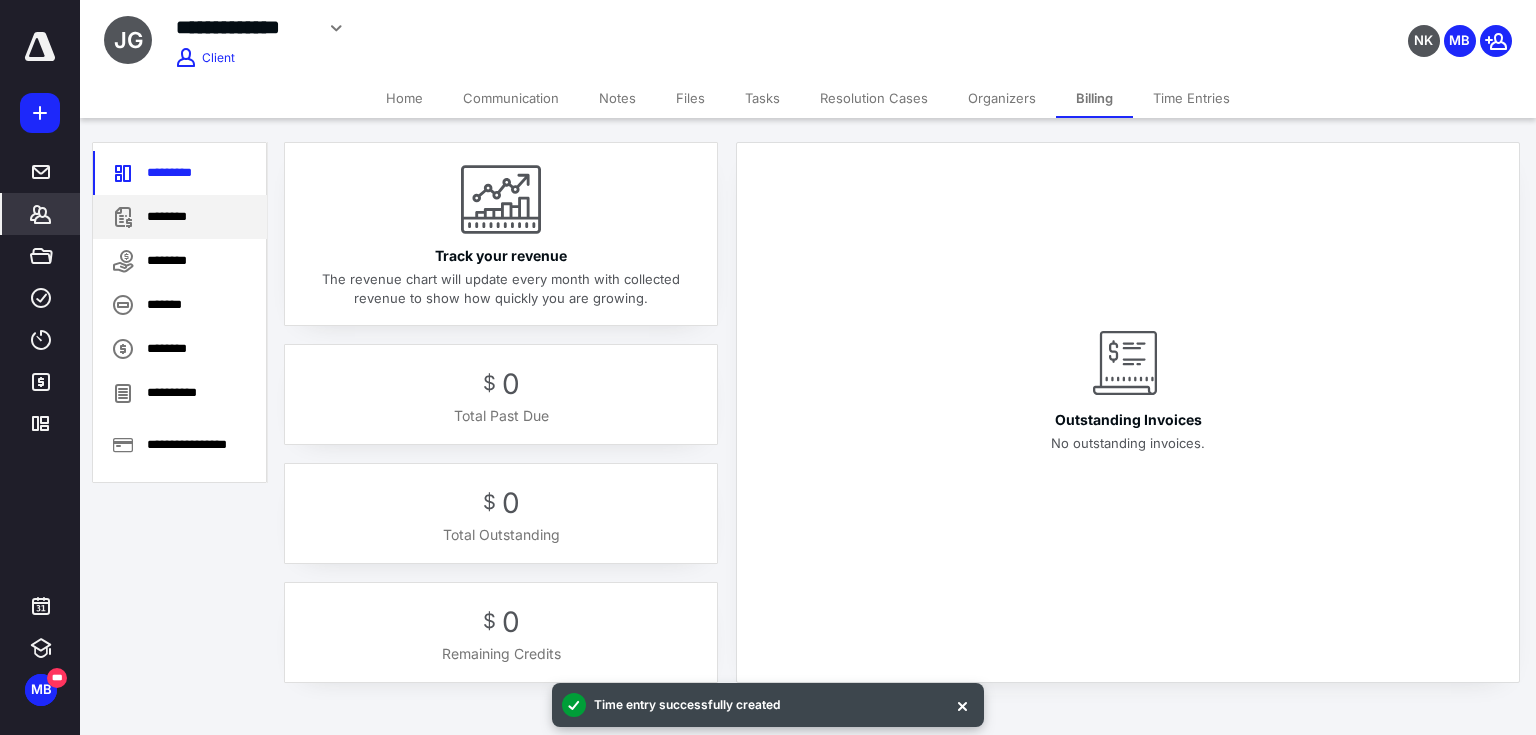 click on "********" at bounding box center [180, 217] 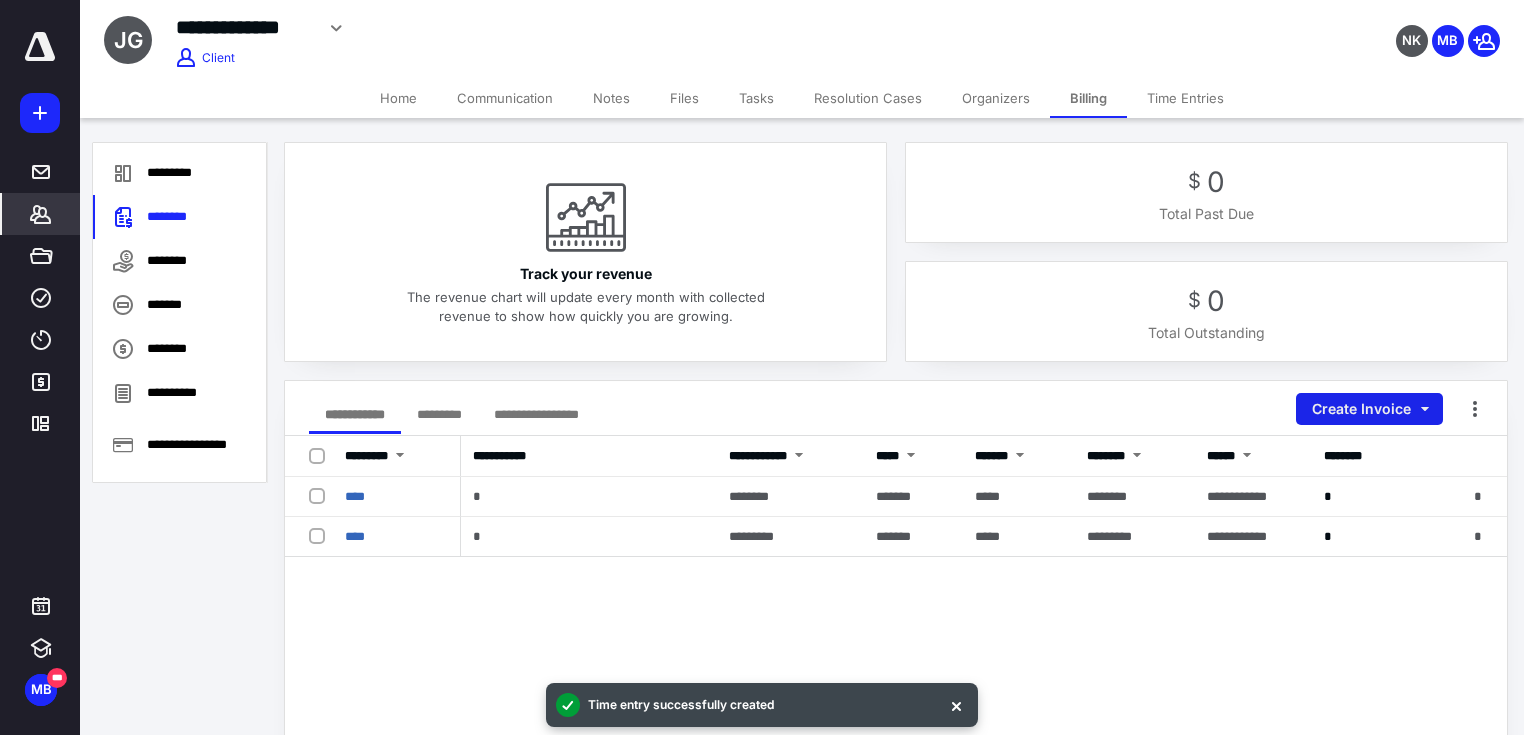 click on "Create Invoice" at bounding box center [1369, 409] 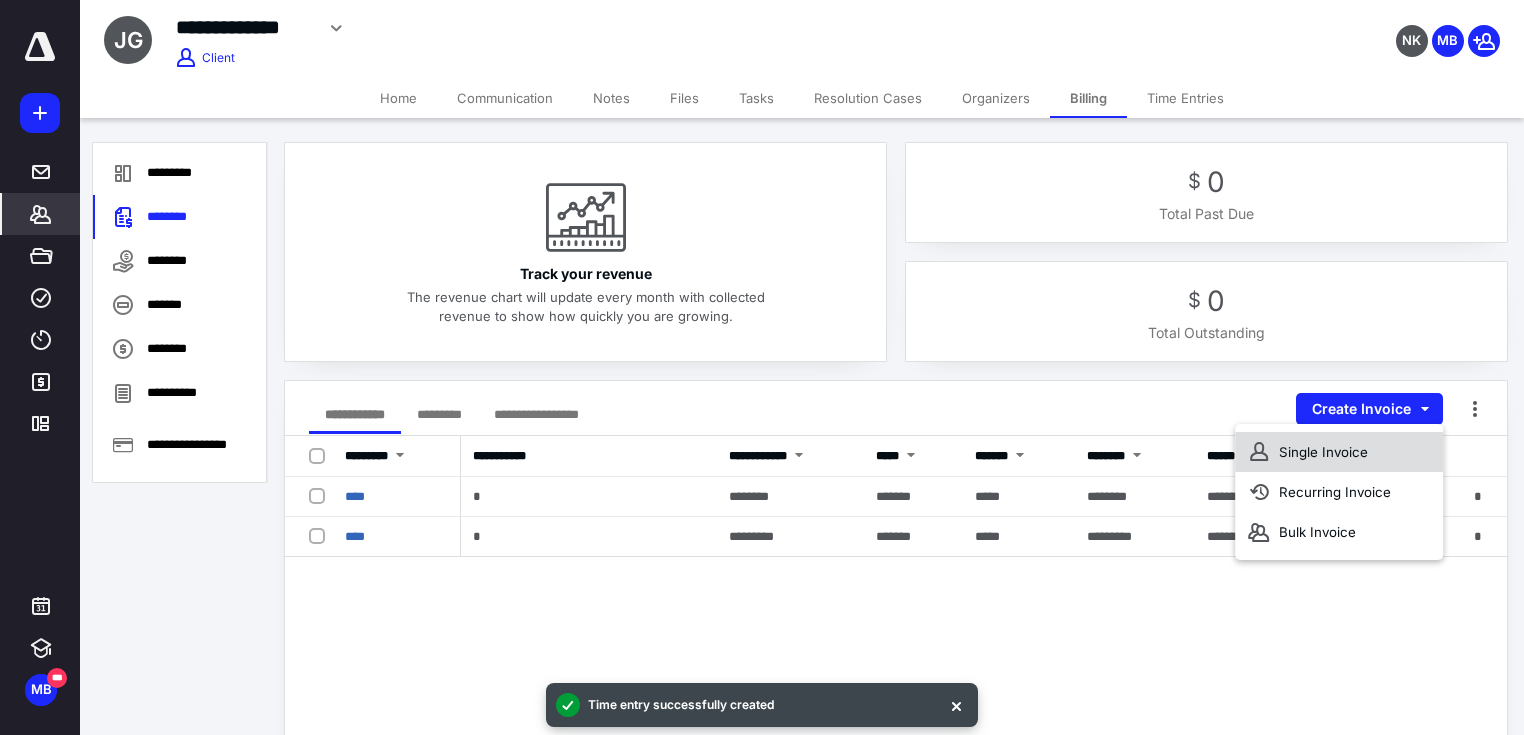 click on "Single Invoice" at bounding box center (1339, 452) 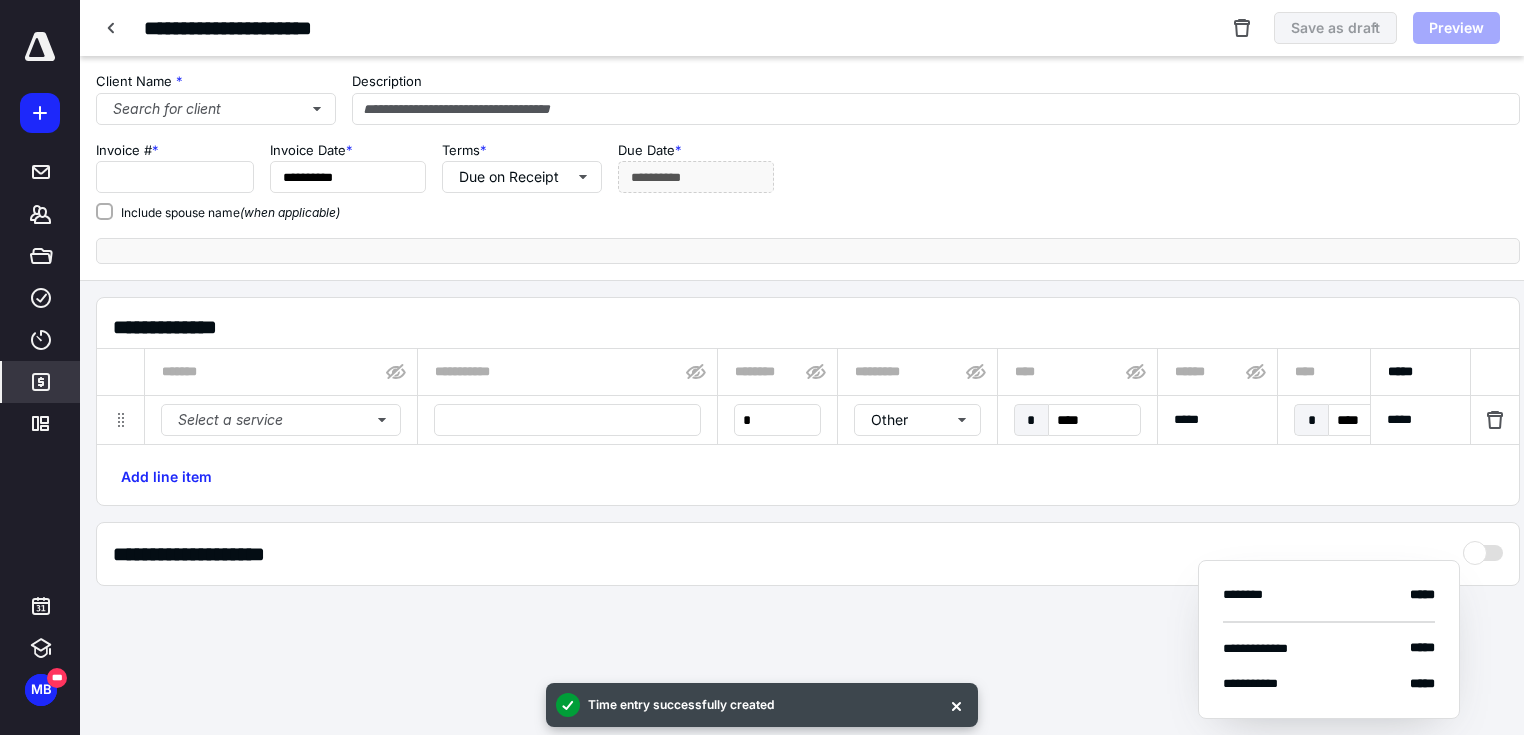 type on "****" 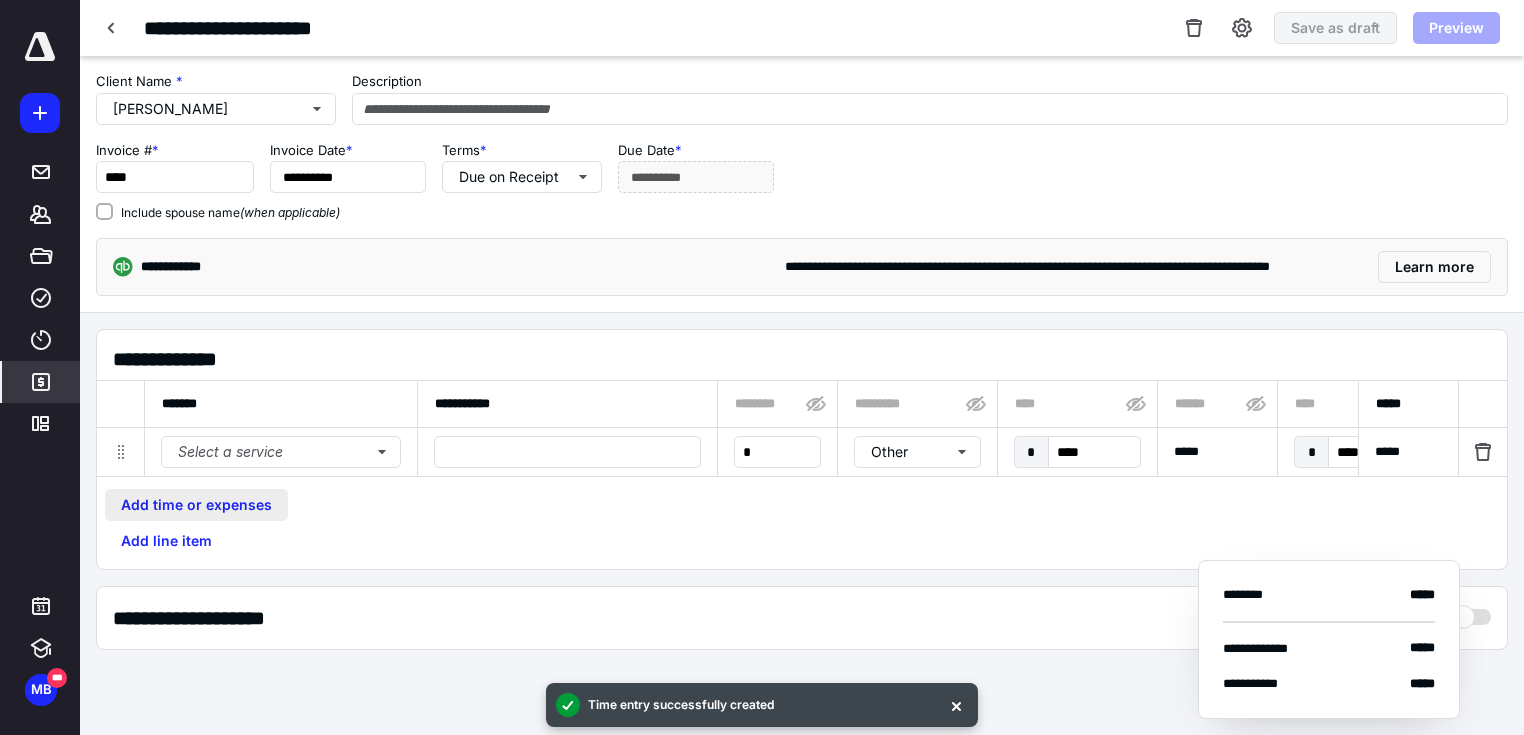 click on "Add time or expenses" at bounding box center [196, 505] 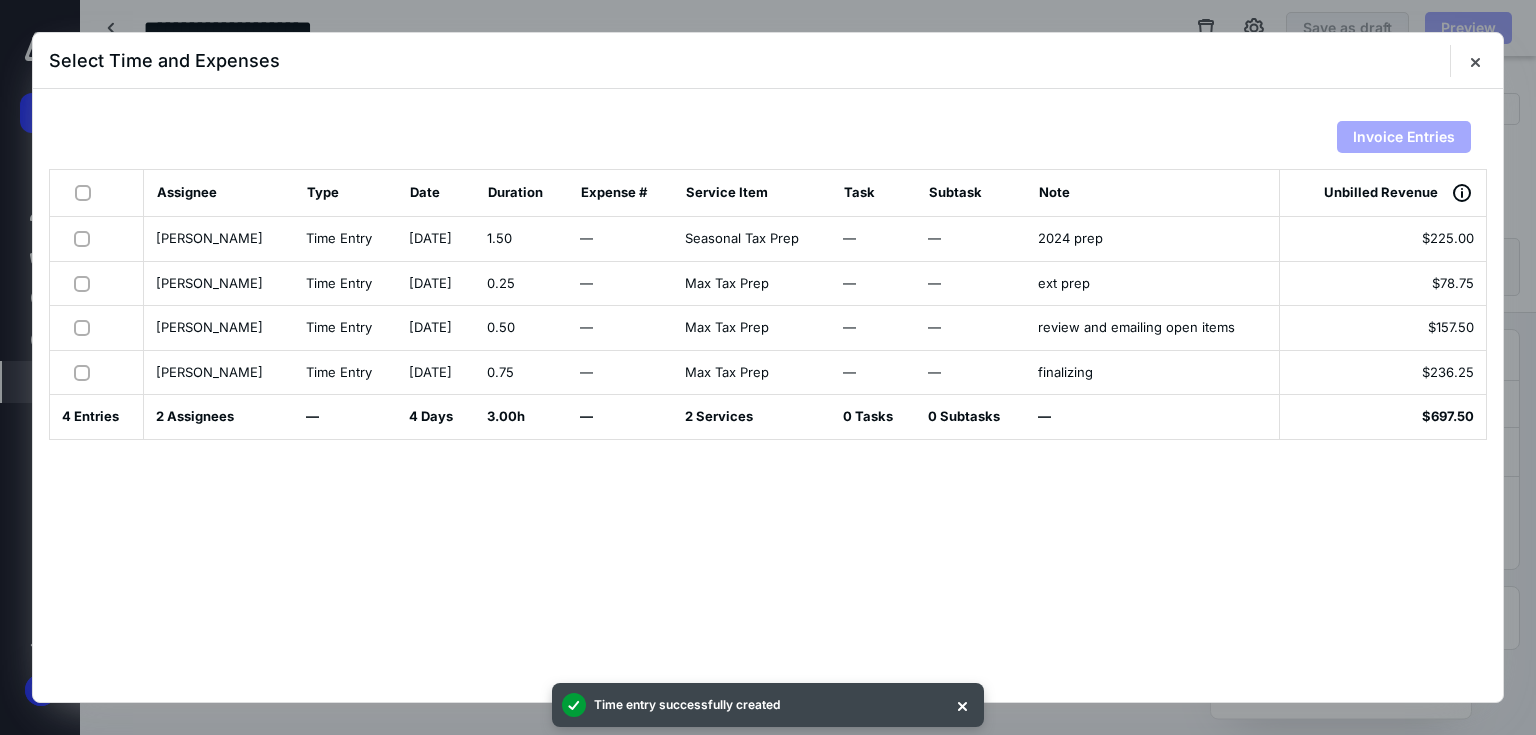 click at bounding box center (87, 192) 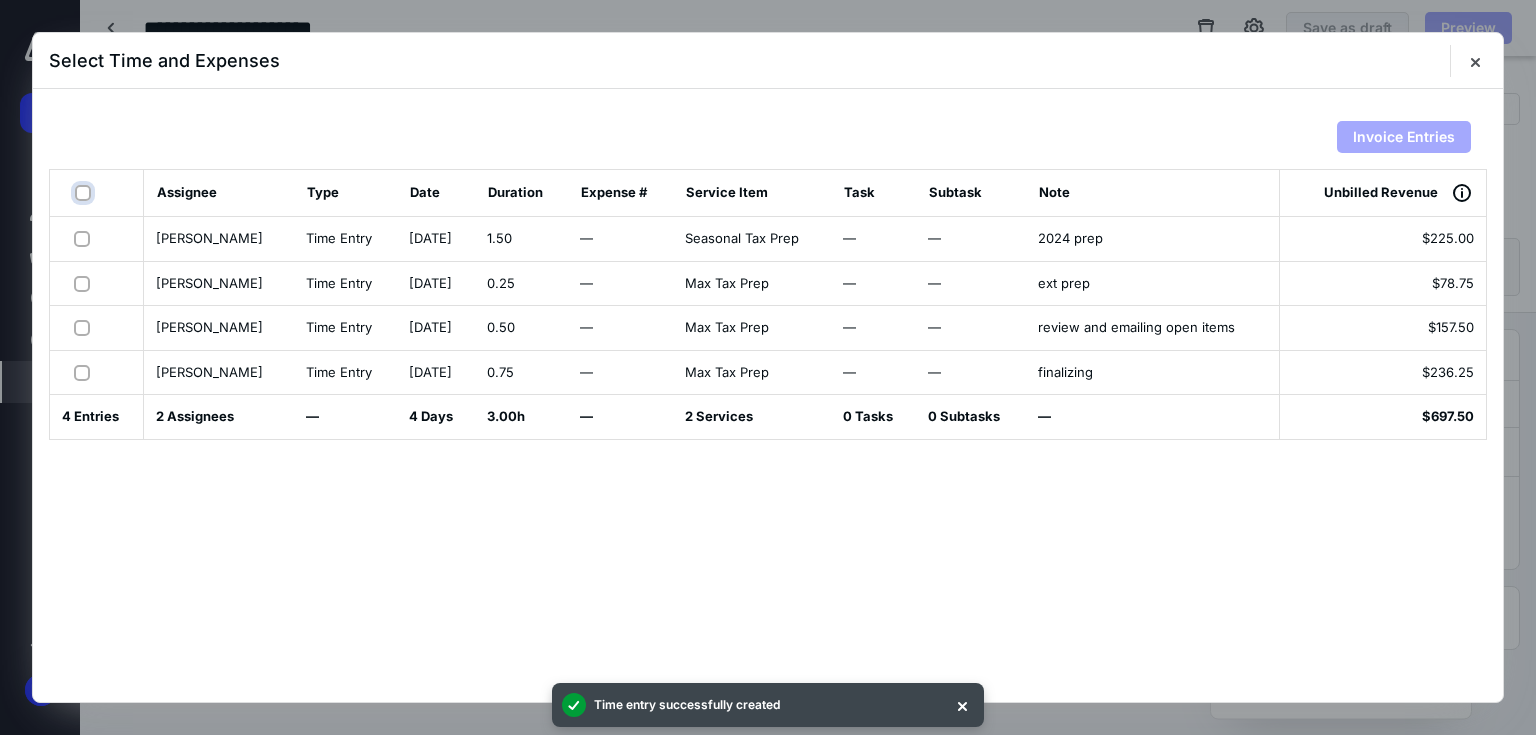 click at bounding box center [85, 193] 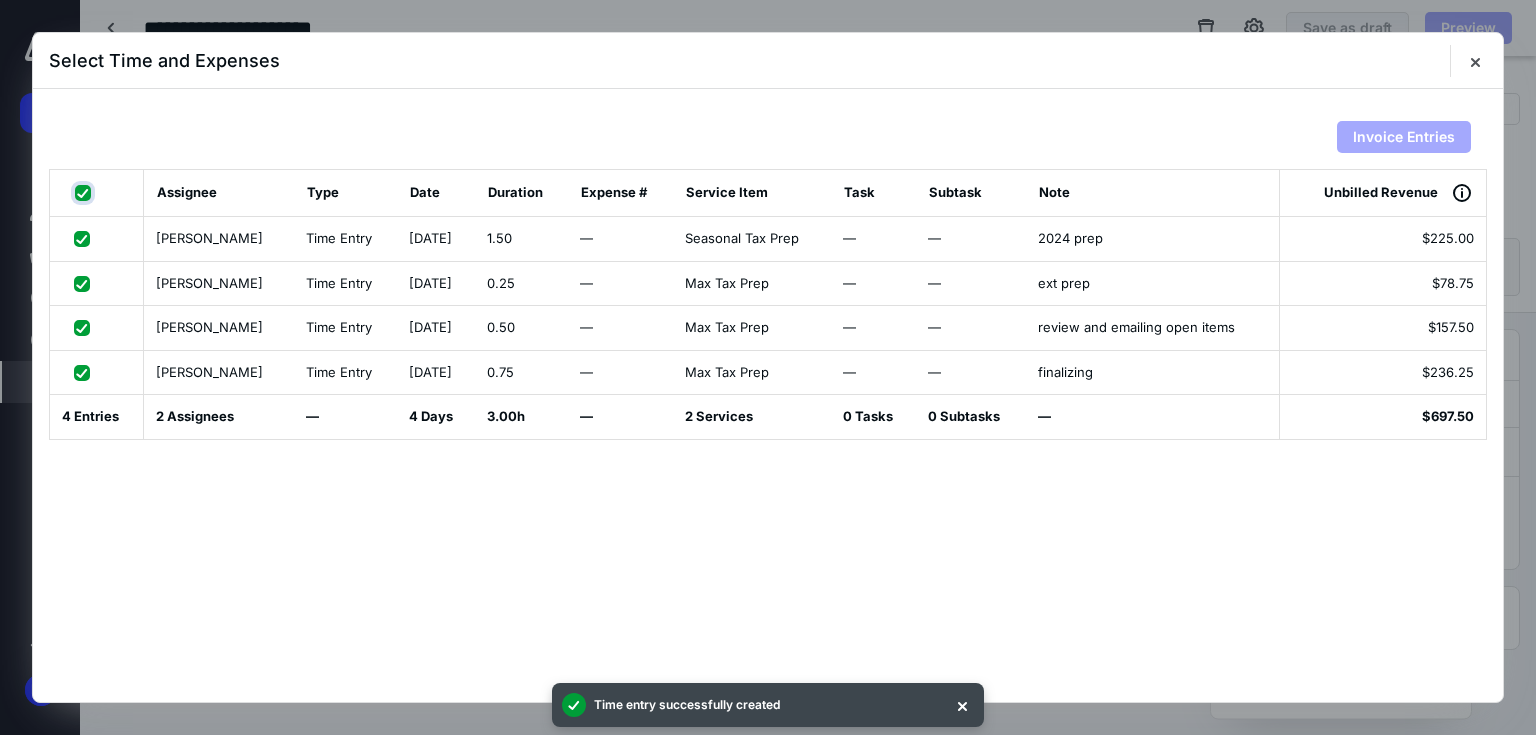 checkbox on "true" 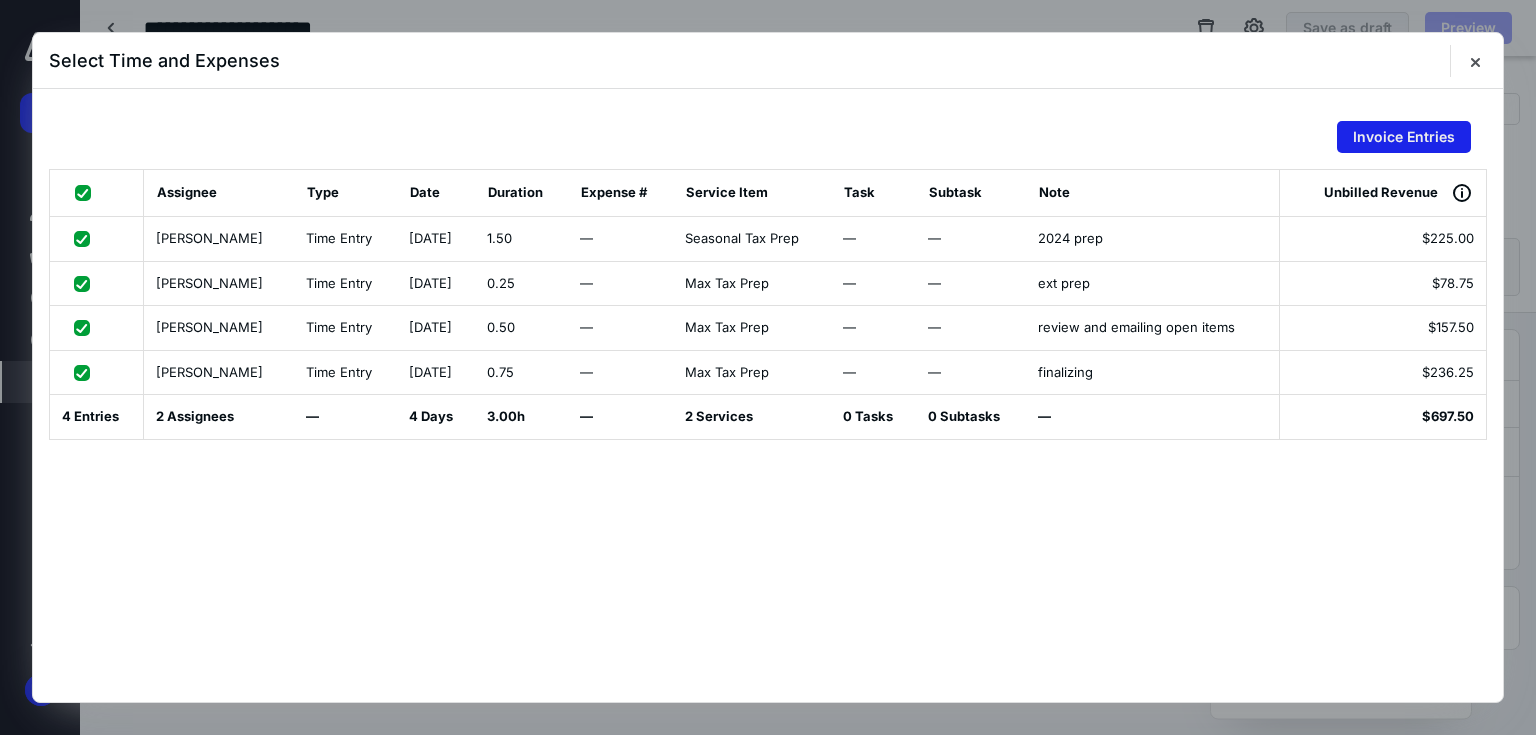 click on "Invoice Entries" at bounding box center [1404, 137] 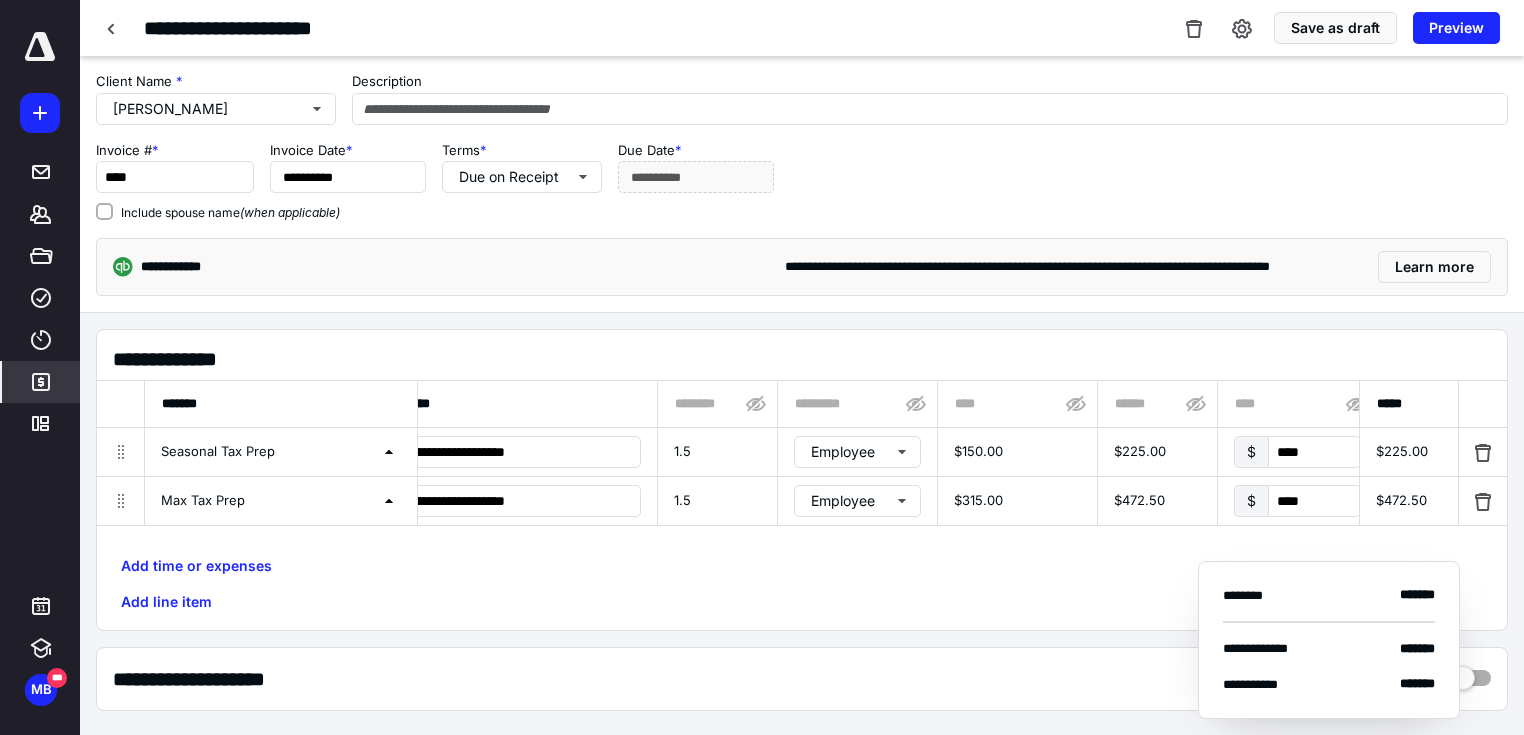 scroll, scrollTop: 0, scrollLeft: 0, axis: both 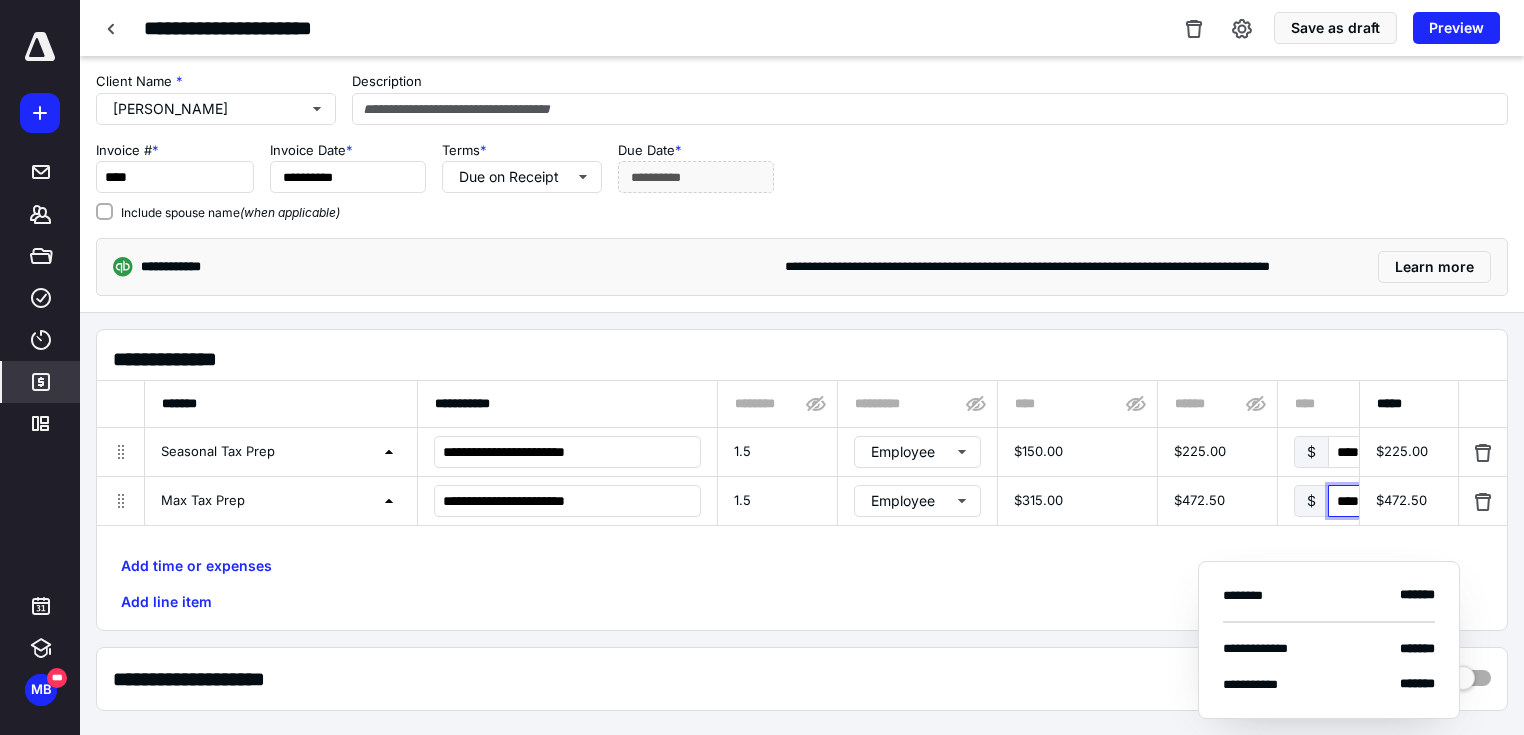 click on "****" at bounding box center [1374, 501] 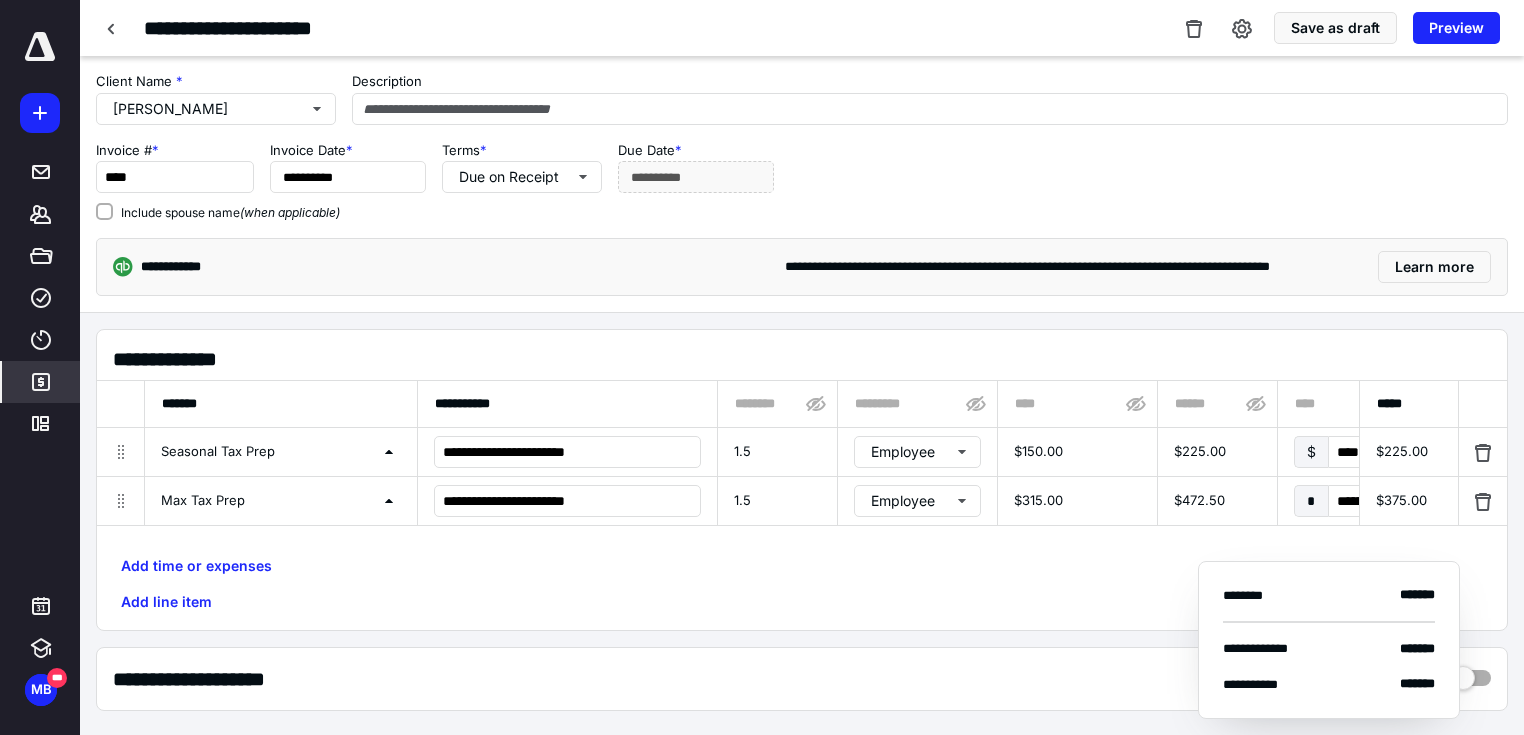 click on "Add time or expenses Add line item" at bounding box center [802, 584] 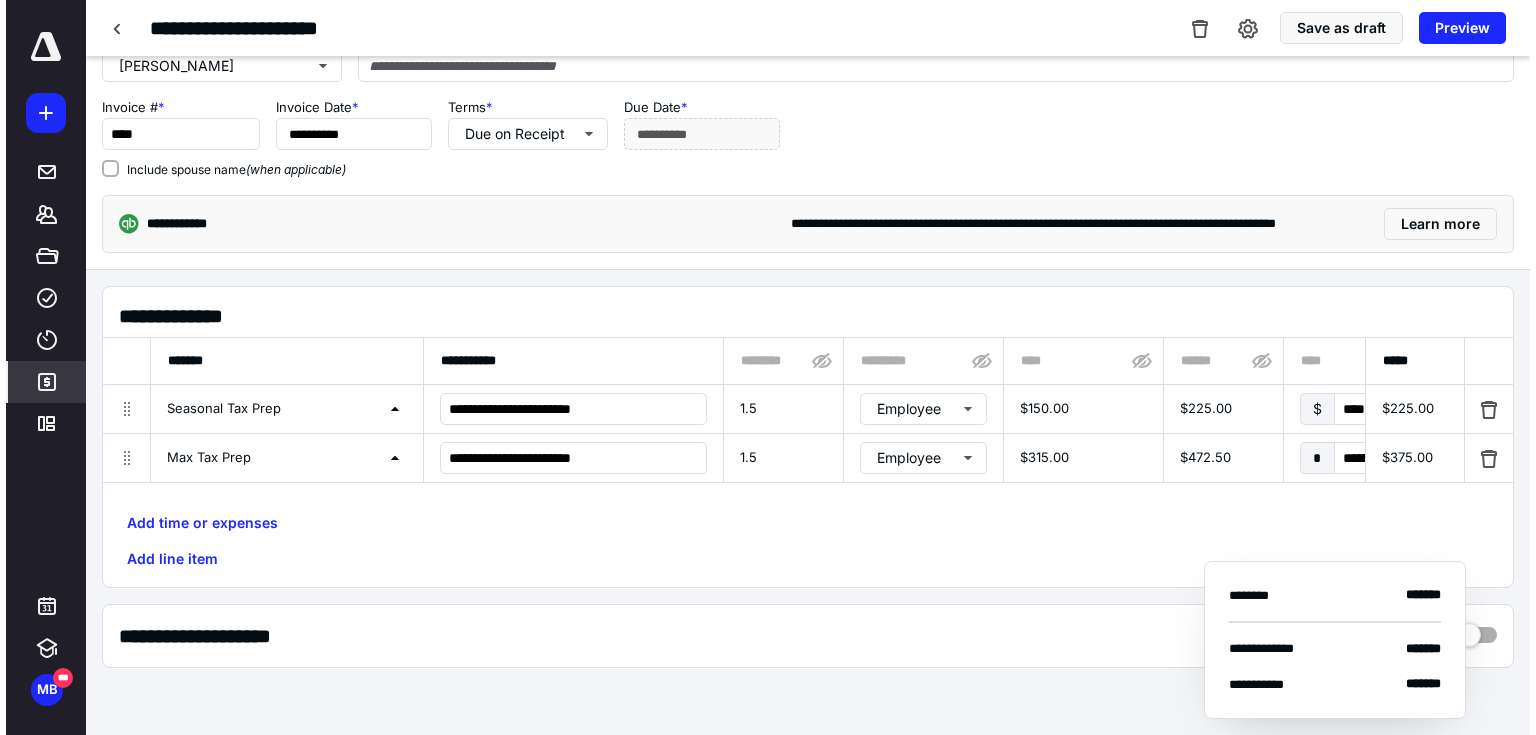 scroll, scrollTop: 80, scrollLeft: 0, axis: vertical 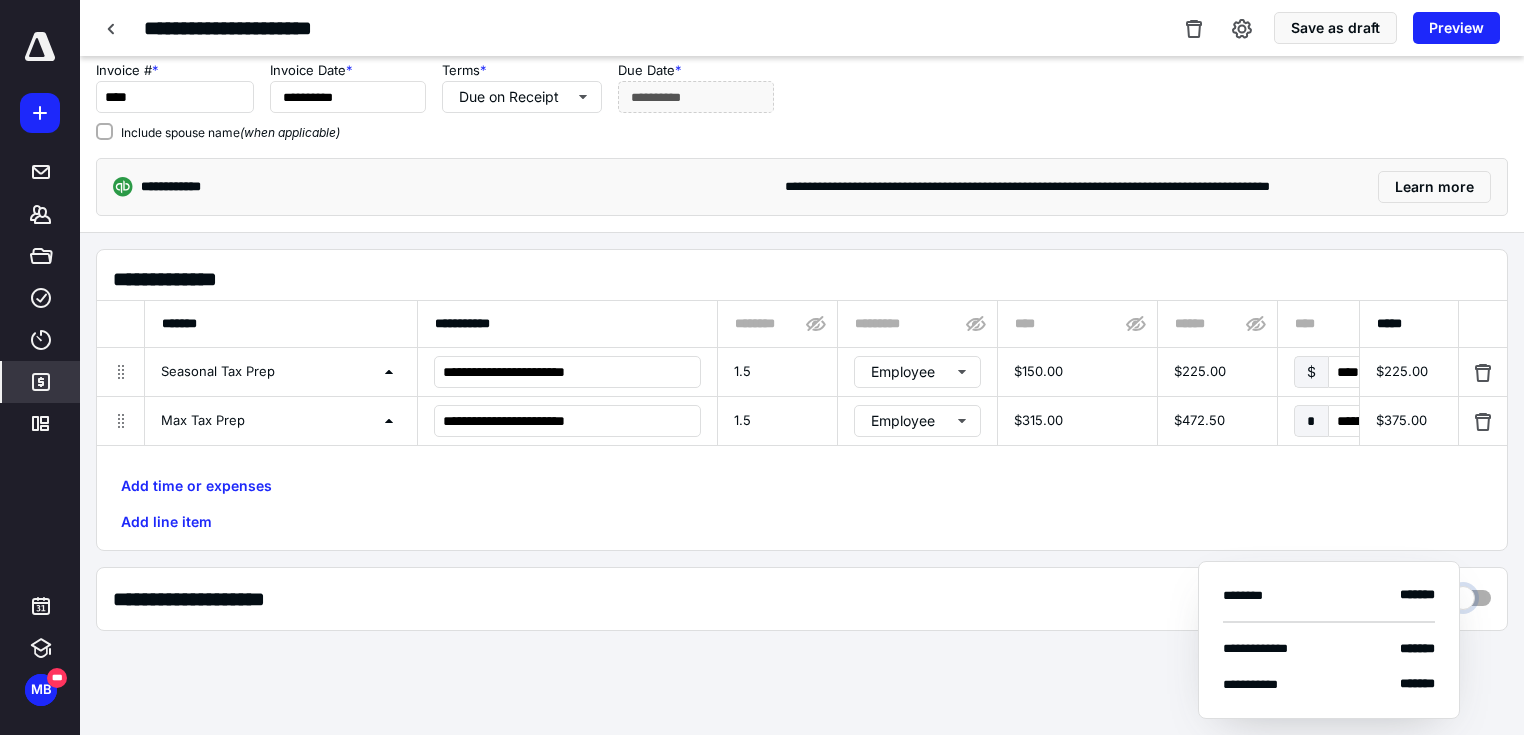 click at bounding box center [1471, 593] 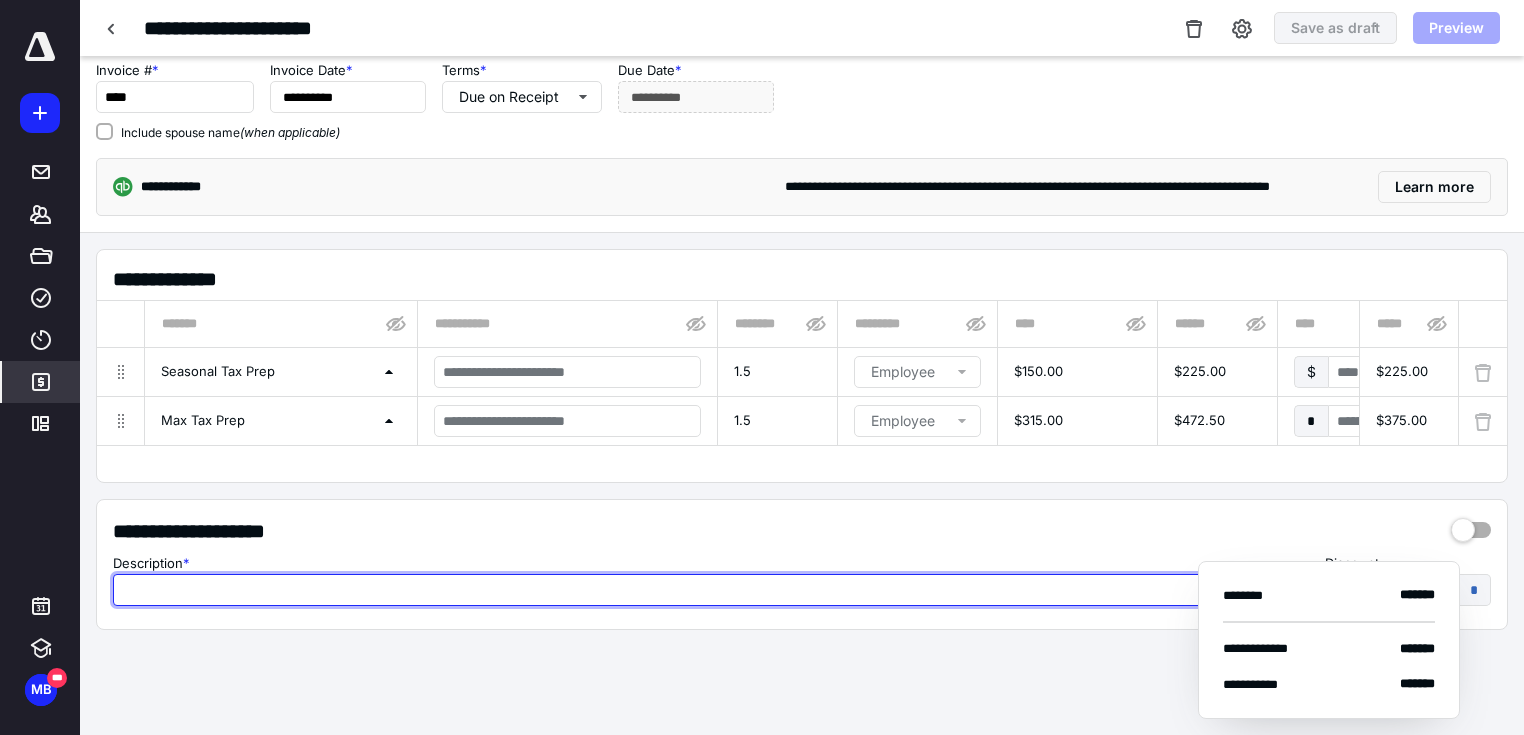 click at bounding box center (711, 590) 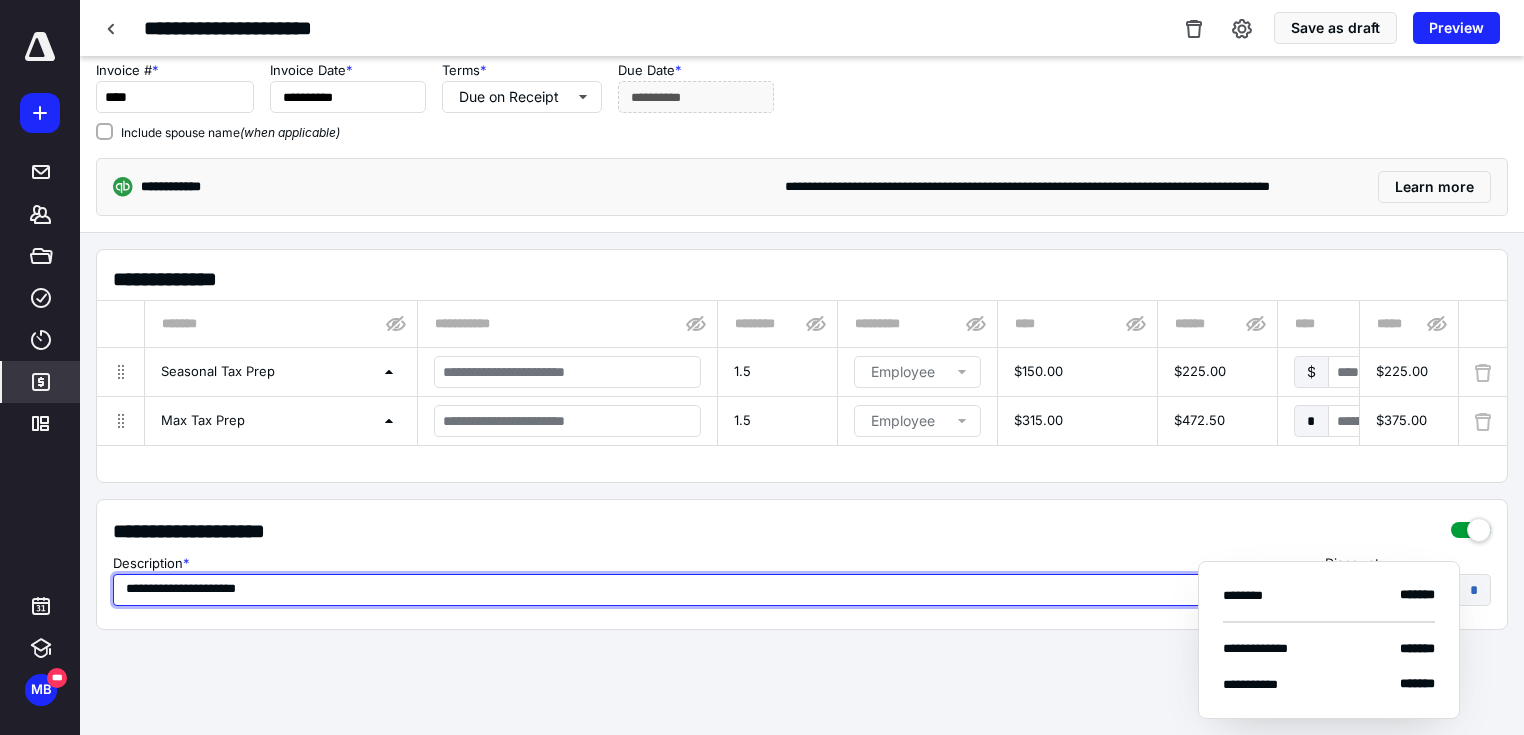 type on "**********" 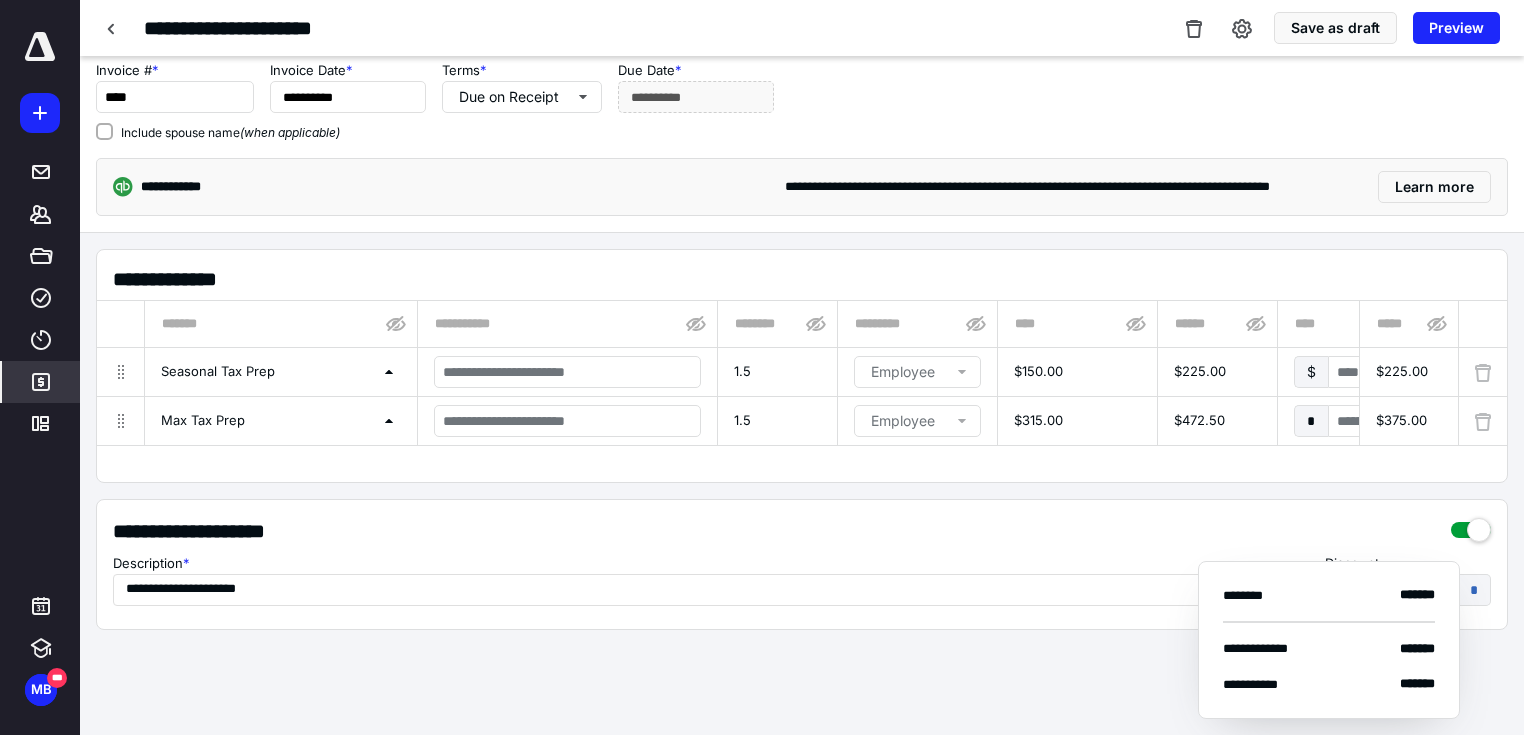 click on "**********" at bounding box center (802, 531) 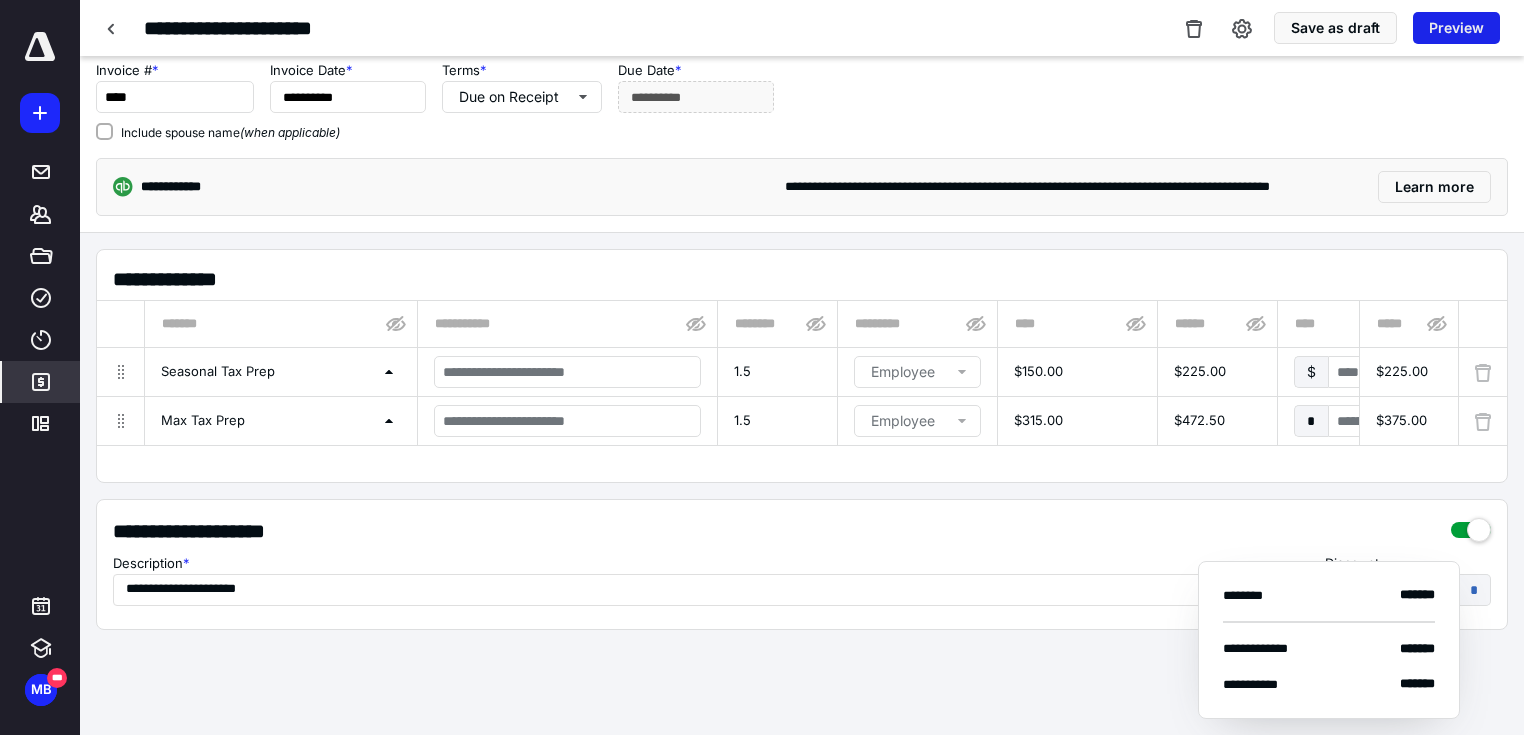 click on "Preview" at bounding box center [1456, 28] 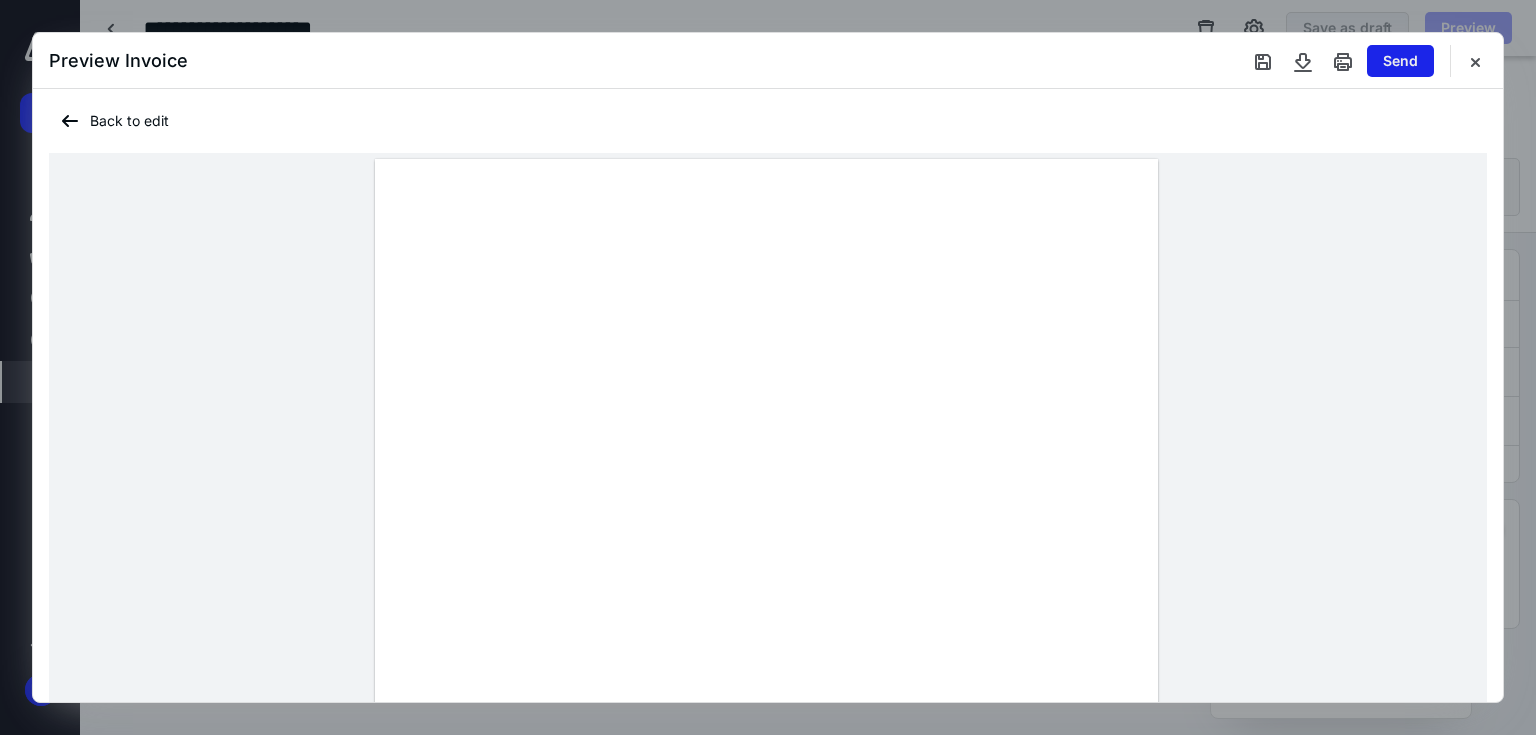 click on "Send" at bounding box center [1400, 61] 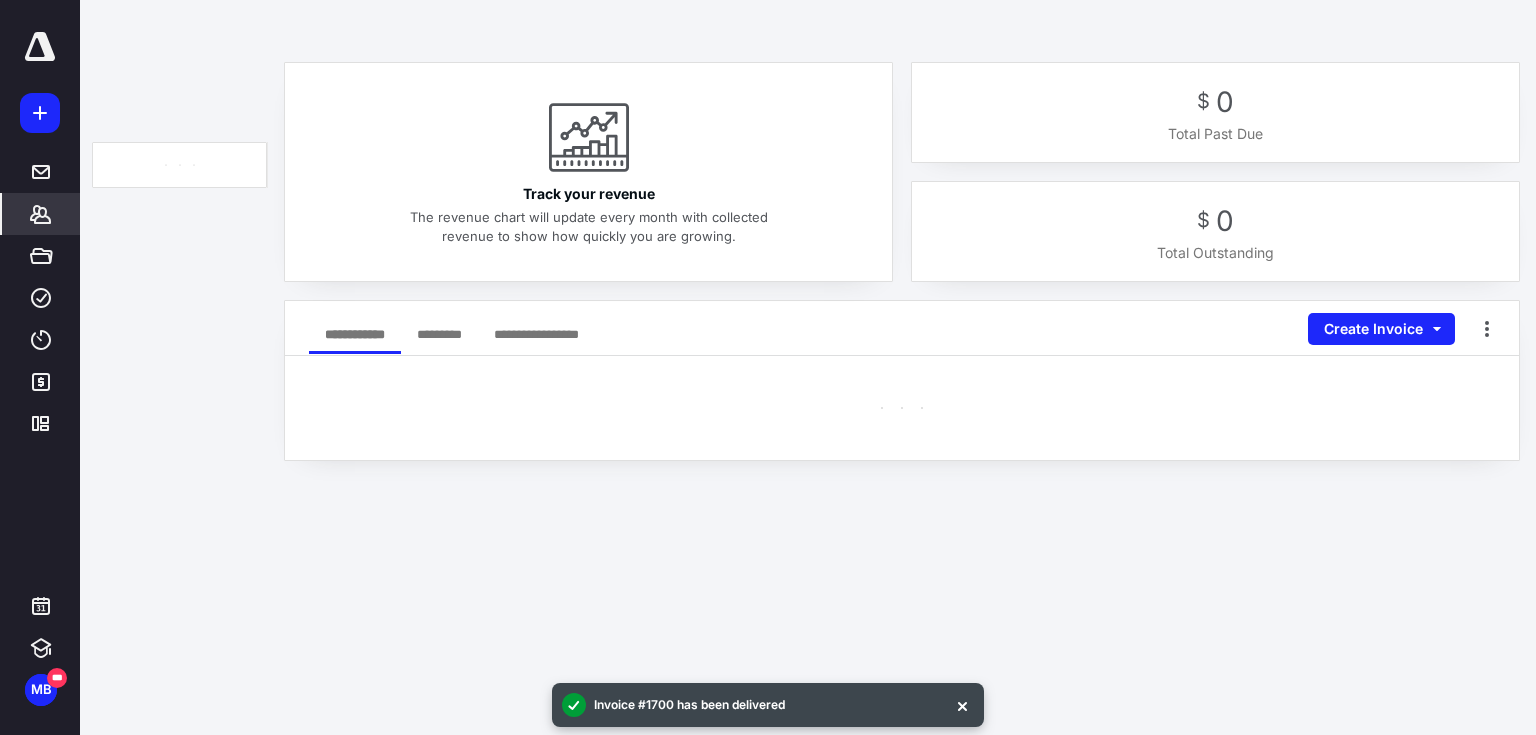 scroll, scrollTop: 0, scrollLeft: 0, axis: both 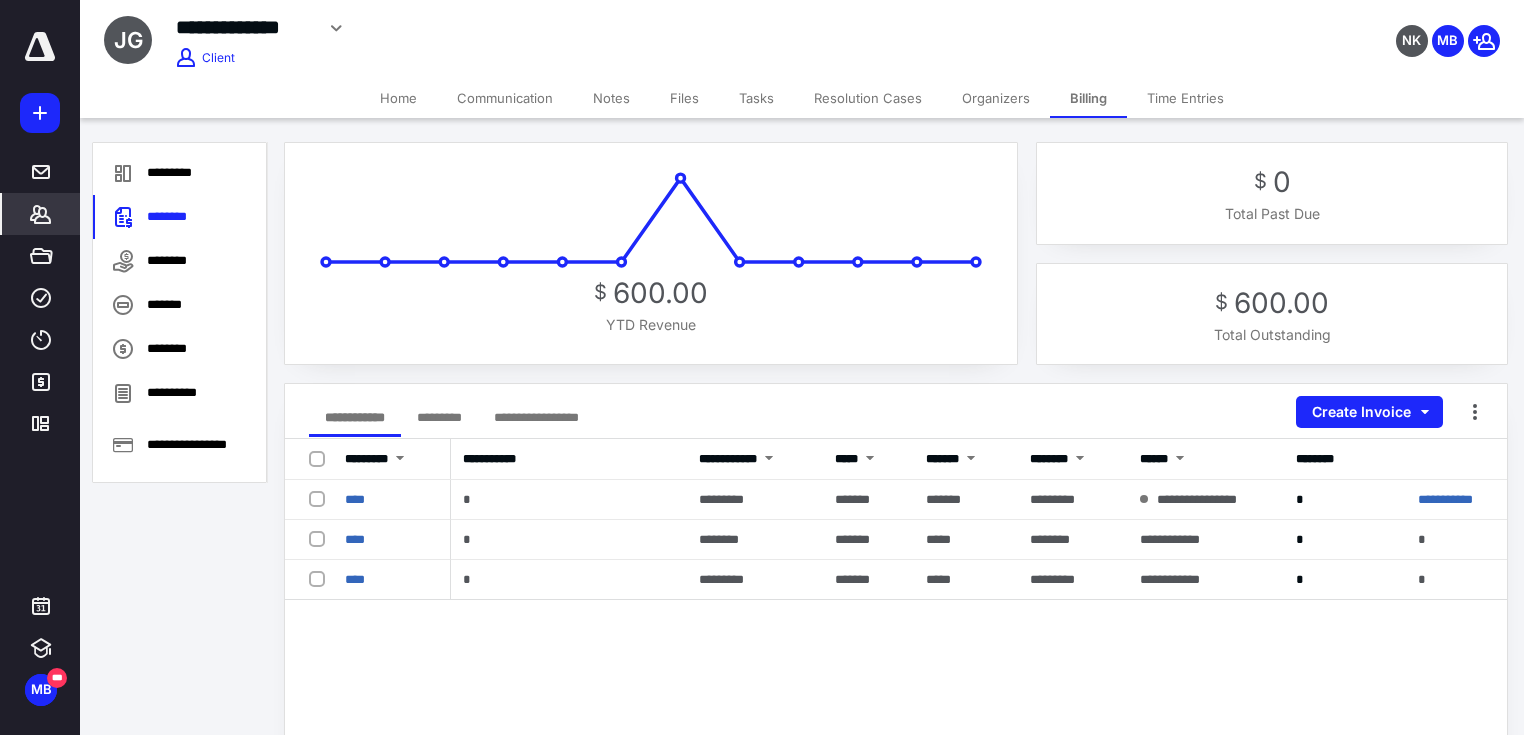 click at bounding box center [40, 113] 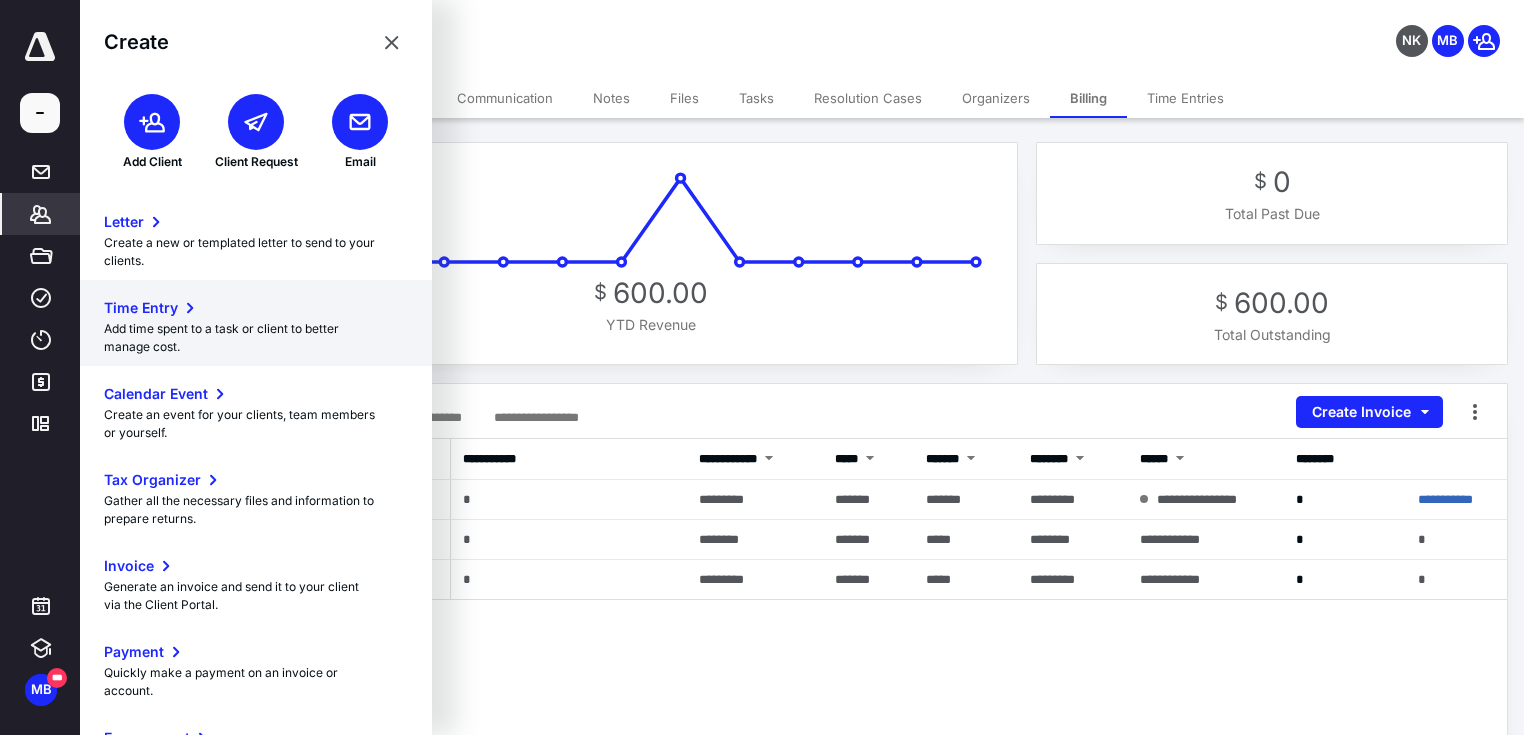 click on "Time Entry" at bounding box center (141, 308) 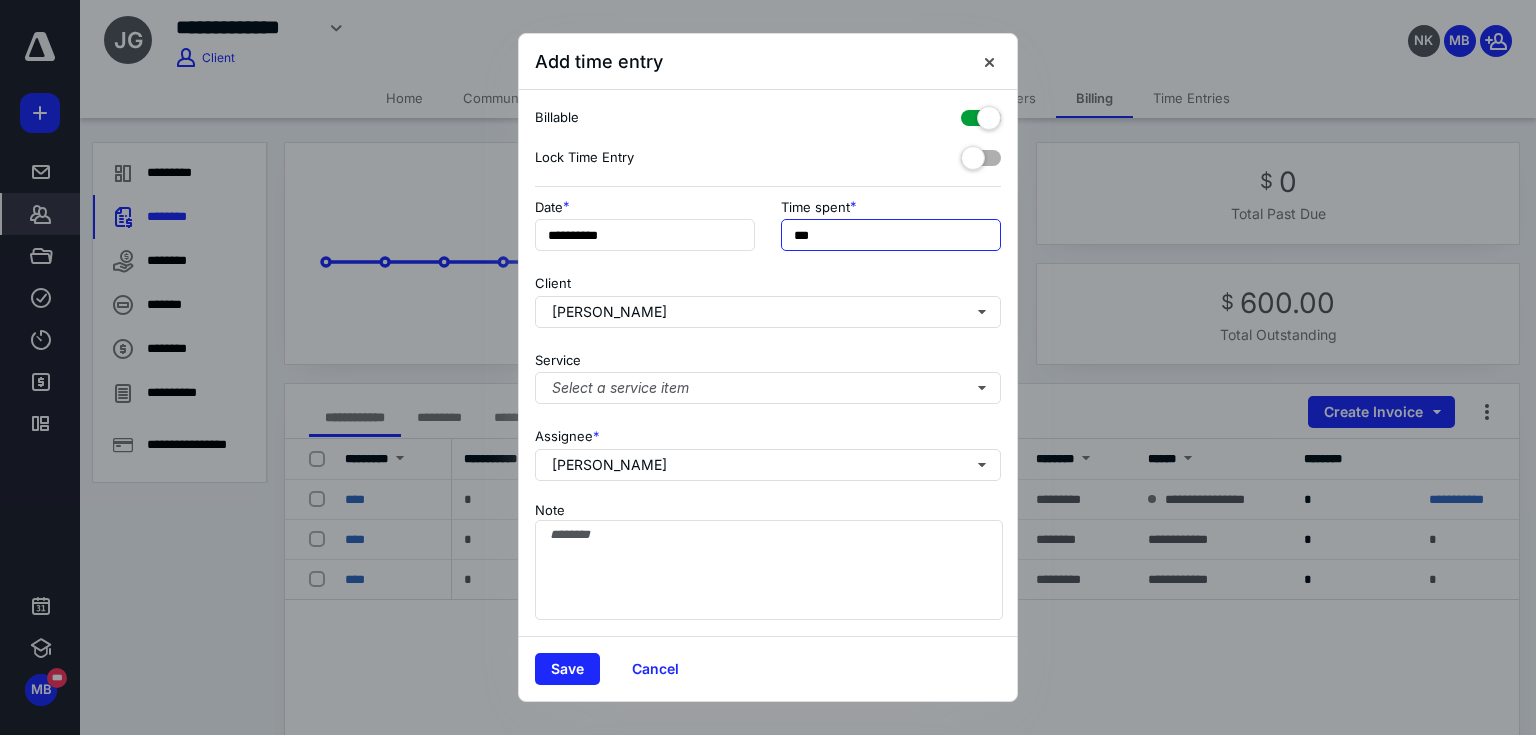 drag, startPoint x: 848, startPoint y: 230, endPoint x: 773, endPoint y: 220, distance: 75.66373 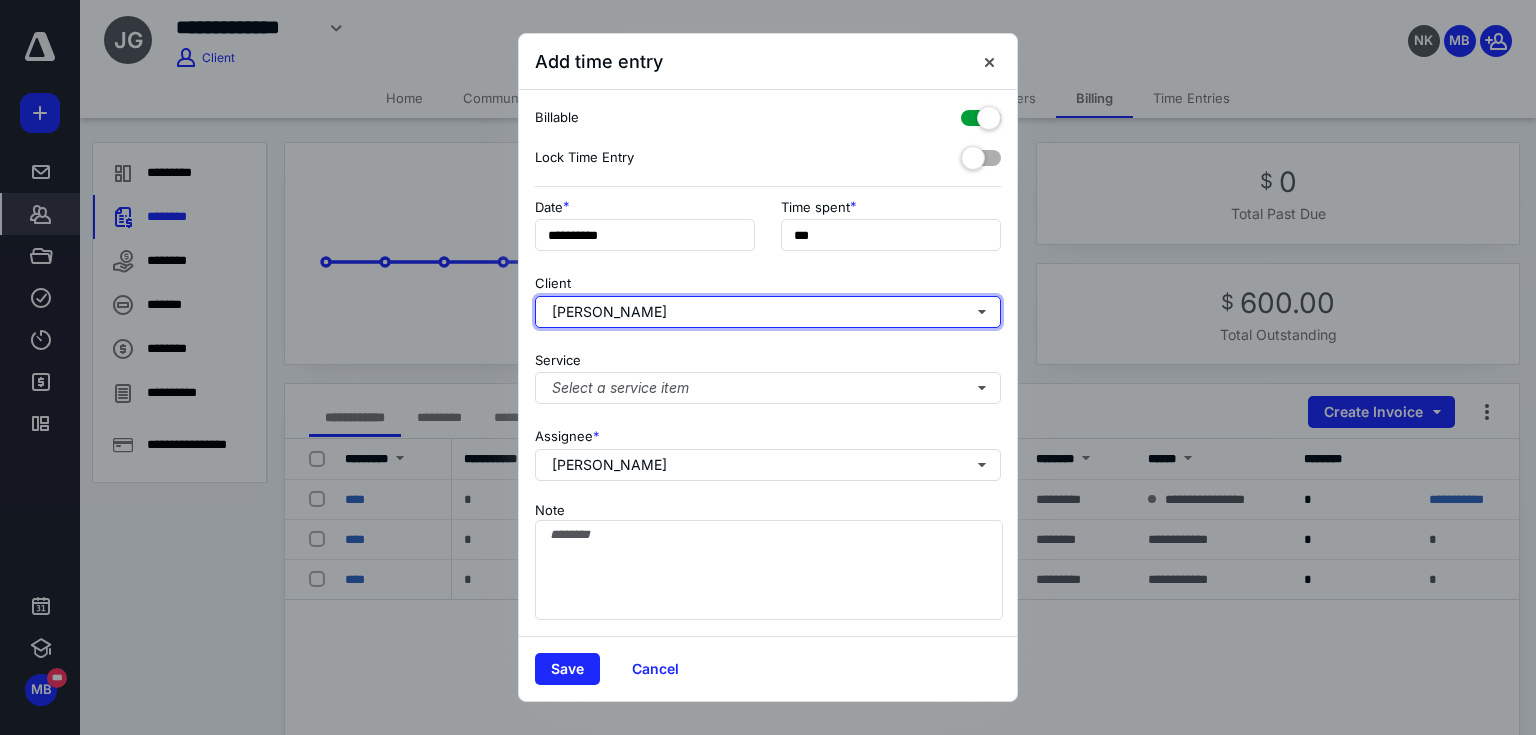 type on "***" 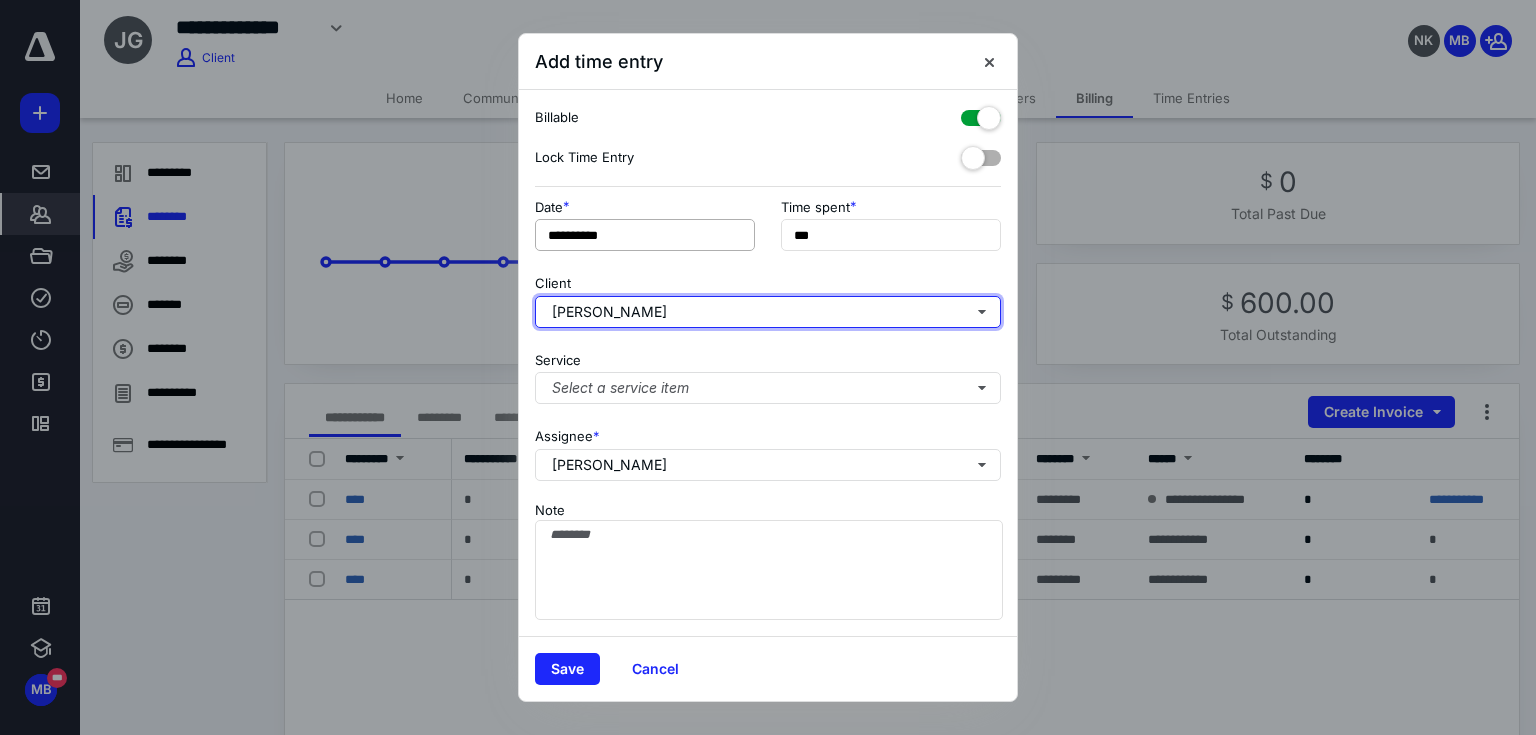 type 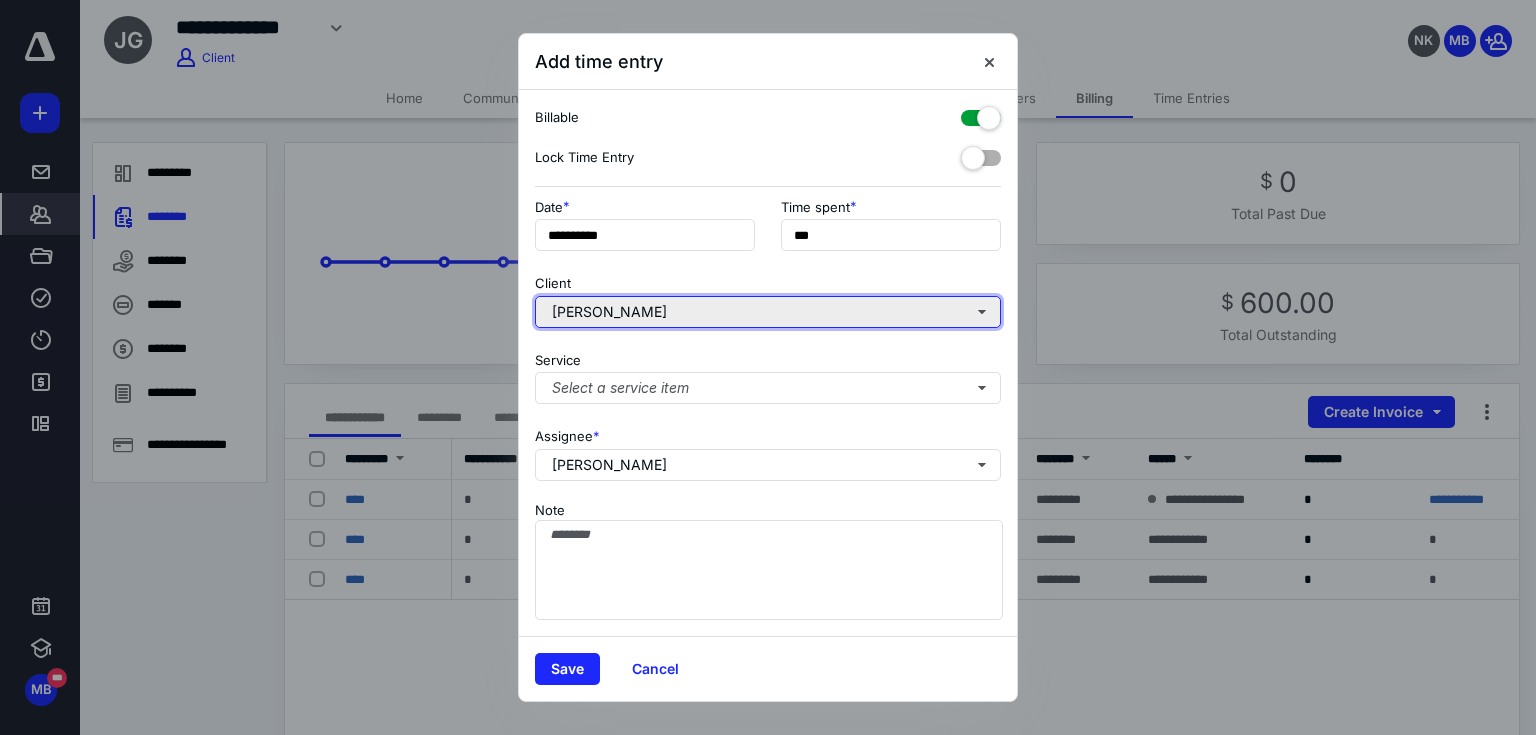 click on "[PERSON_NAME]" at bounding box center (768, 312) 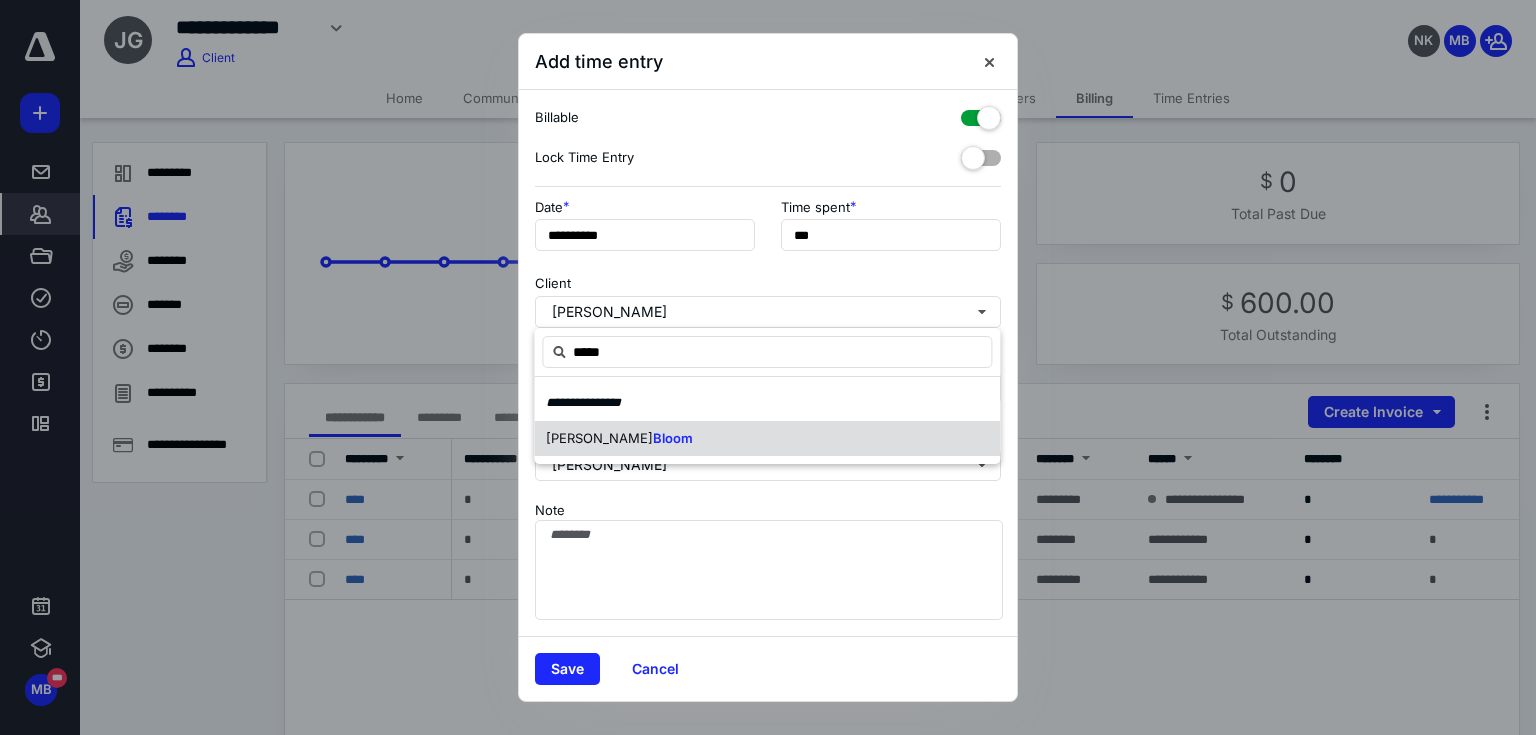 click on "Bloom" at bounding box center (673, 438) 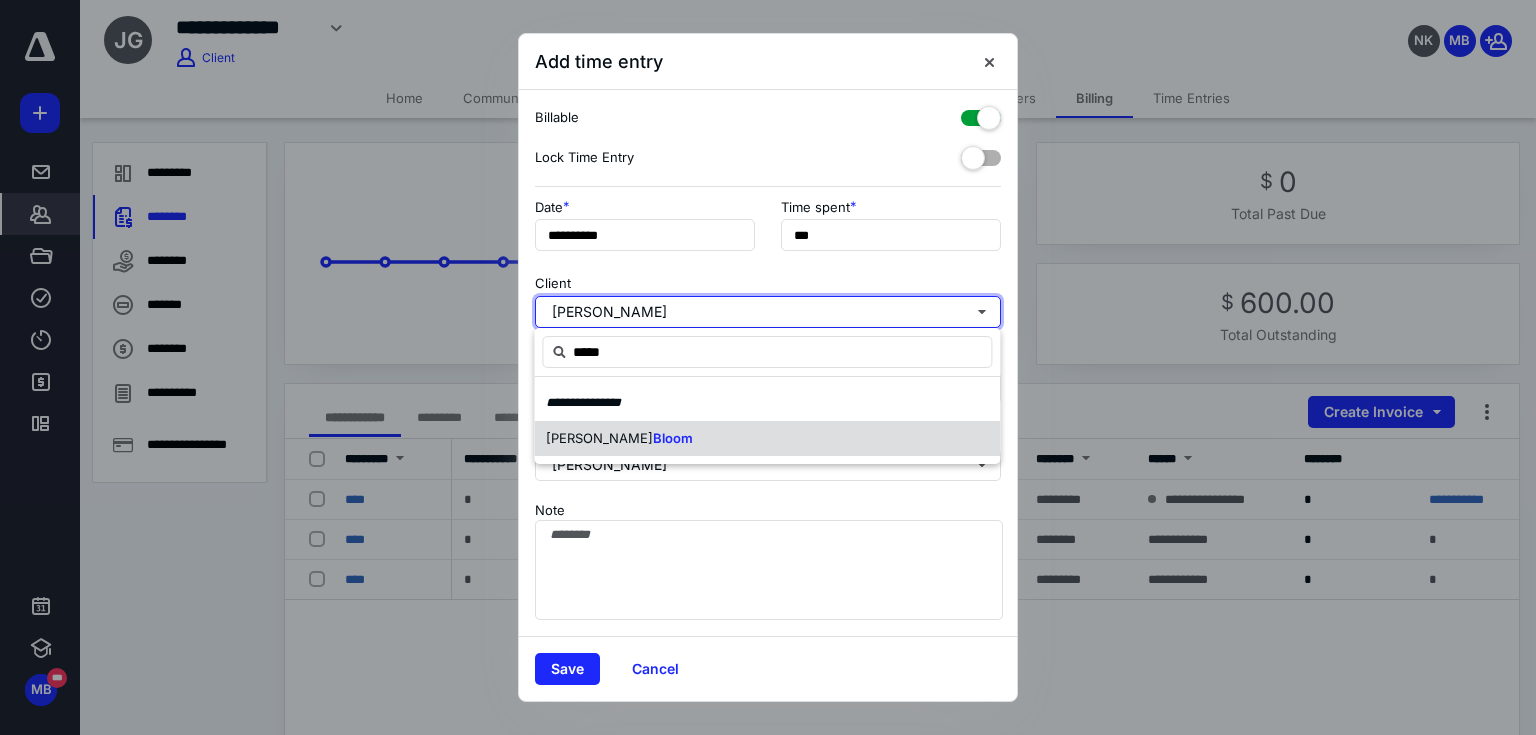 type 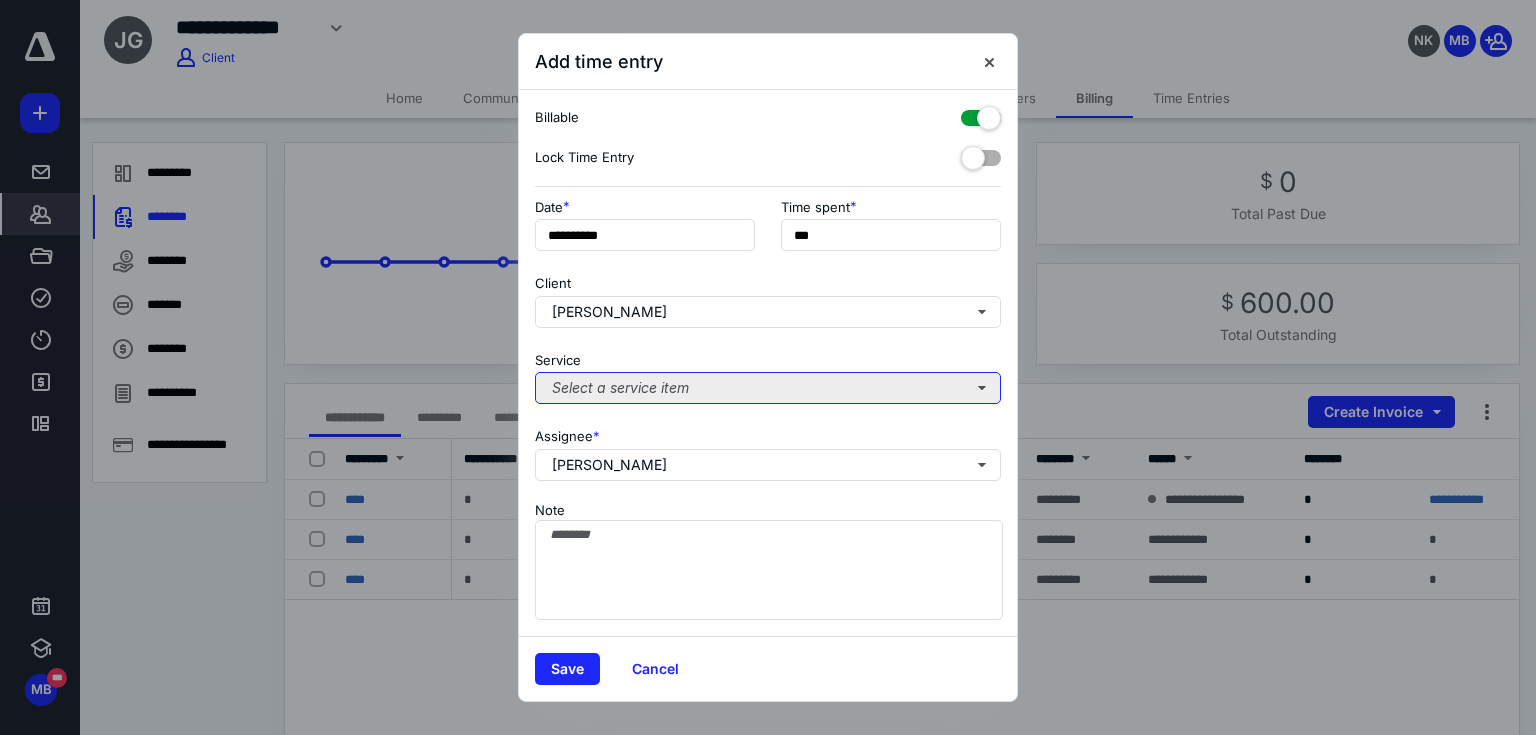 click on "Select a service item" at bounding box center [768, 388] 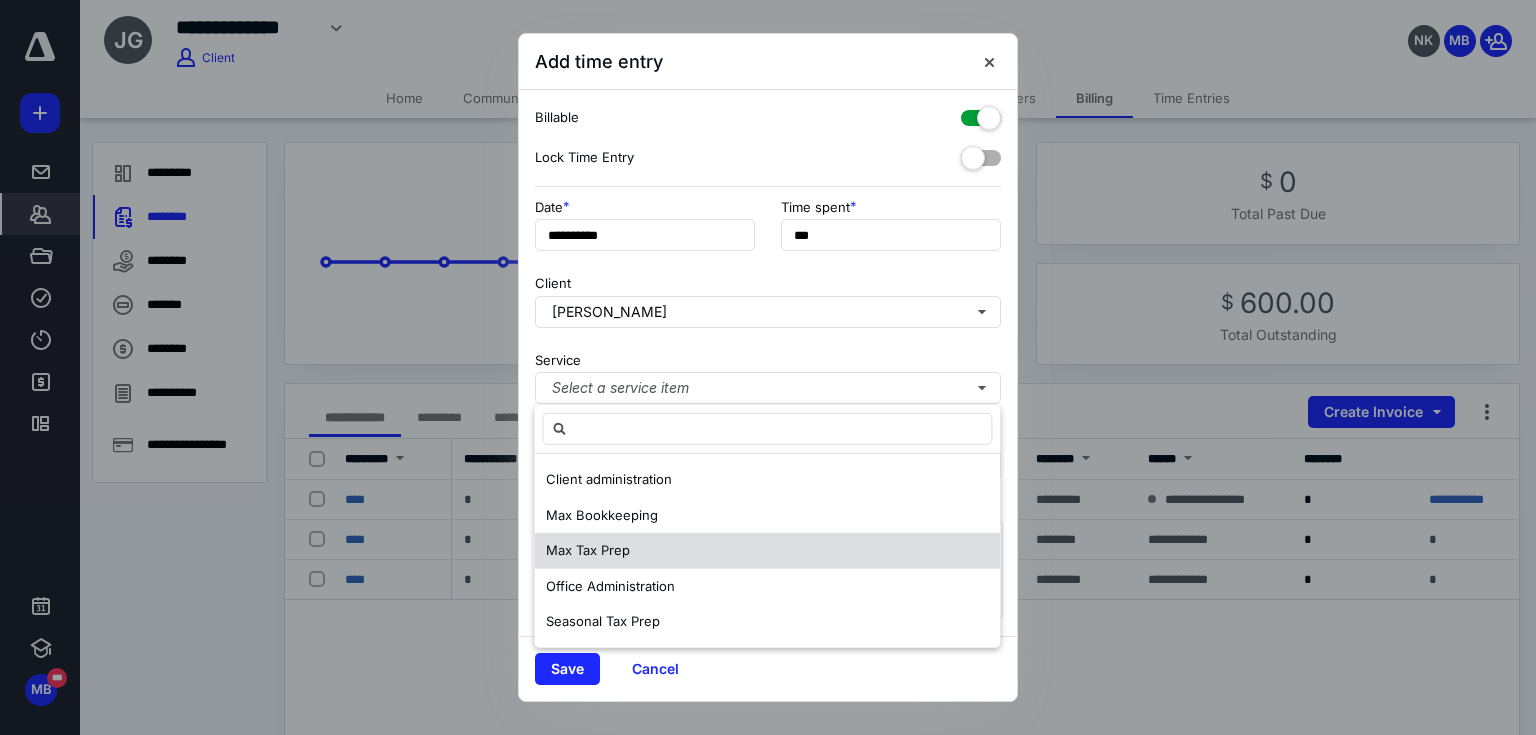 click on "Max Tax Prep" at bounding box center (588, 550) 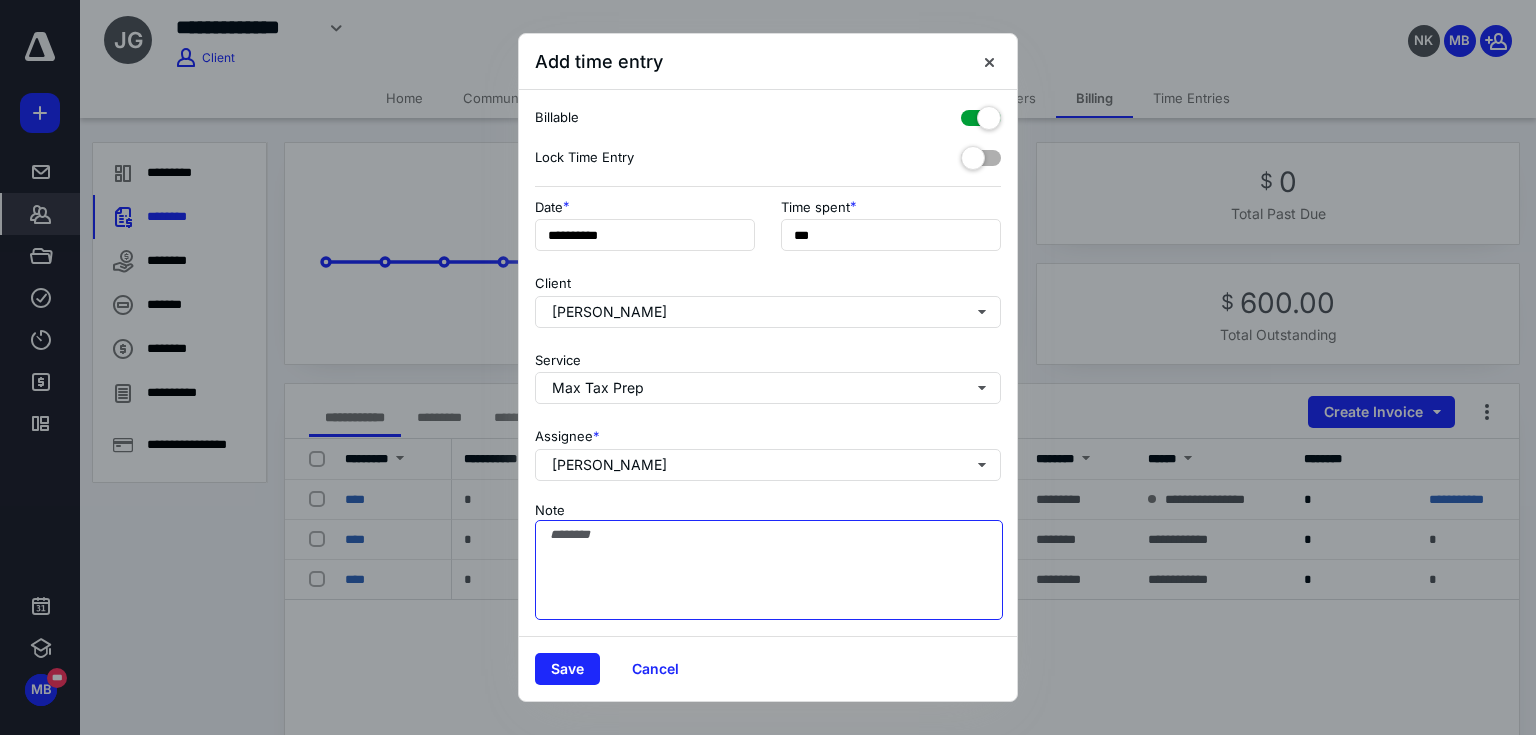 click on "Note" at bounding box center [769, 570] 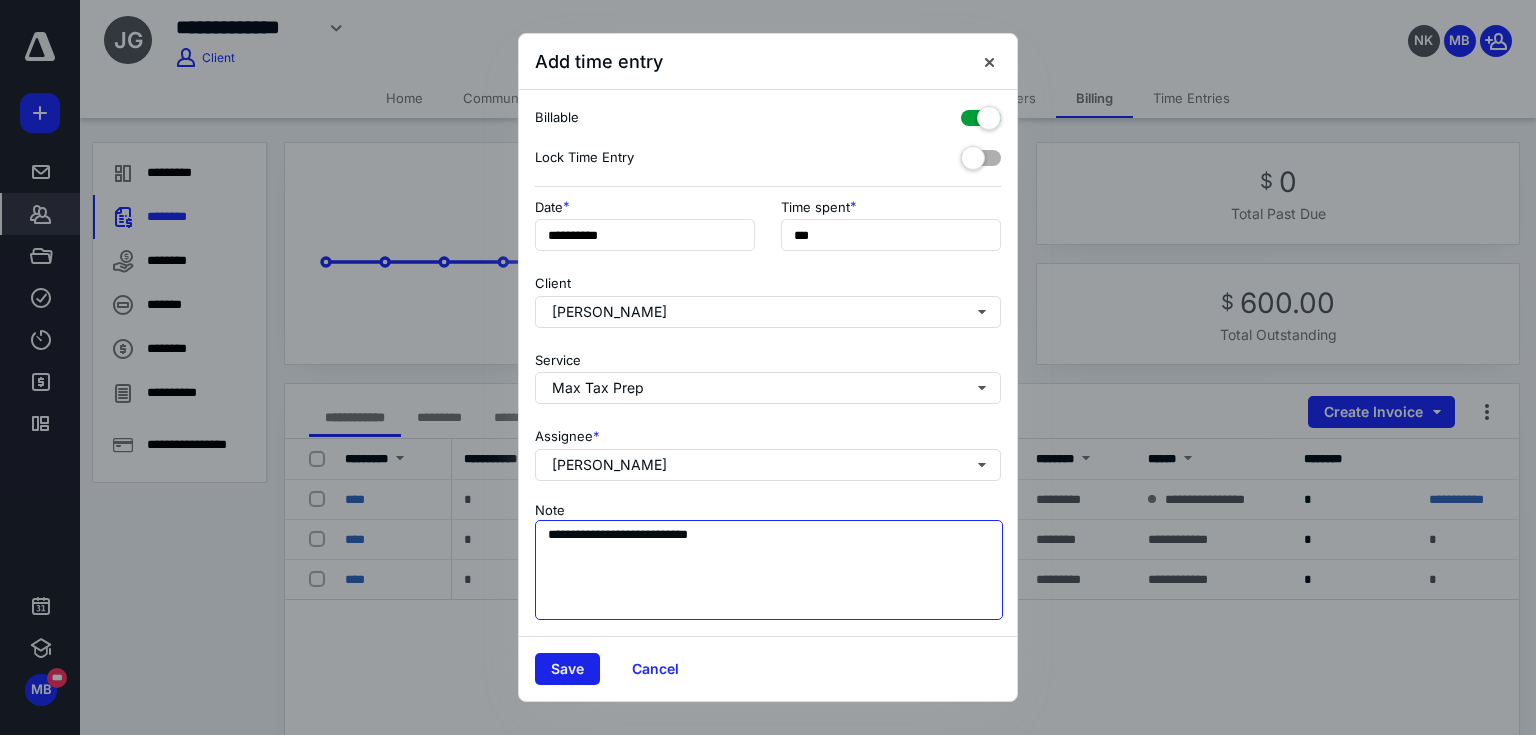 type on "**********" 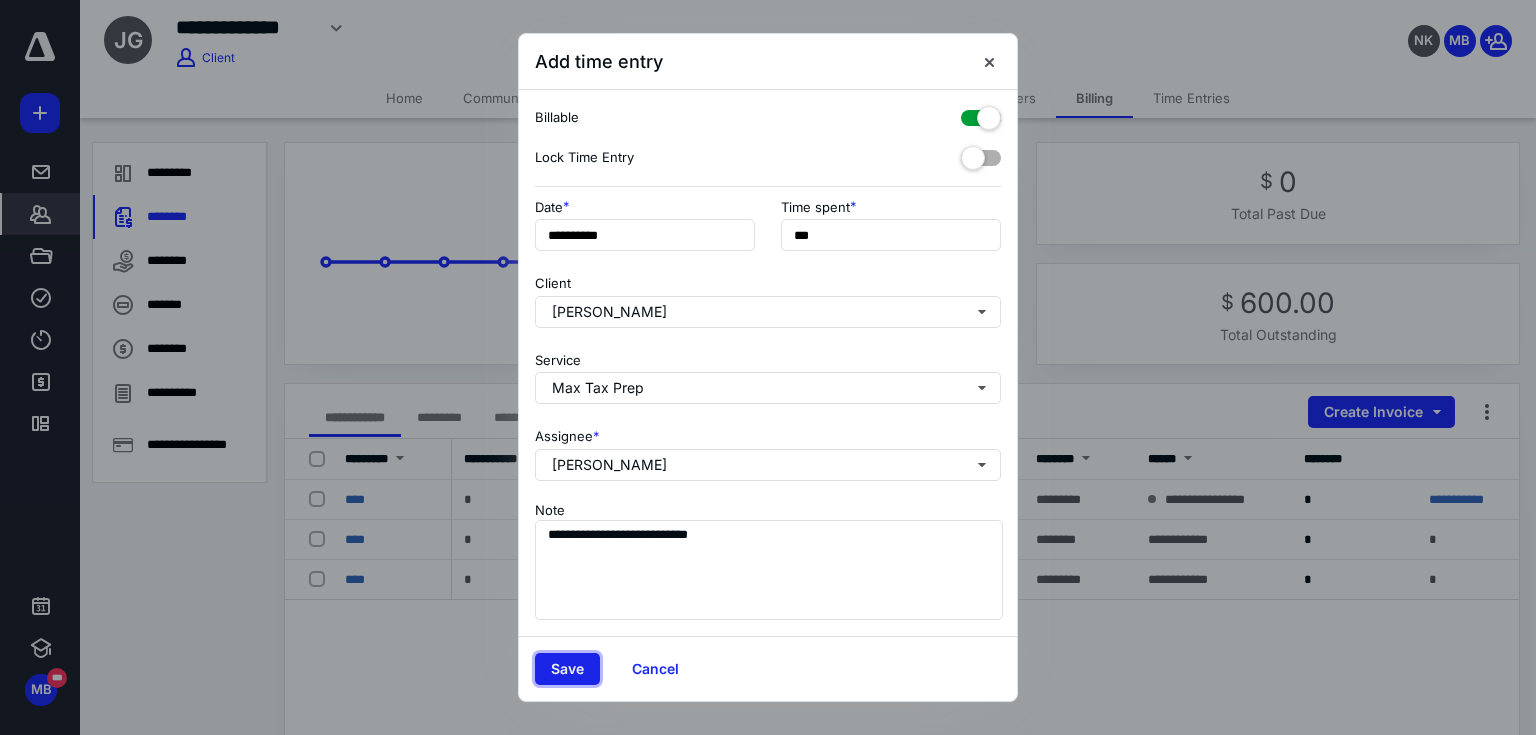 click on "Save" at bounding box center [567, 669] 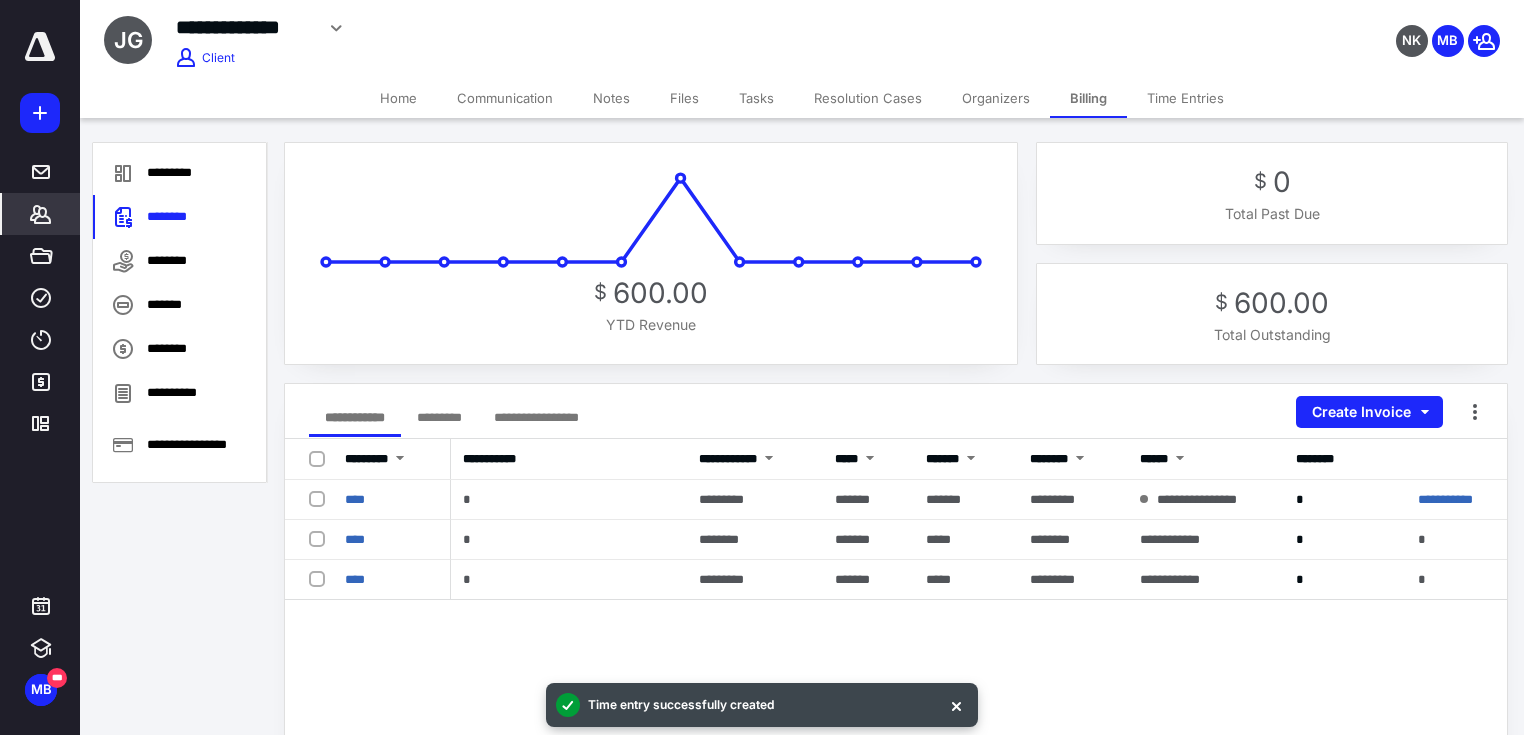 click 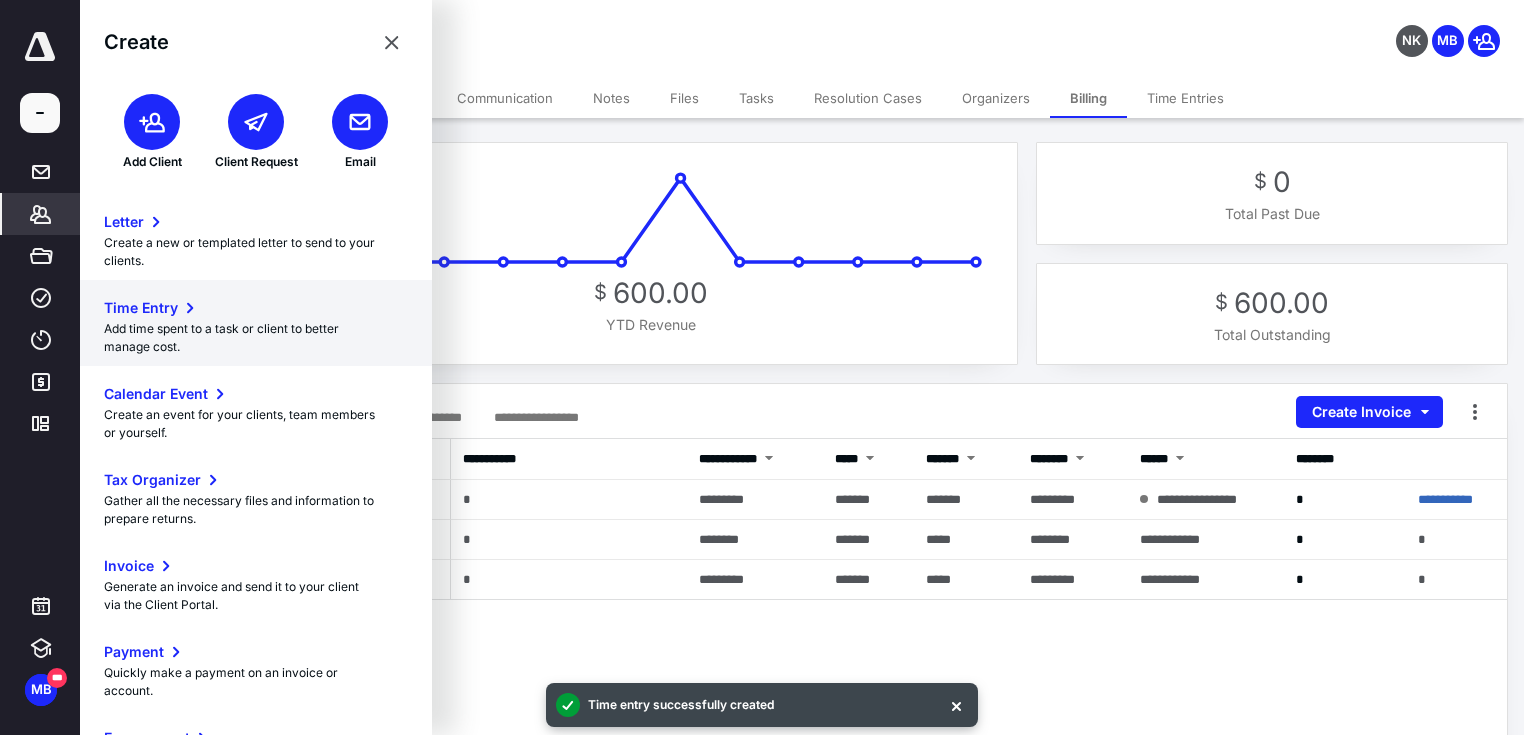 click on "Time Entry Add time spent to a task or client to better manage cost." at bounding box center [256, 323] 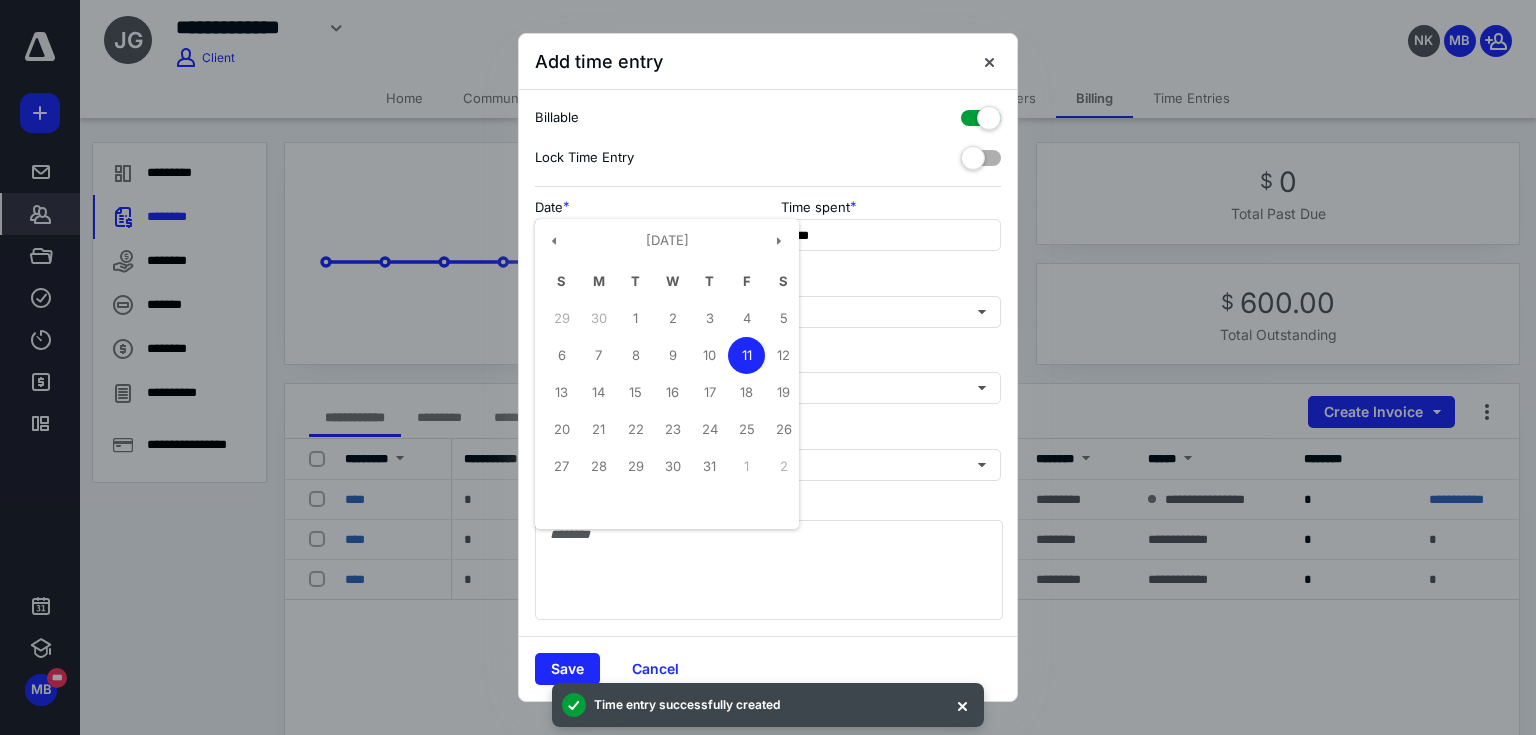 click on "**********" at bounding box center (645, 235) 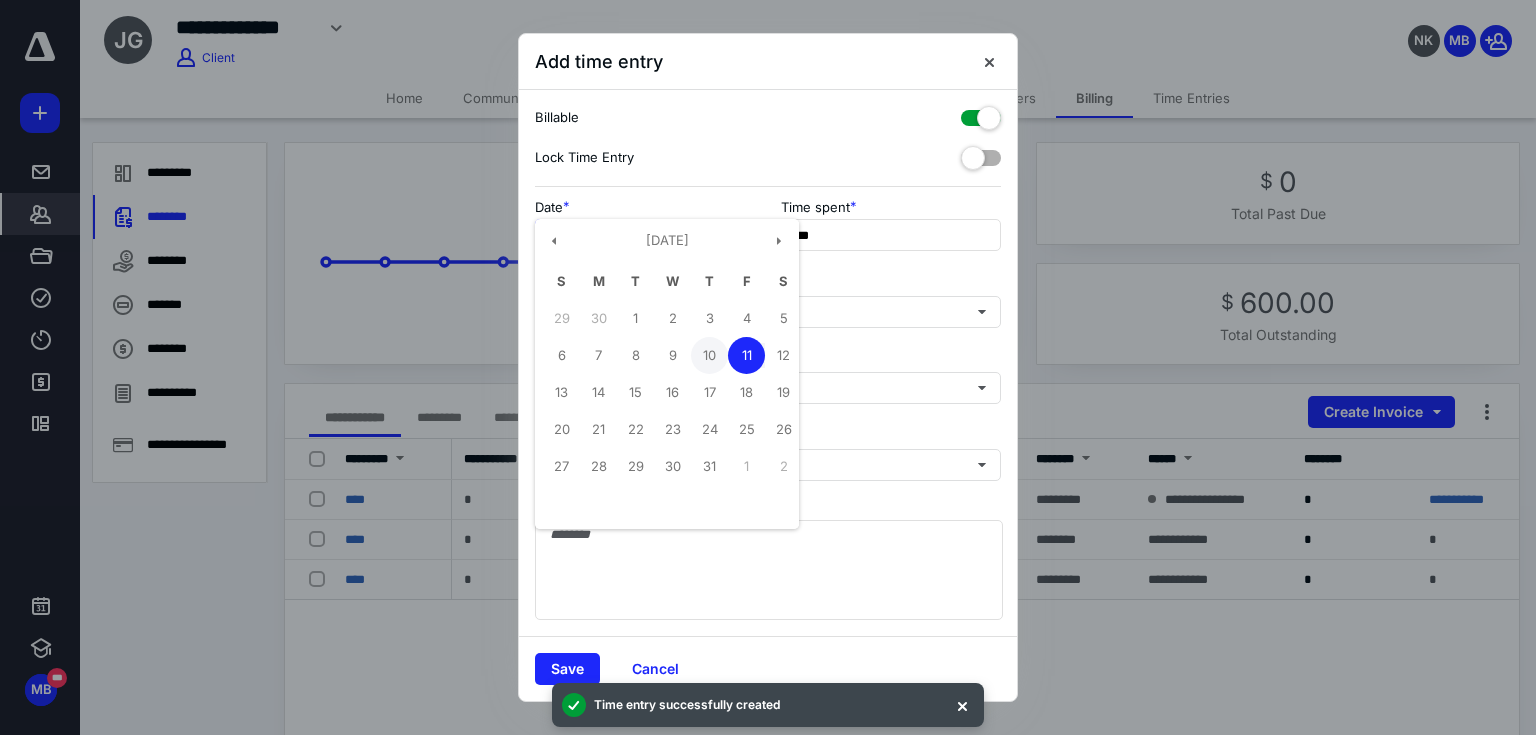 click on "10" at bounding box center (709, 355) 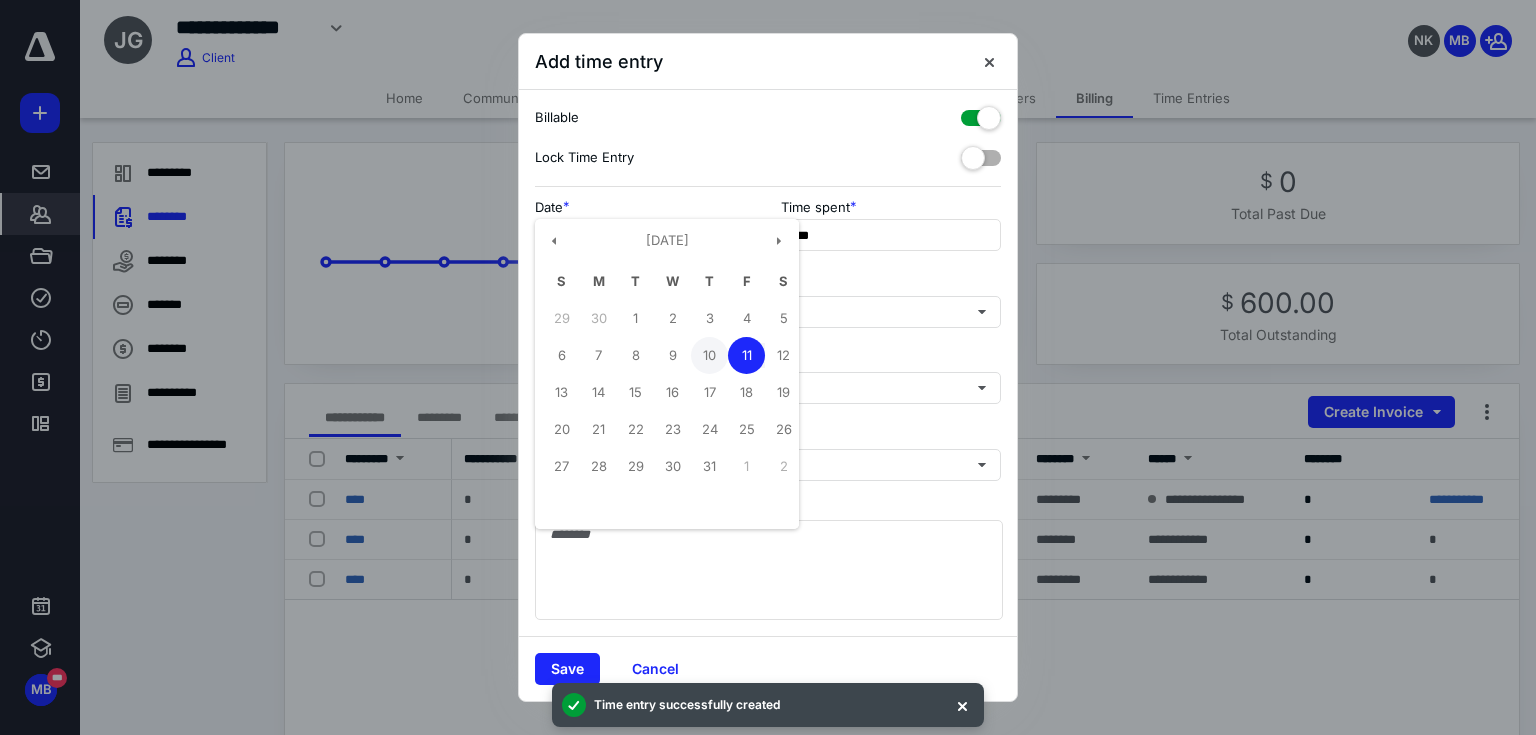 type on "**********" 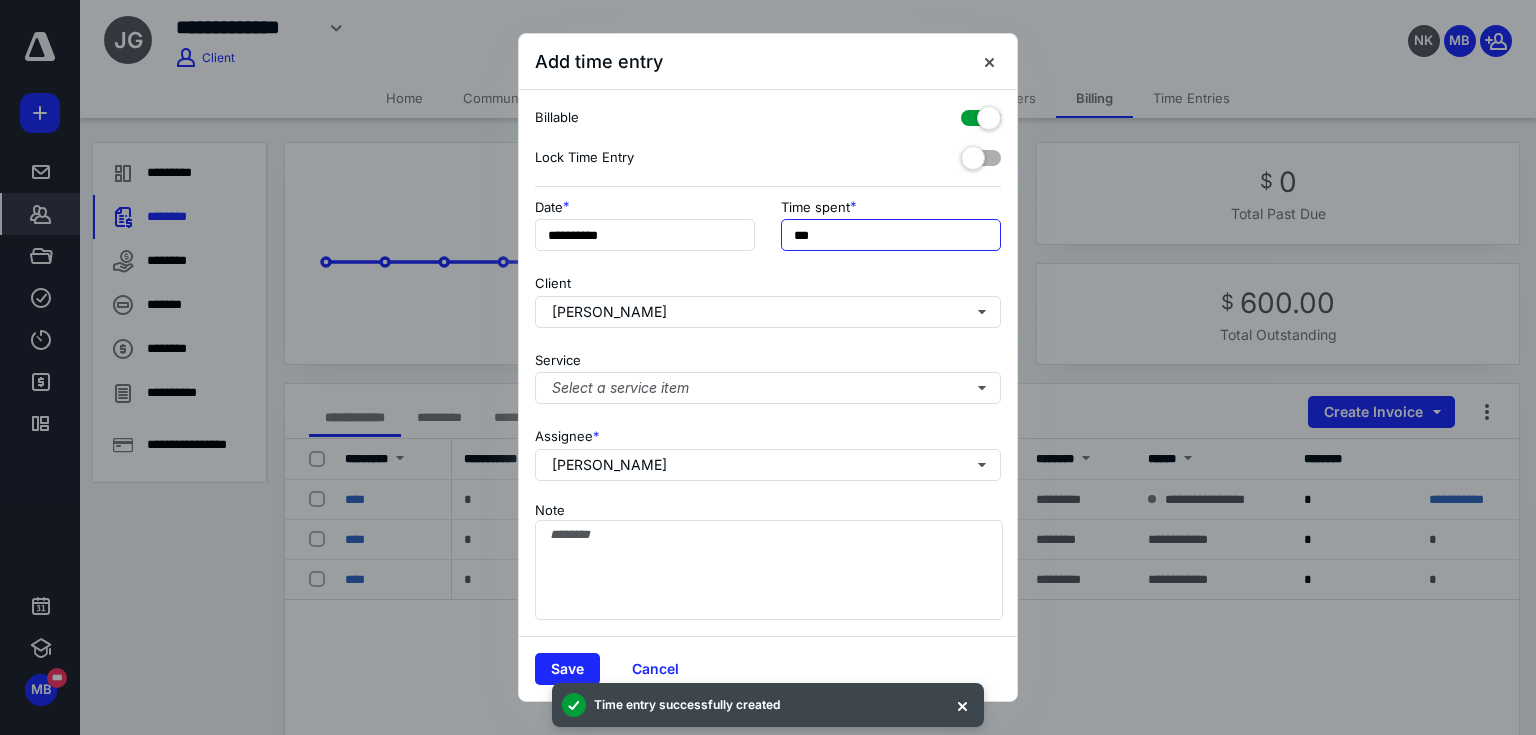 drag, startPoint x: 834, startPoint y: 242, endPoint x: 776, endPoint y: 229, distance: 59.439045 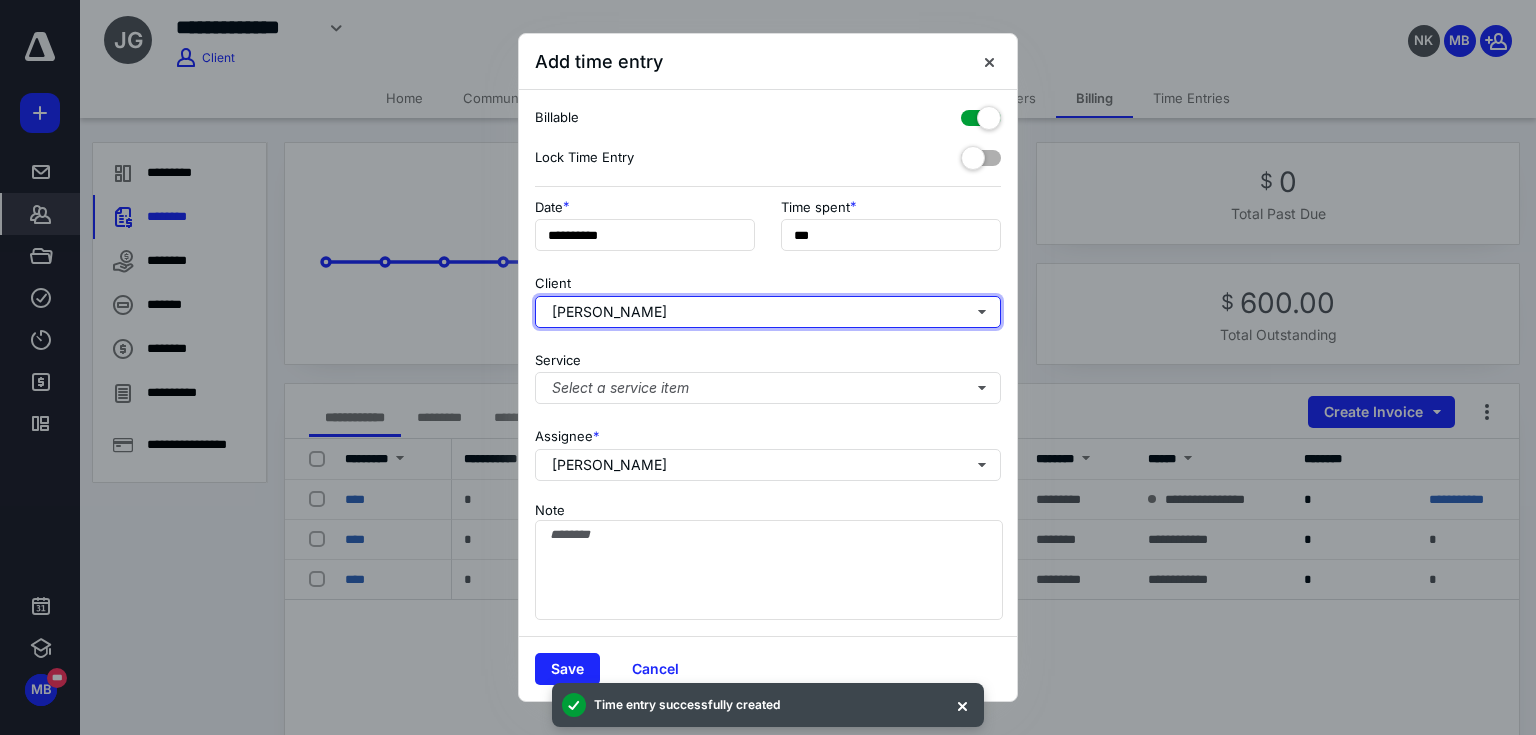 type on "***" 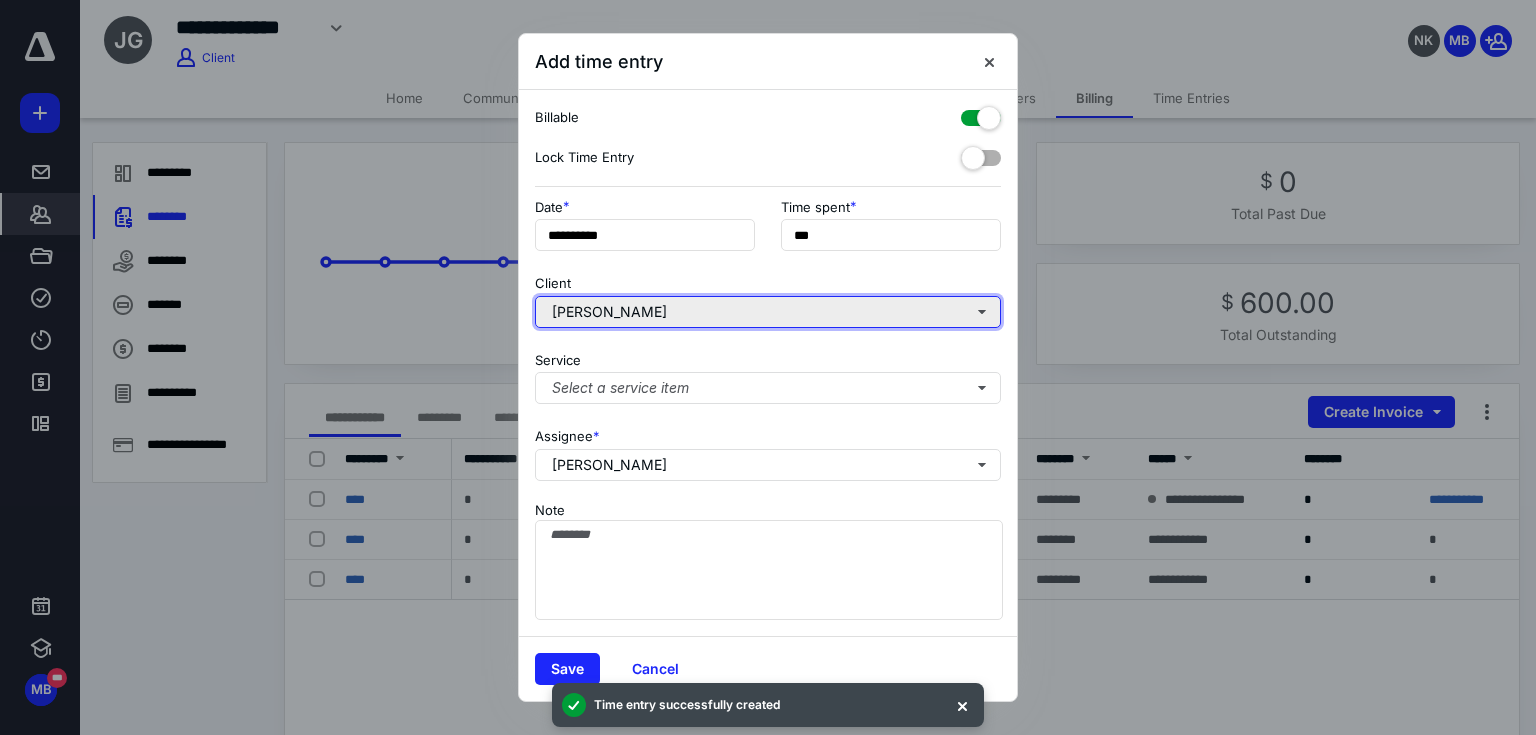 click on "[PERSON_NAME]" at bounding box center (768, 312) 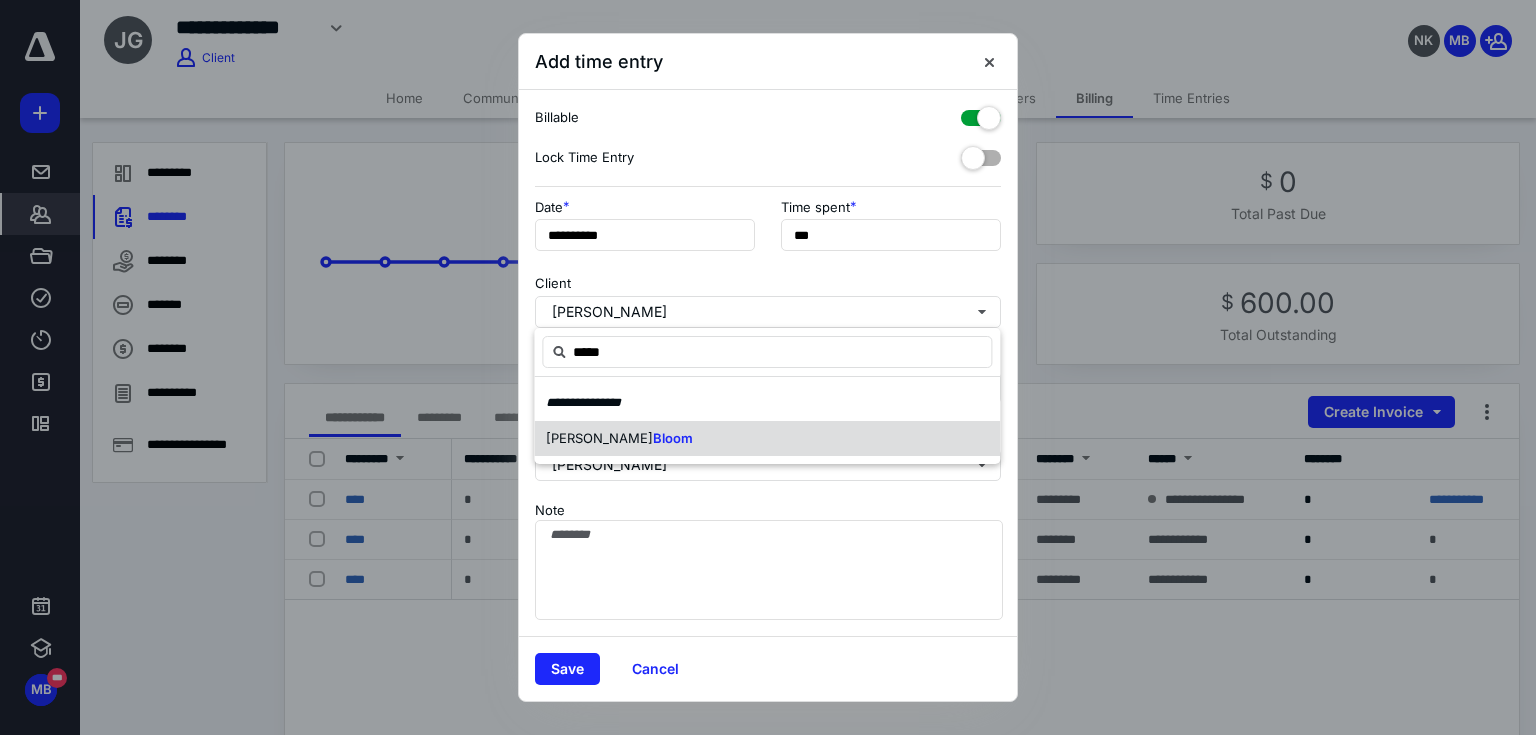 click on "[PERSON_NAME]" at bounding box center [767, 439] 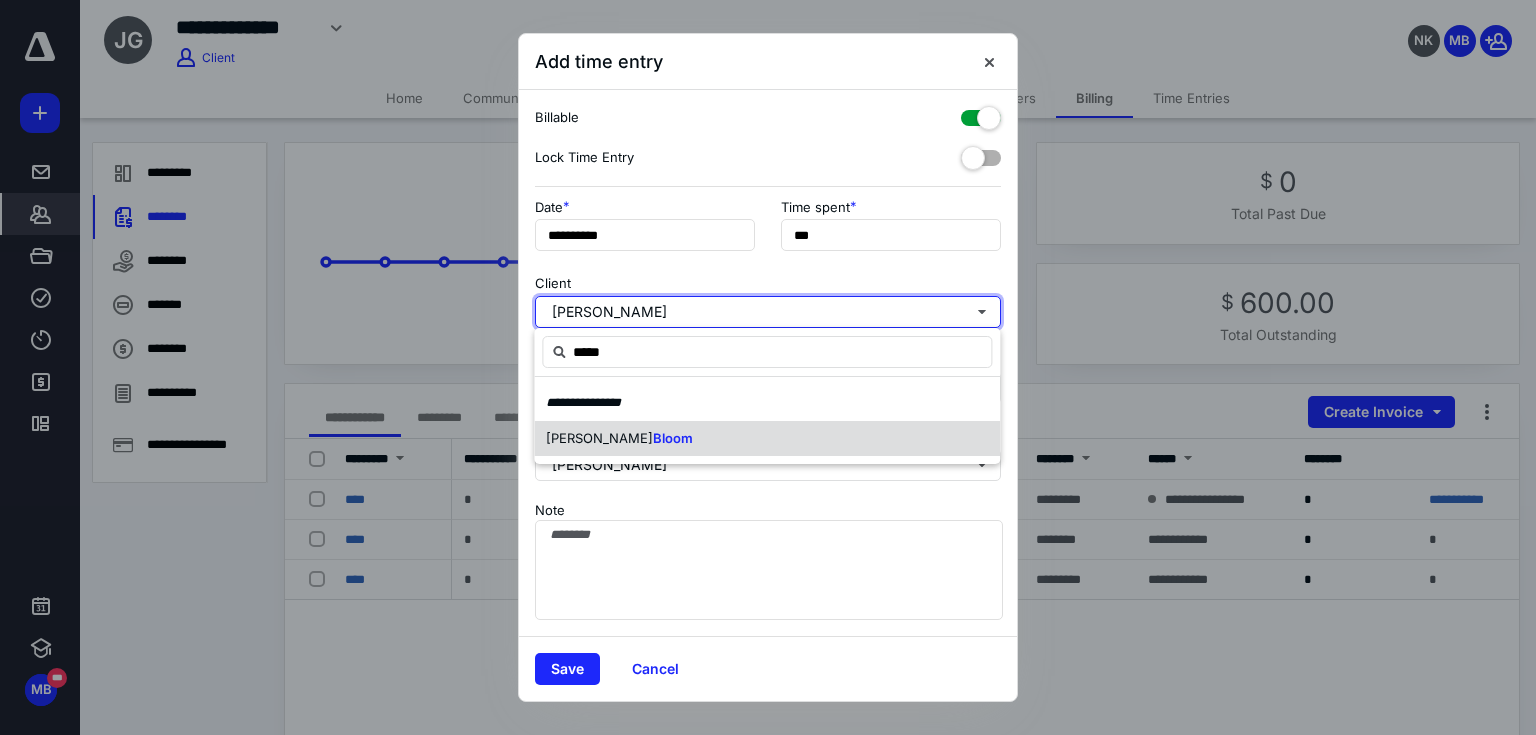 type 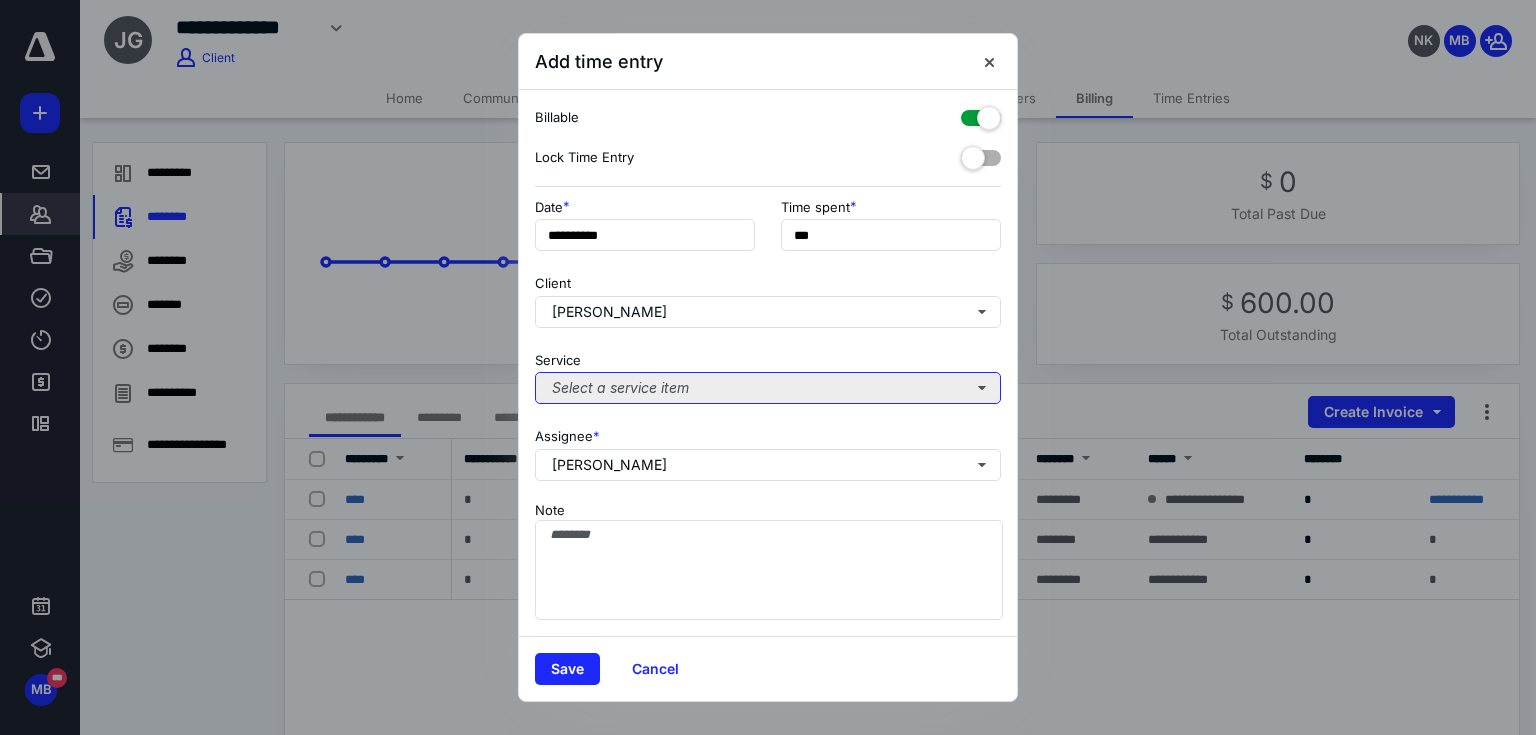 click on "Select a service item" at bounding box center [768, 388] 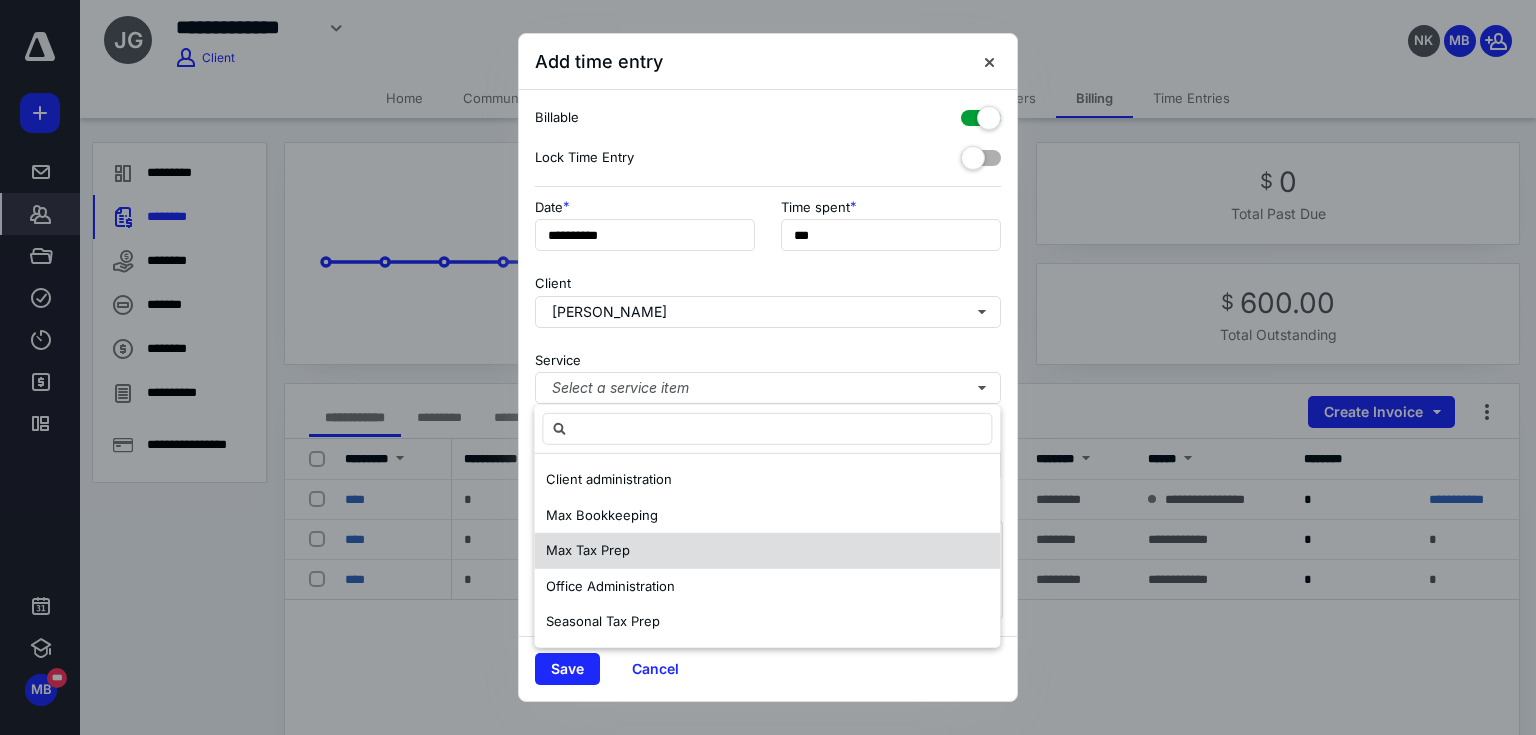 click on "Max Tax Prep" at bounding box center (767, 551) 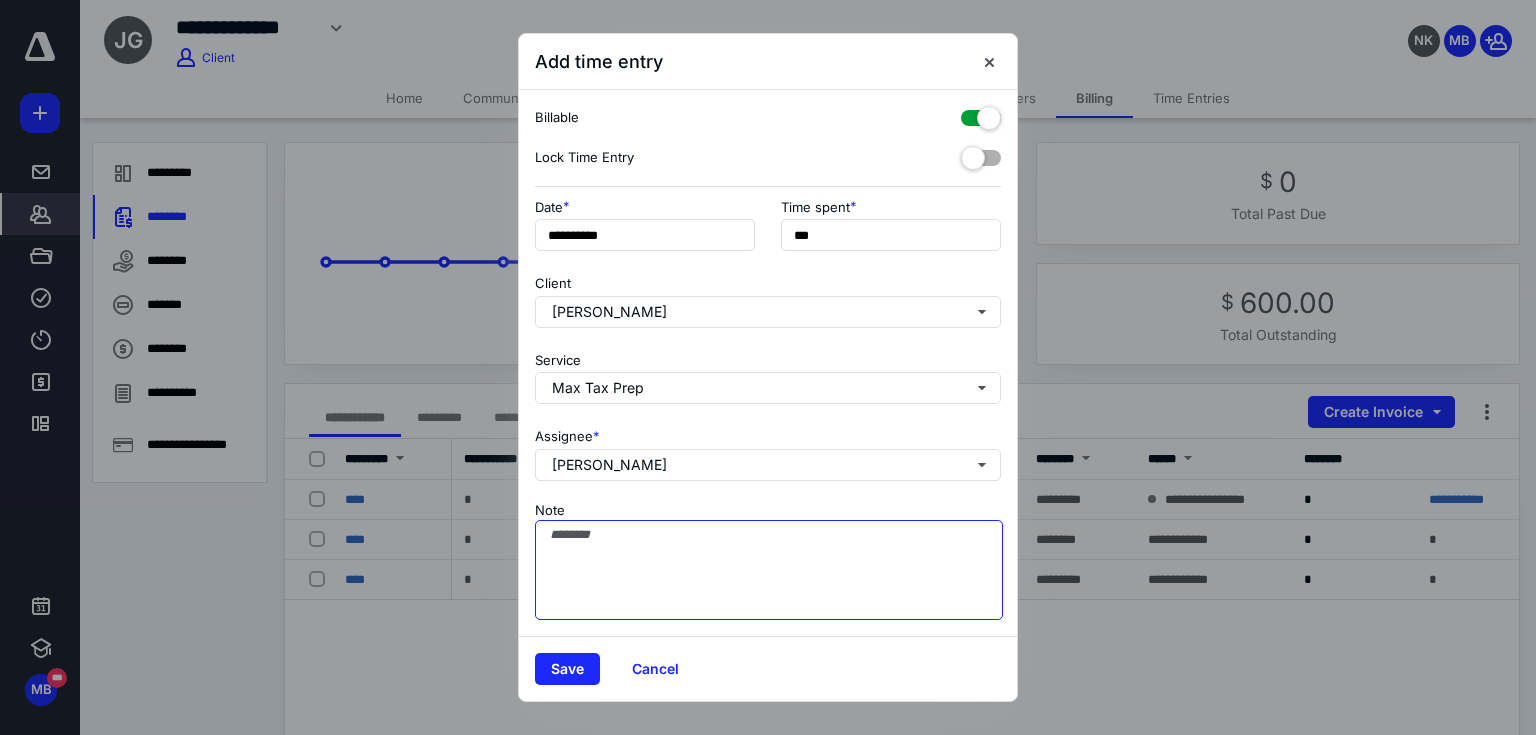 click on "Note" at bounding box center [769, 570] 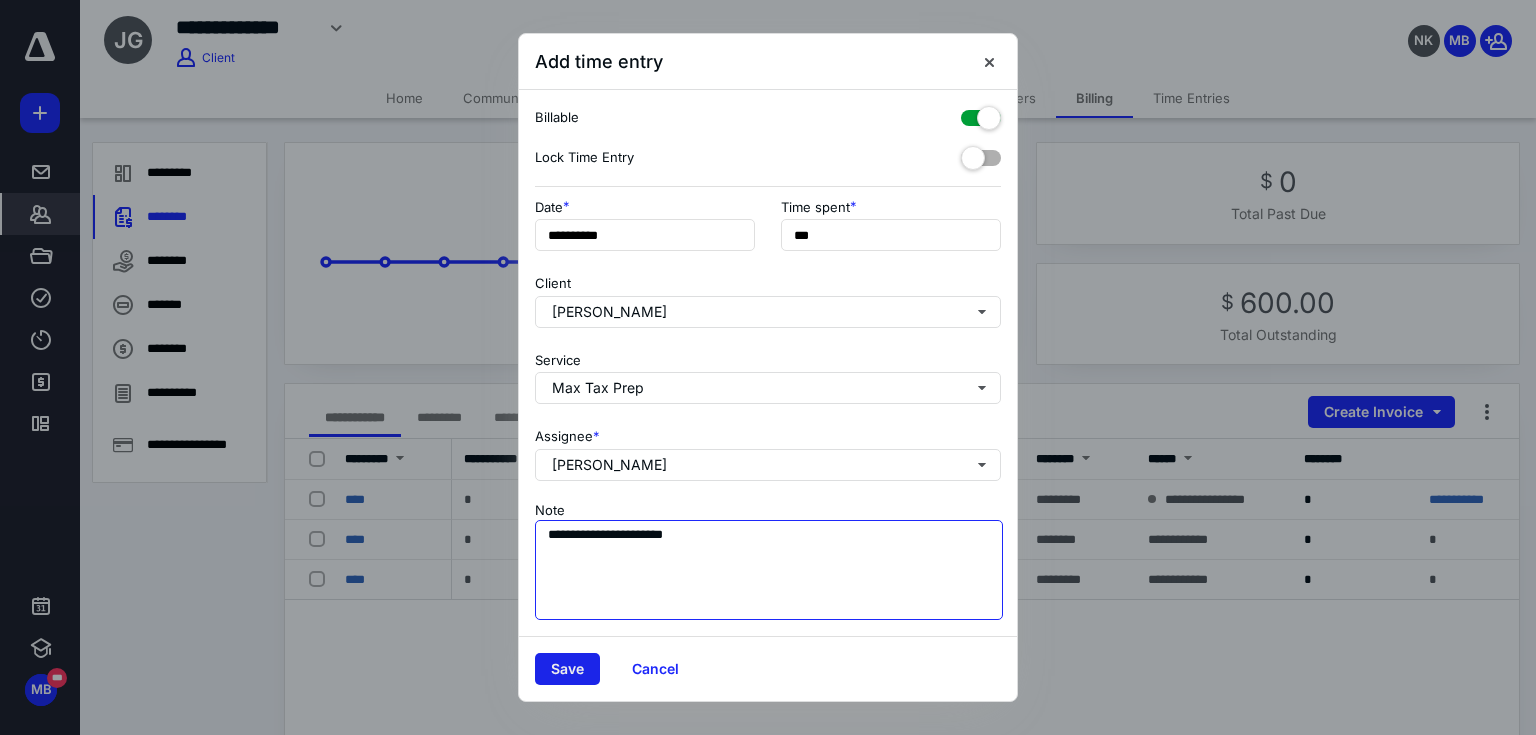 type on "**********" 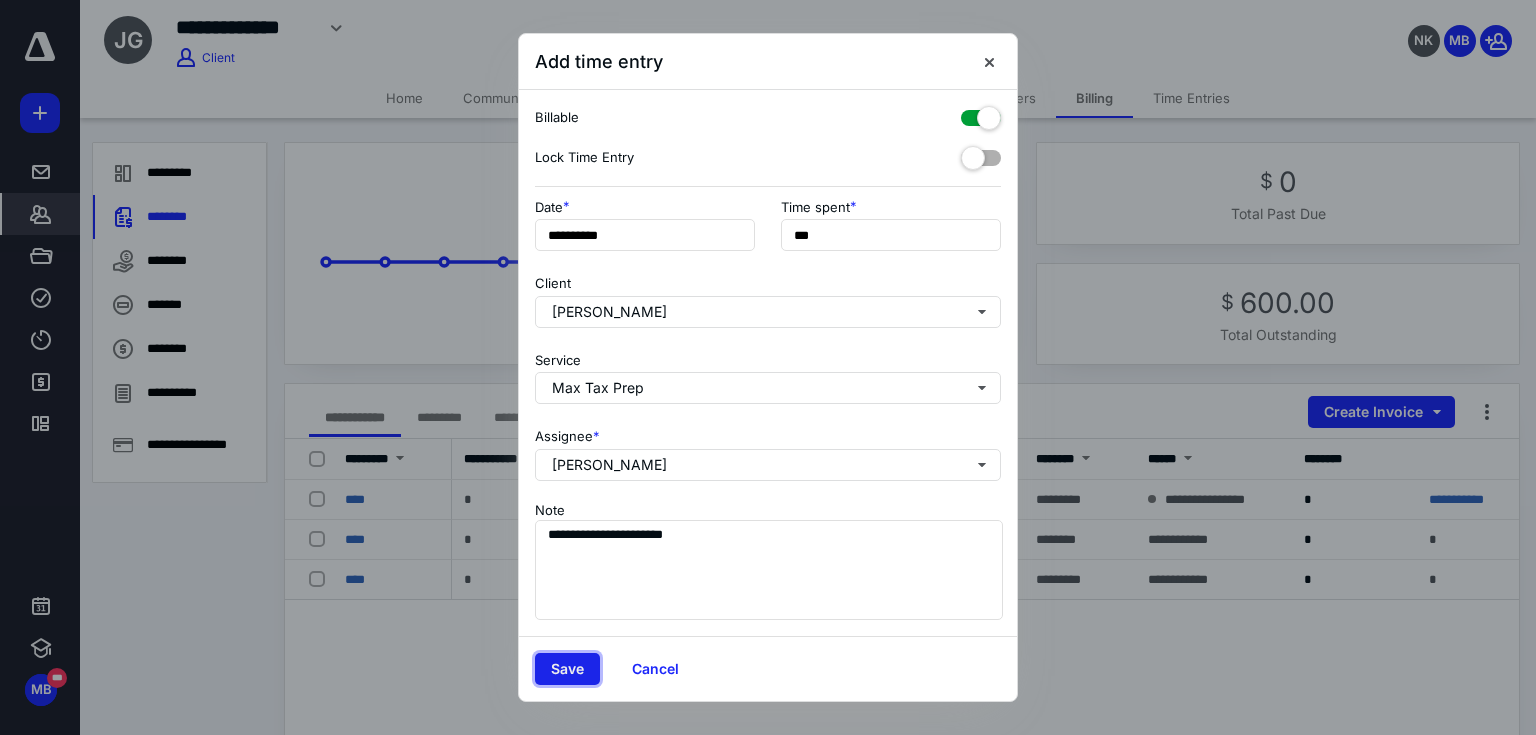 click on "Save" at bounding box center (567, 669) 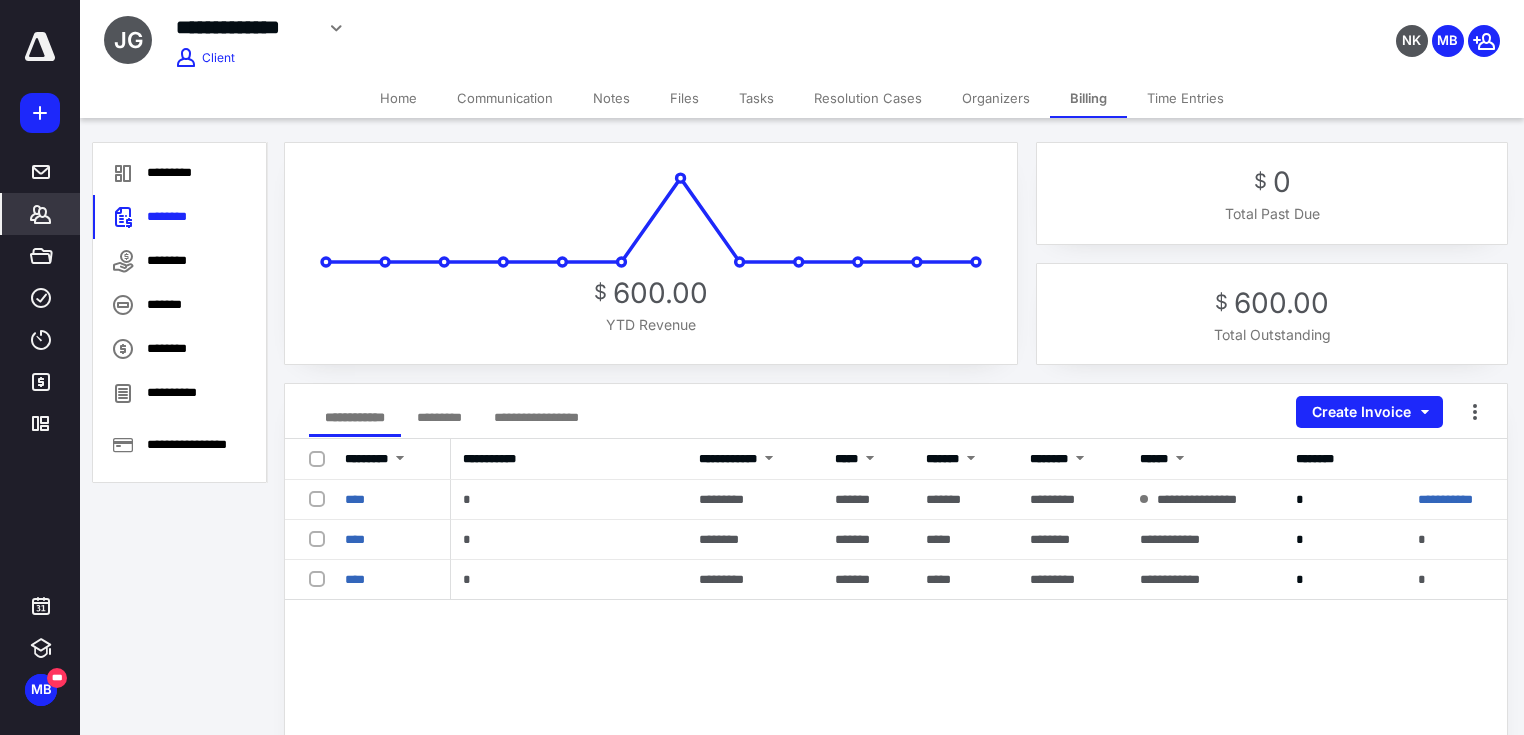 click at bounding box center [40, 113] 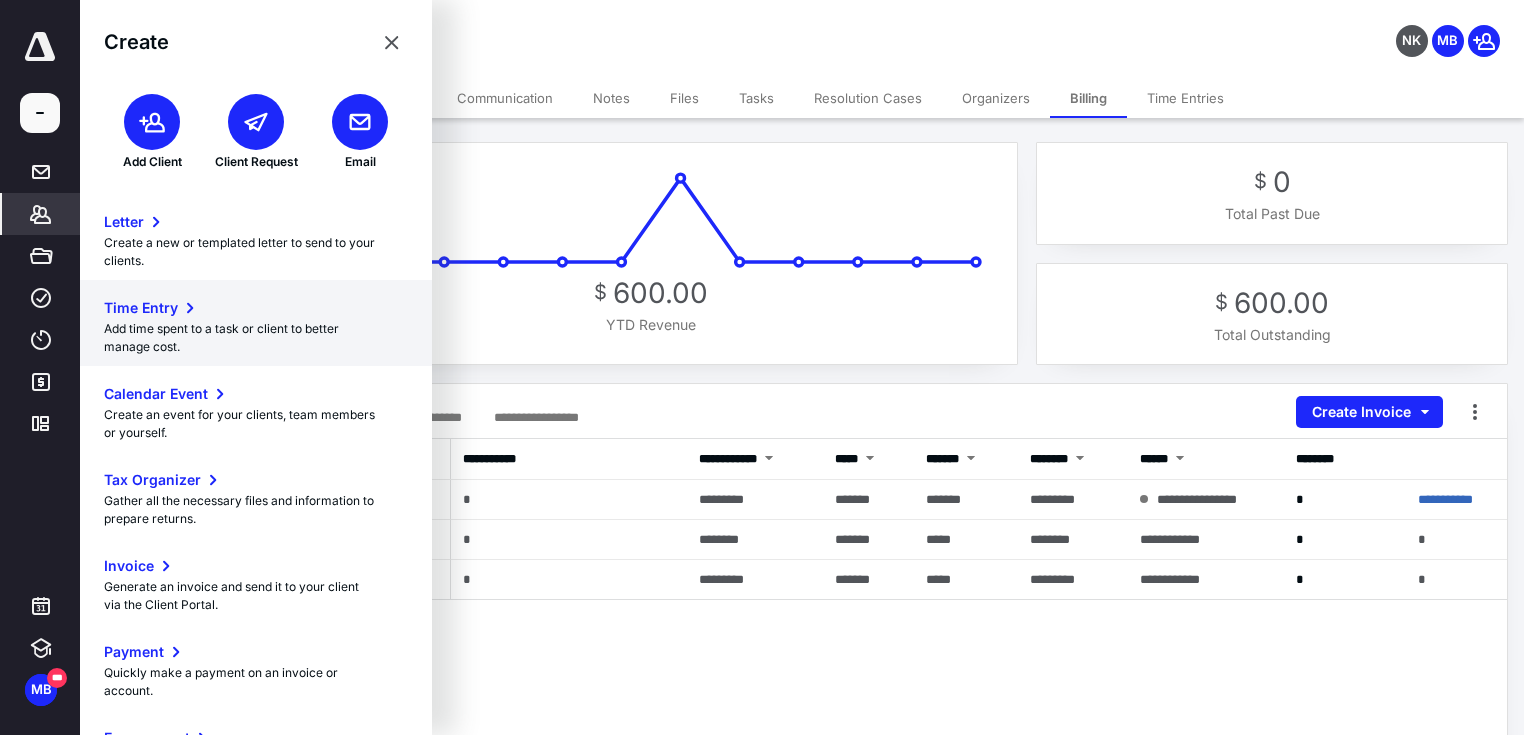 click on "Time Entry" at bounding box center [141, 308] 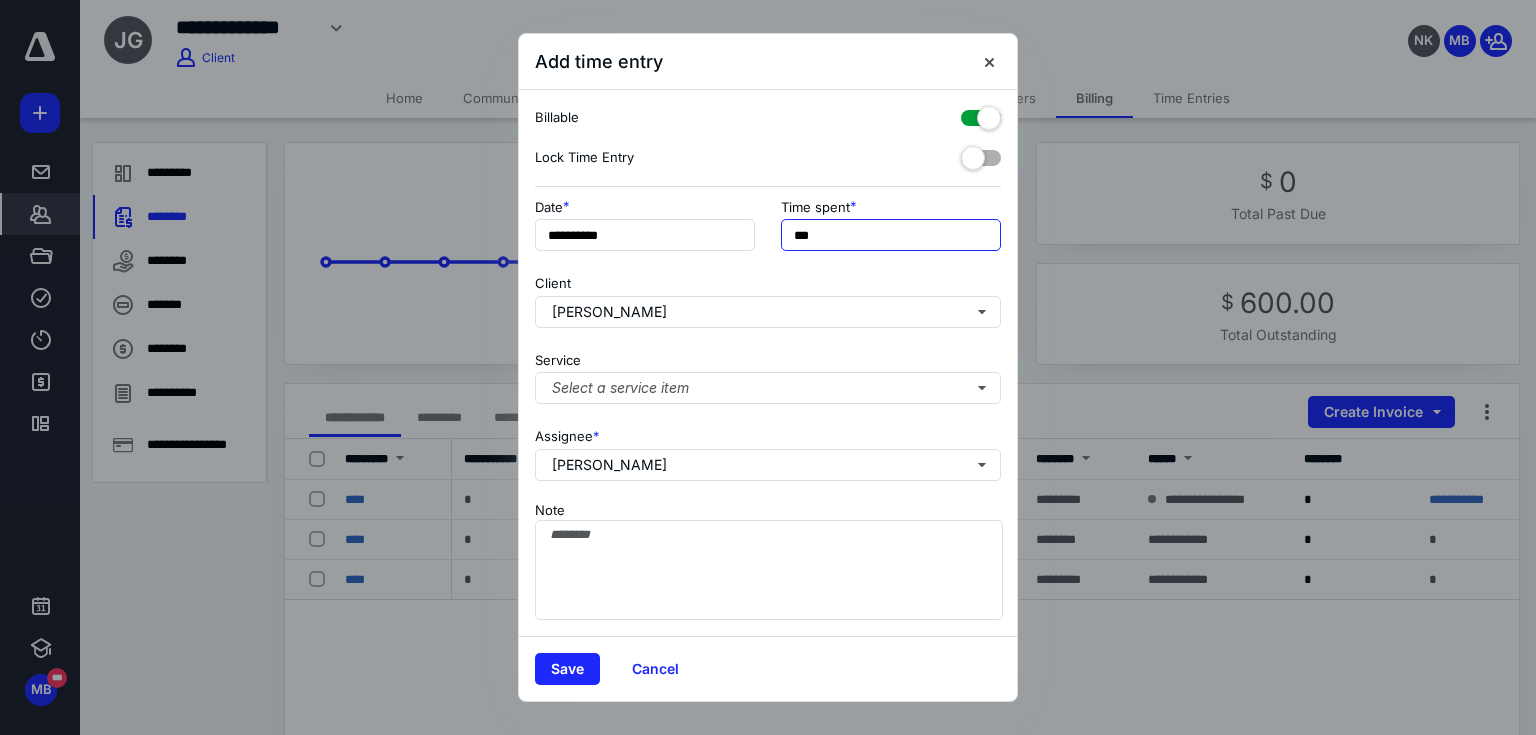 drag, startPoint x: 820, startPoint y: 241, endPoint x: 790, endPoint y: 232, distance: 31.320919 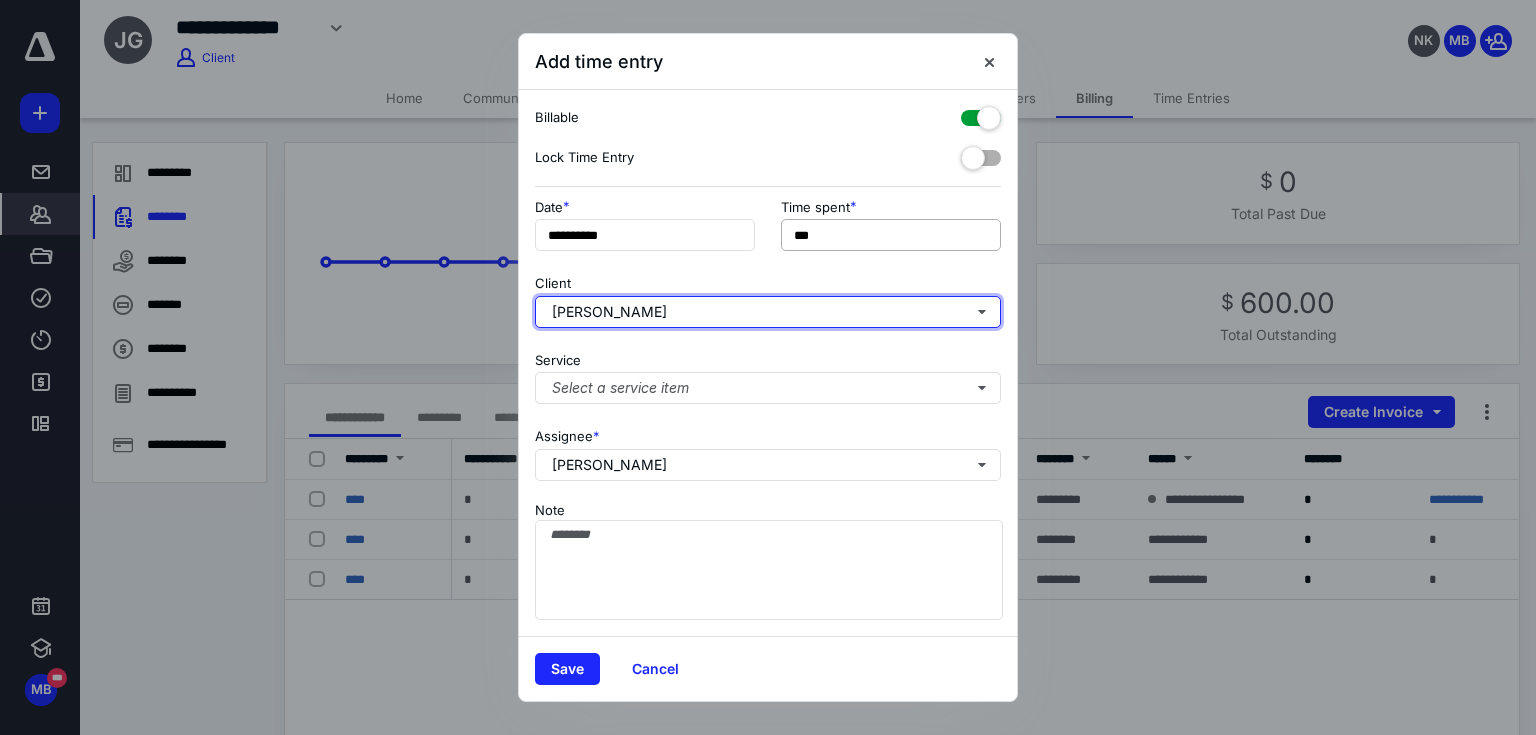 type on "***" 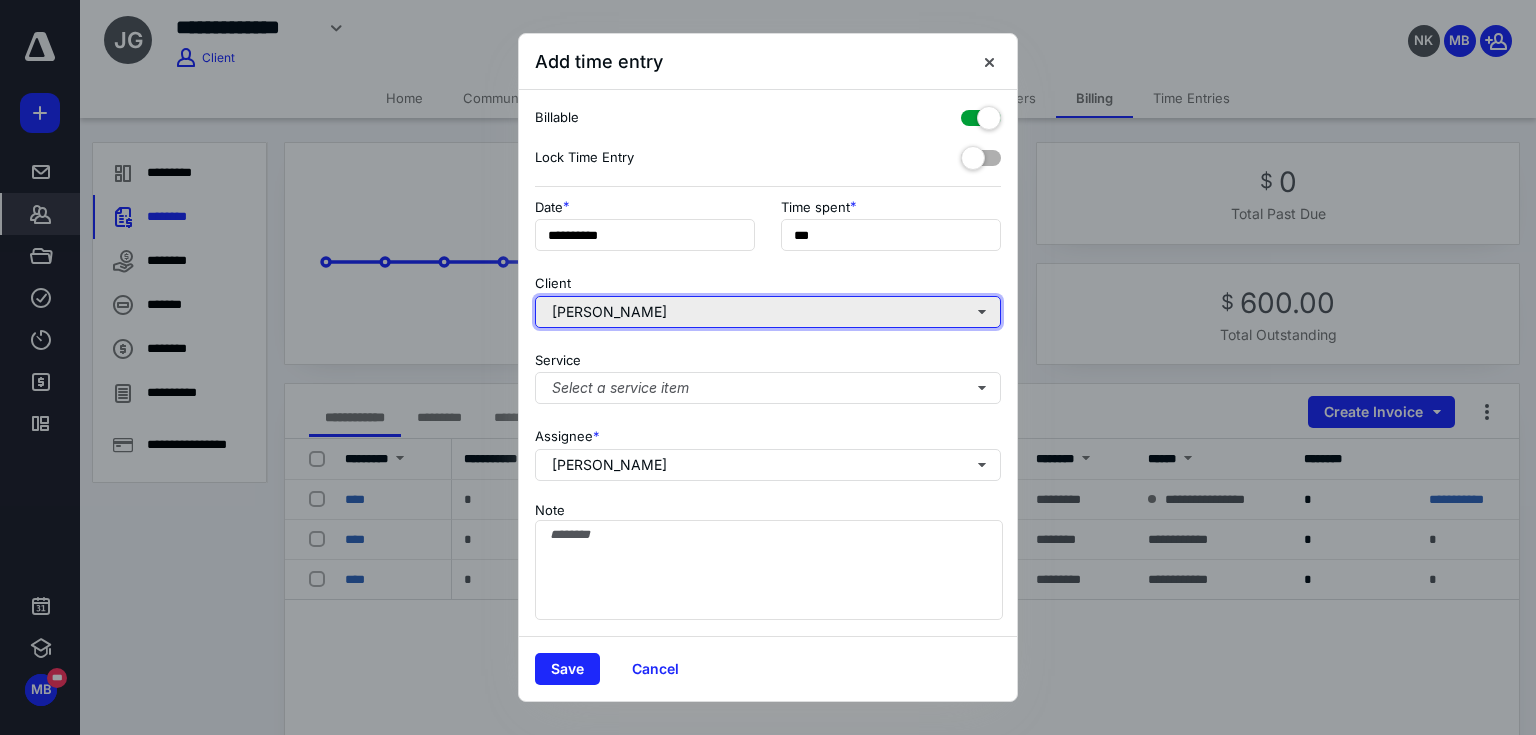 click on "[PERSON_NAME]" at bounding box center [768, 312] 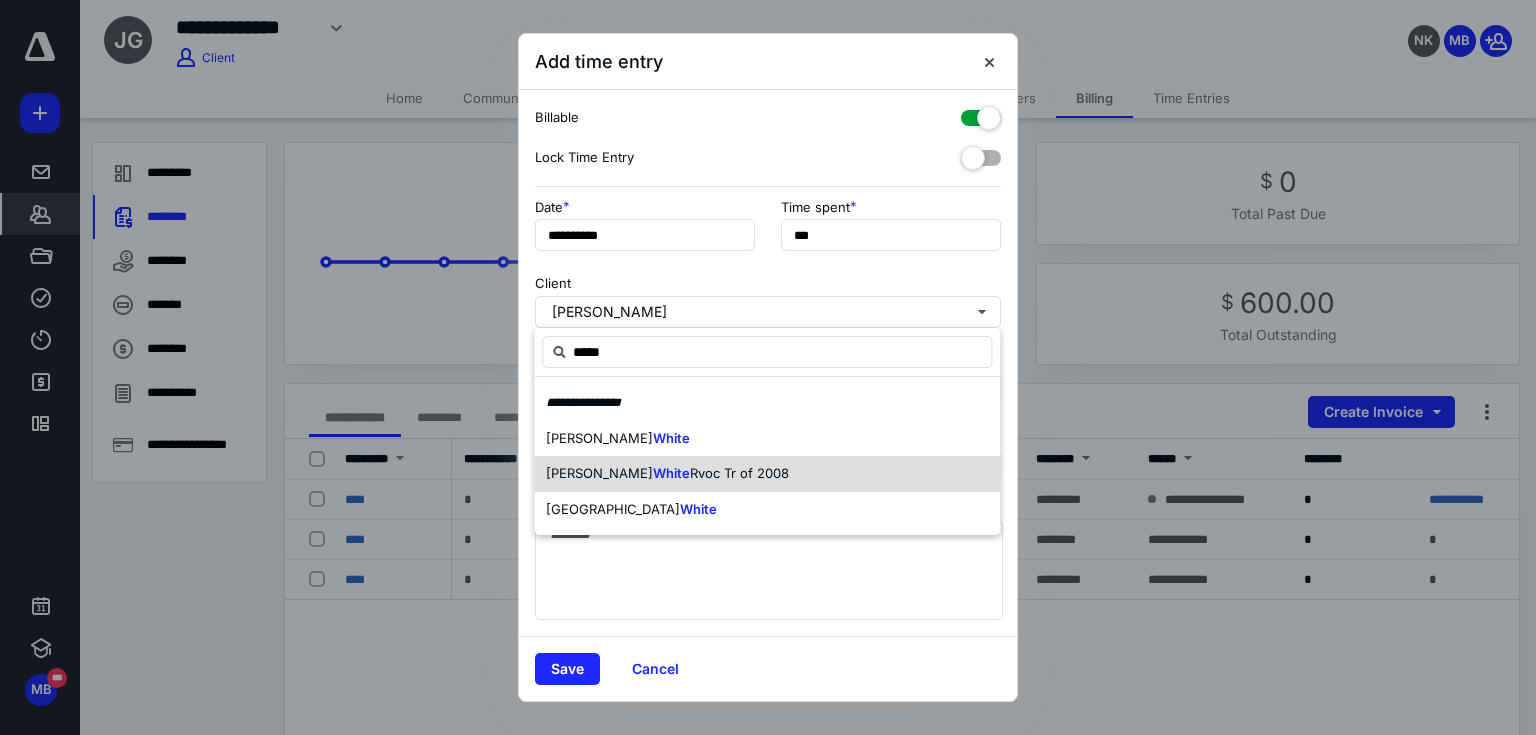 click on "Rvoc Tr of 2008" at bounding box center [739, 473] 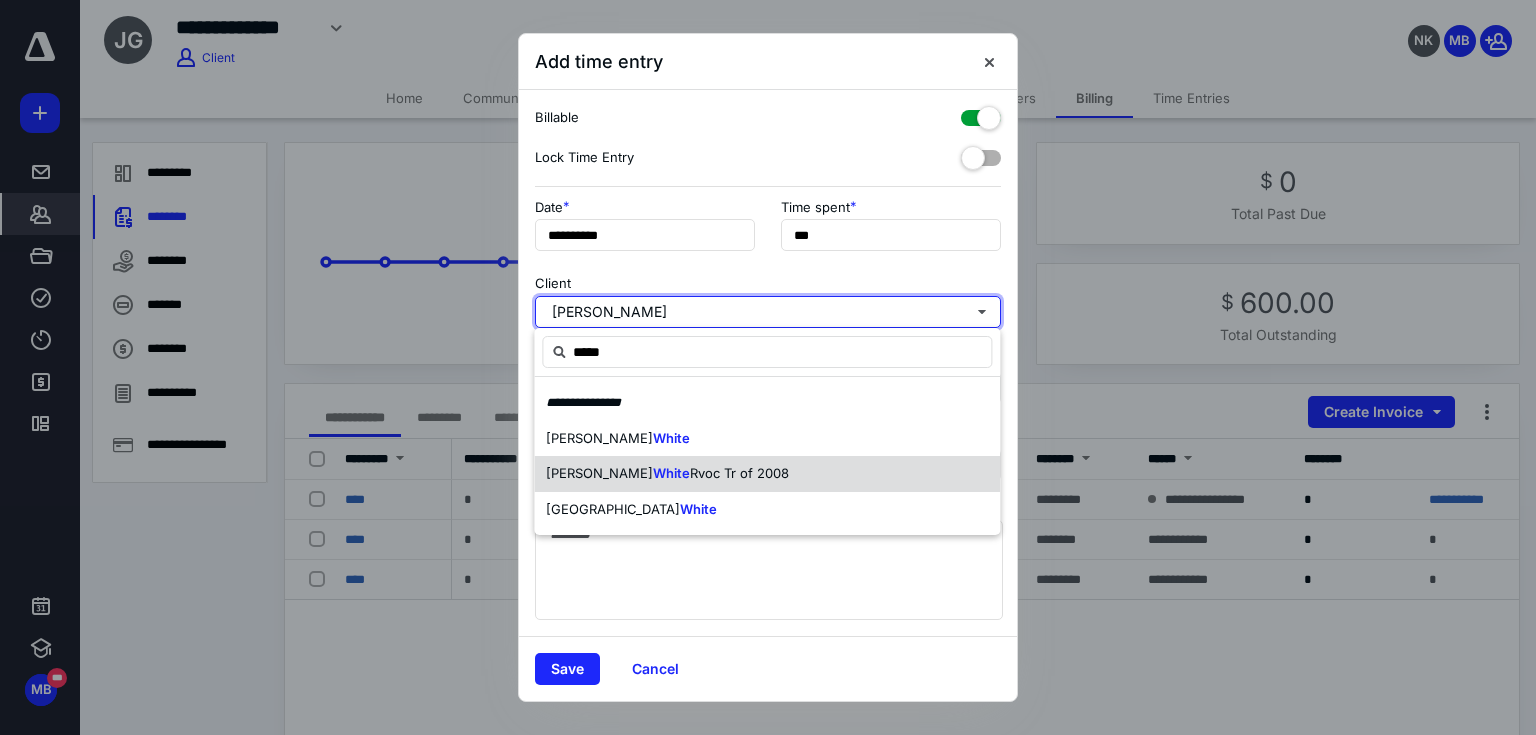 type 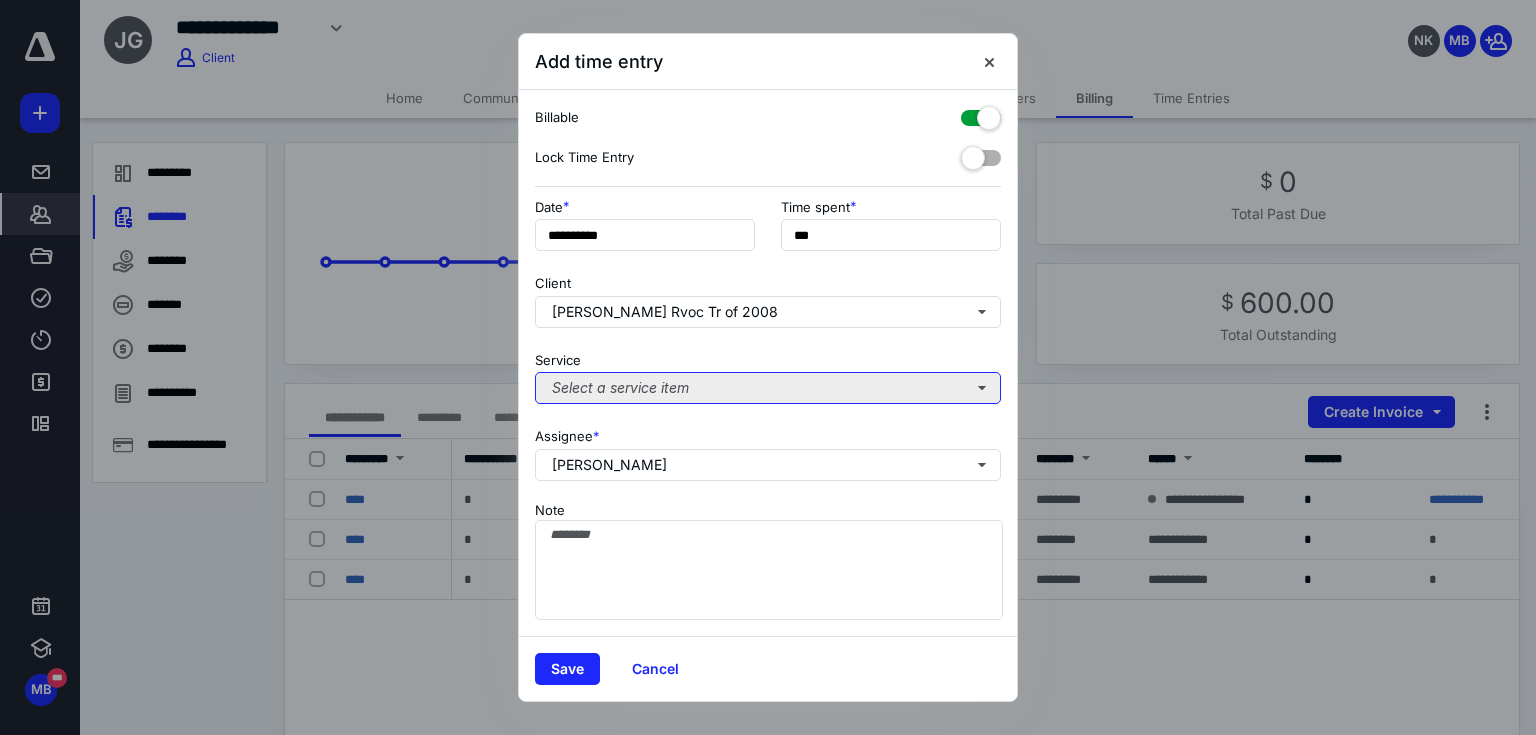 click on "Select a service item" at bounding box center (768, 388) 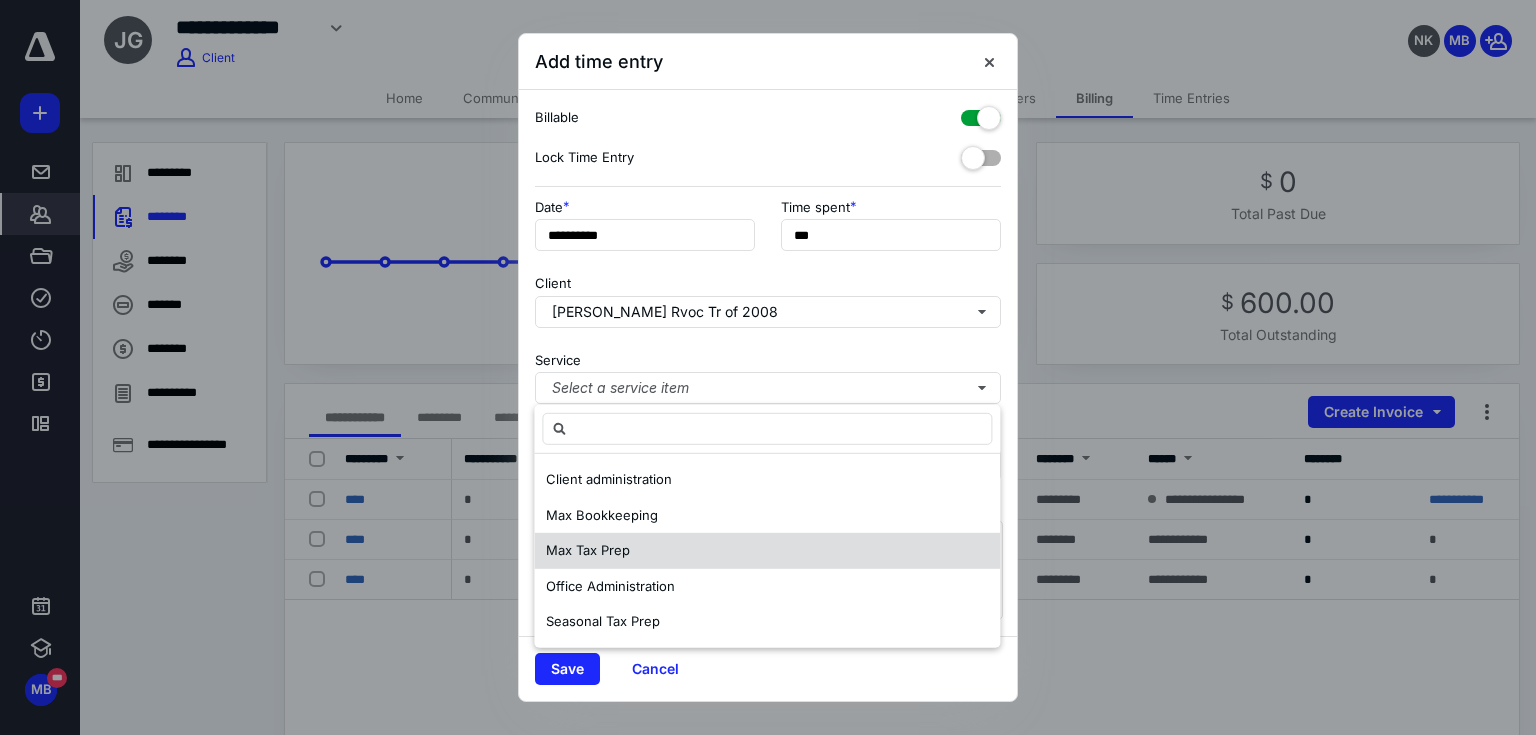 click on "Max Tax Prep" at bounding box center [588, 550] 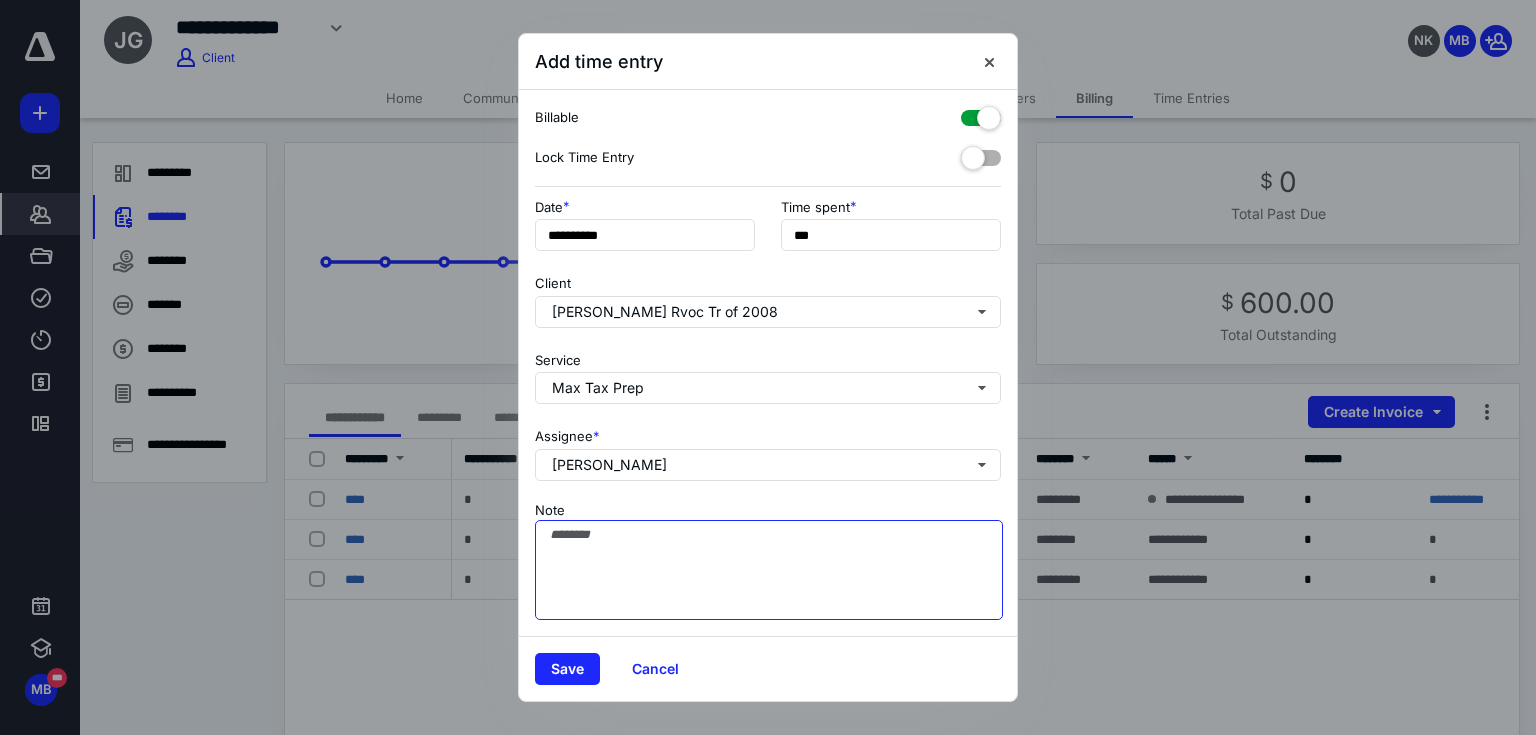 click on "Note" at bounding box center [769, 570] 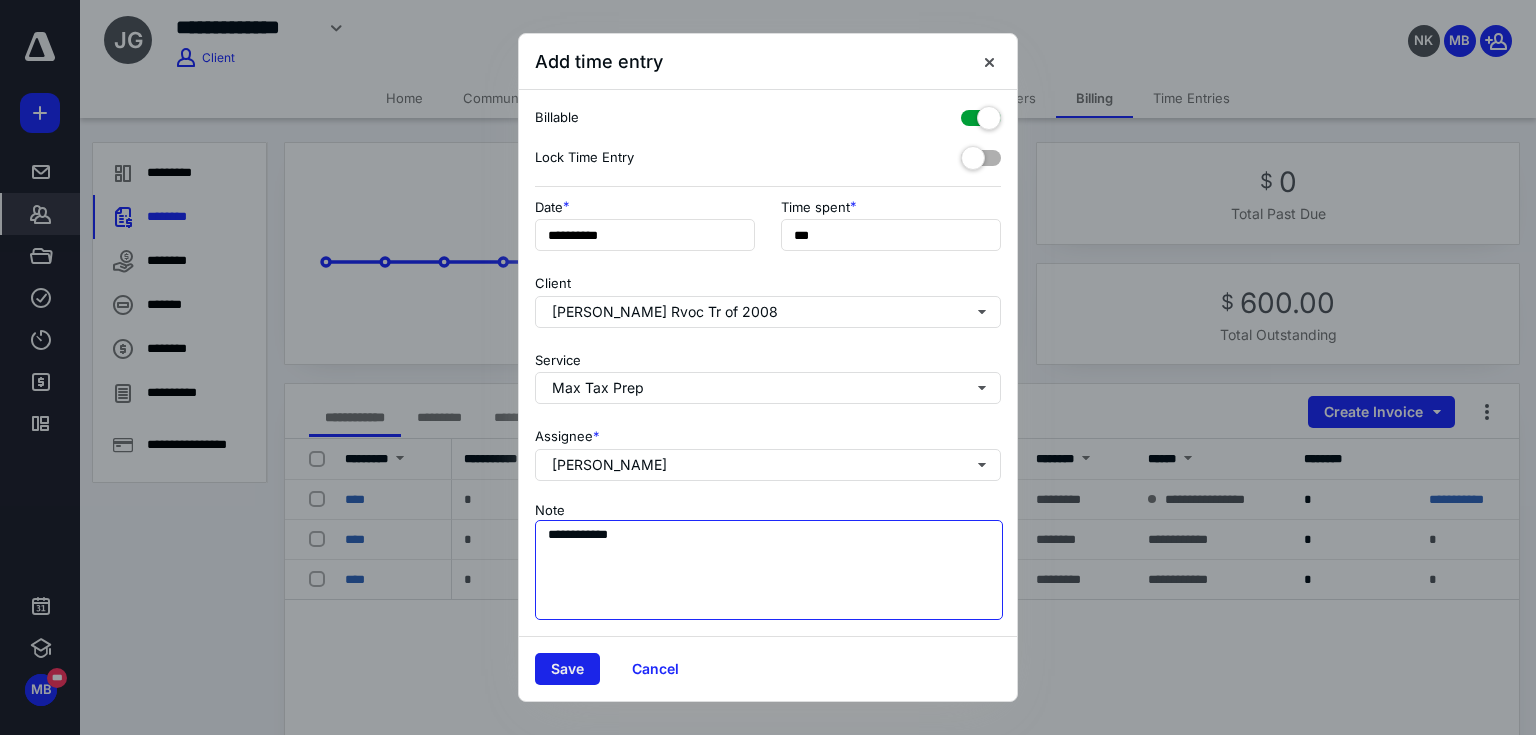type on "**********" 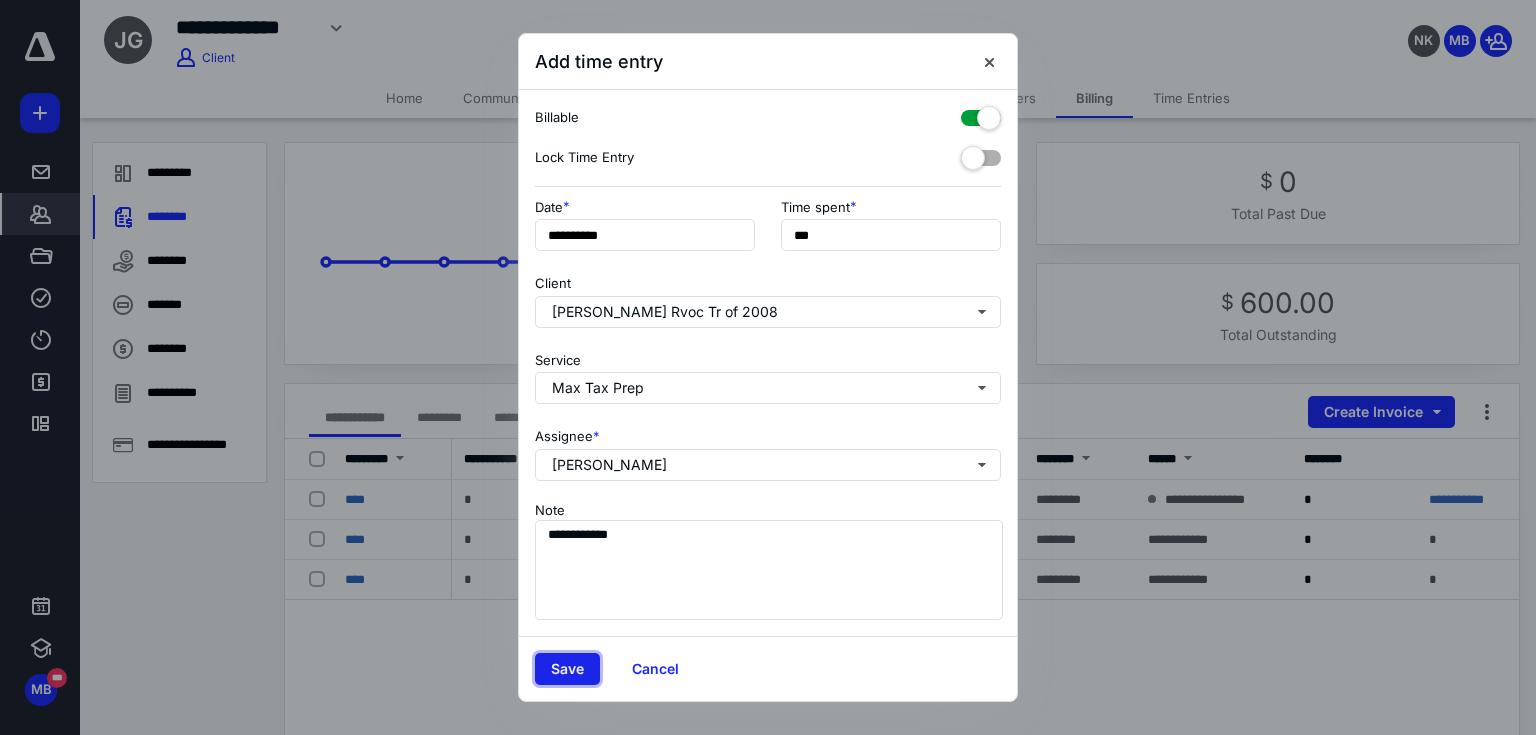 click on "Save" at bounding box center [567, 669] 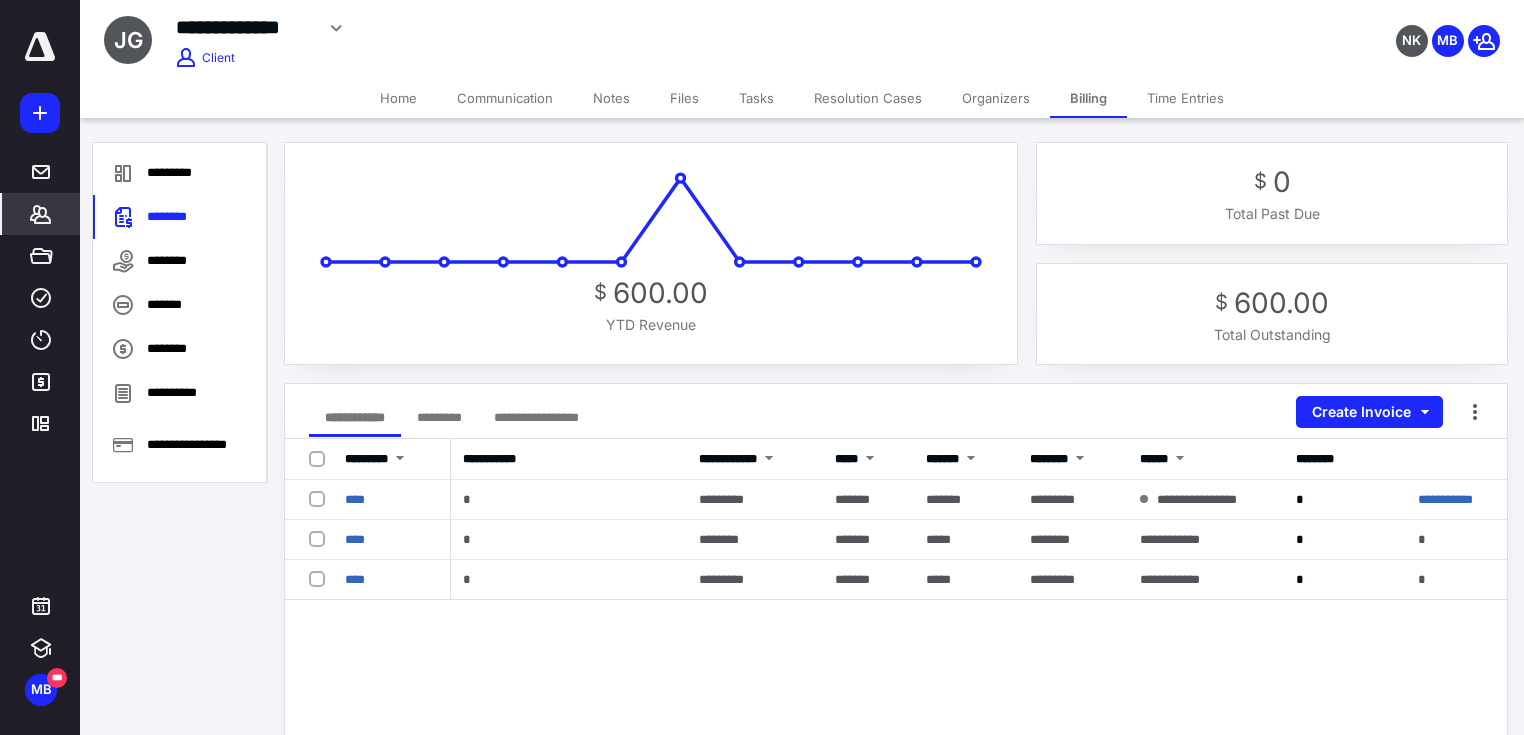 click at bounding box center (40, 47) 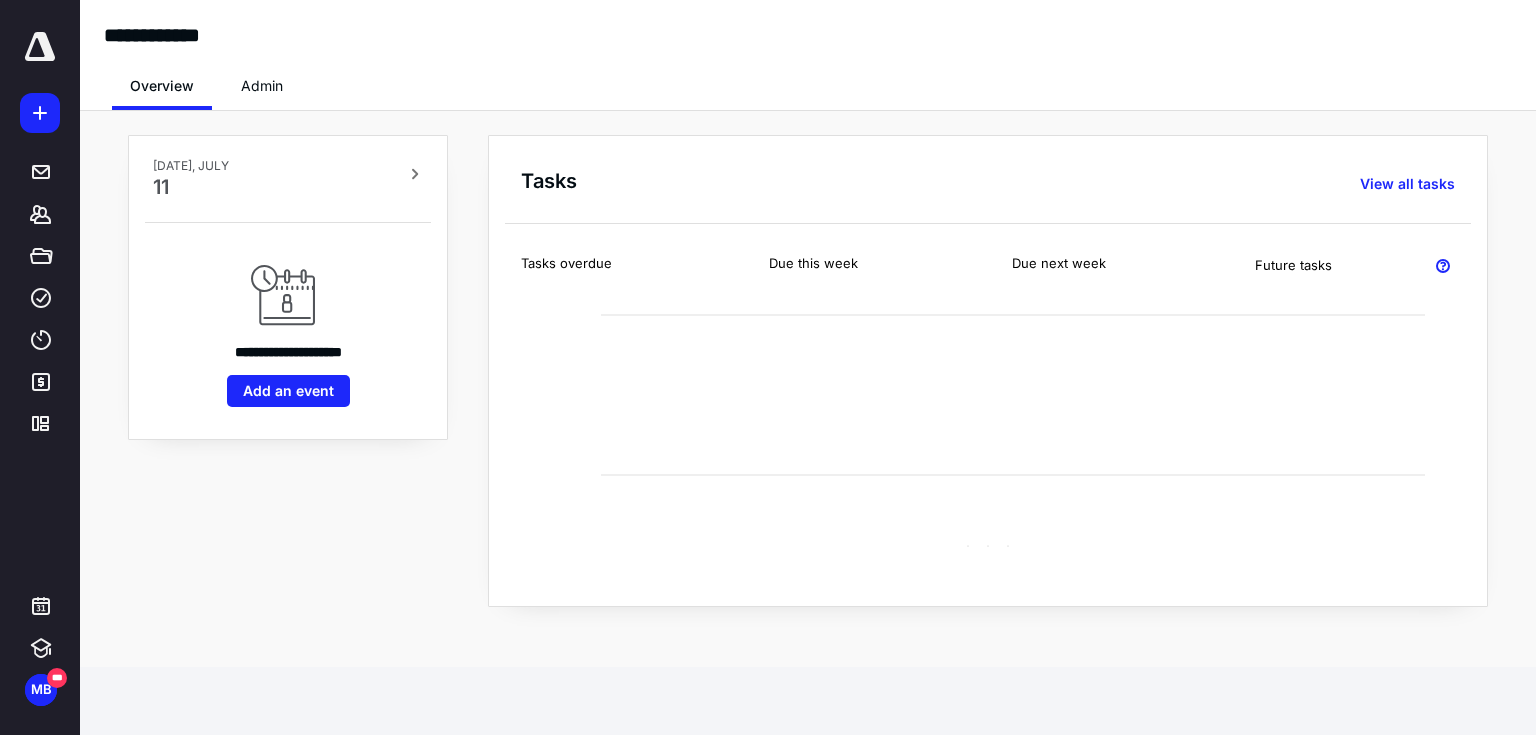 click 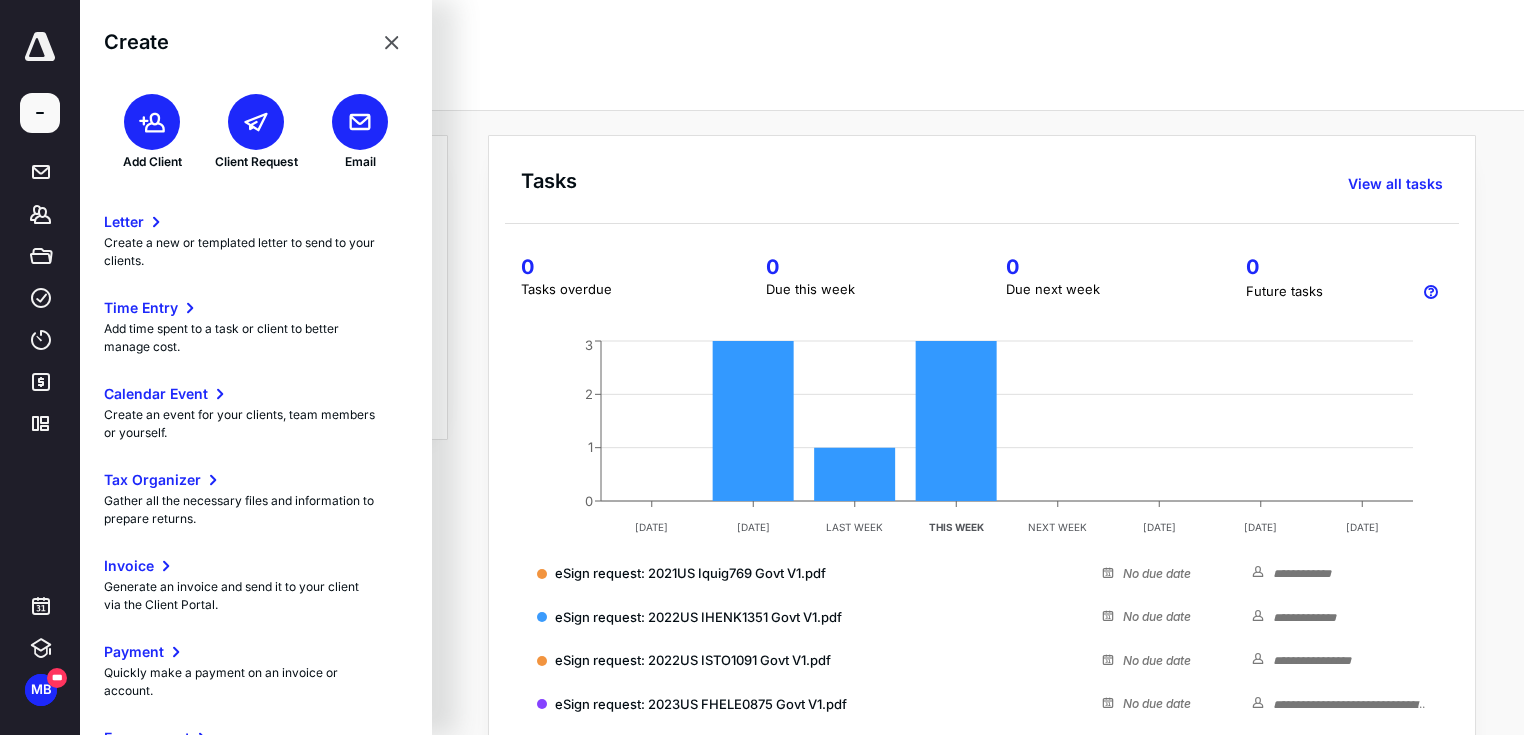 click 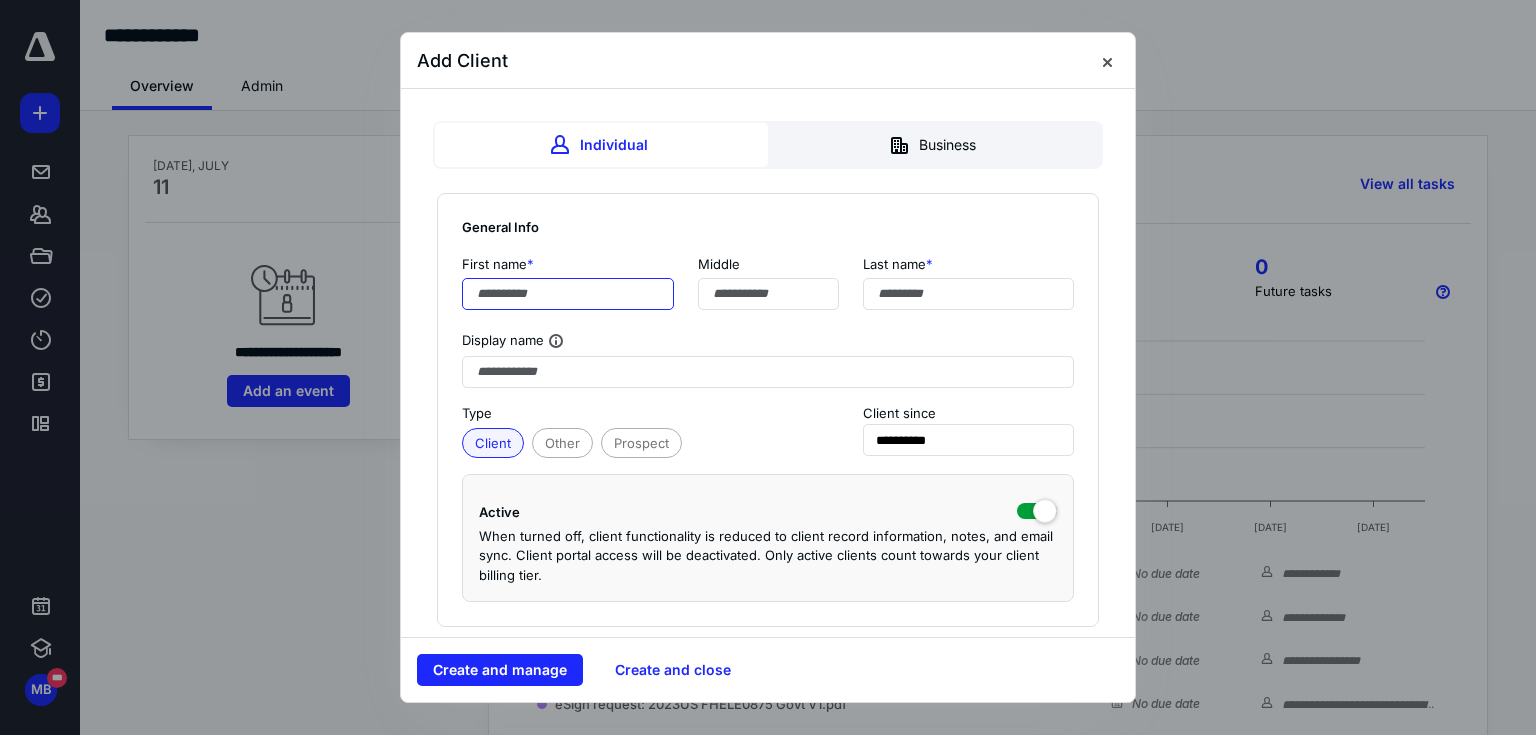 click at bounding box center [568, 294] 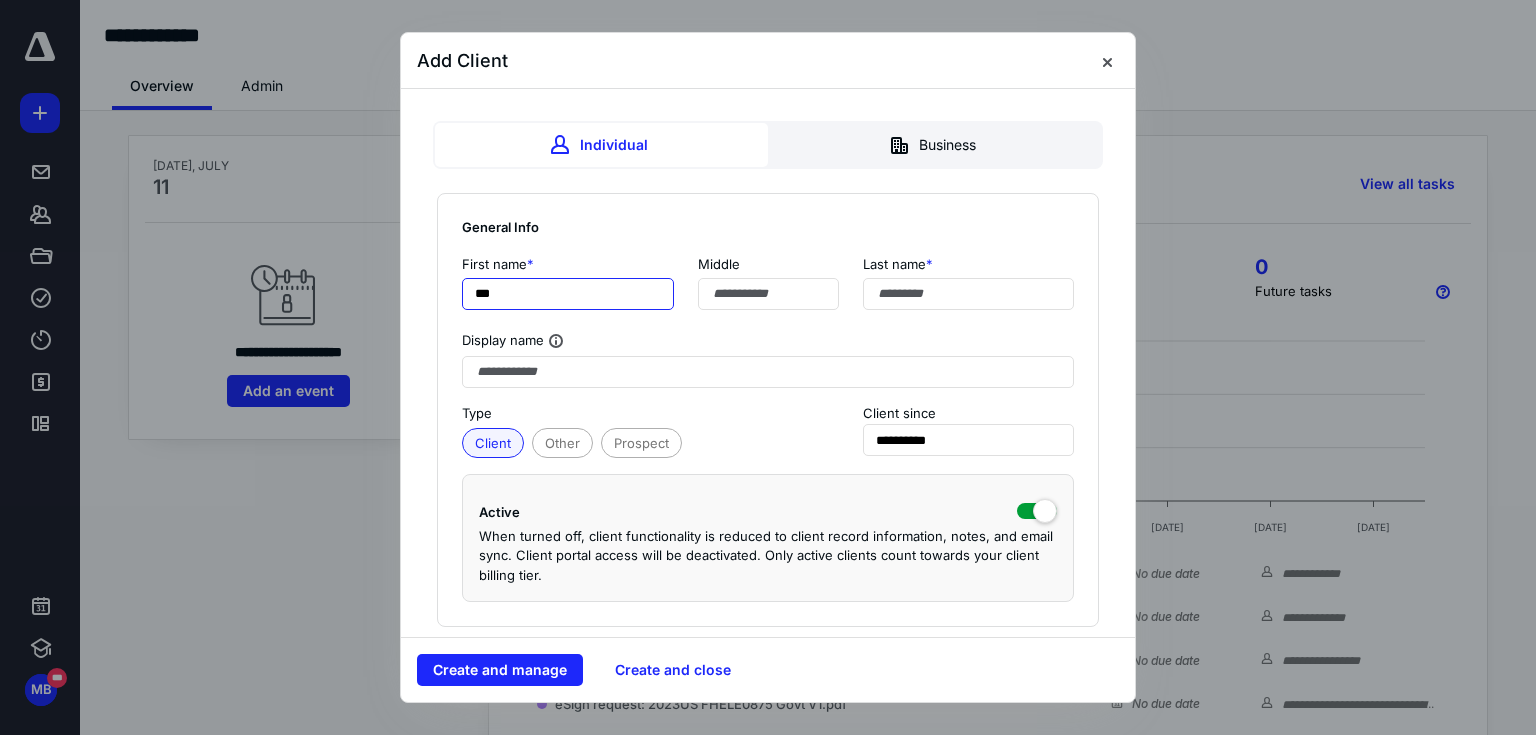 type on "***" 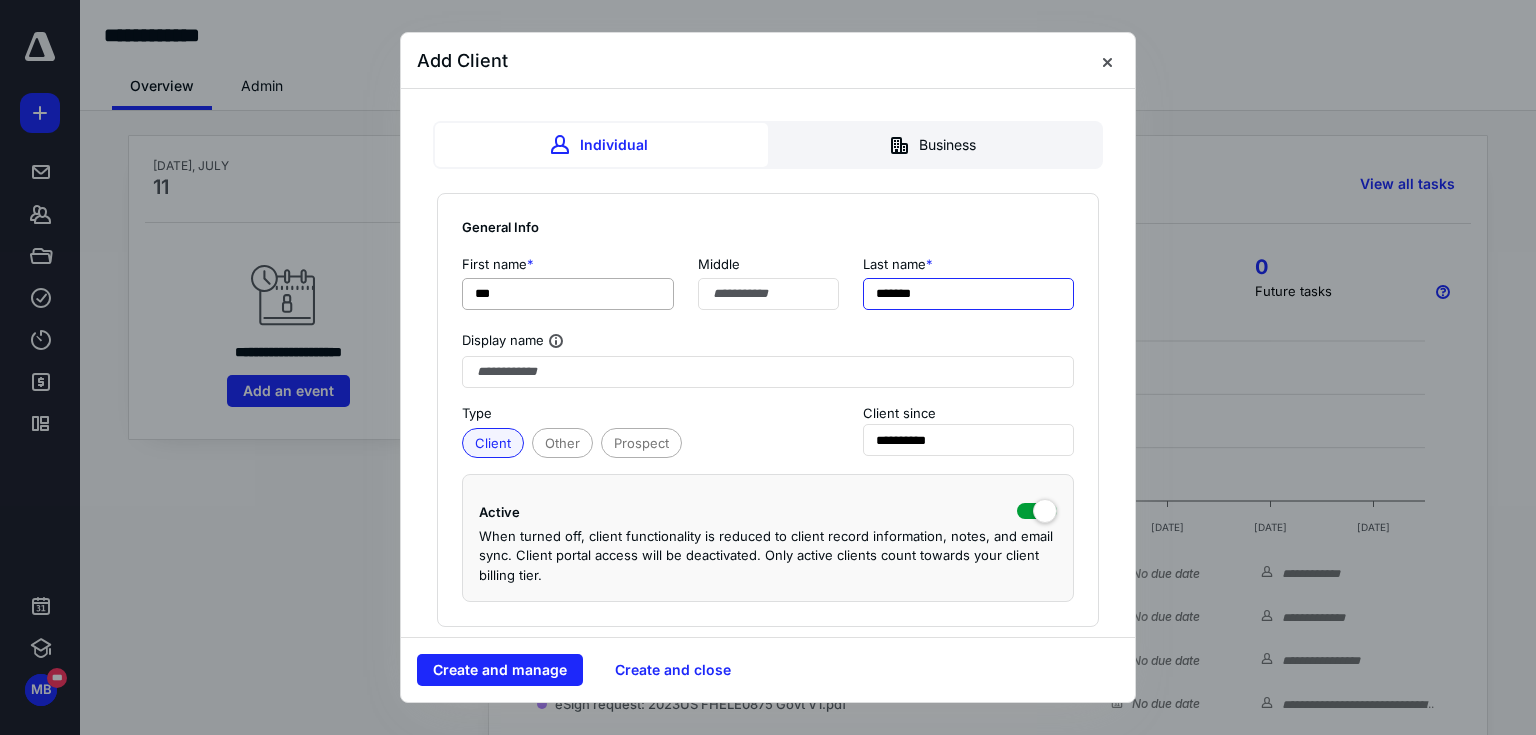 type on "*******" 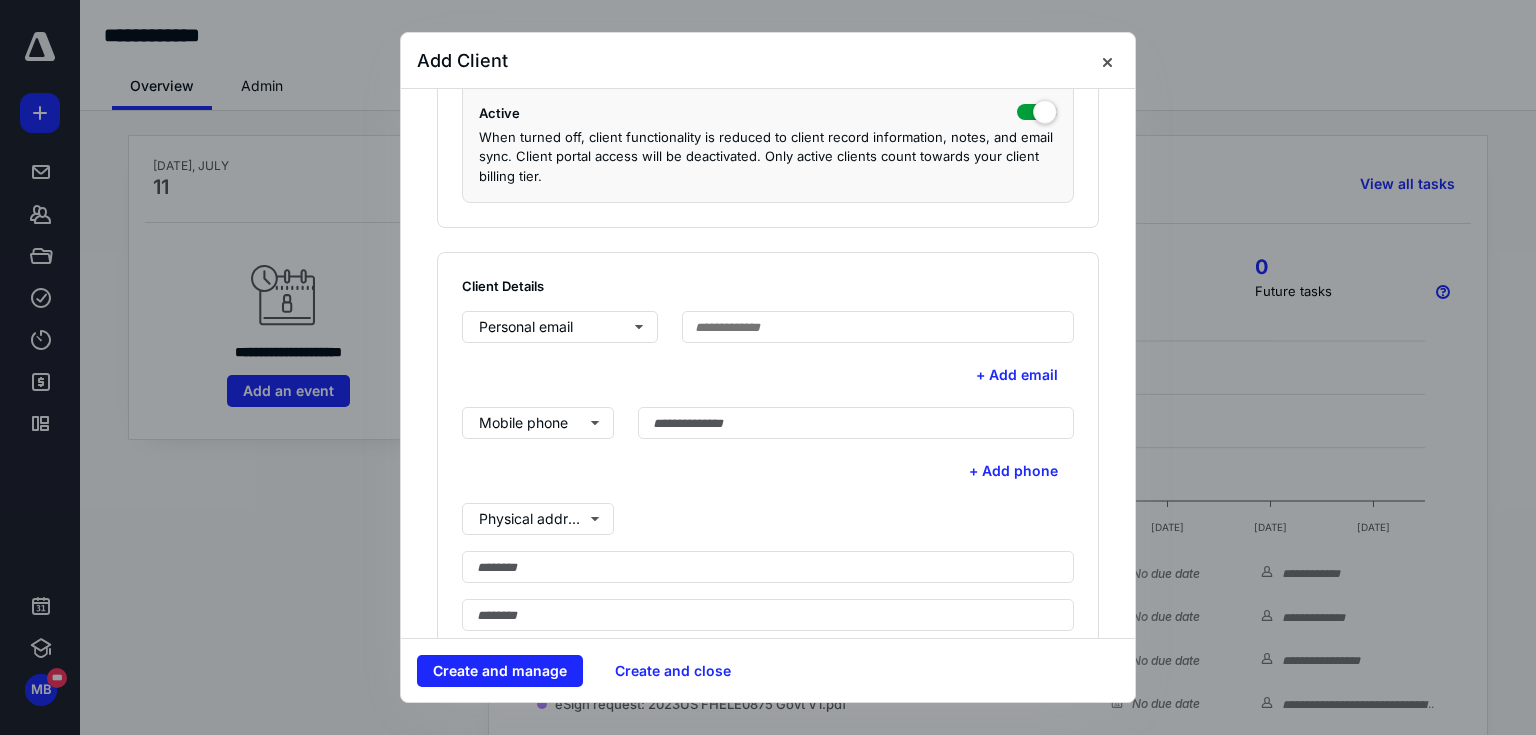 scroll, scrollTop: 400, scrollLeft: 0, axis: vertical 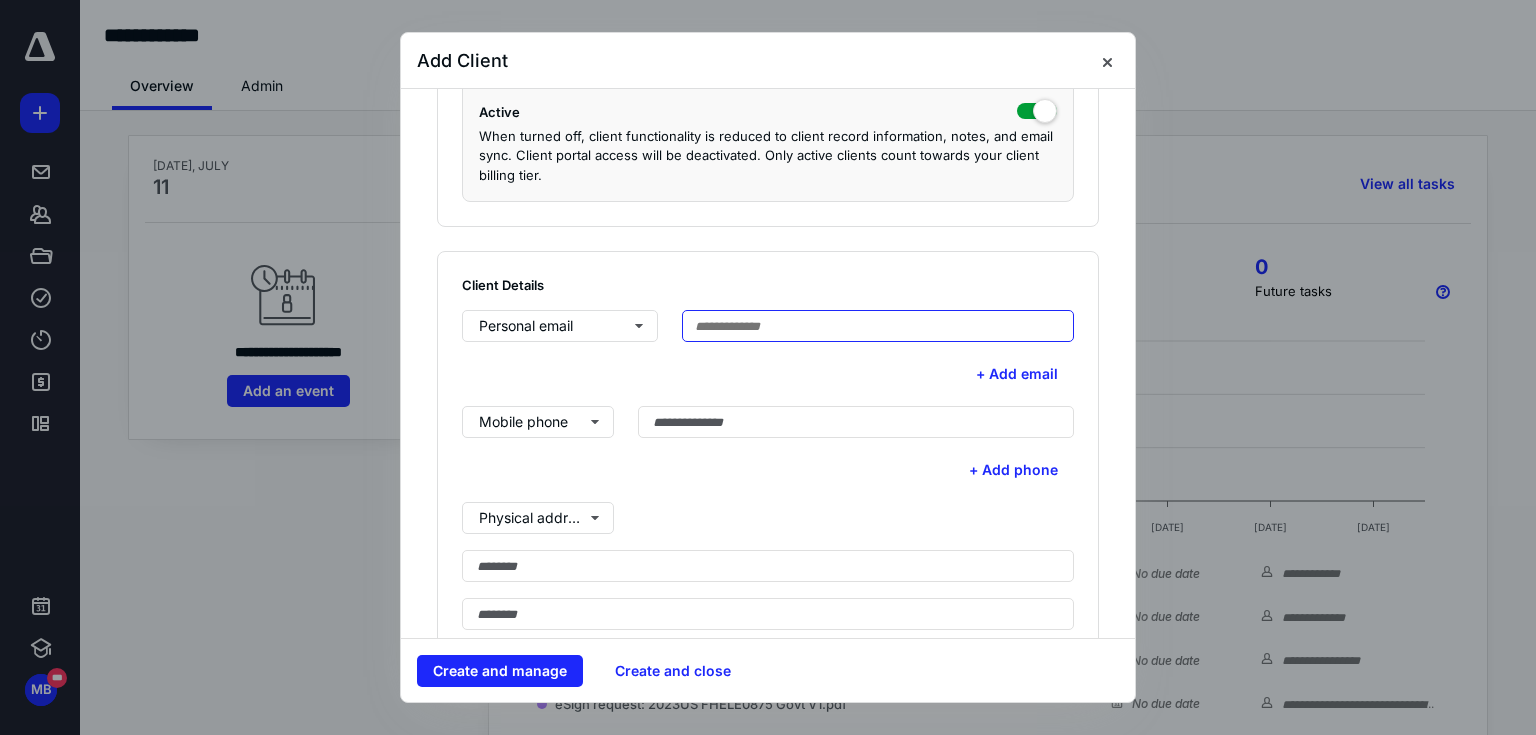 click at bounding box center [878, 326] 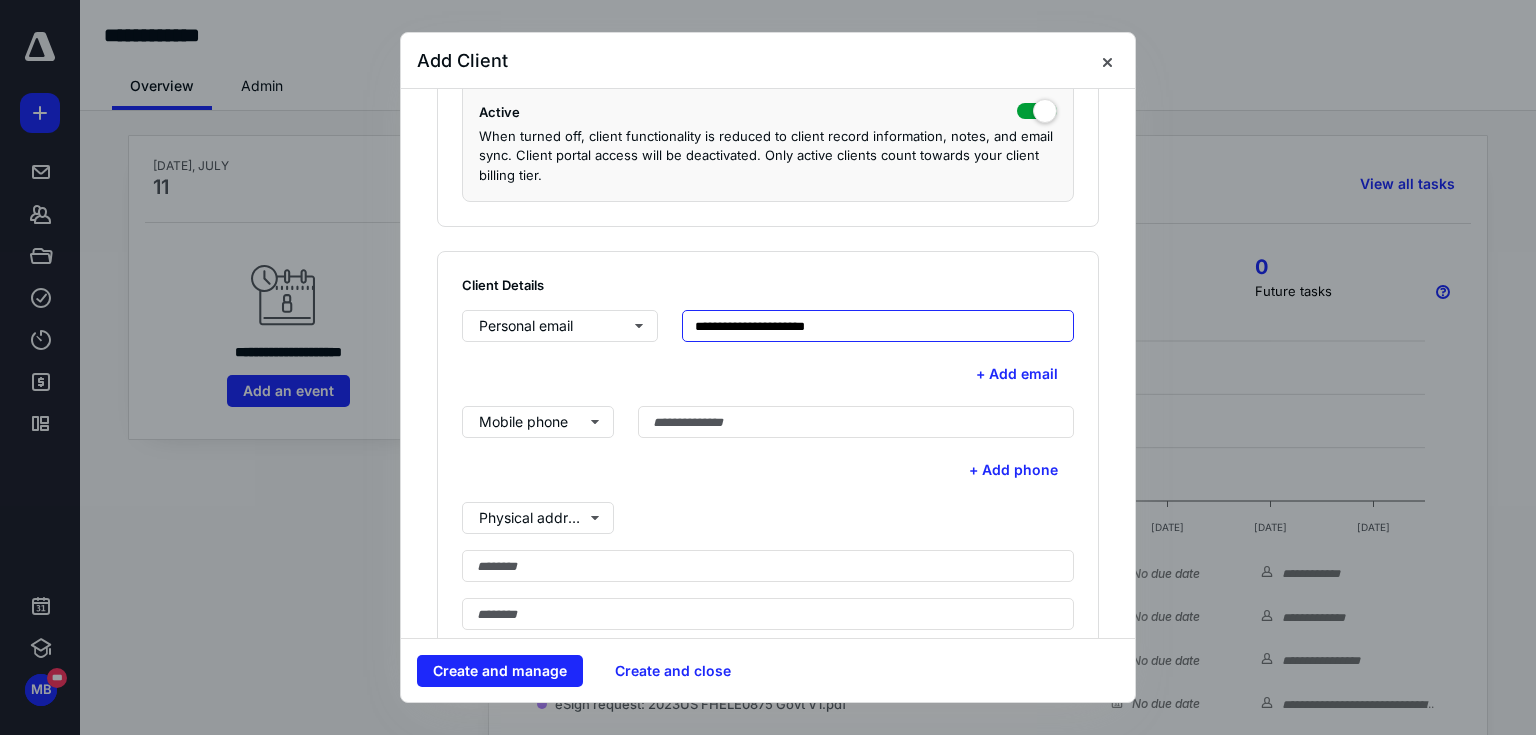 type on "**********" 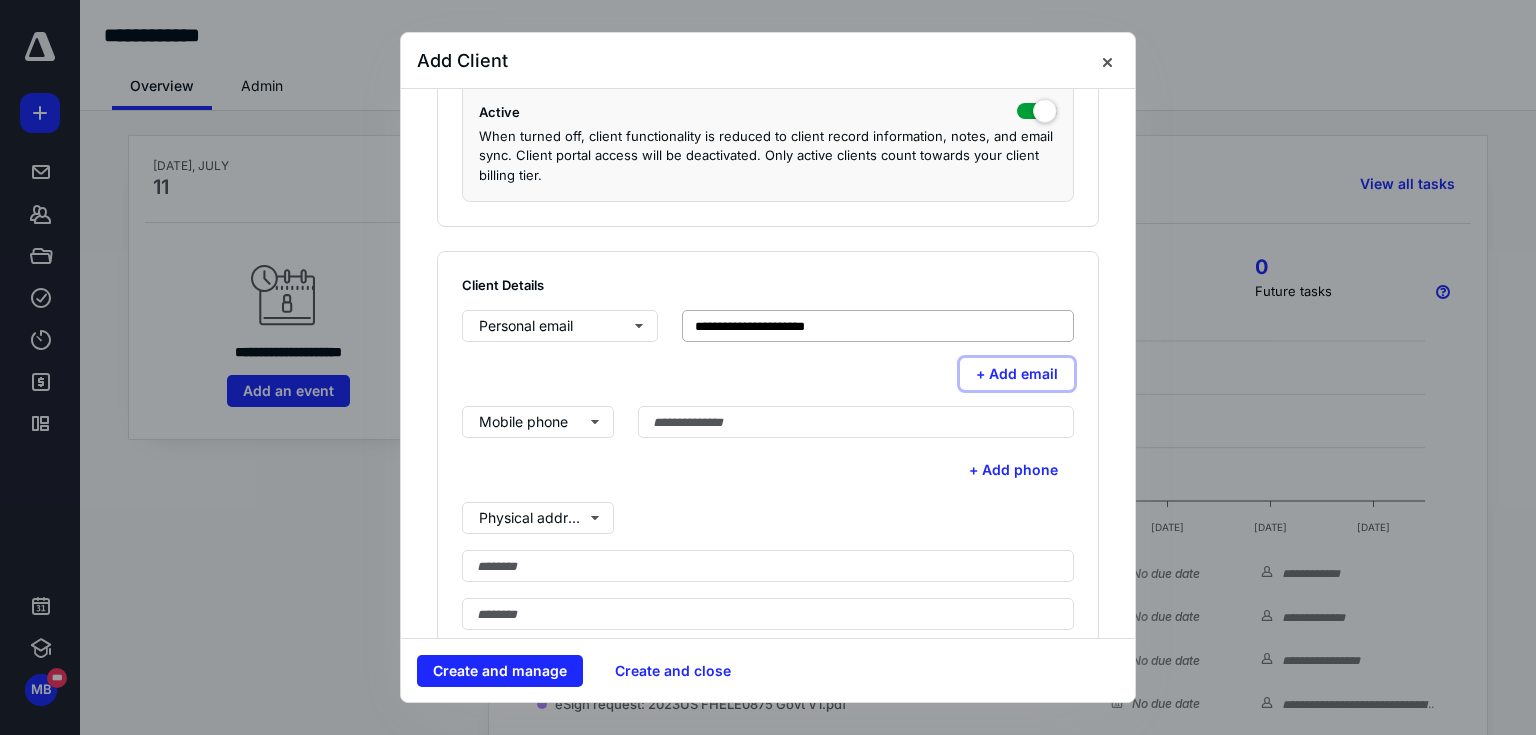 type 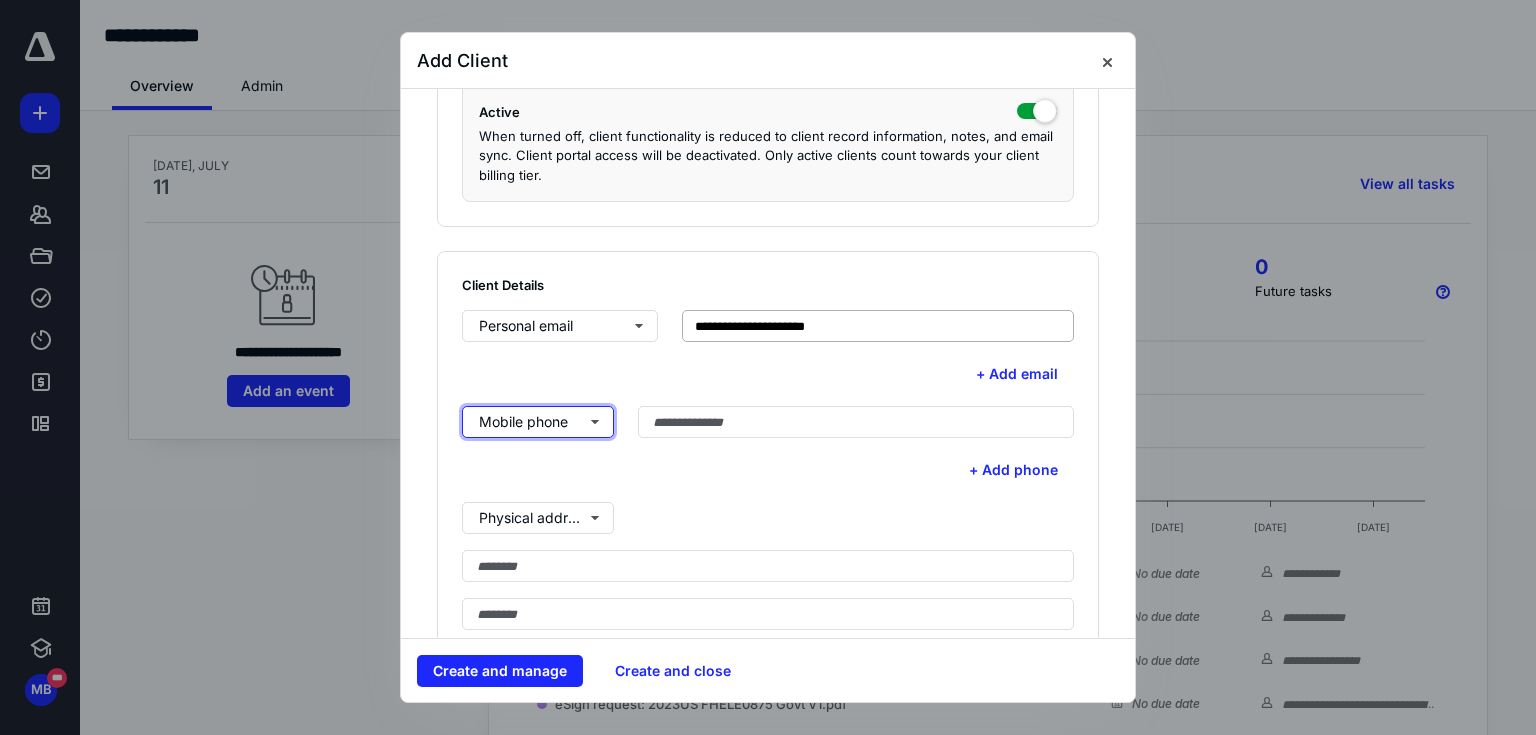 type 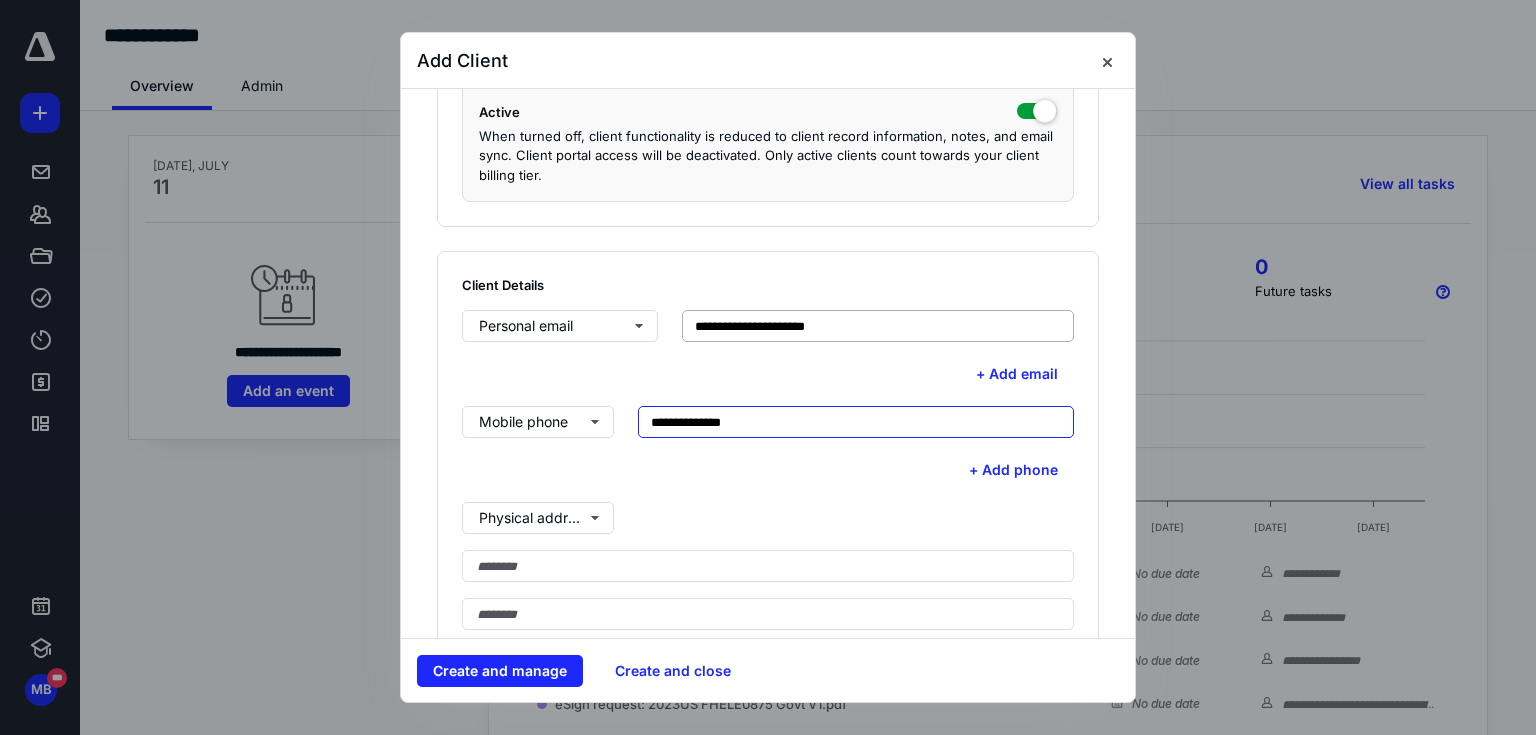 type on "**********" 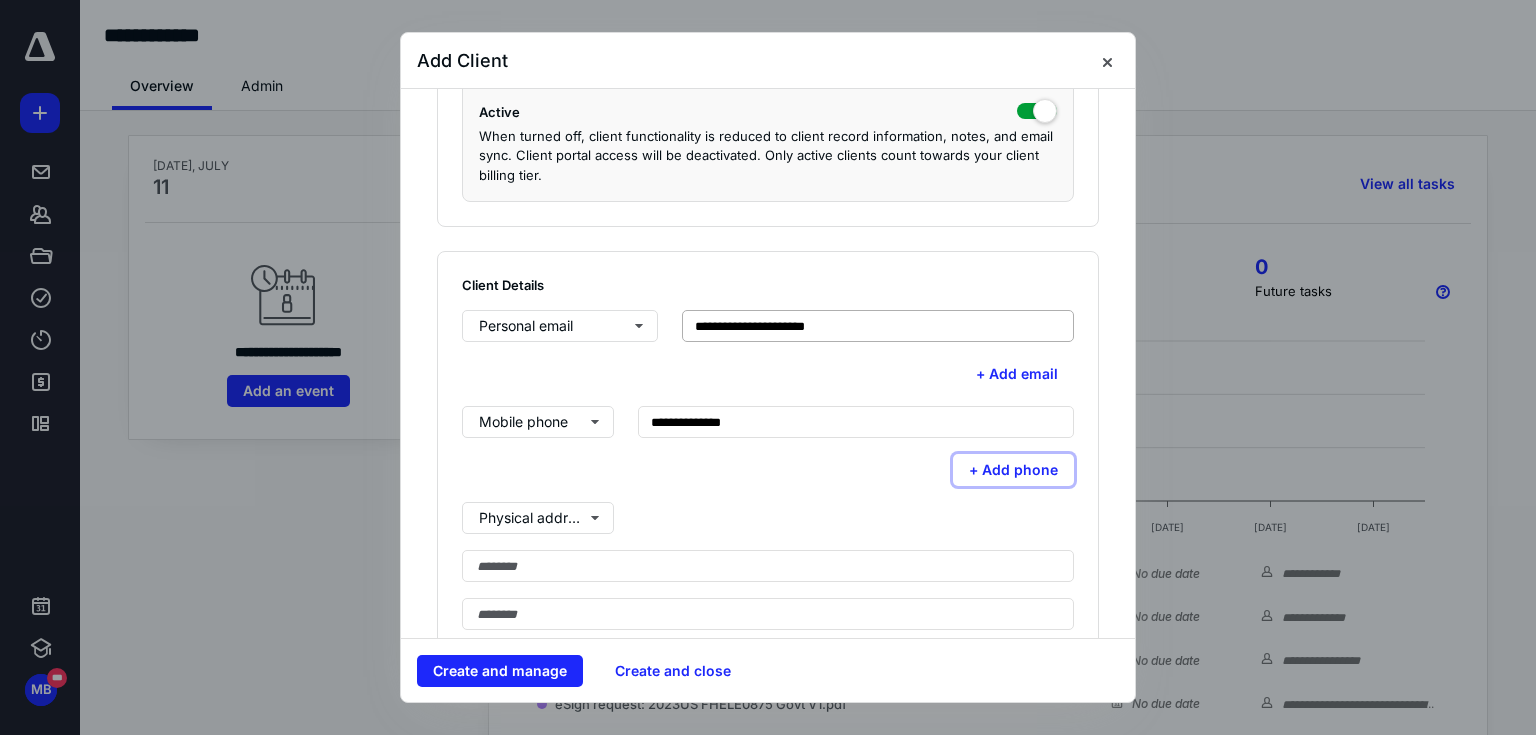 type 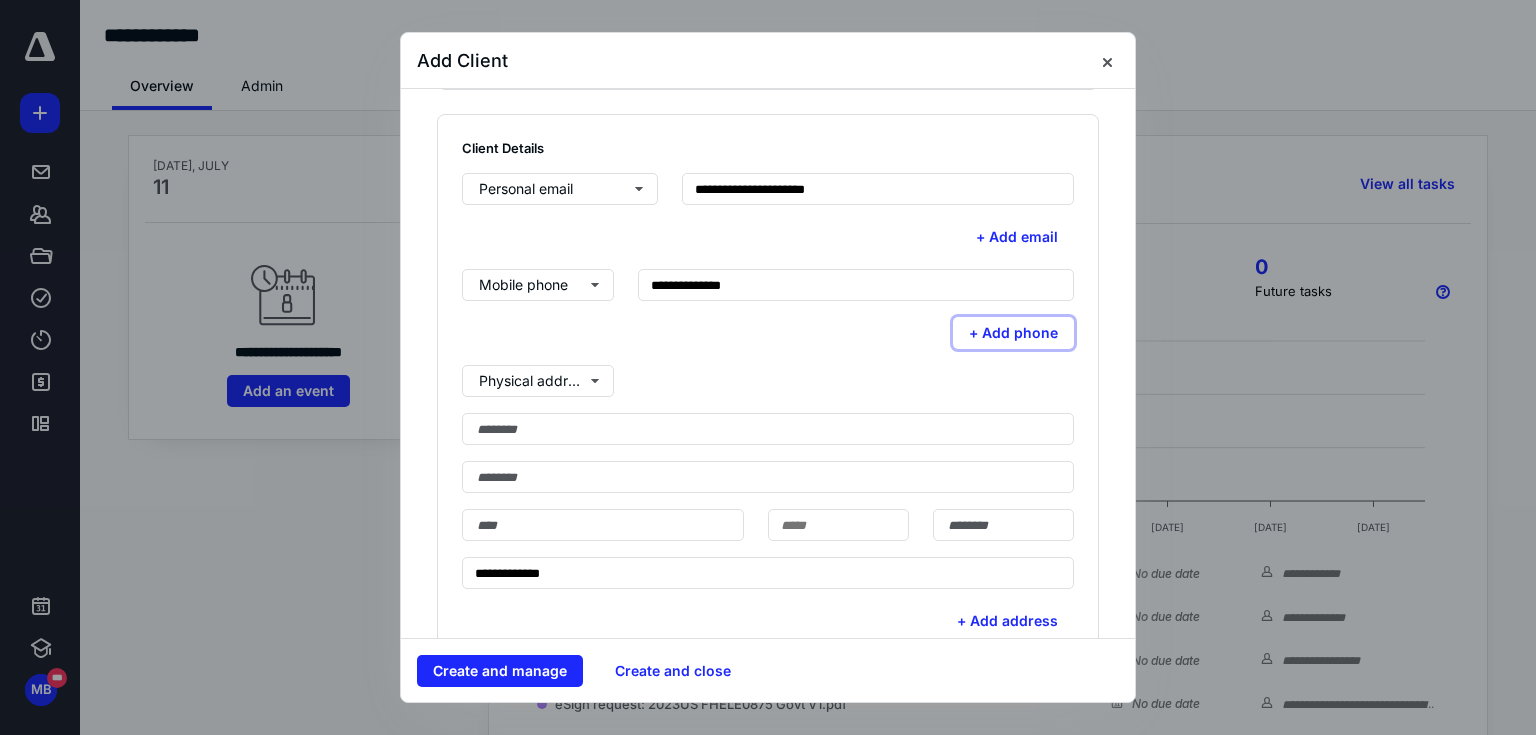 scroll, scrollTop: 560, scrollLeft: 0, axis: vertical 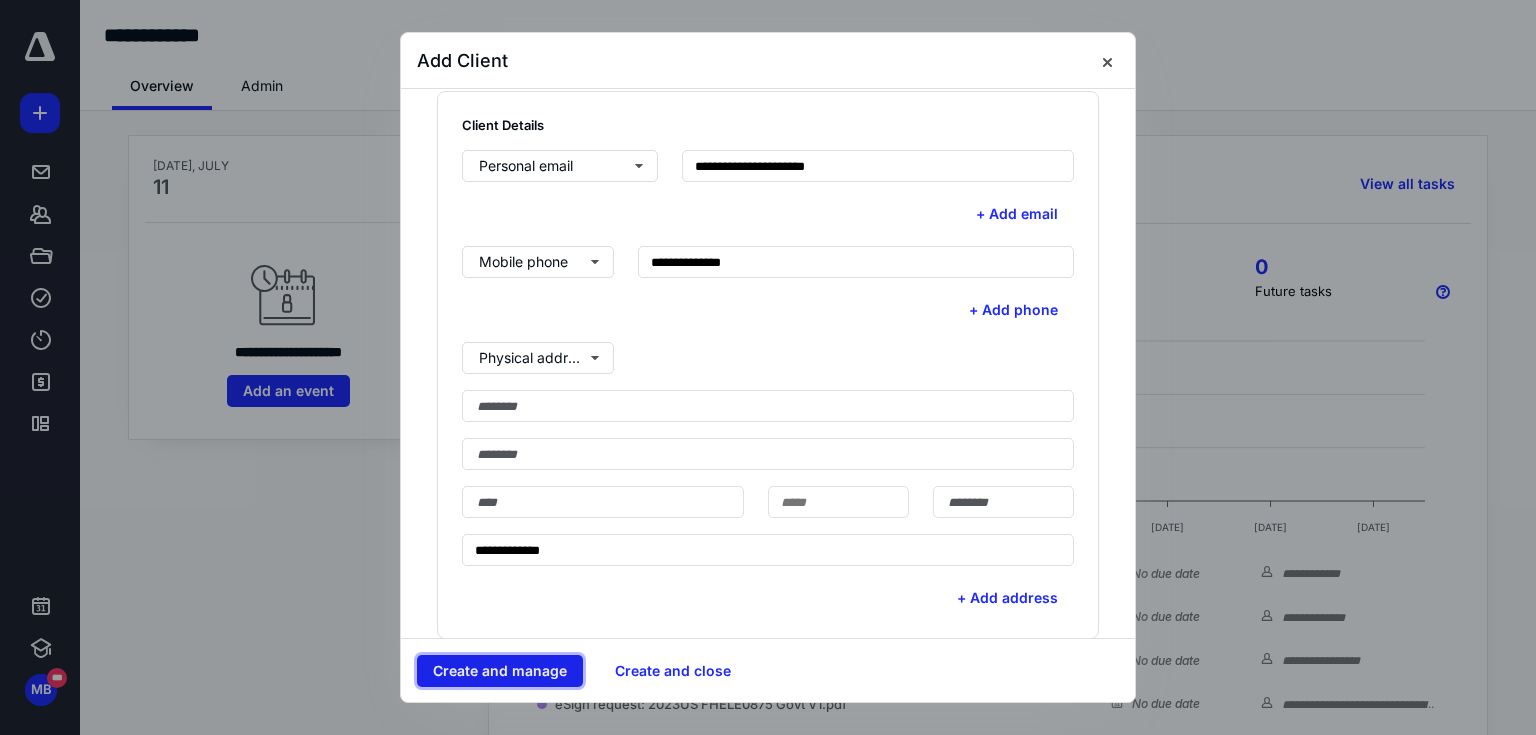 click on "Create and manage" at bounding box center [500, 671] 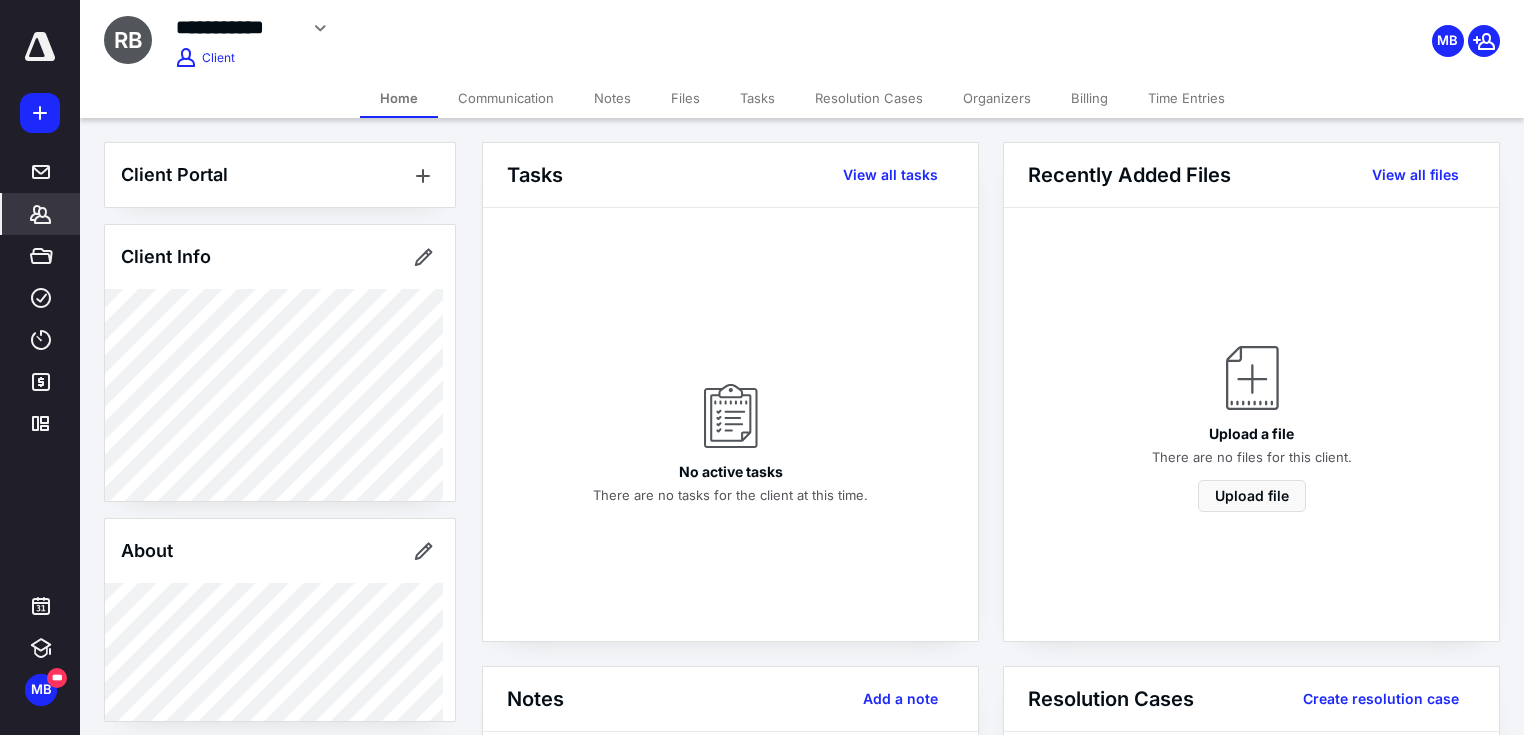 click on "Files" at bounding box center (685, 98) 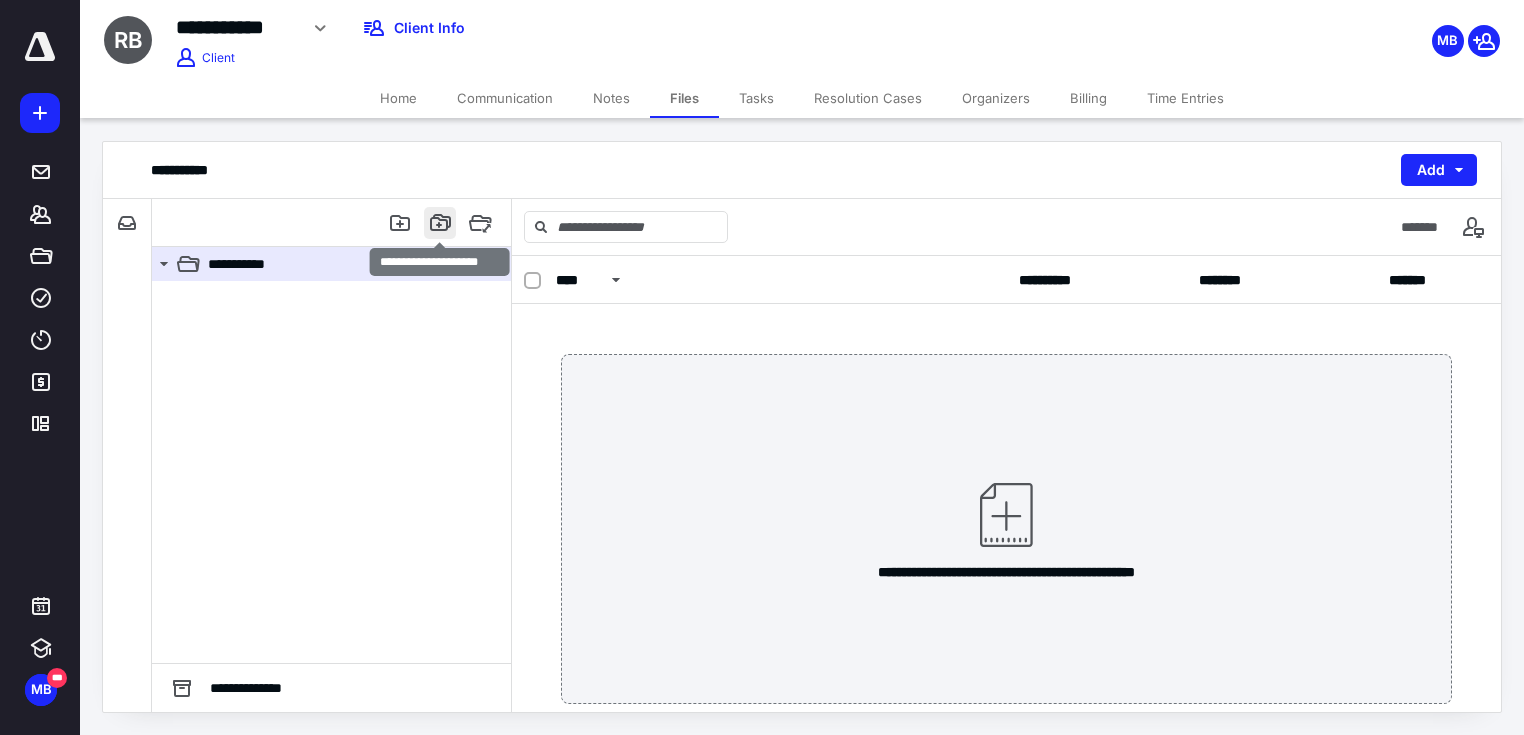 click at bounding box center [440, 223] 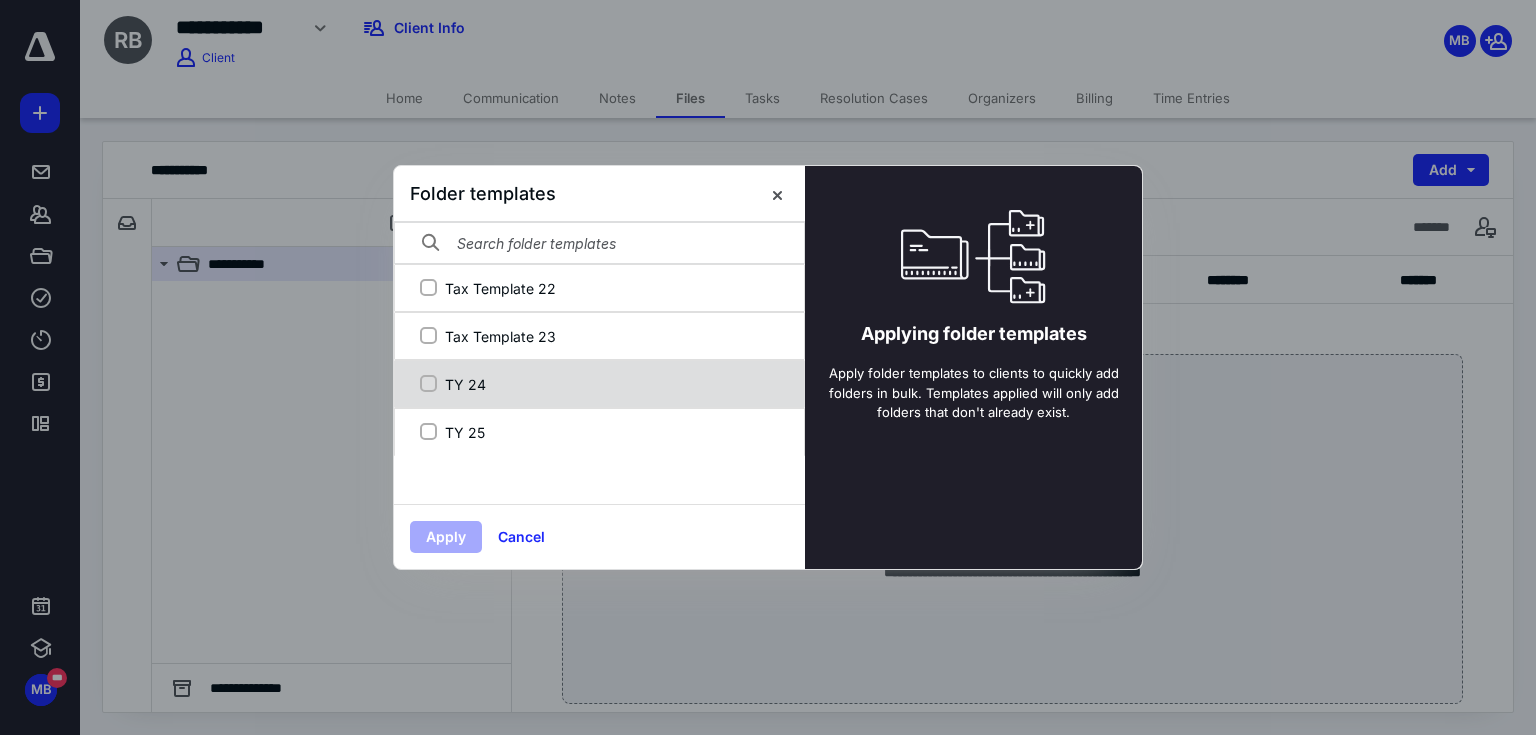 click on "TY 24" at bounding box center (597, 384) 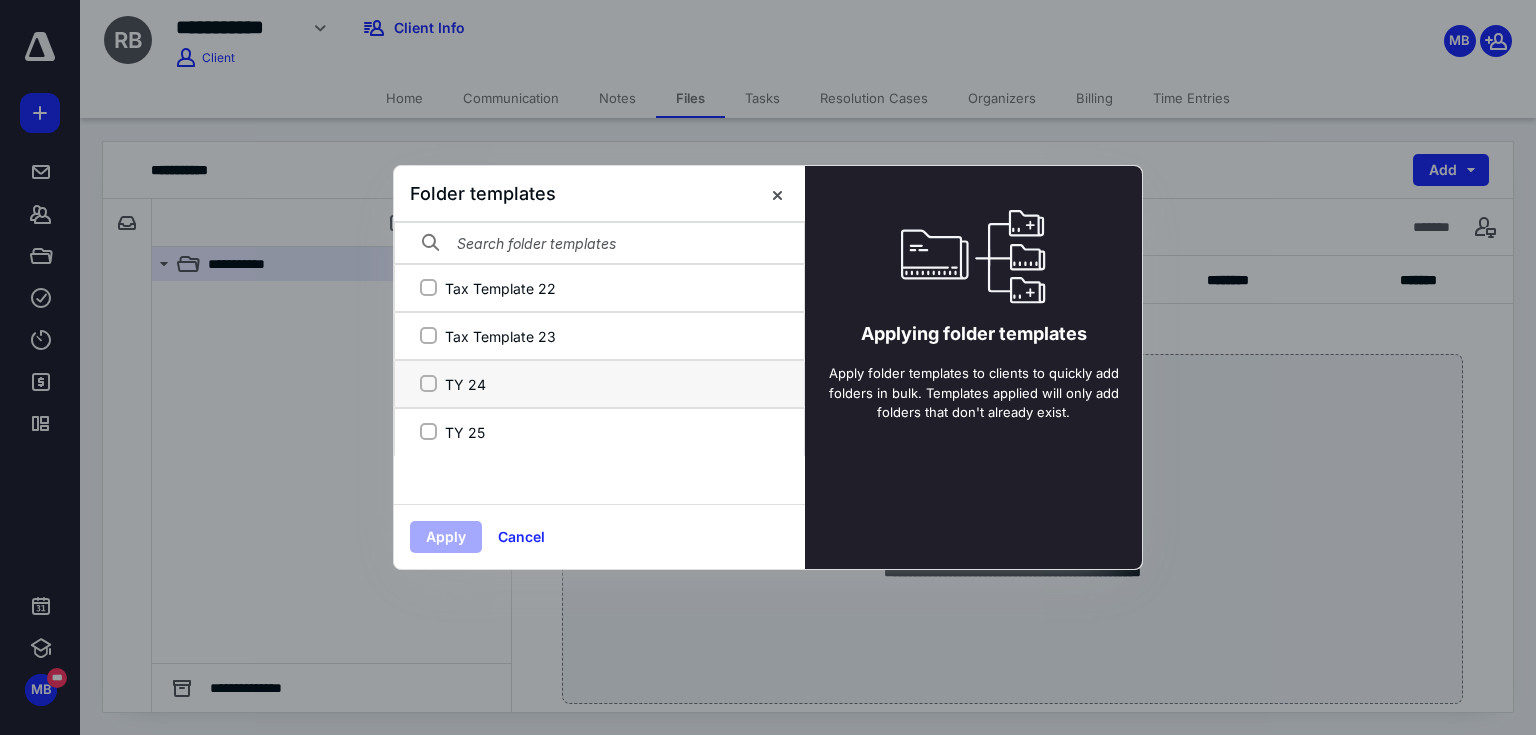 checkbox on "true" 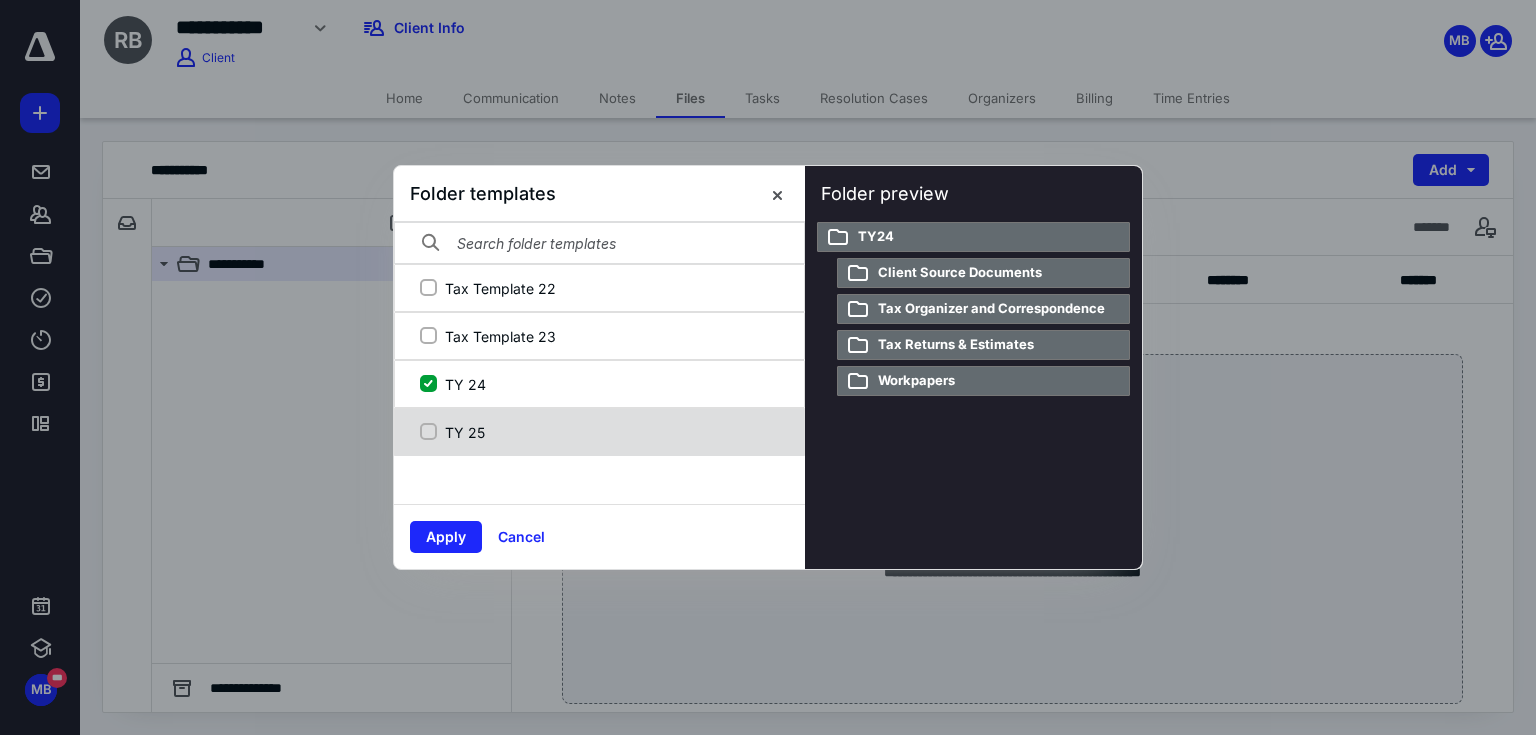 click on "TY 25" at bounding box center (597, 432) 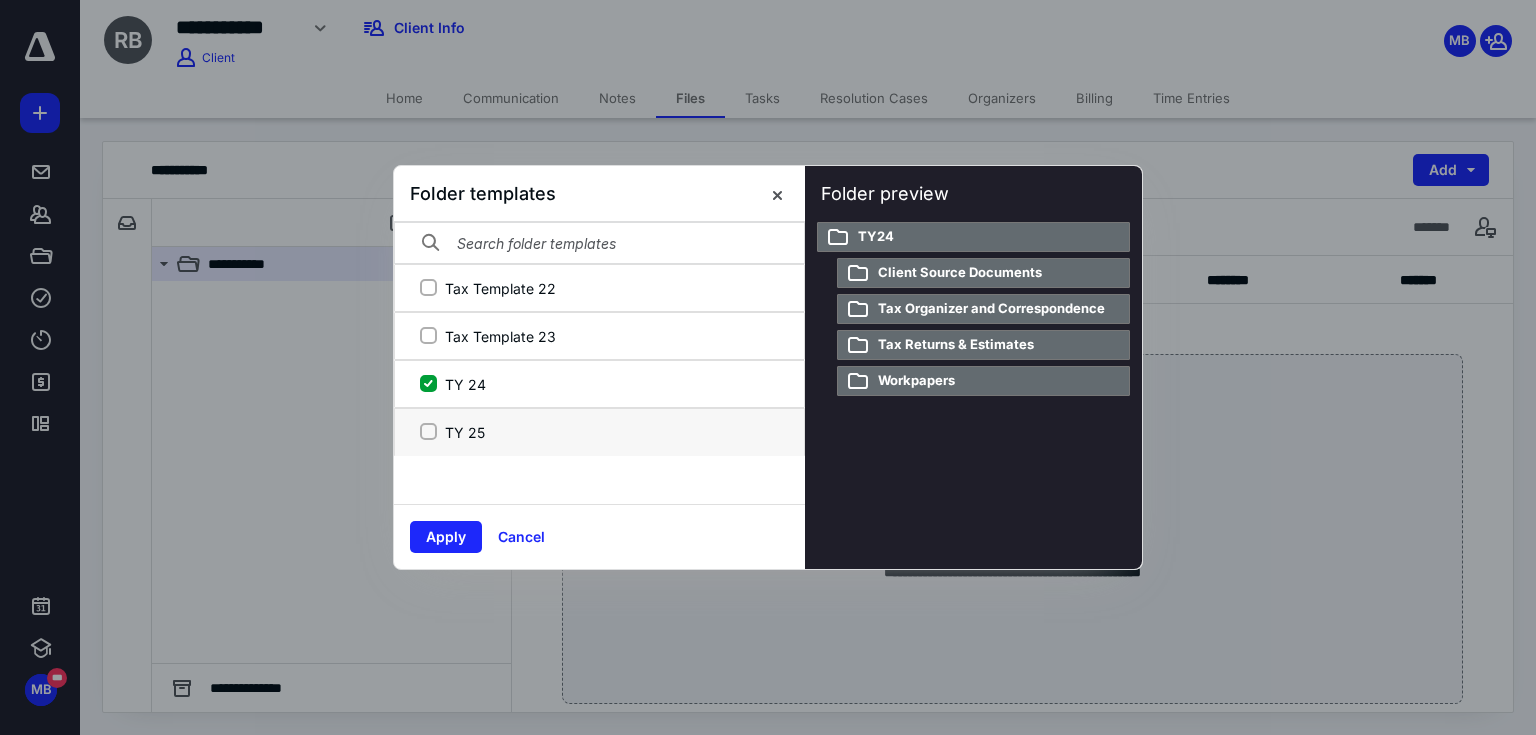 checkbox on "true" 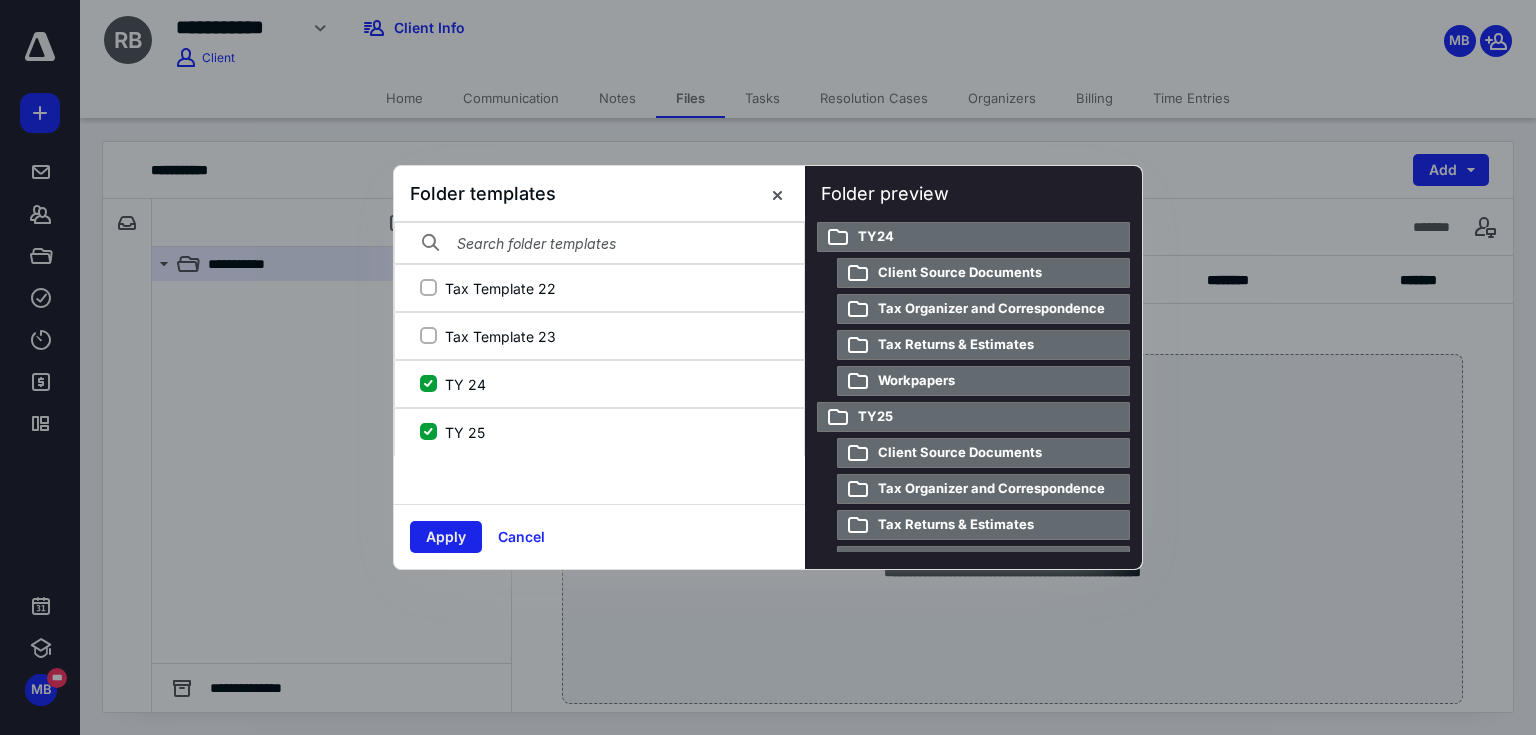 click on "Apply" at bounding box center (446, 537) 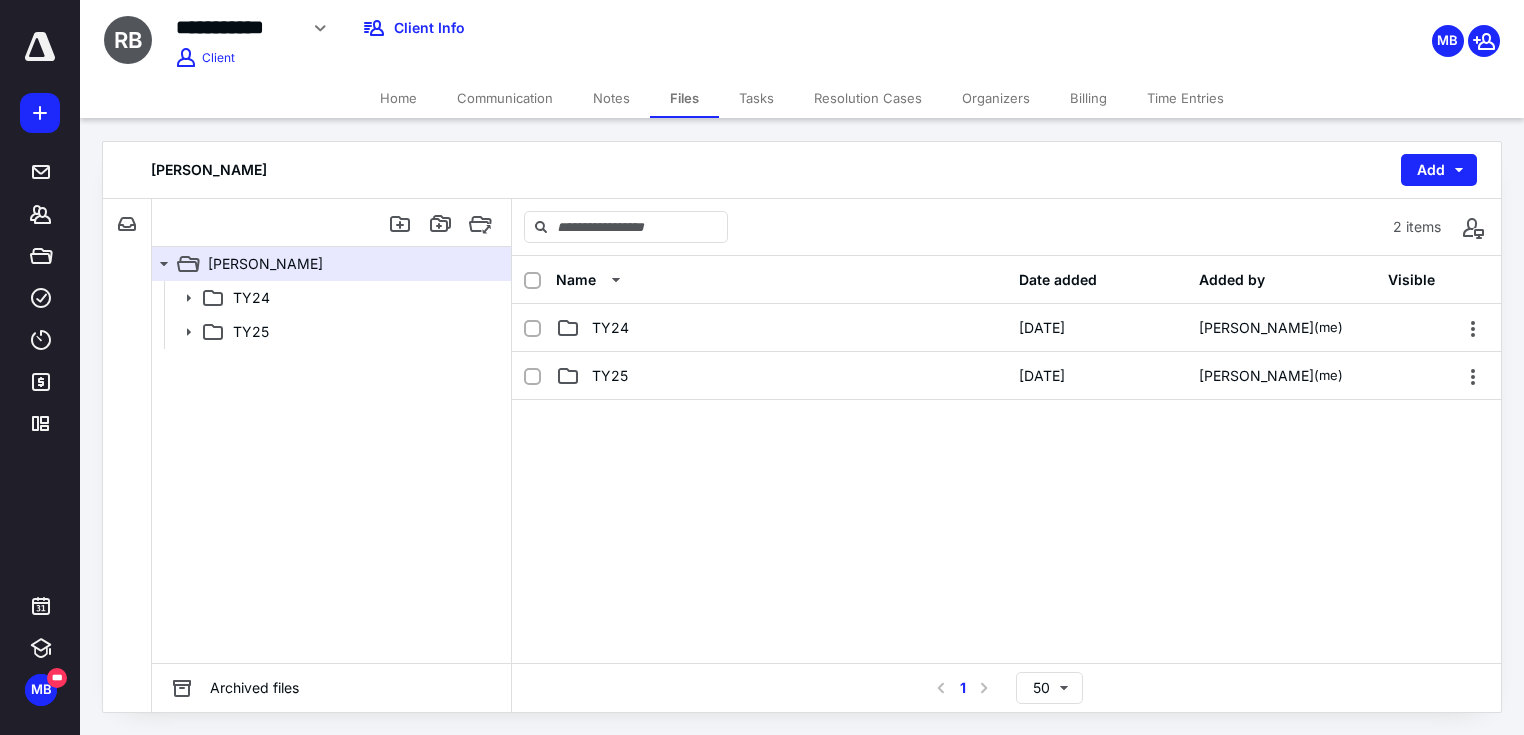 click on "Home" at bounding box center (398, 98) 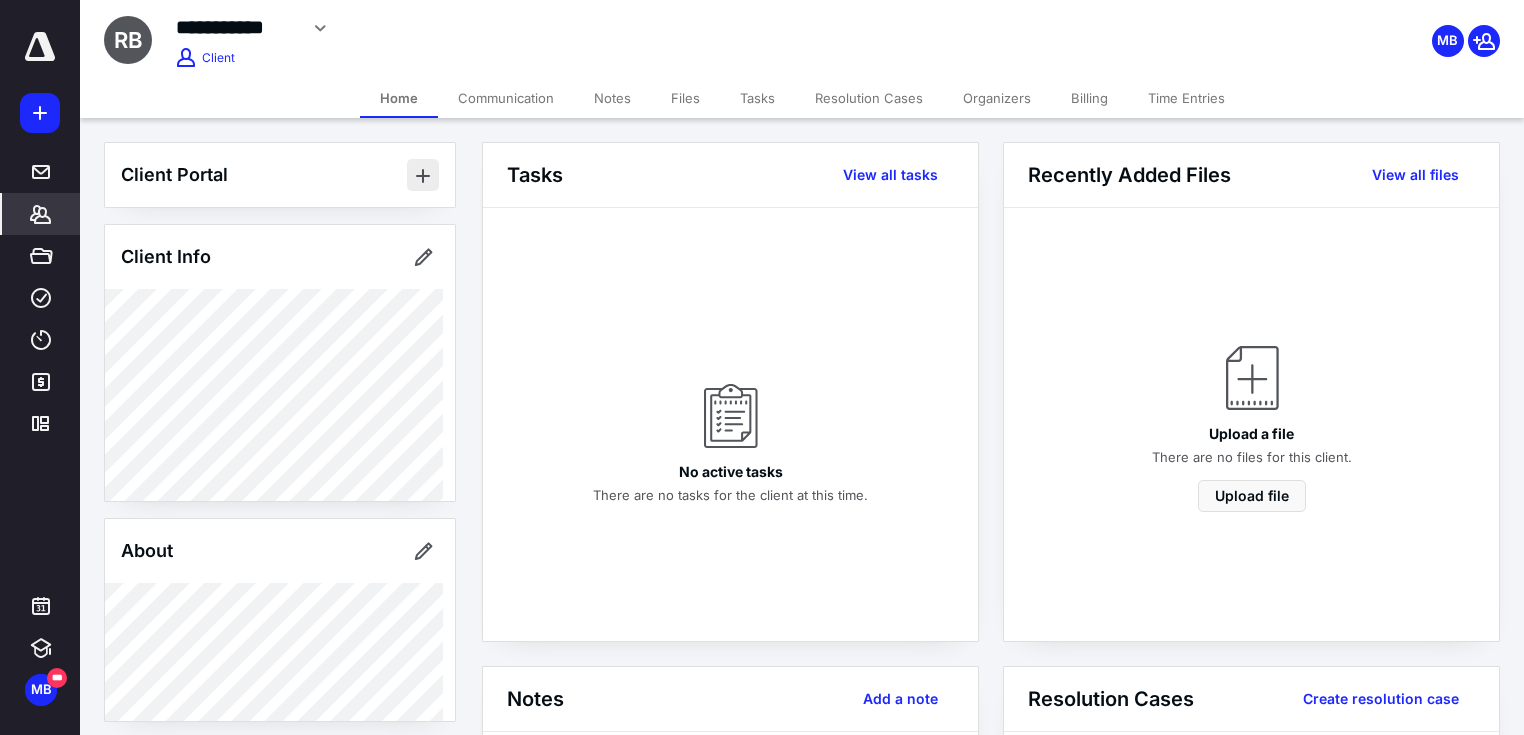 click at bounding box center (423, 175) 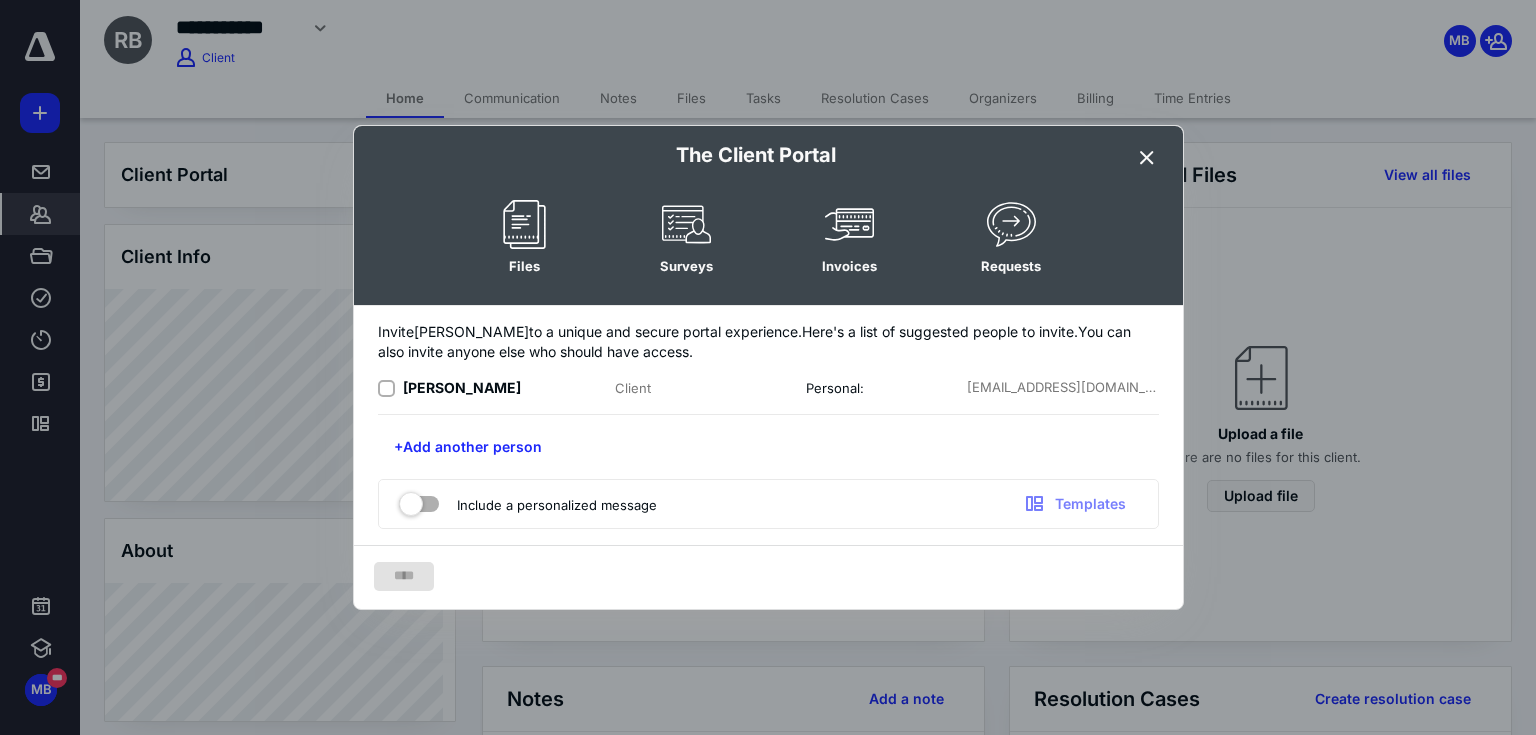 click at bounding box center [390, 388] 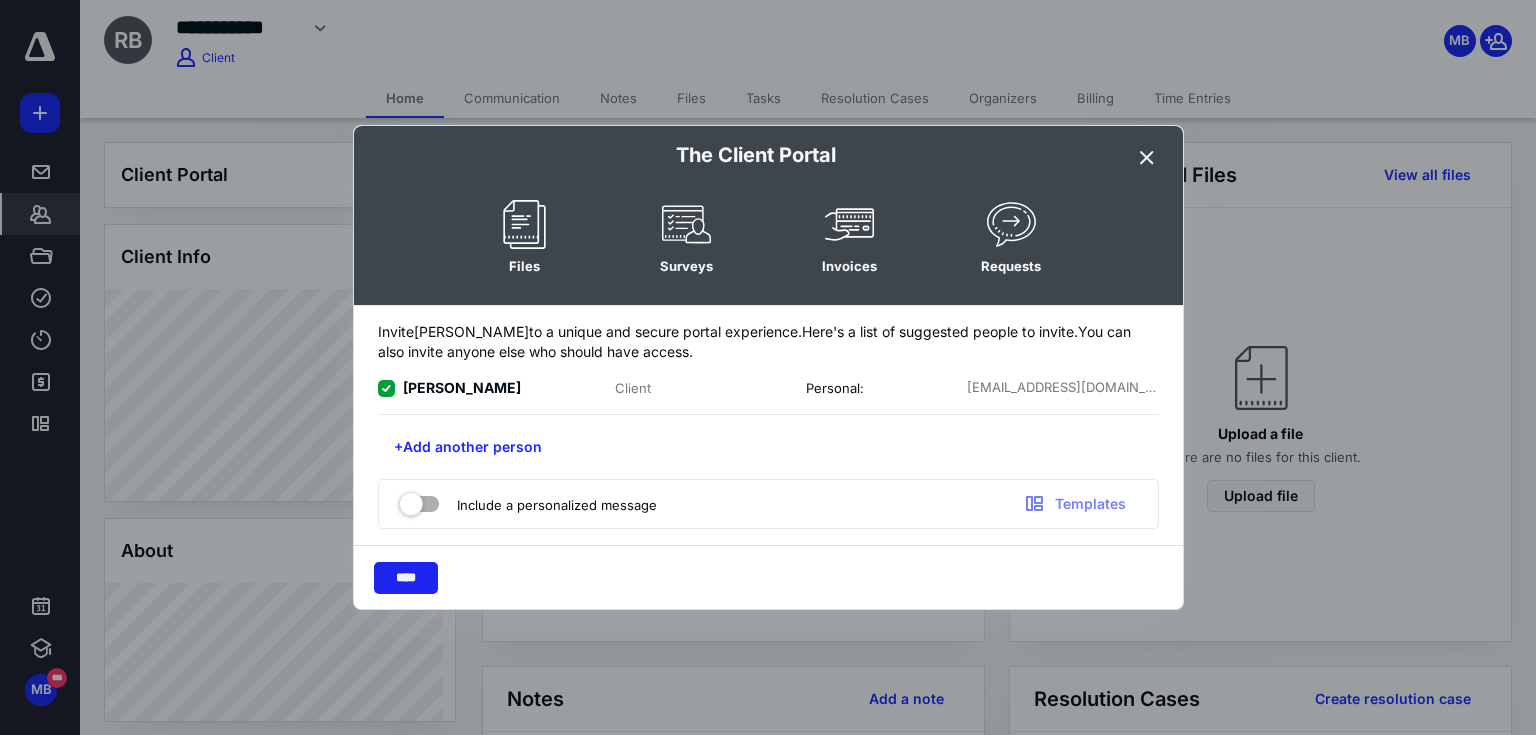 click on "****" at bounding box center [406, 578] 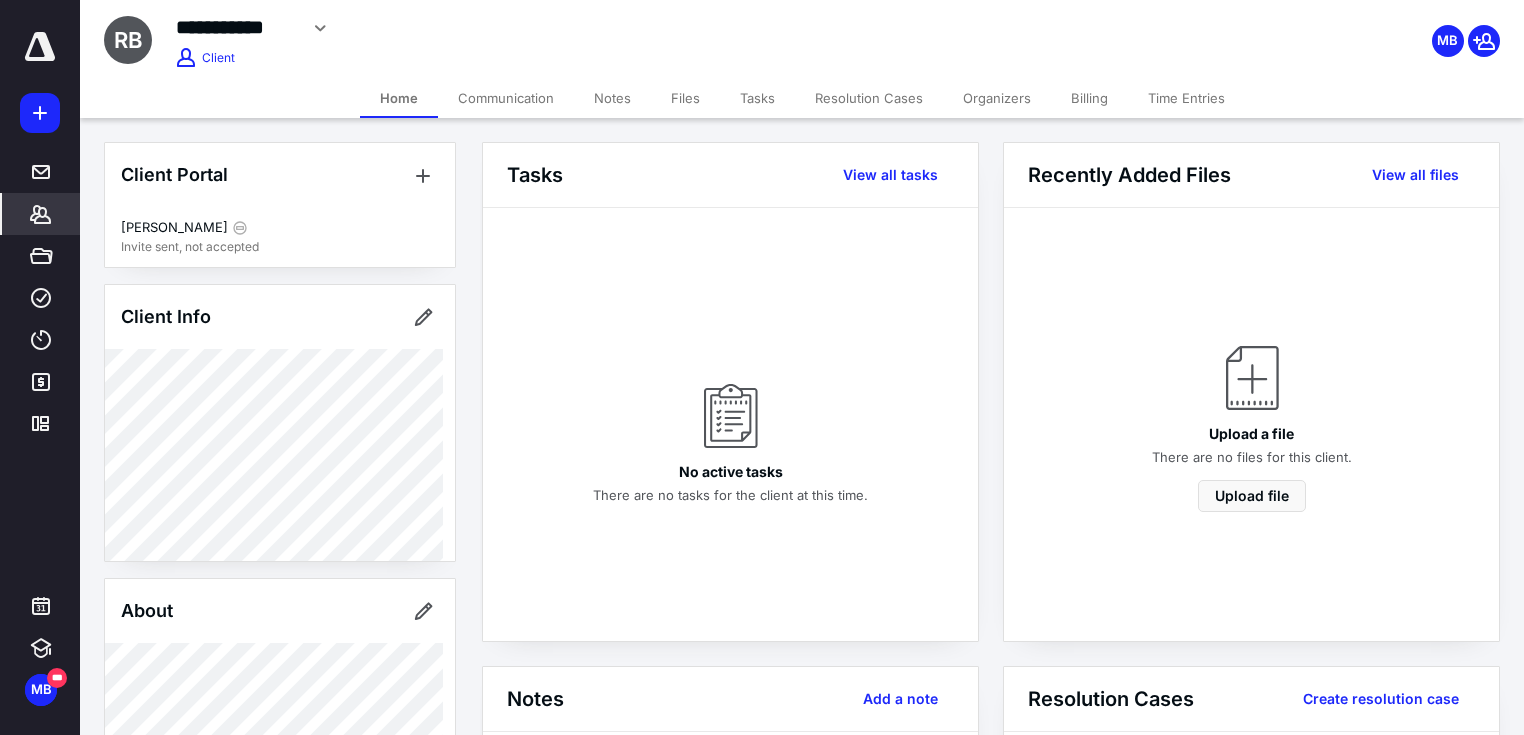 click 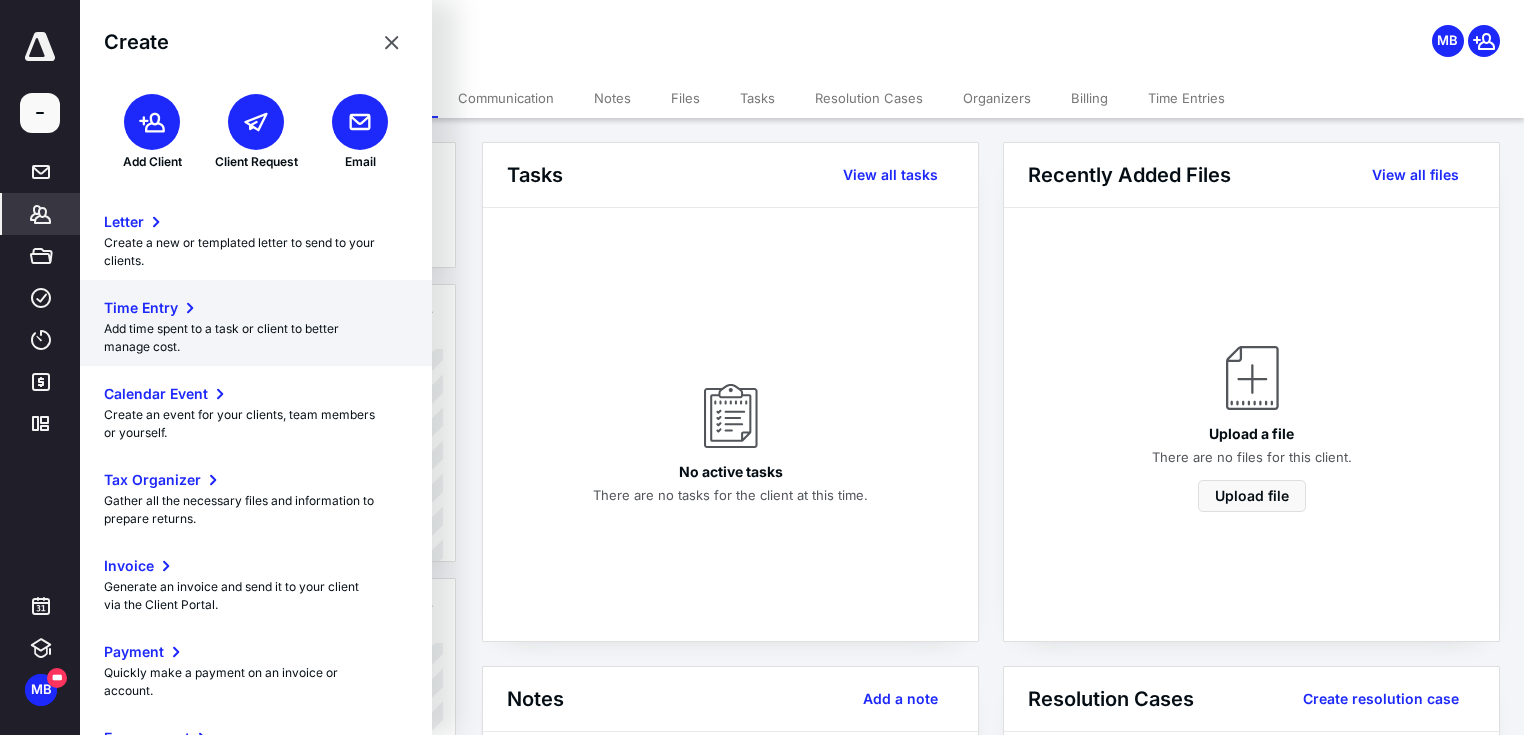 click on "Time Entry" at bounding box center [141, 308] 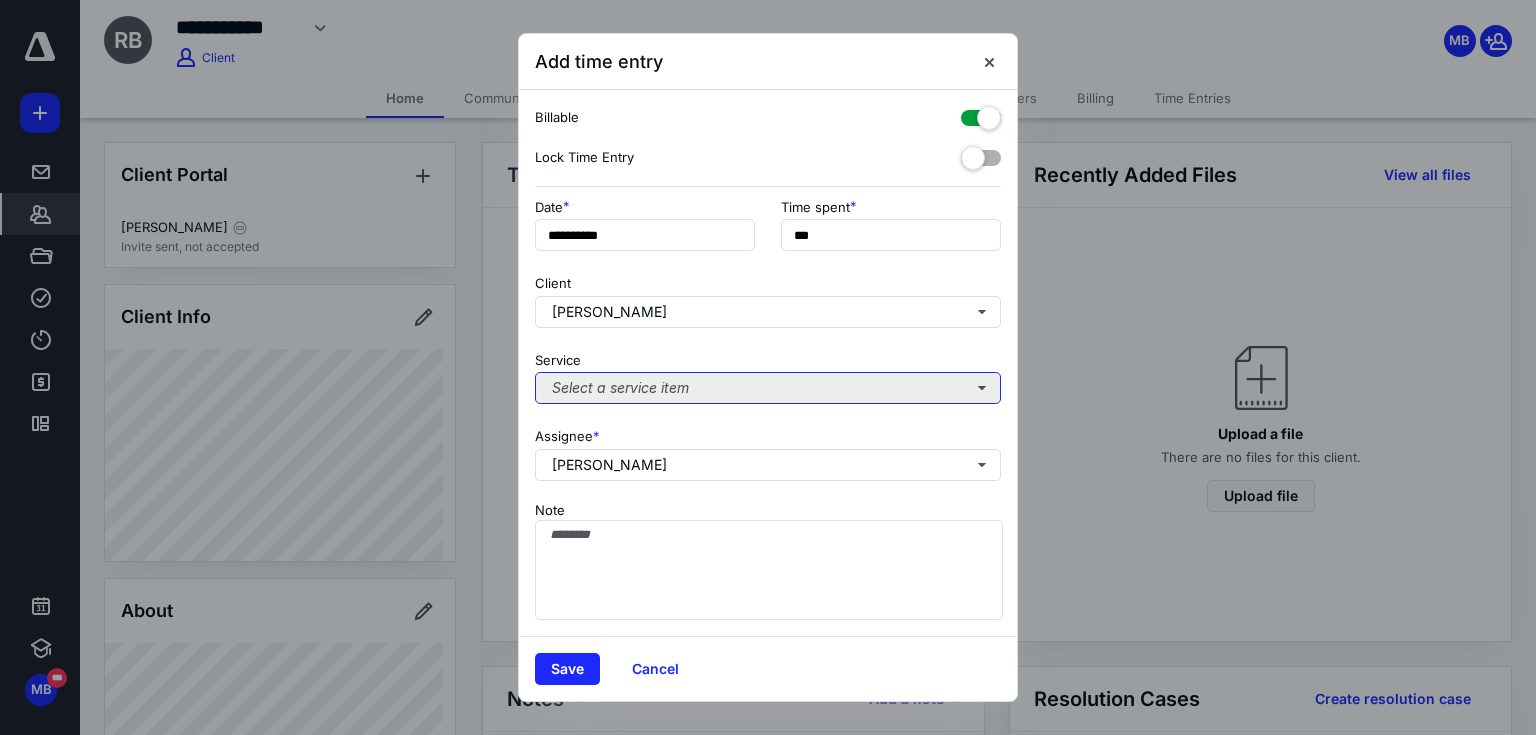 click on "Select a service item" at bounding box center (768, 388) 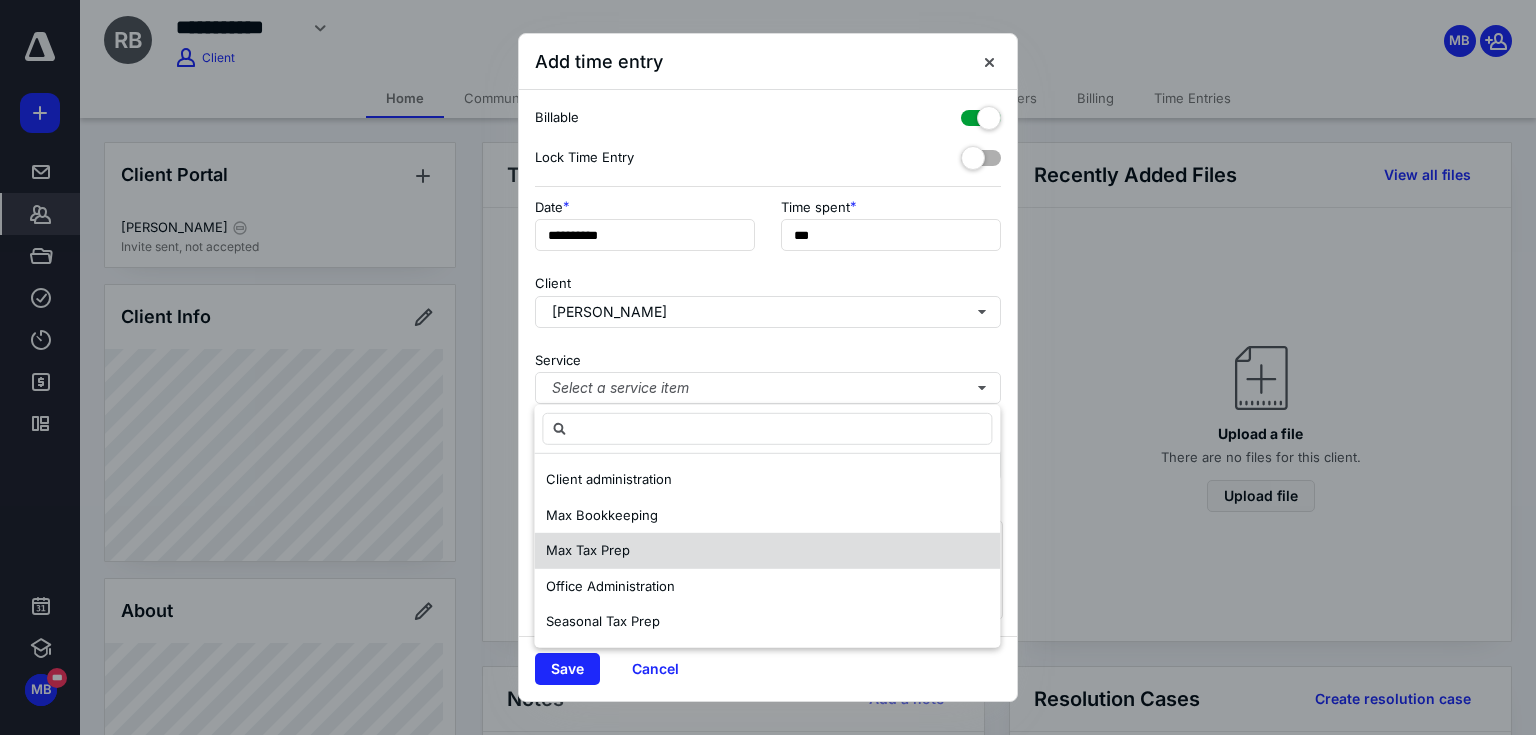 click on "Max Tax Prep" at bounding box center (588, 550) 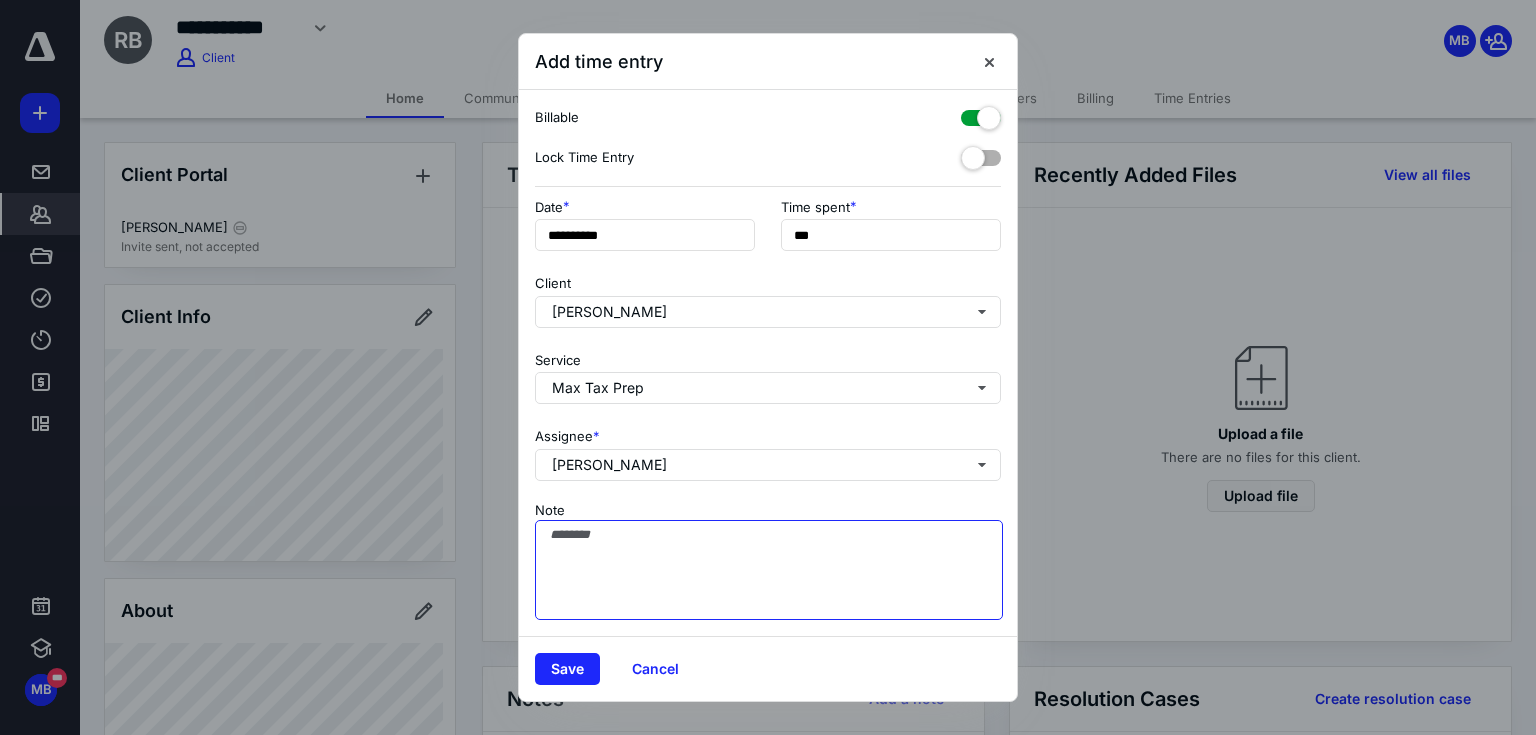 click on "Note" at bounding box center [769, 570] 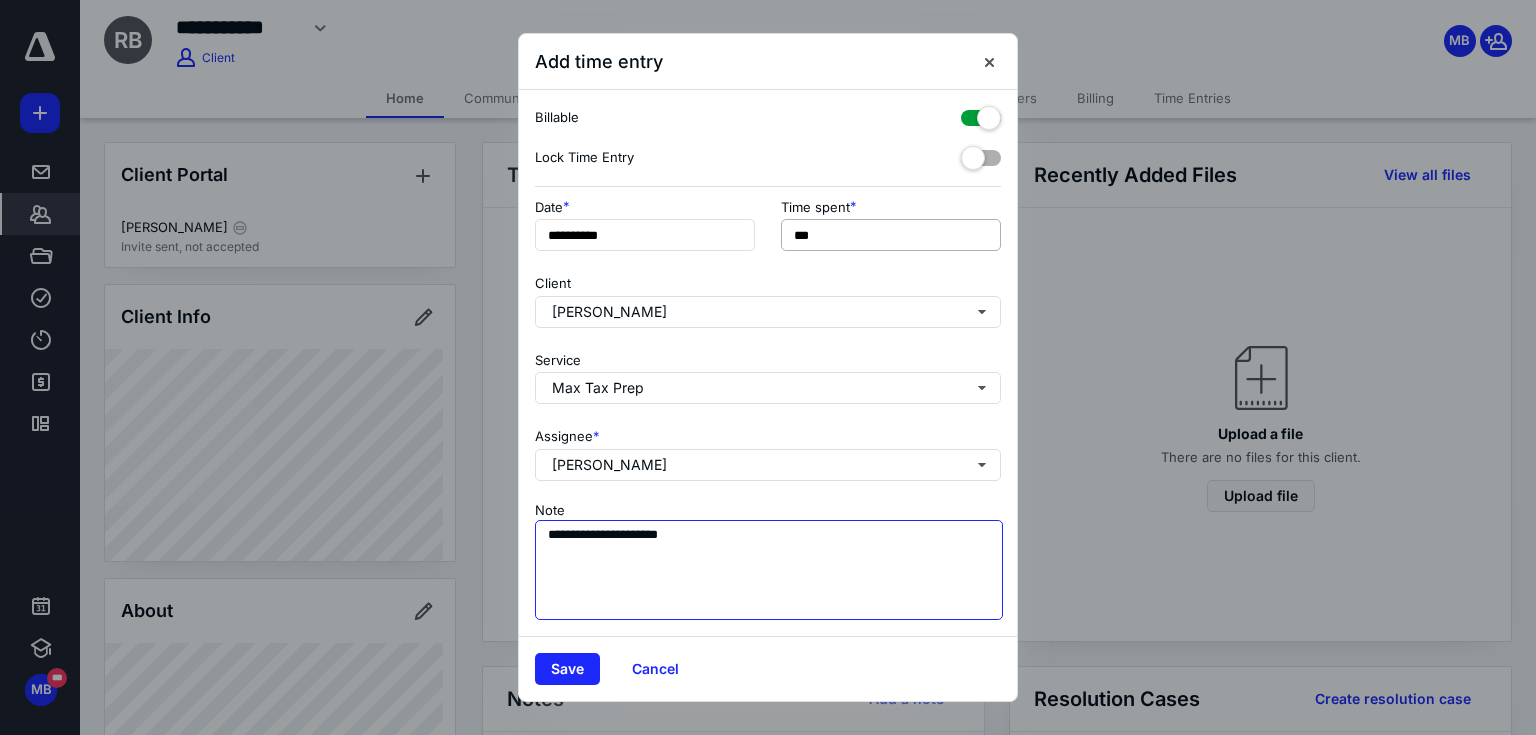 type on "**********" 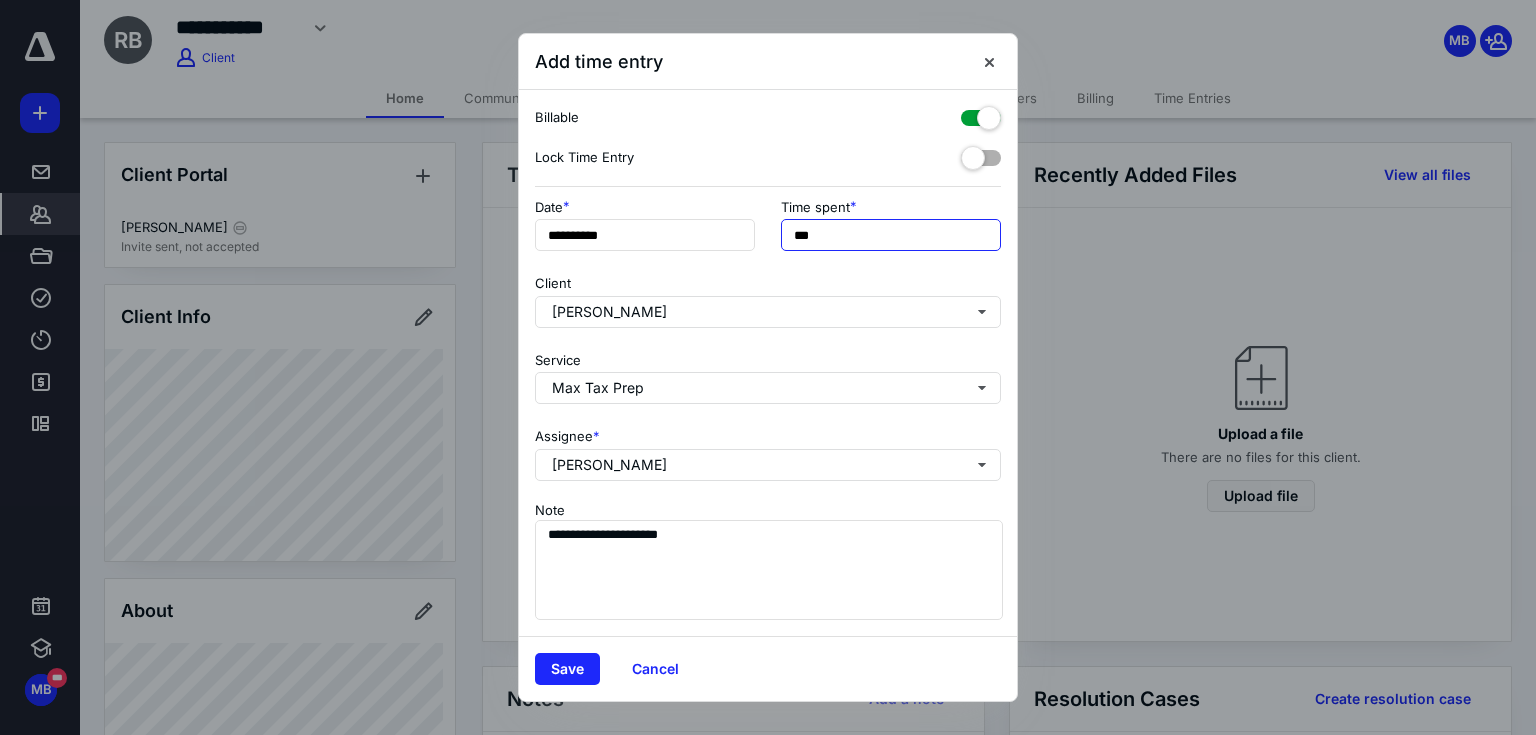 drag, startPoint x: 814, startPoint y: 230, endPoint x: 774, endPoint y: 224, distance: 40.4475 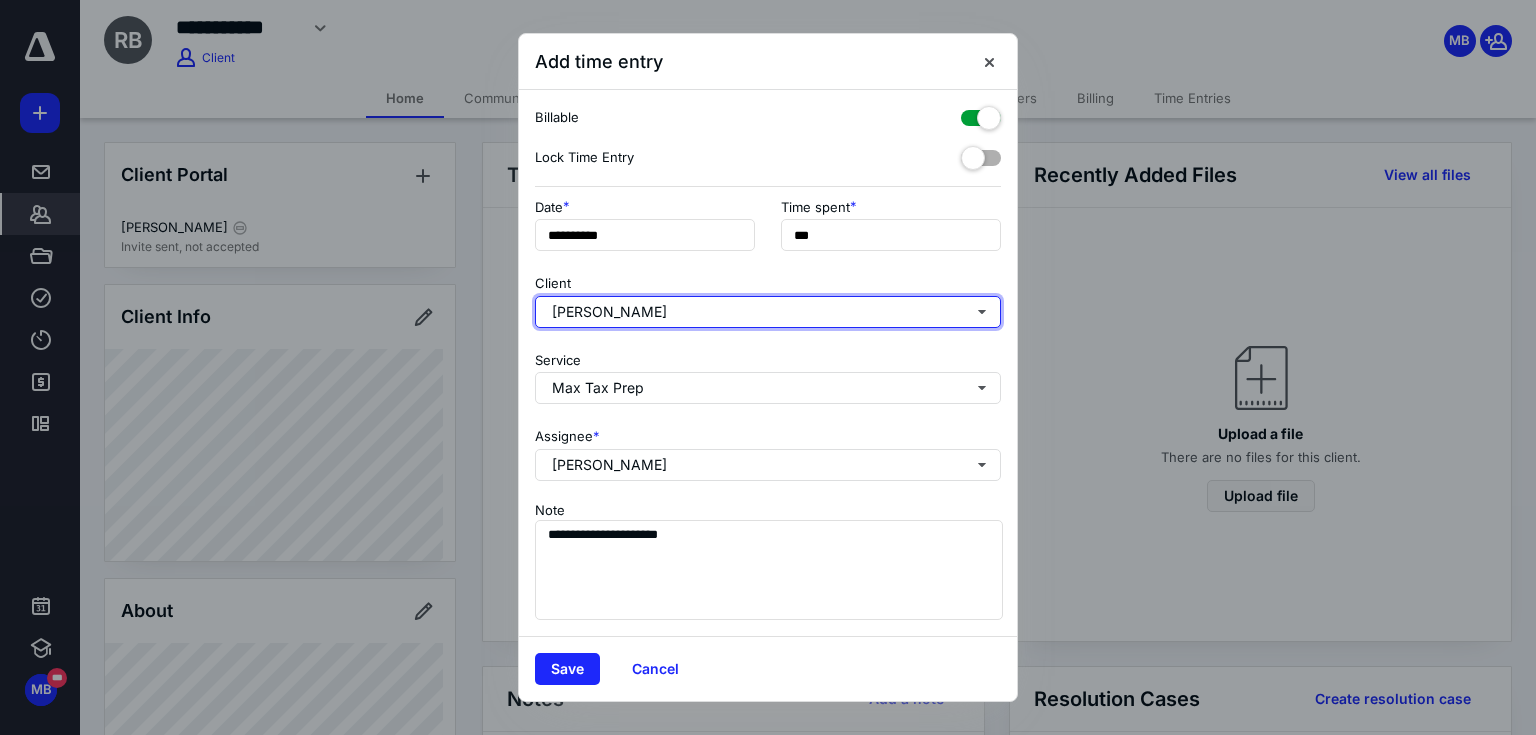 type on "***" 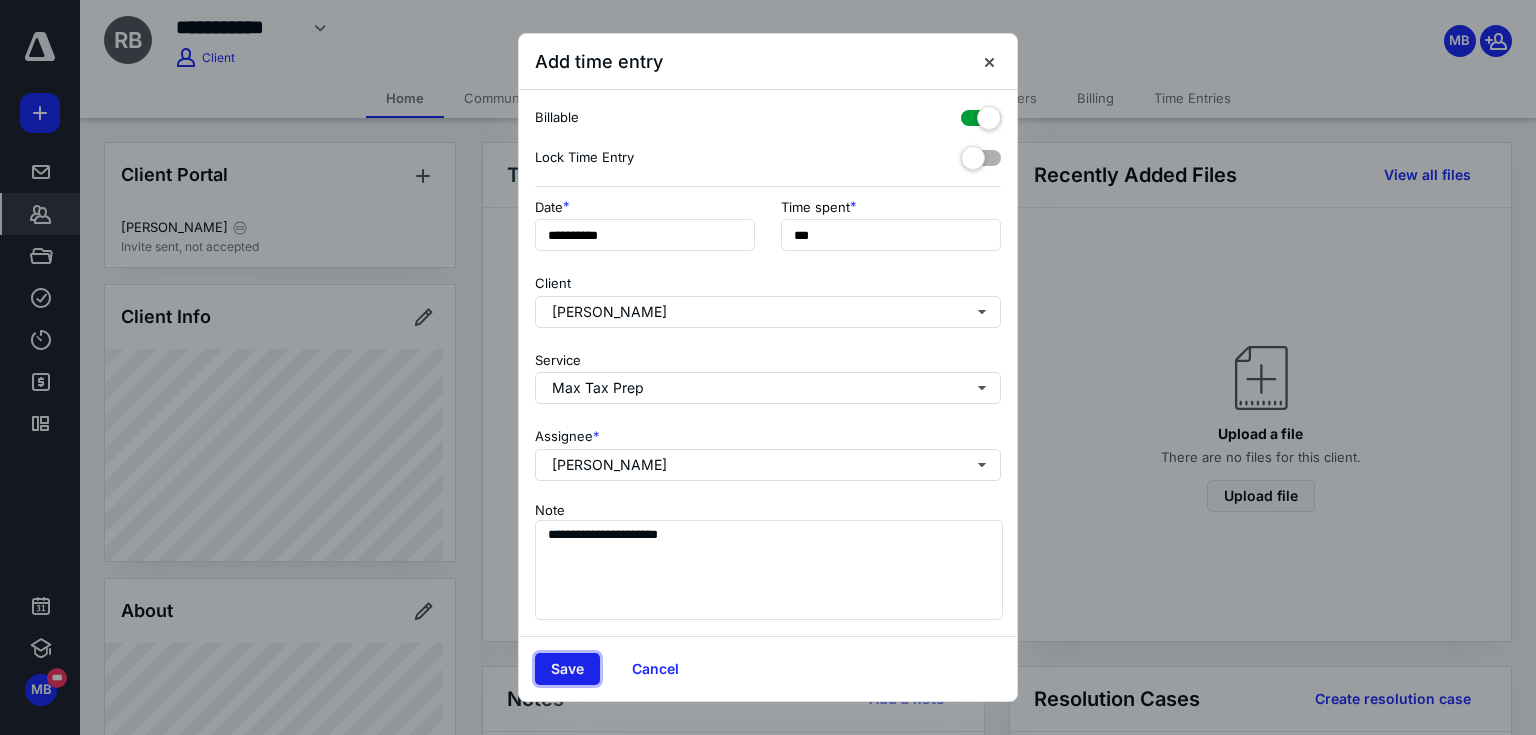 click on "Save" at bounding box center [567, 669] 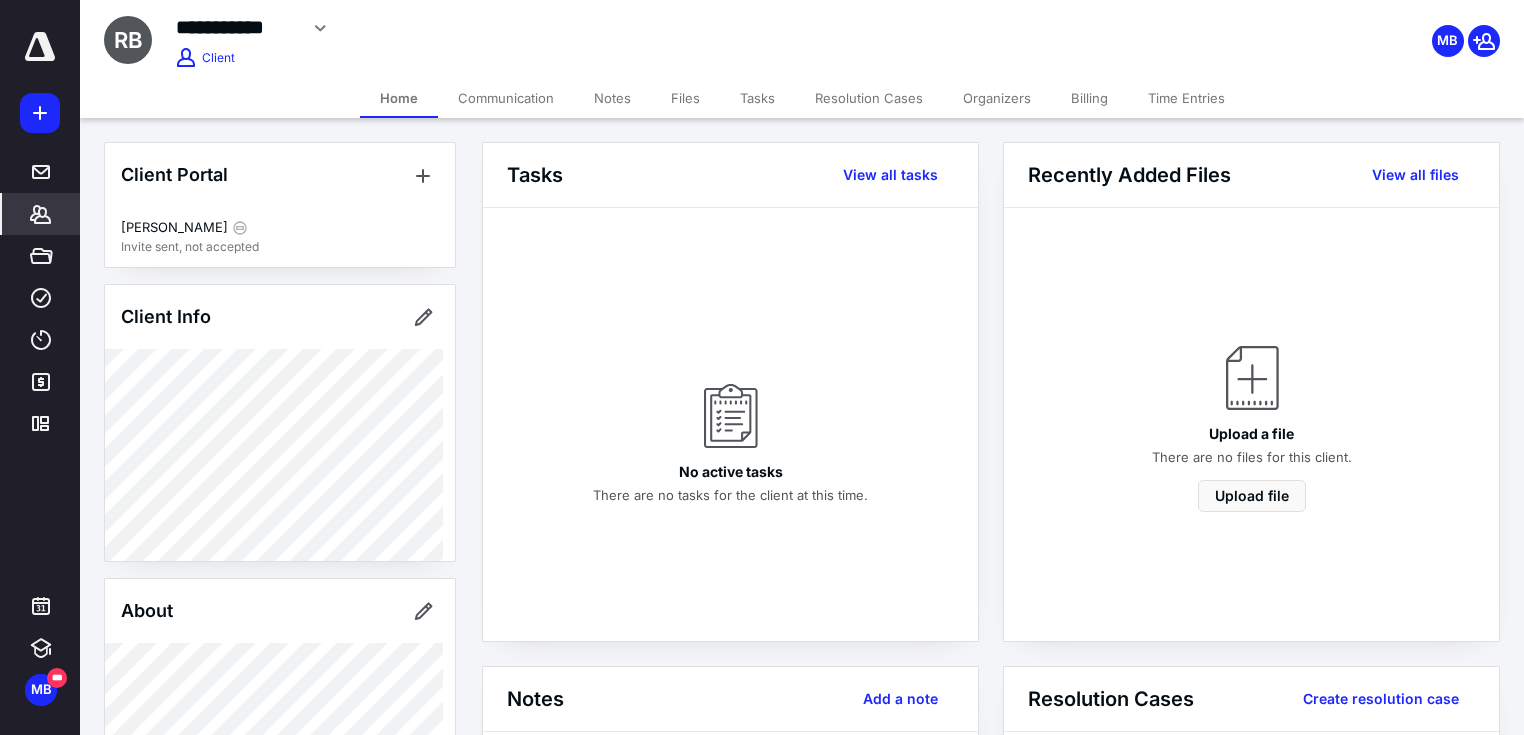 click on "*******" at bounding box center (41, 214) 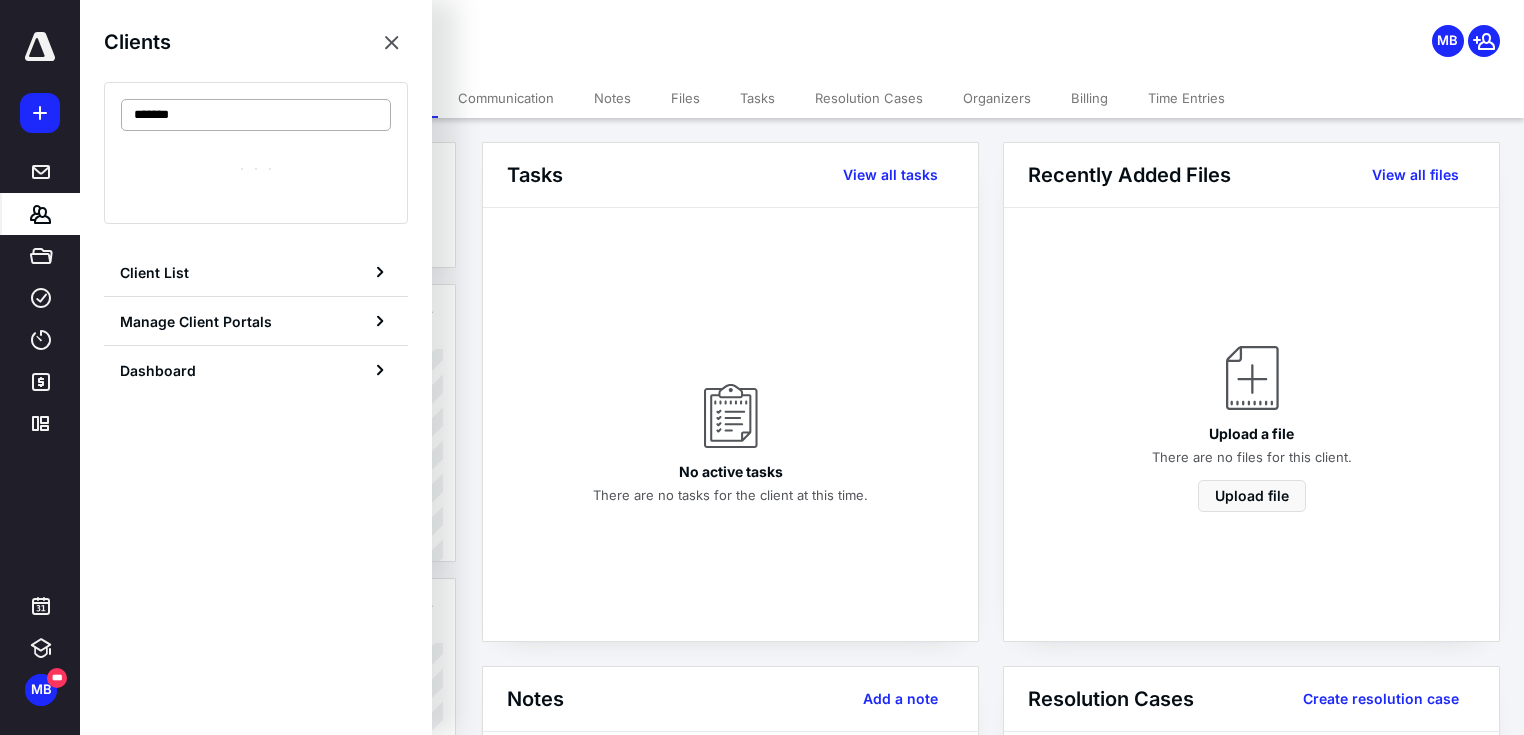 type on "*******" 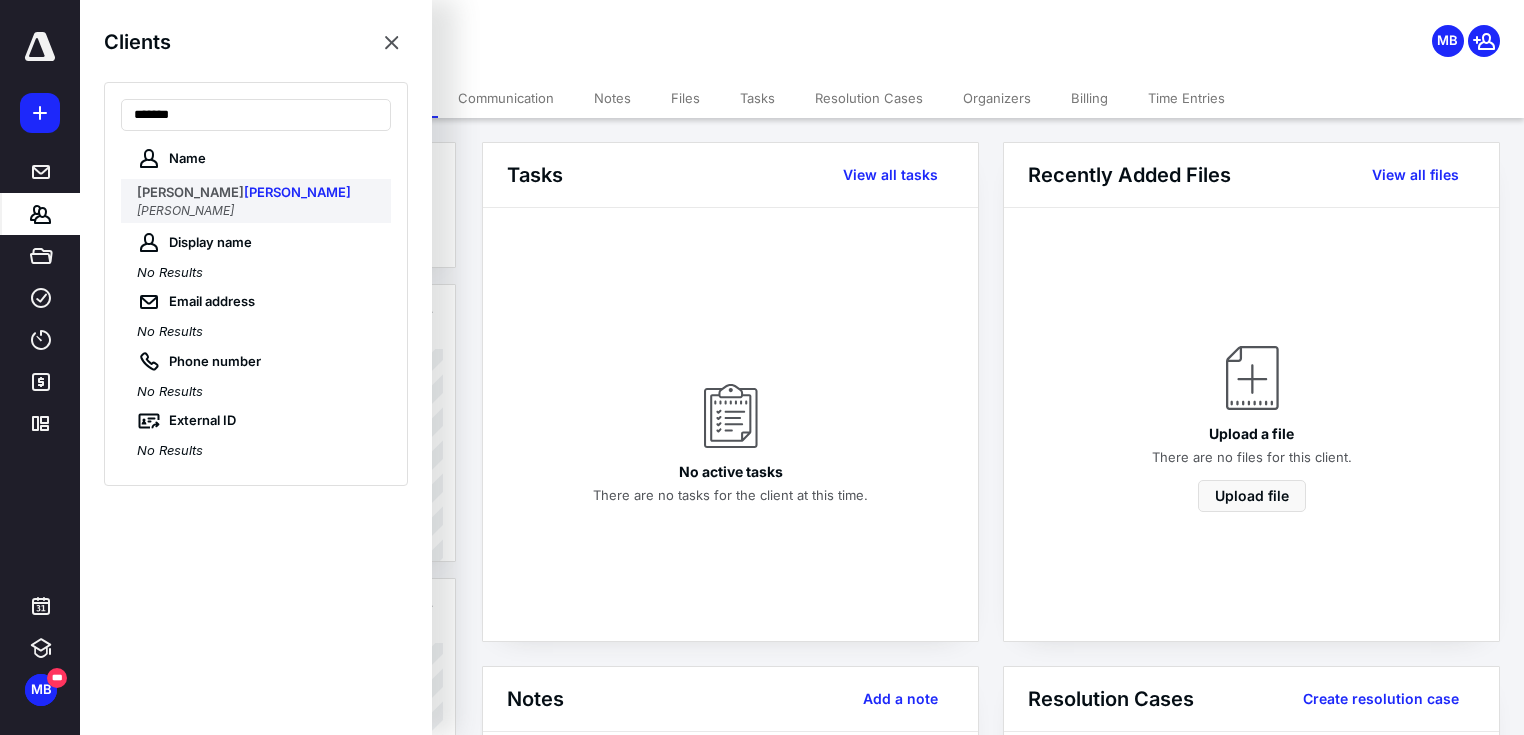click on "[PERSON_NAME]" at bounding box center [258, 193] 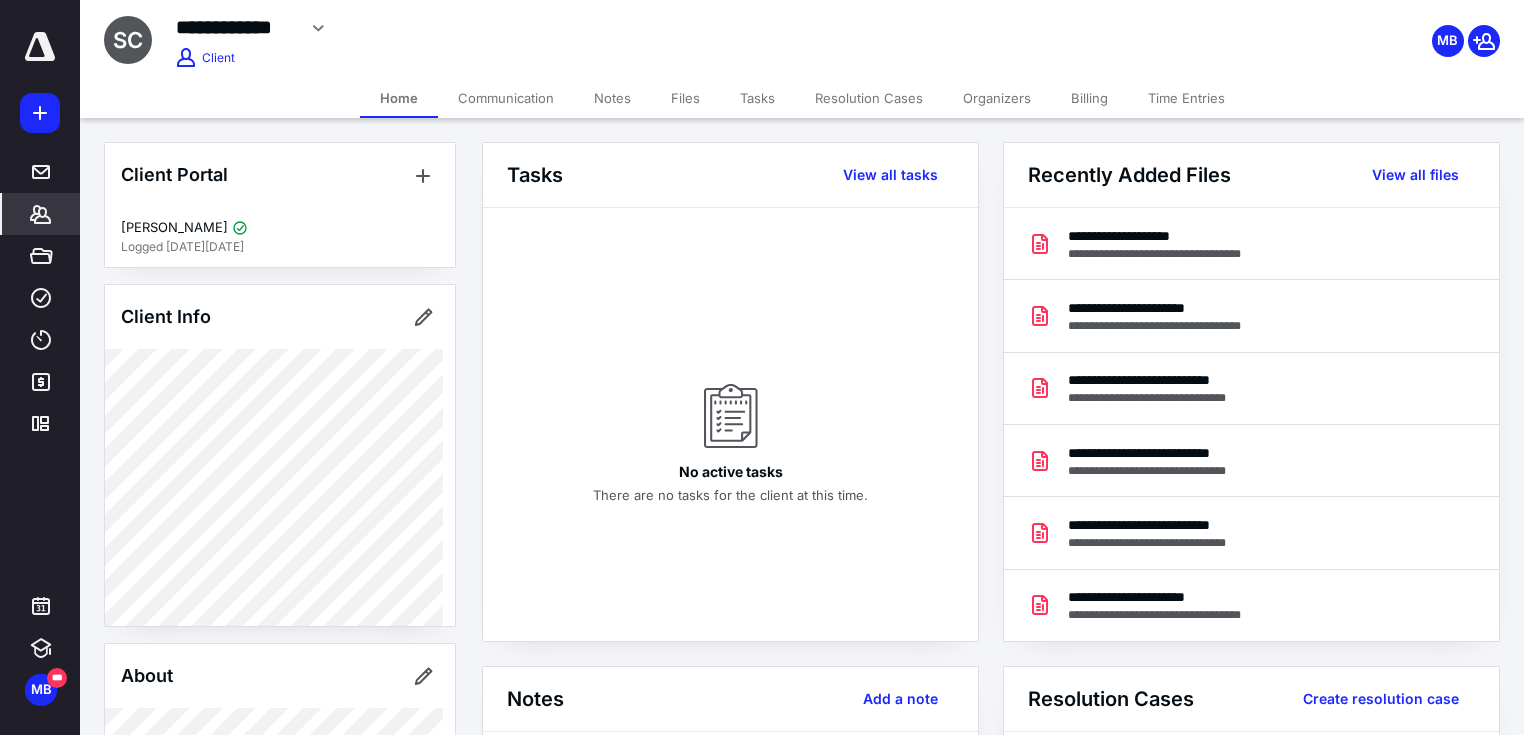 click on "Files" at bounding box center (685, 98) 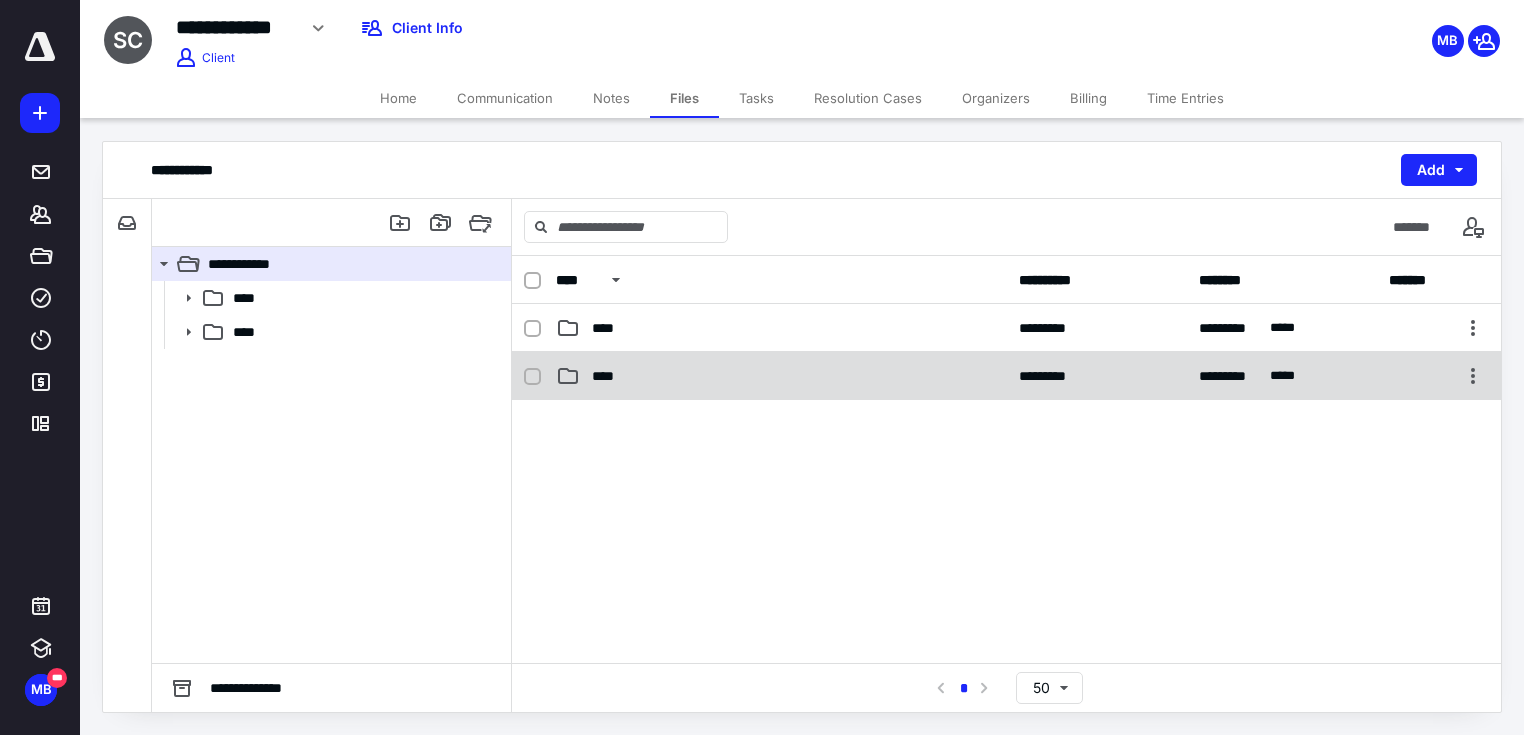 click on "****" at bounding box center (610, 376) 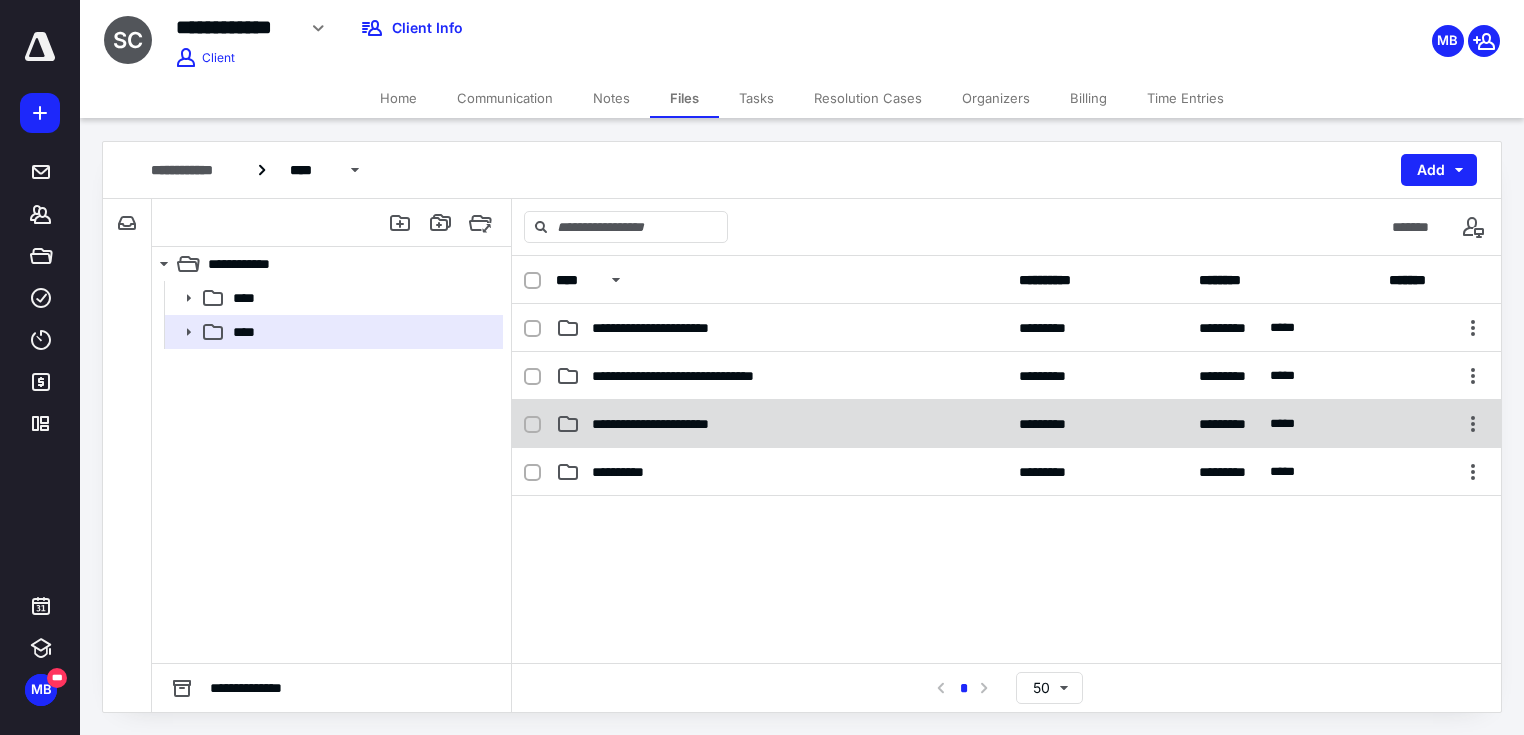 click on "**********" at bounding box center (671, 424) 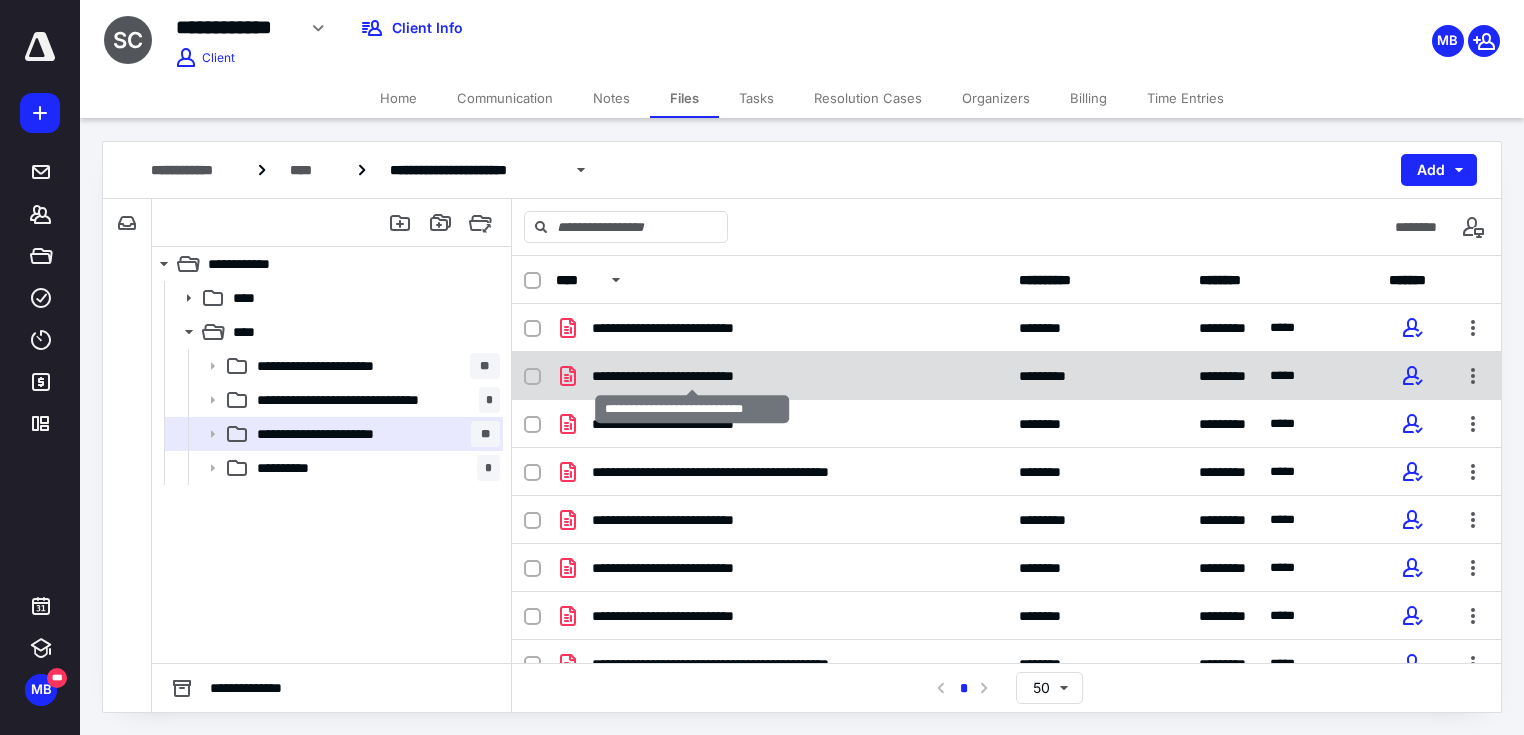 click on "**********" at bounding box center [692, 376] 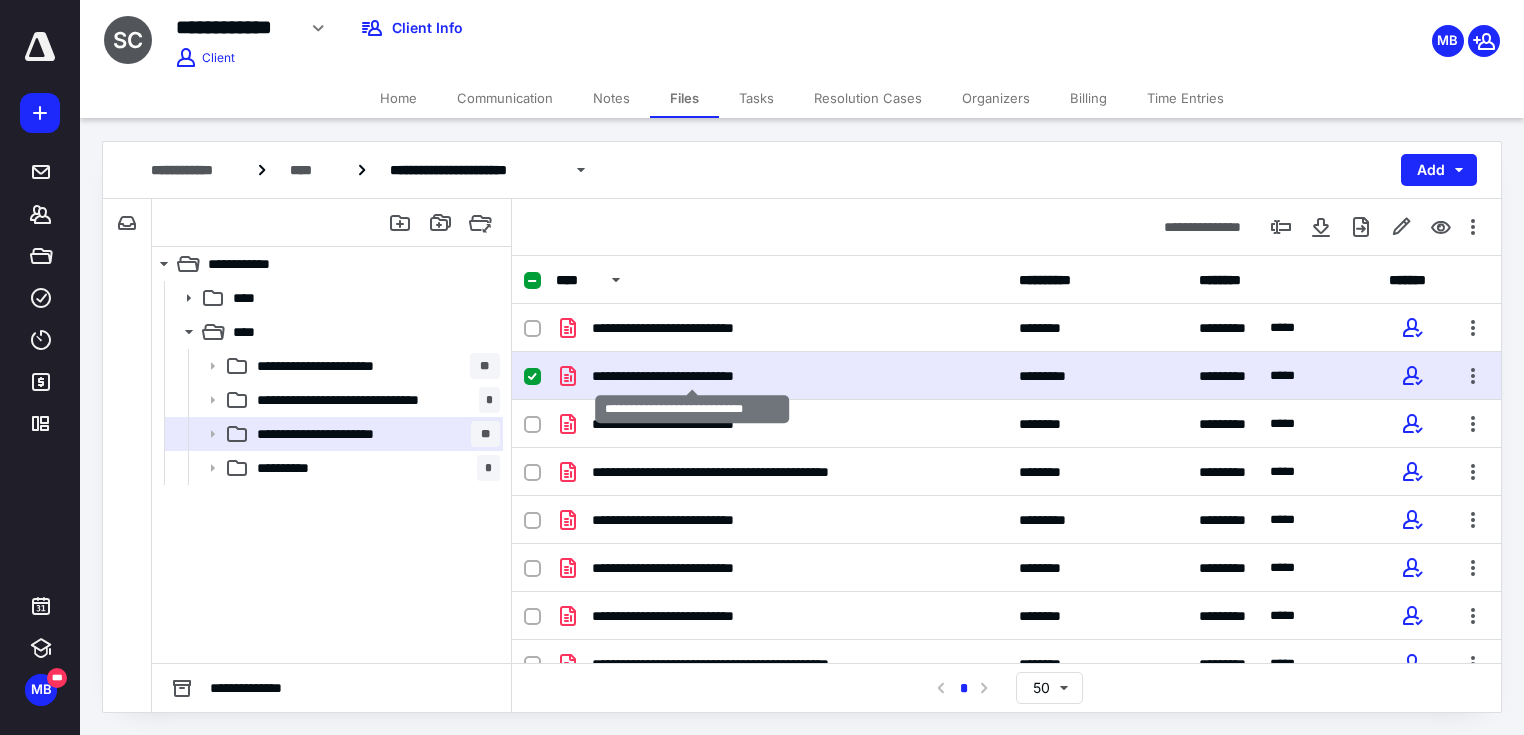 click on "**********" at bounding box center (692, 376) 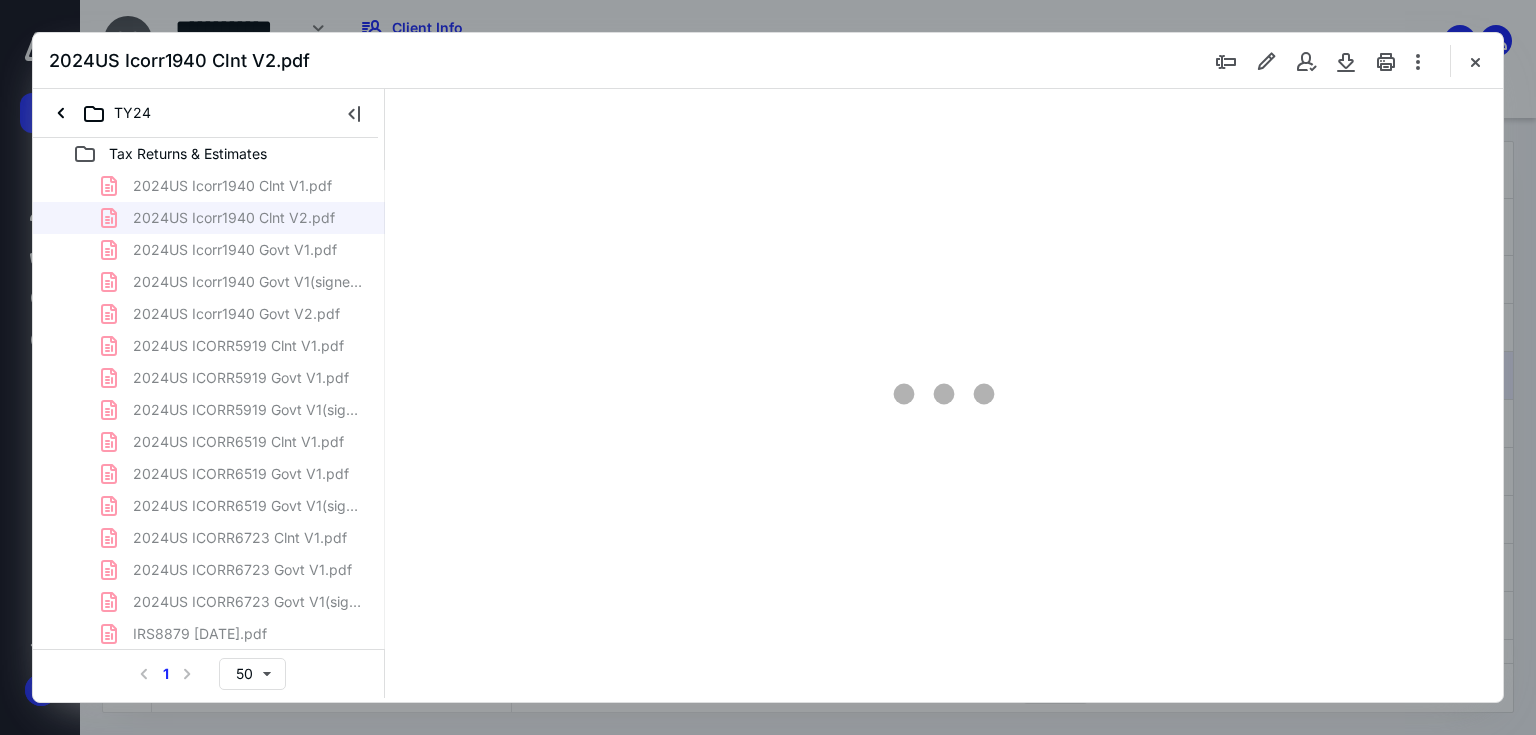 scroll, scrollTop: 0, scrollLeft: 0, axis: both 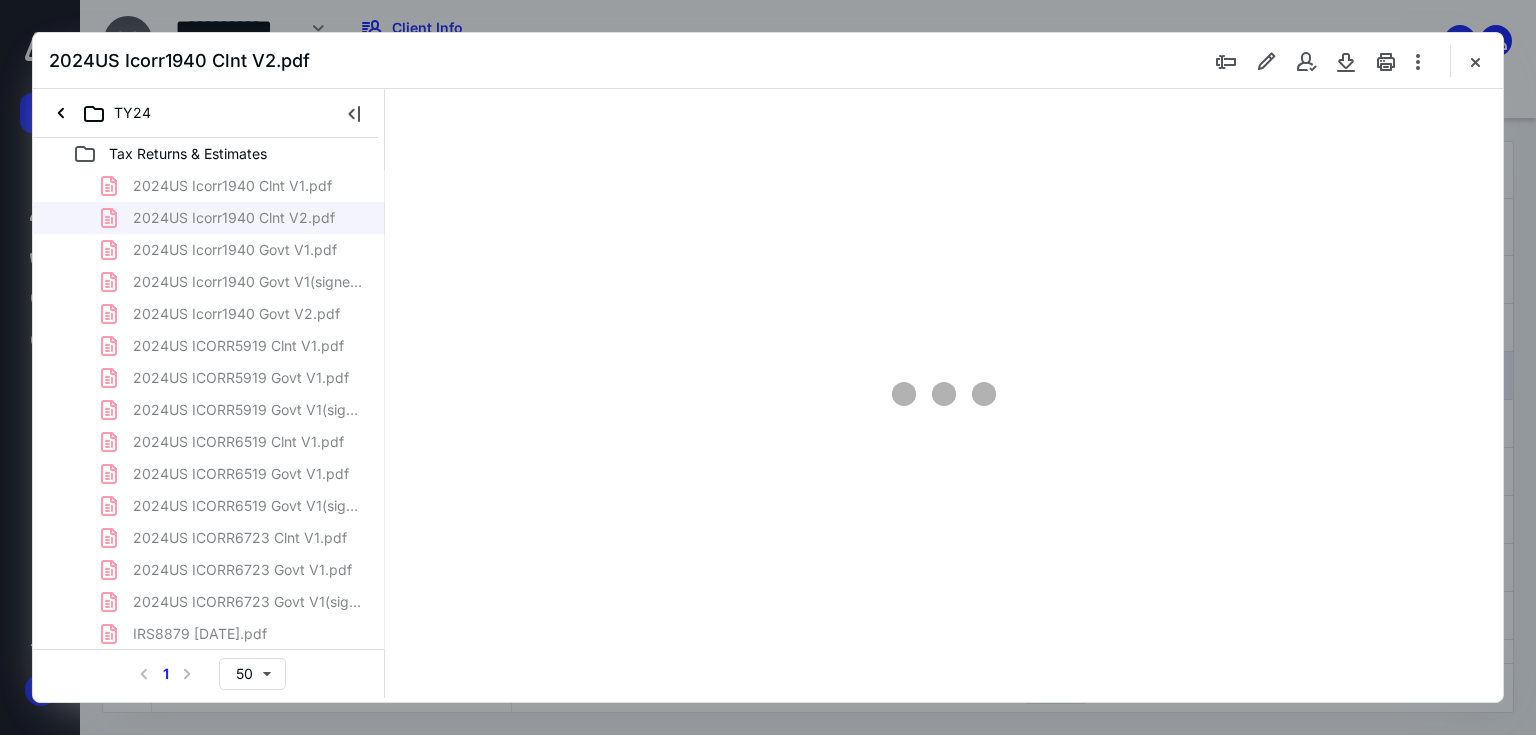type on "67" 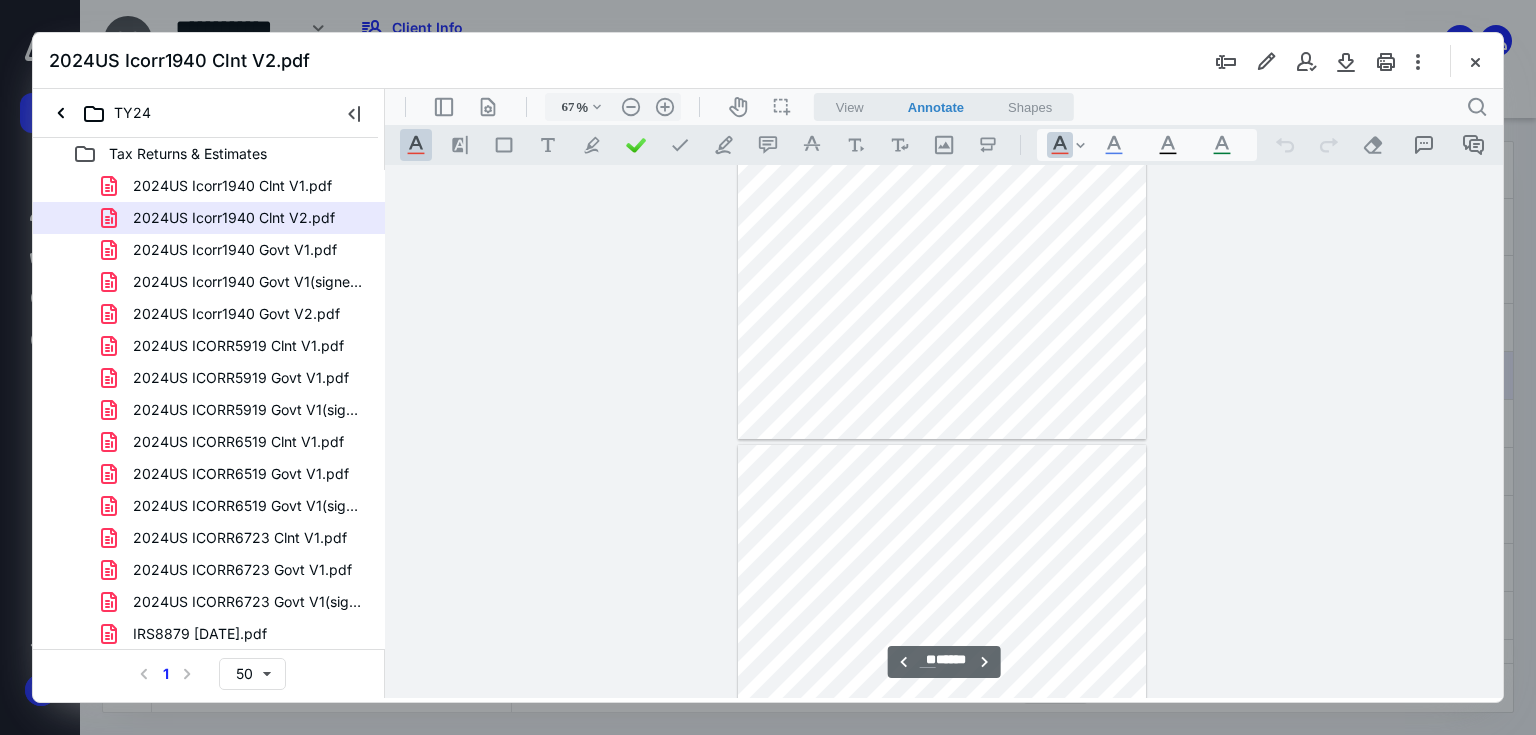 type on "**" 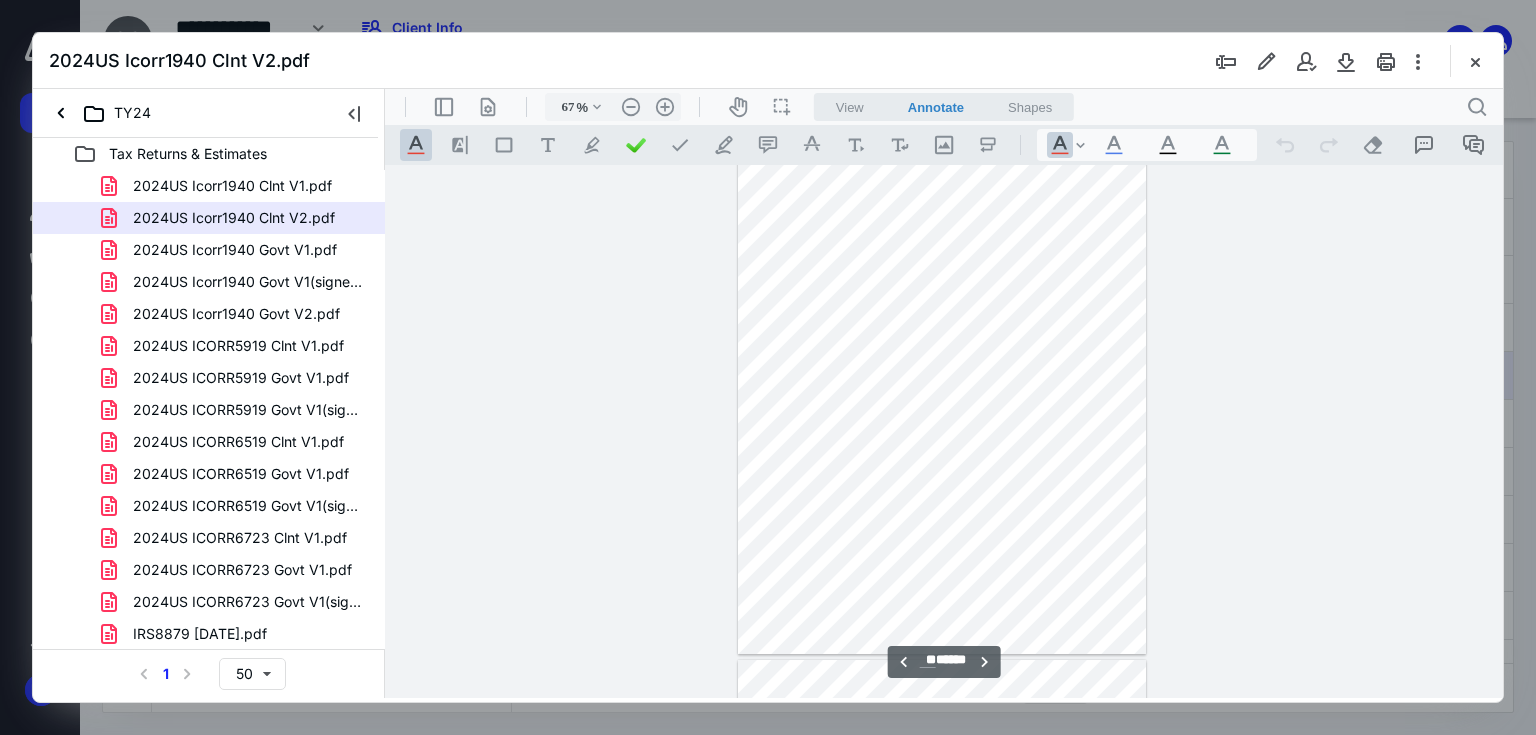 scroll, scrollTop: 7519, scrollLeft: 0, axis: vertical 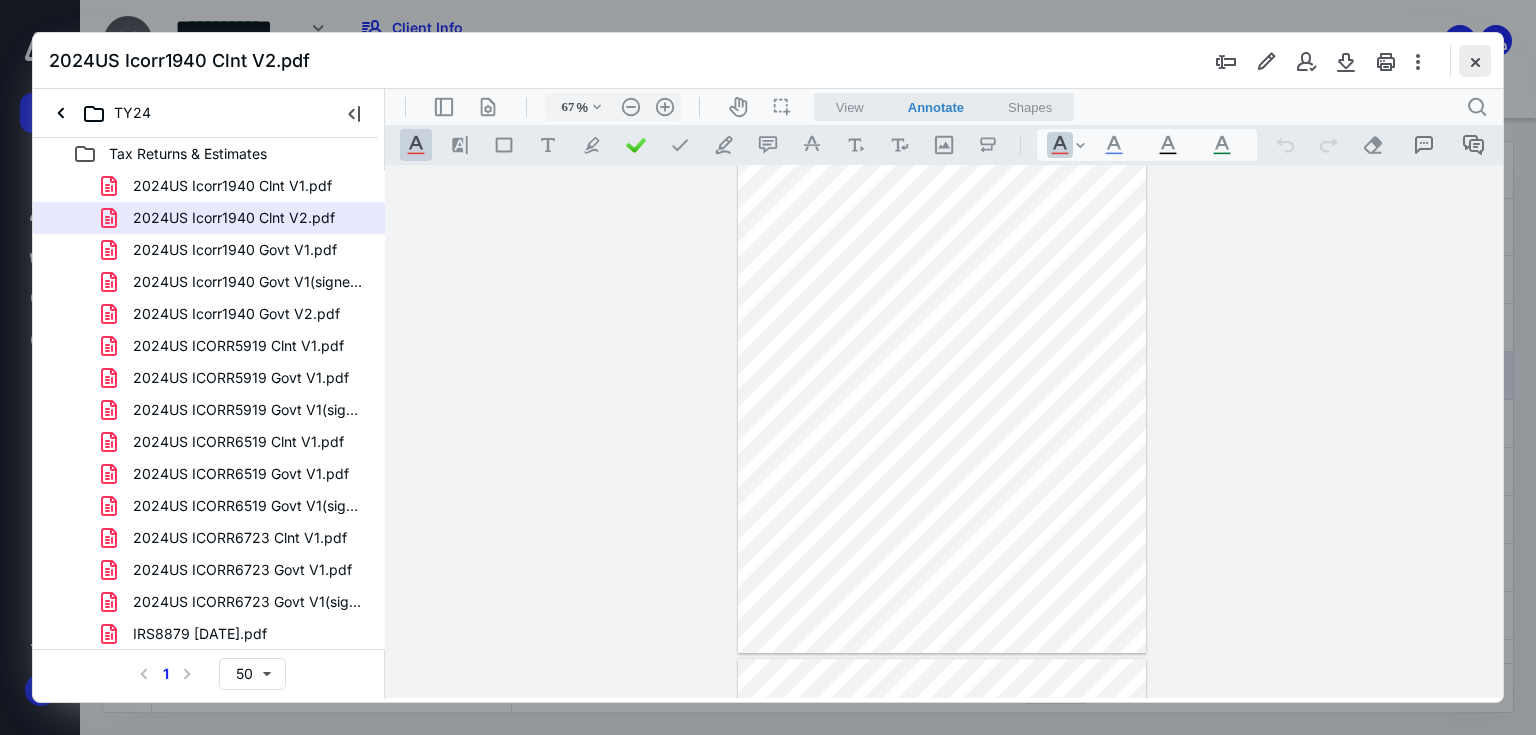 click at bounding box center [1475, 61] 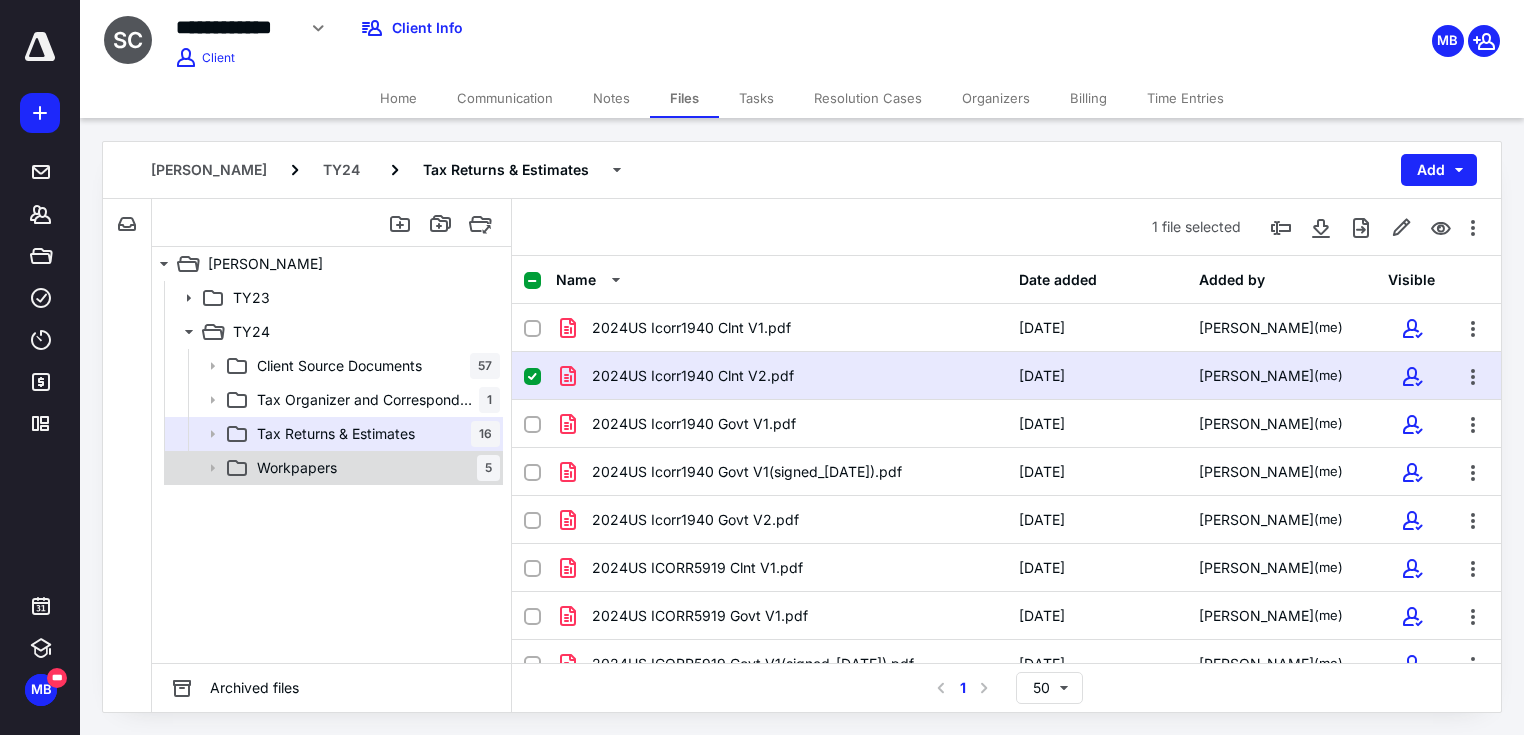 click on "Workpapers" at bounding box center (297, 468) 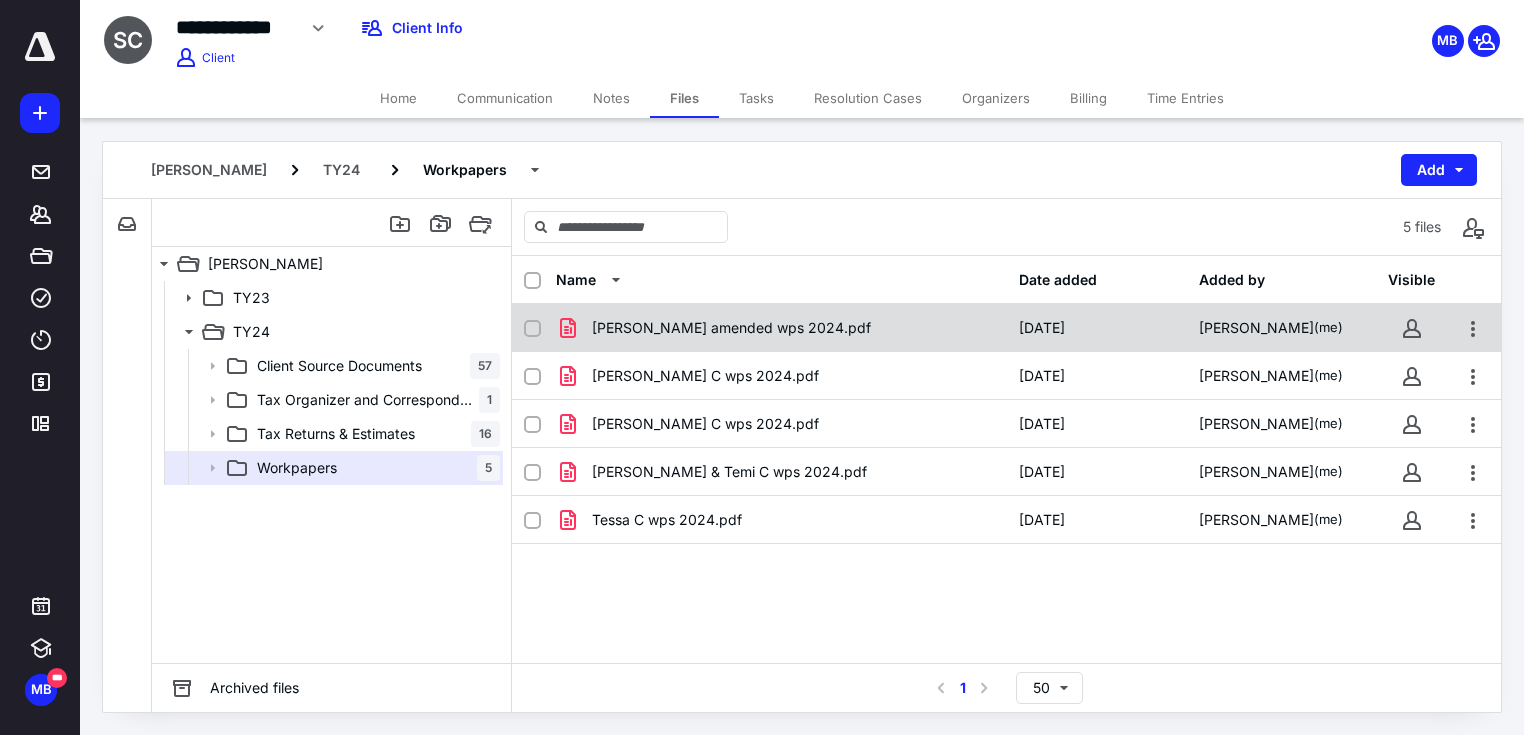 click on "[PERSON_NAME] amended wps 2024.pdf" at bounding box center [731, 328] 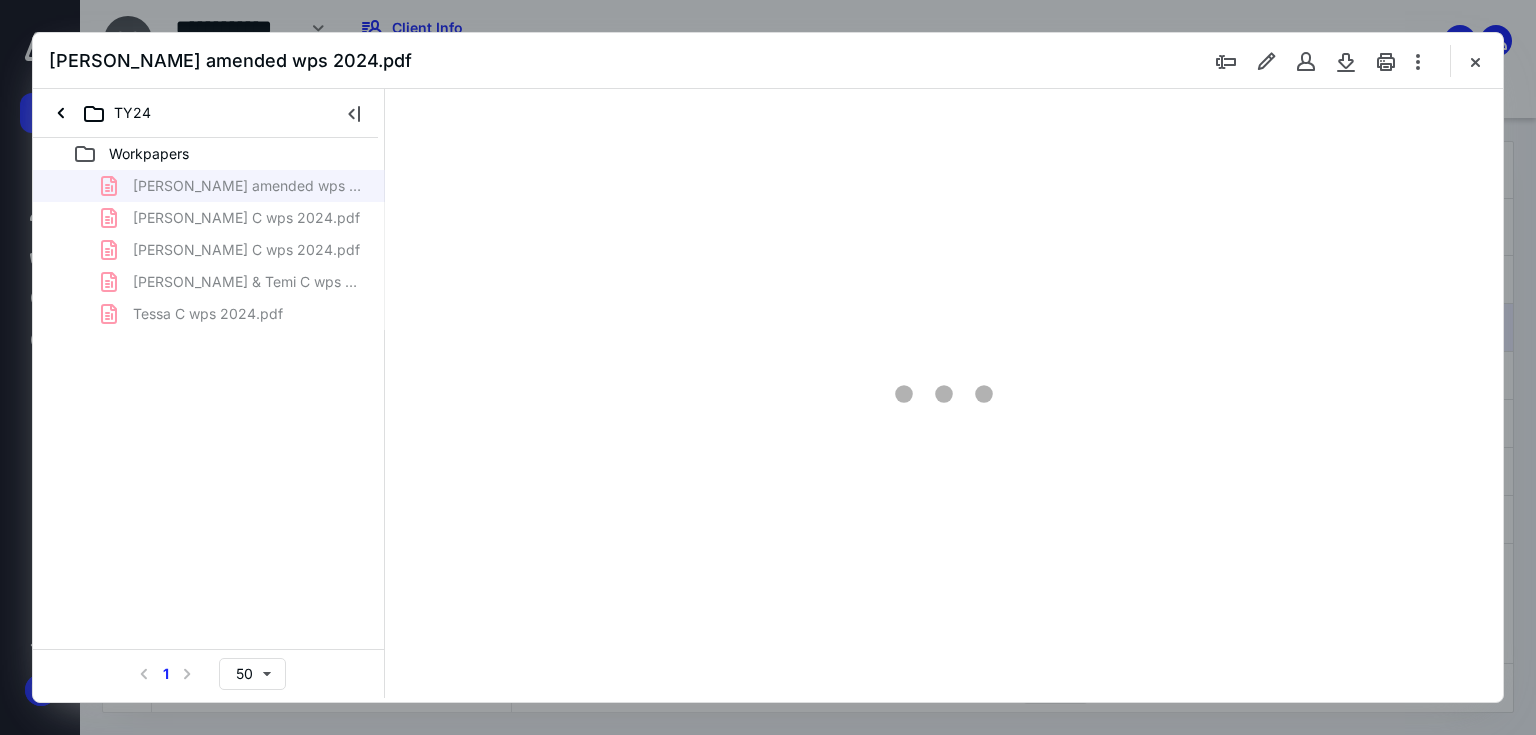 scroll, scrollTop: 0, scrollLeft: 0, axis: both 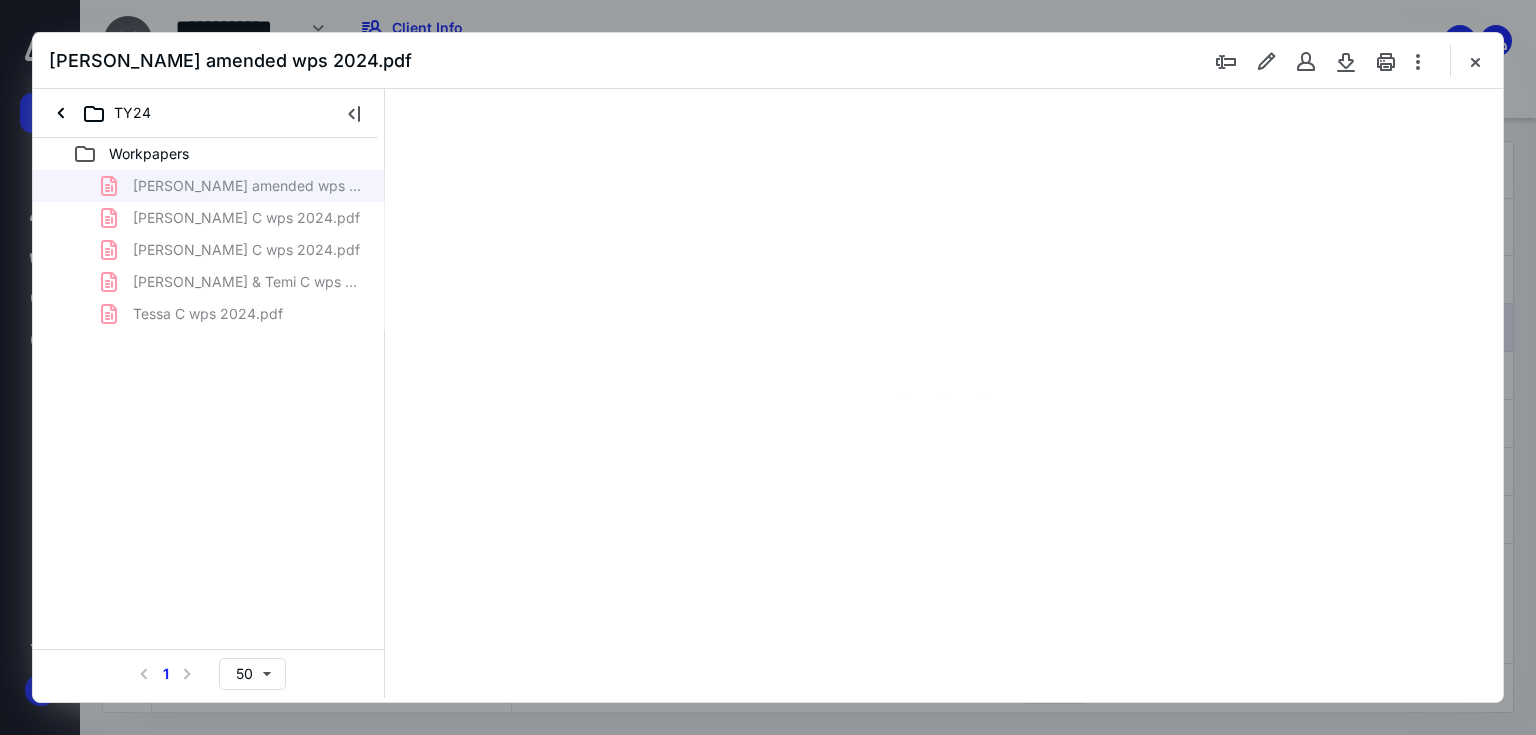 type on "67" 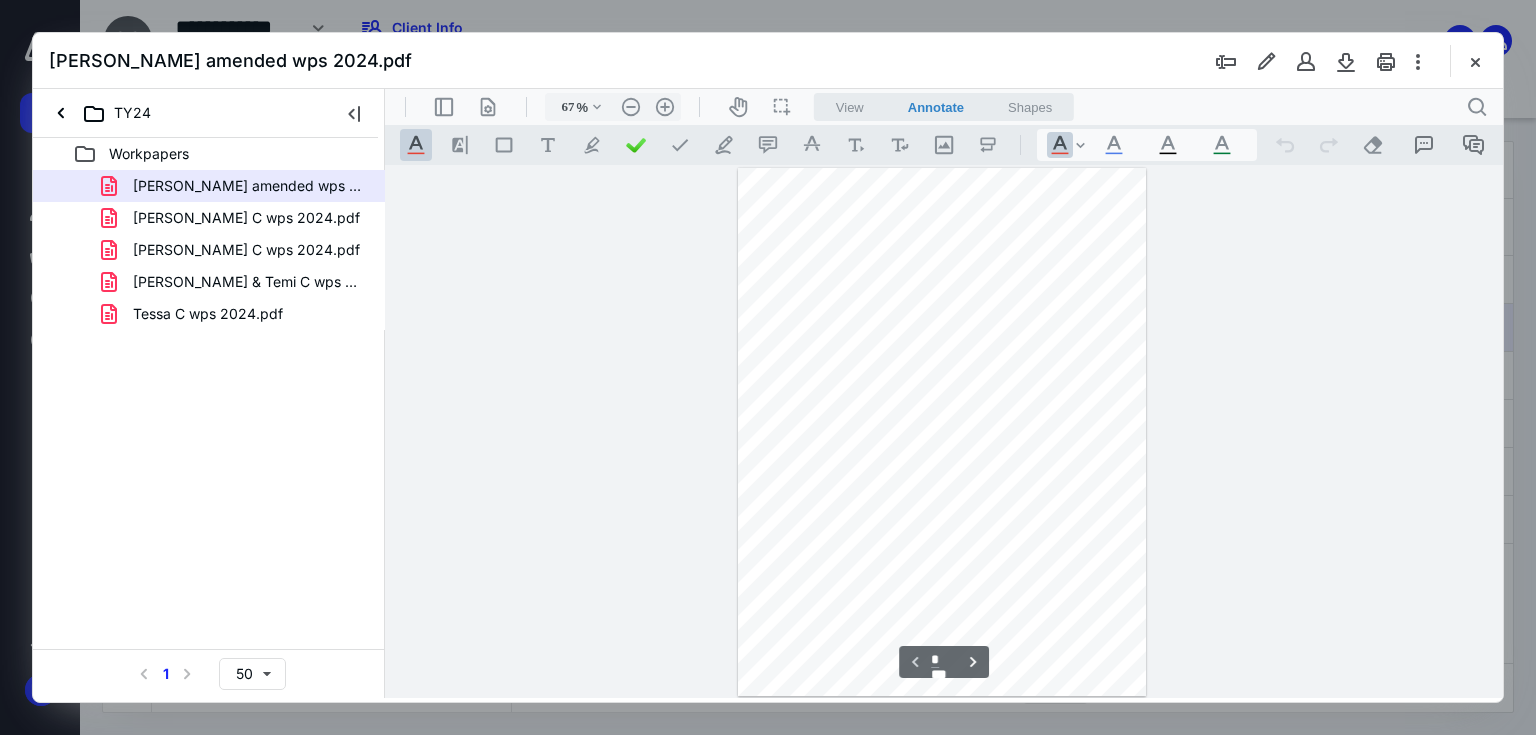 scroll, scrollTop: 79, scrollLeft: 0, axis: vertical 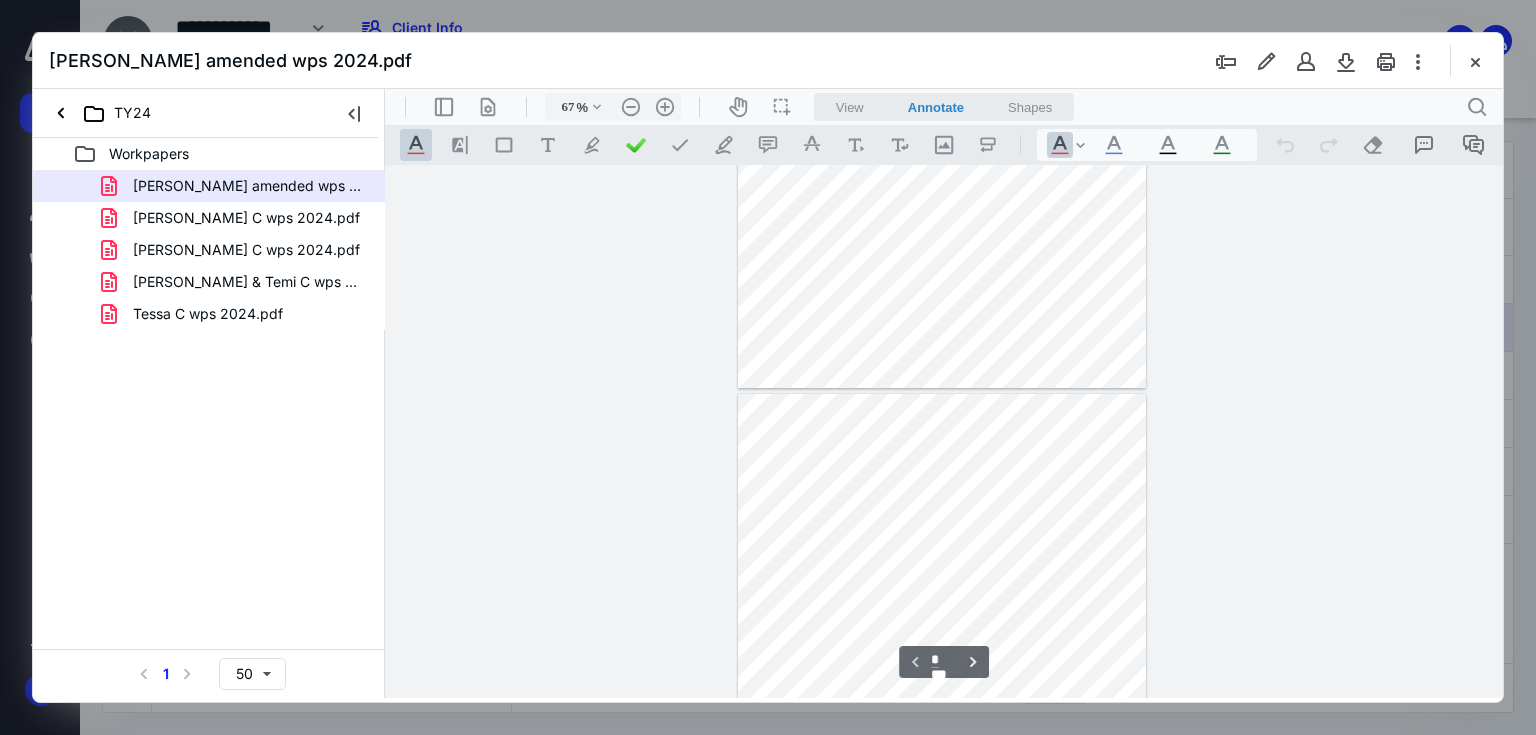 type on "*" 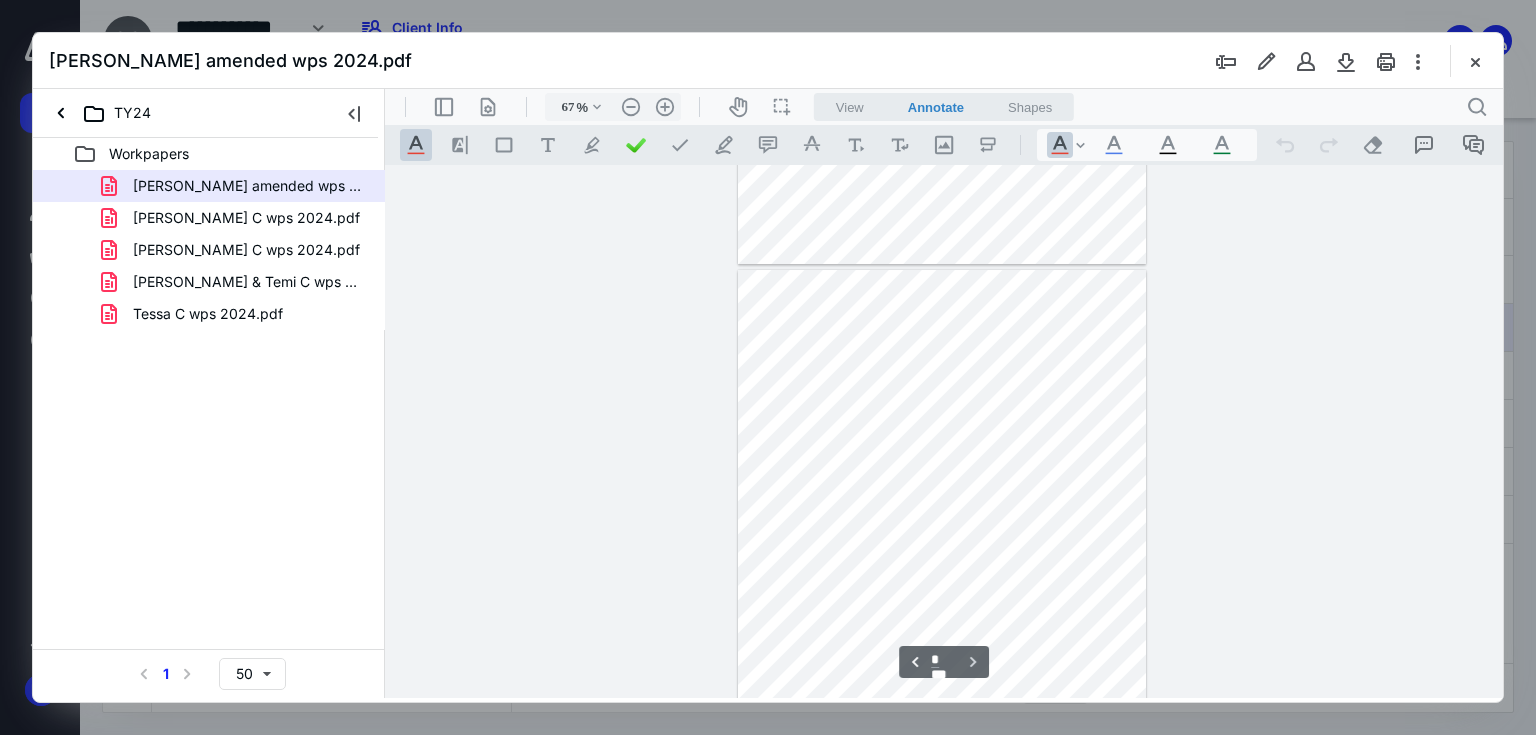 scroll, scrollTop: 479, scrollLeft: 0, axis: vertical 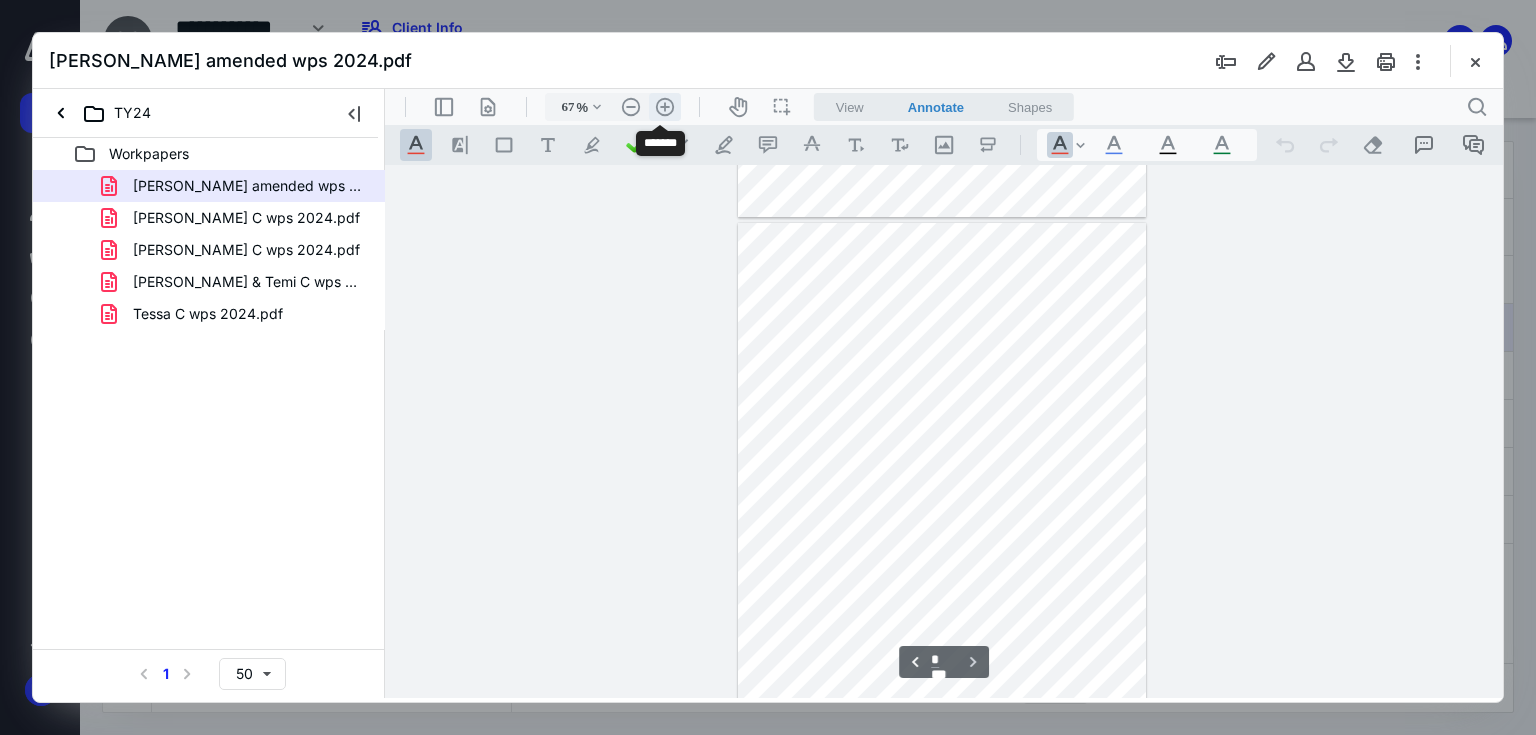 click on ".cls-1{fill:#abb0c4;} icon - header - zoom - in - line" at bounding box center (665, 107) 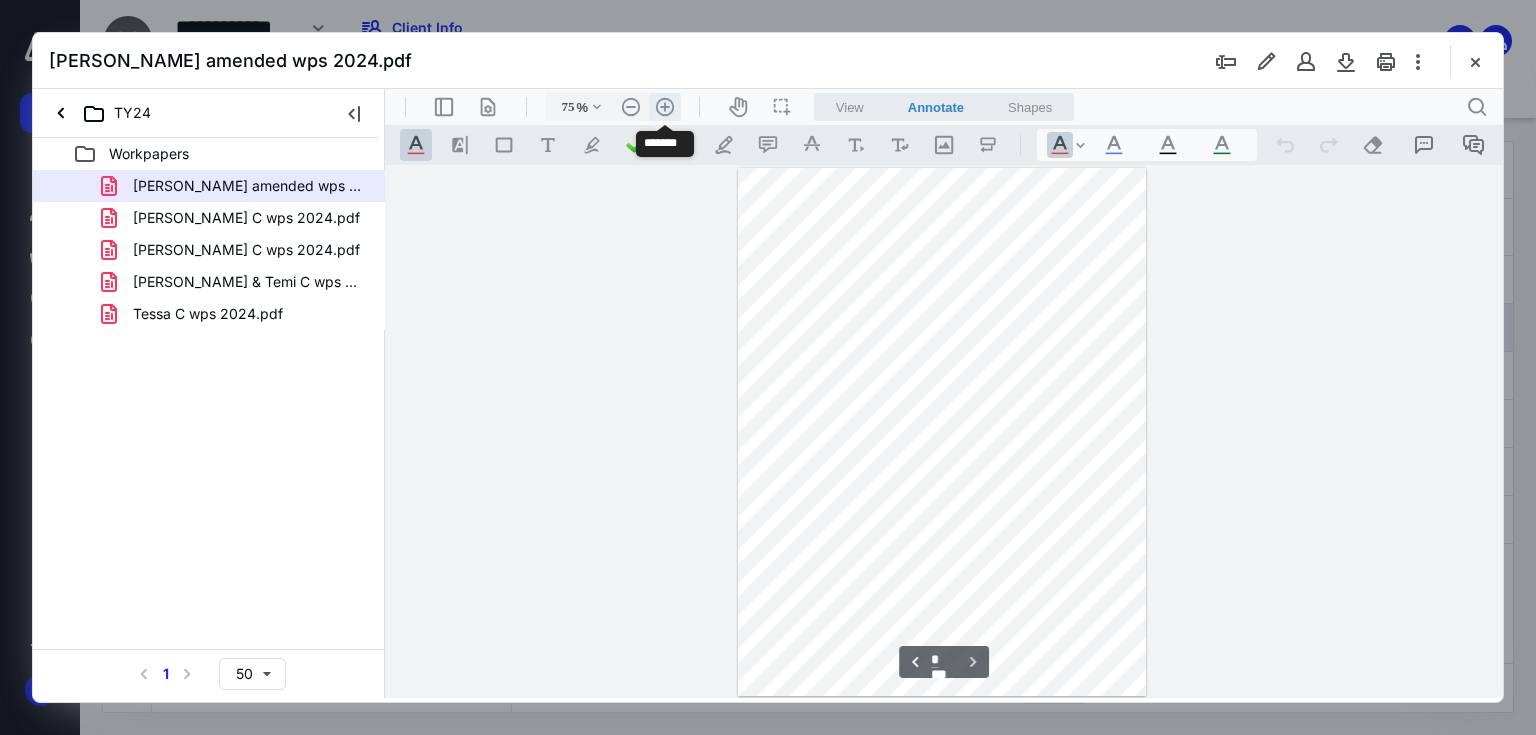 click on ".cls-1{fill:#abb0c4;} icon - header - zoom - in - line" at bounding box center (665, 107) 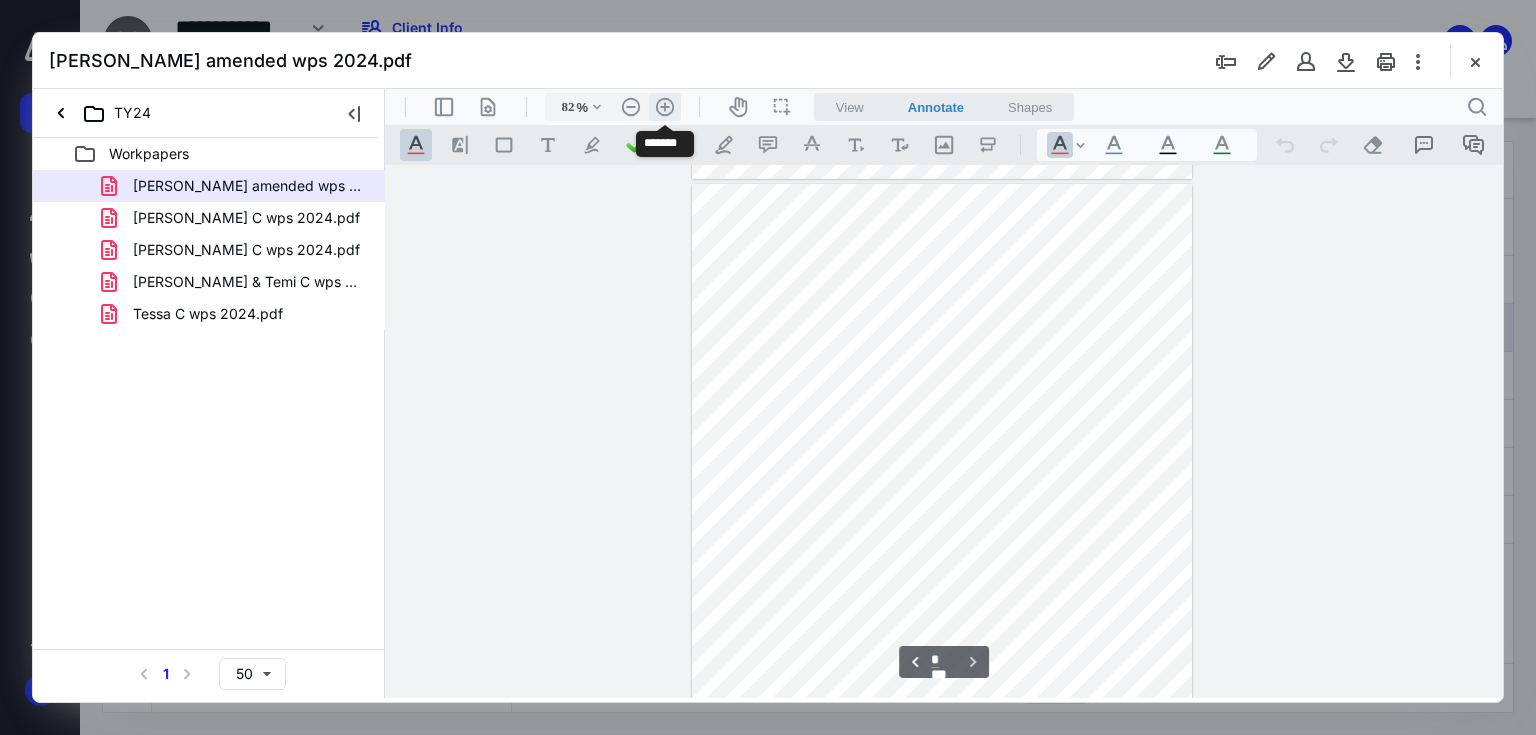 click on ".cls-1{fill:#abb0c4;} icon - header - zoom - in - line" at bounding box center [665, 107] 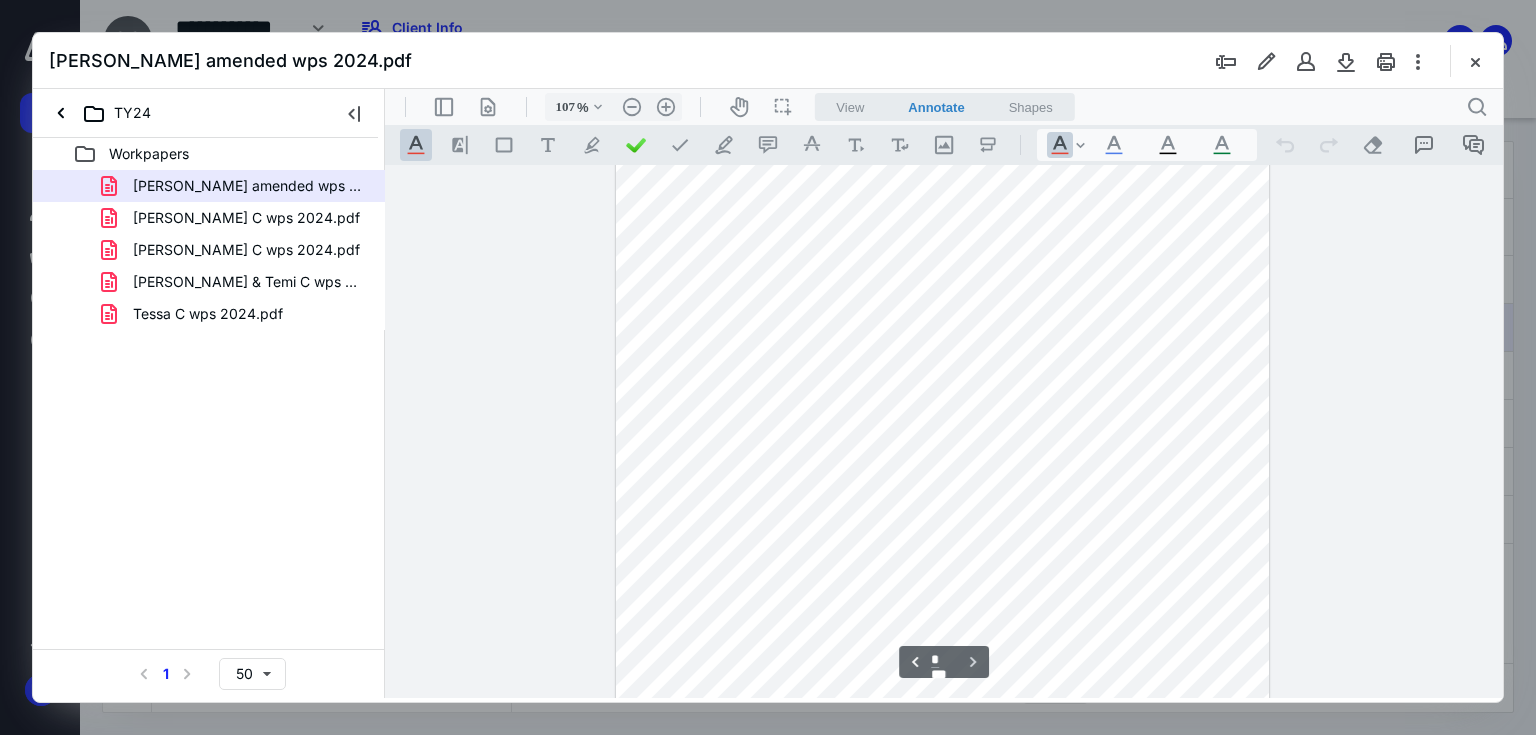 scroll, scrollTop: 880, scrollLeft: 0, axis: vertical 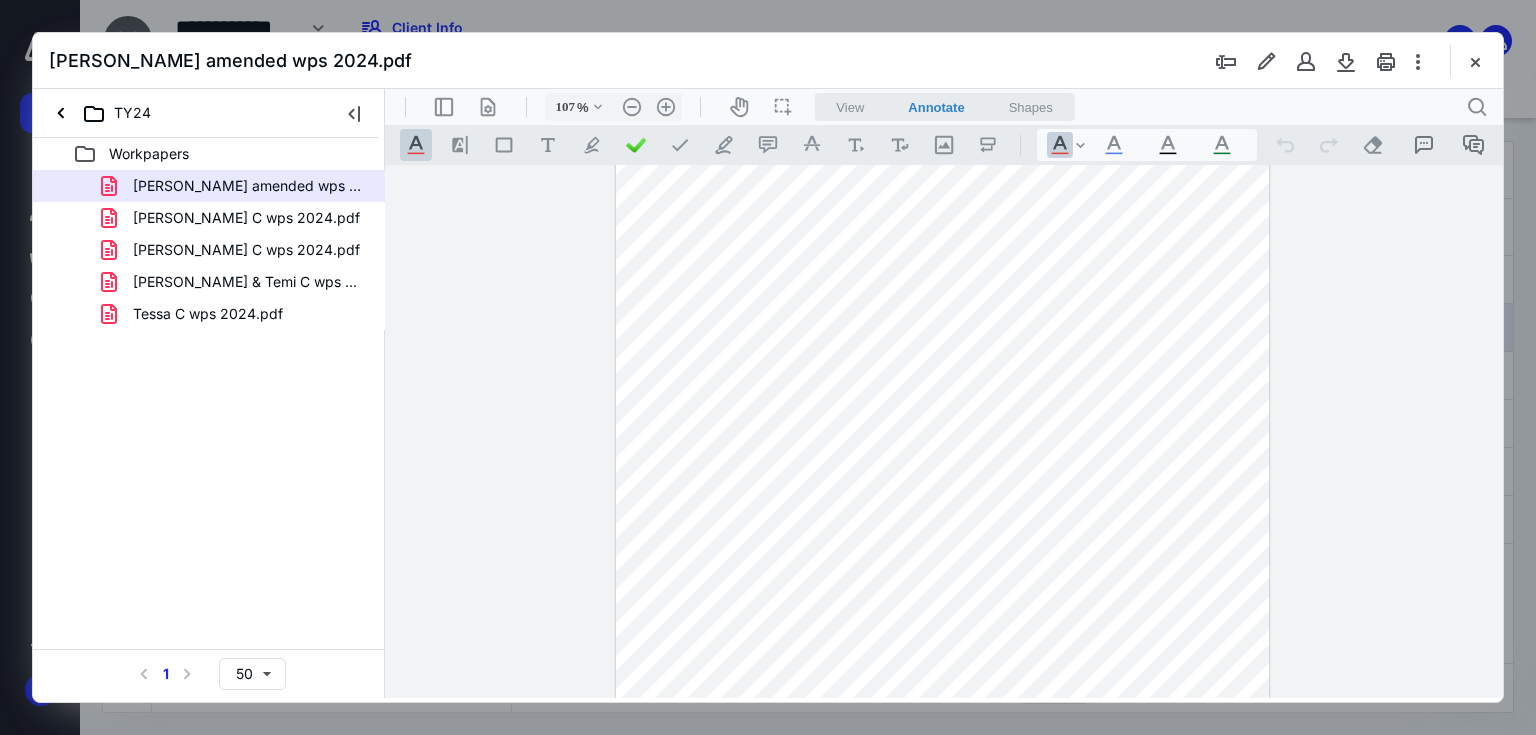 type on "*" 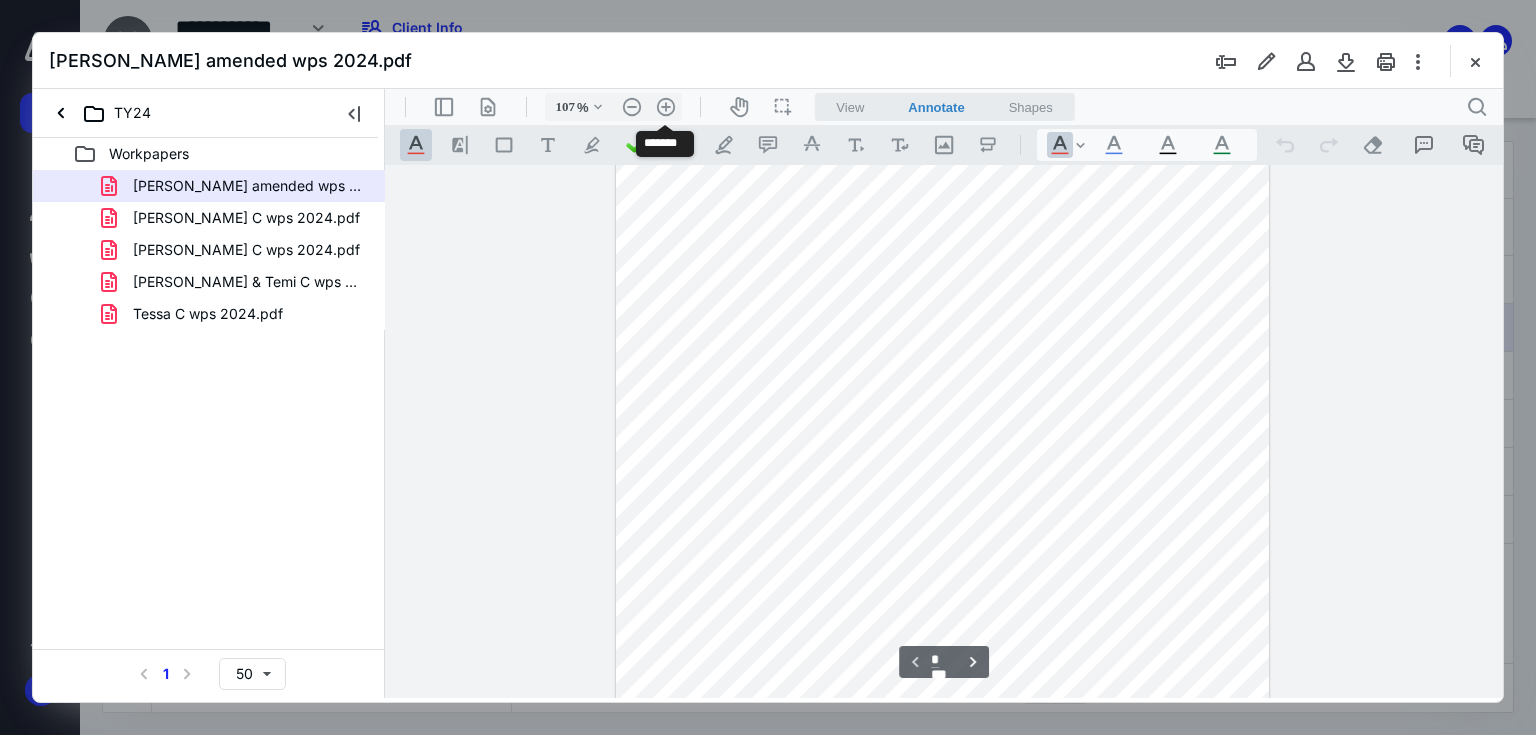 scroll, scrollTop: 0, scrollLeft: 0, axis: both 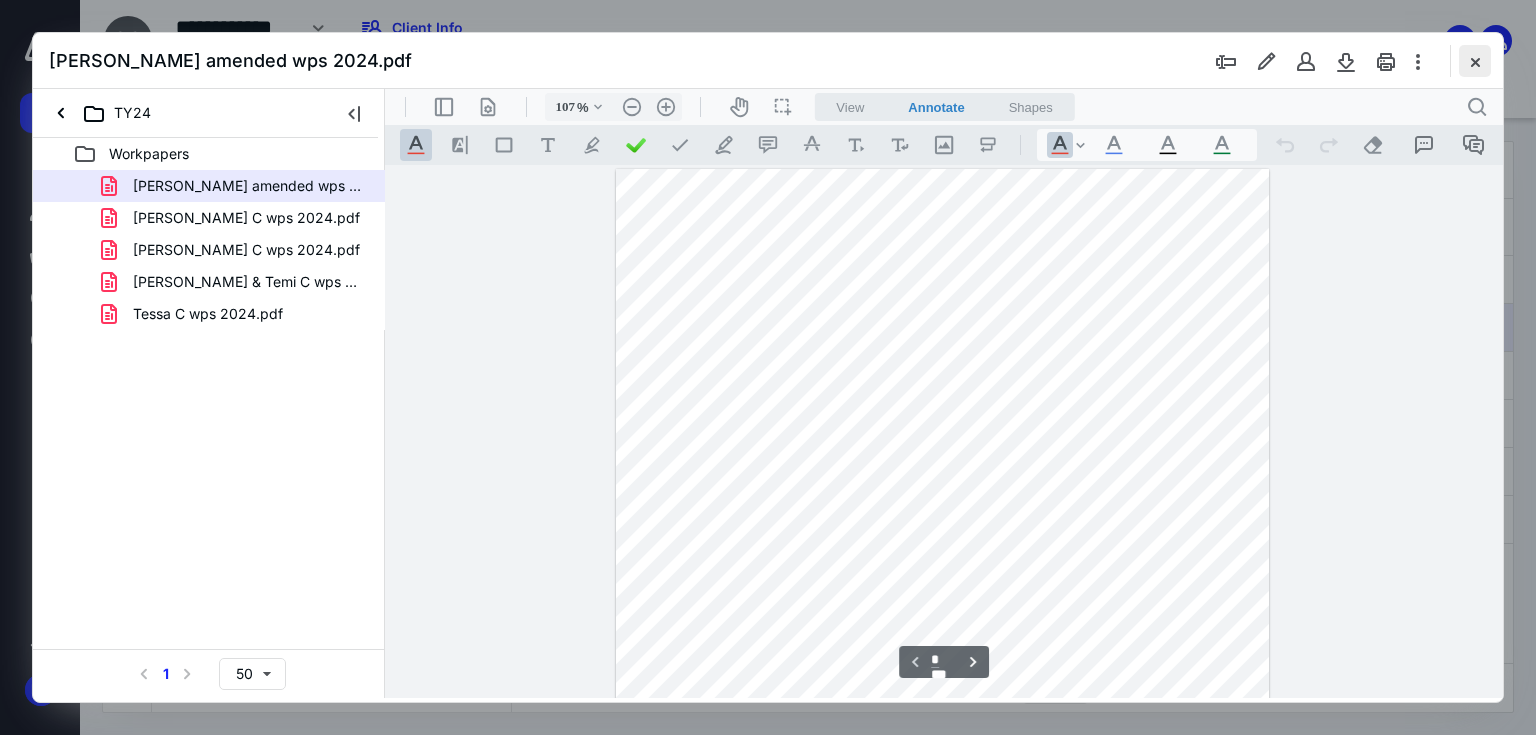 click at bounding box center (1475, 61) 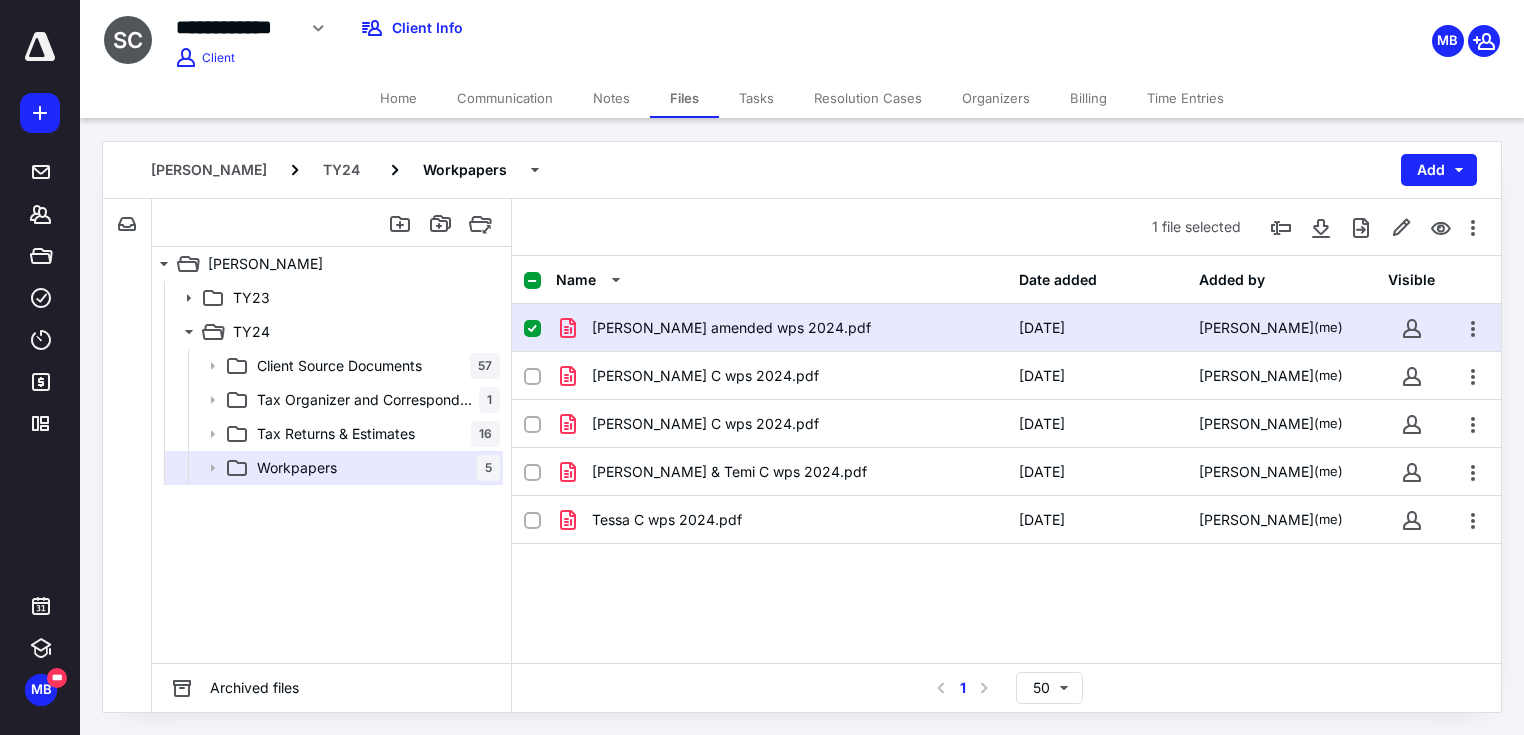 click on "Tax Returns & Estimates" at bounding box center (336, 434) 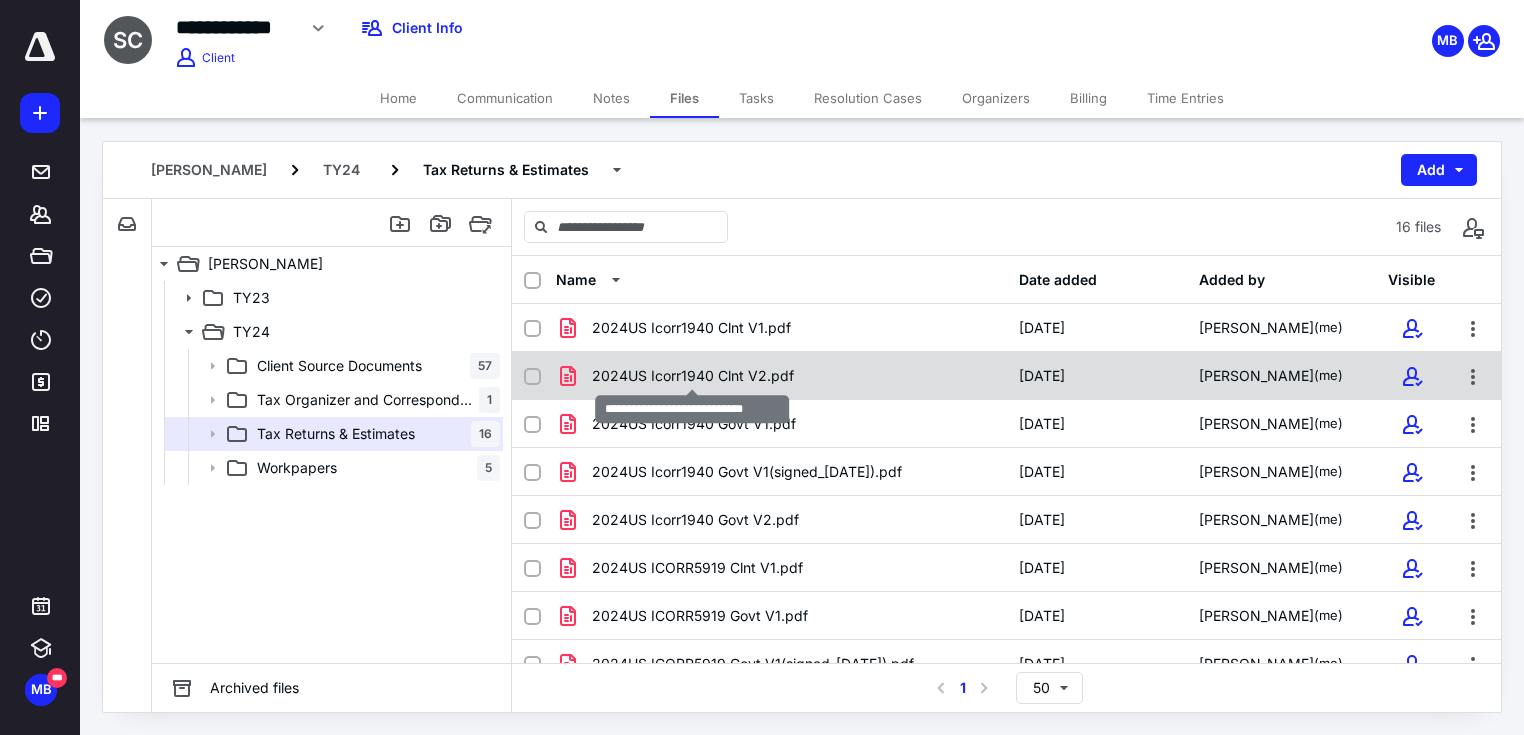click on "2024US Icorr1940 Clnt V2.pdf" at bounding box center [693, 376] 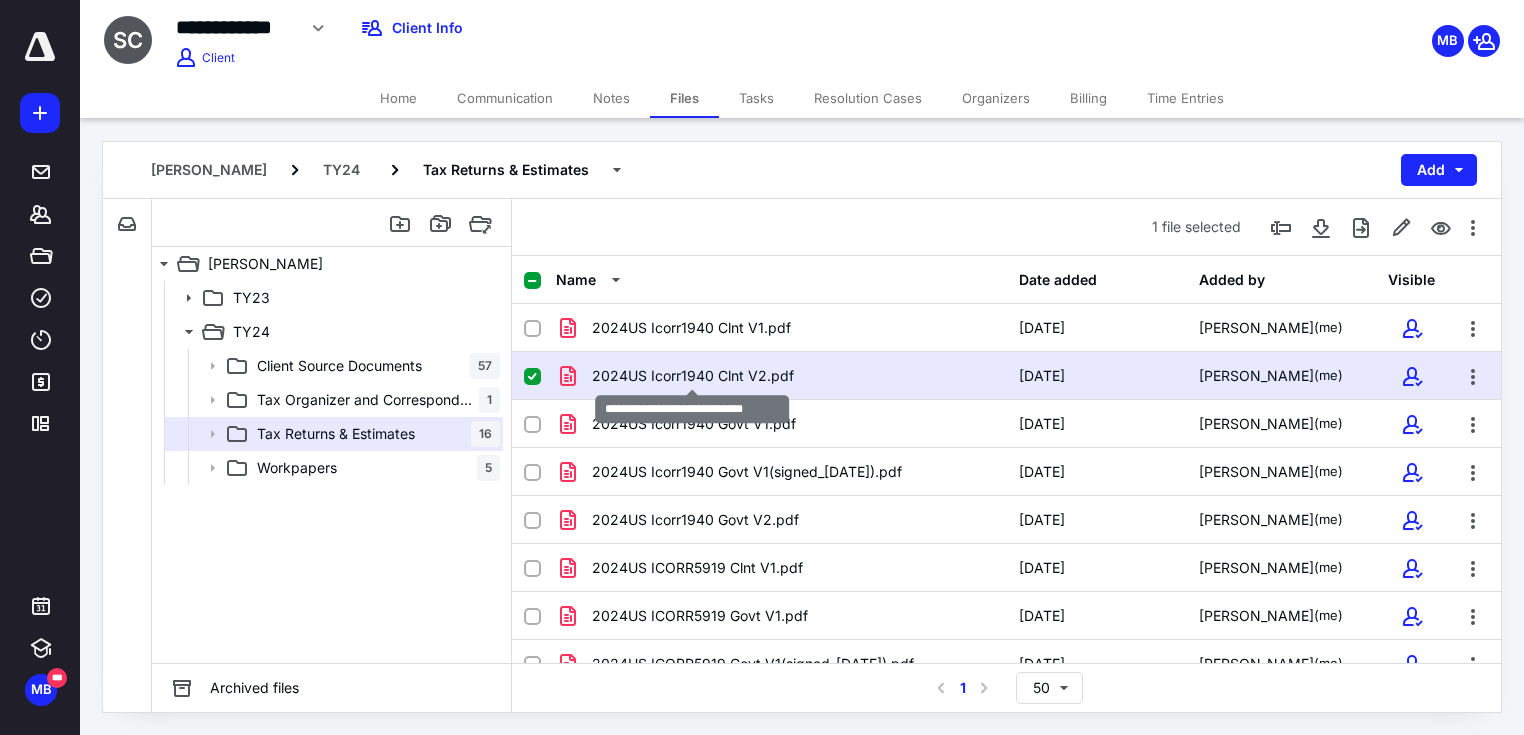 click on "2024US Icorr1940 Clnt V2.pdf" at bounding box center [693, 376] 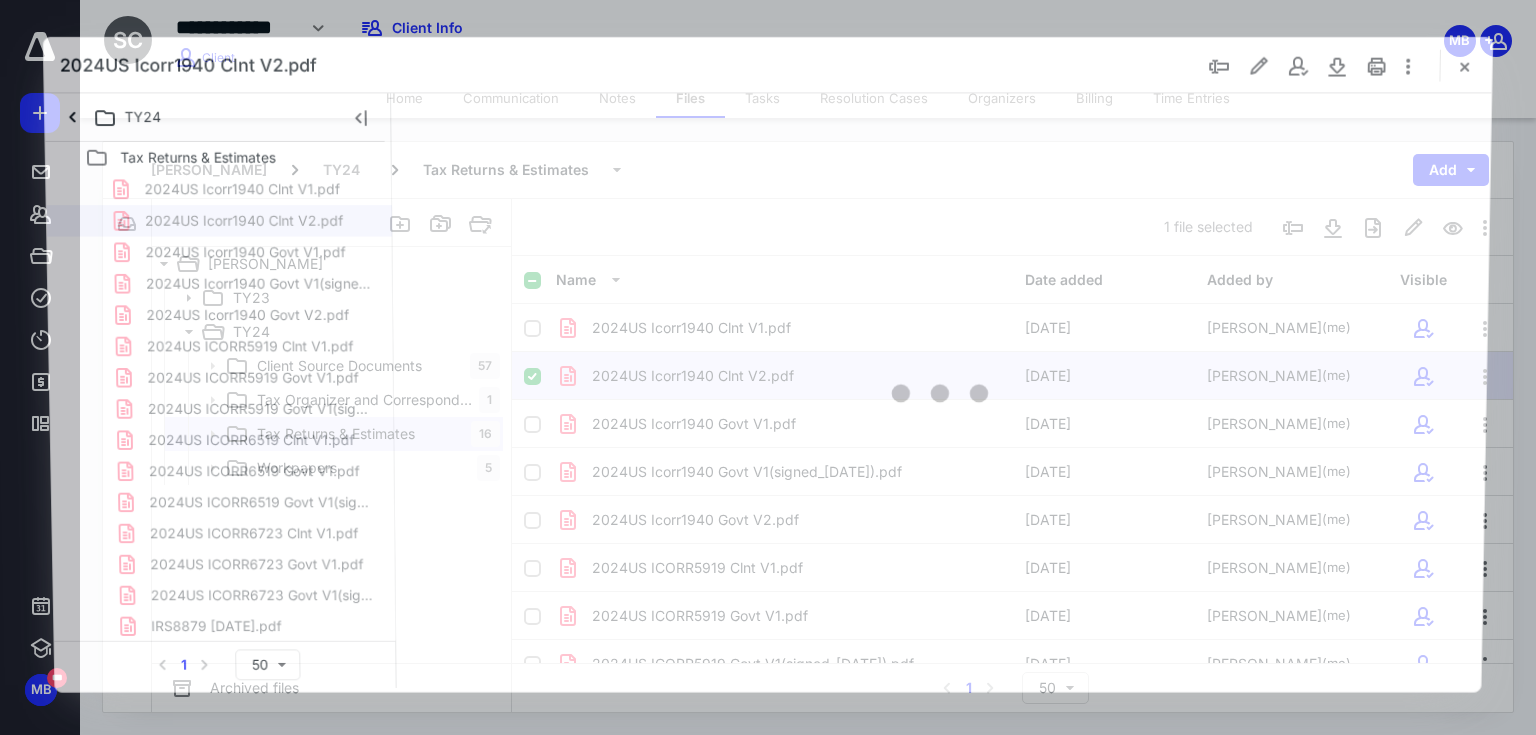 scroll, scrollTop: 0, scrollLeft: 0, axis: both 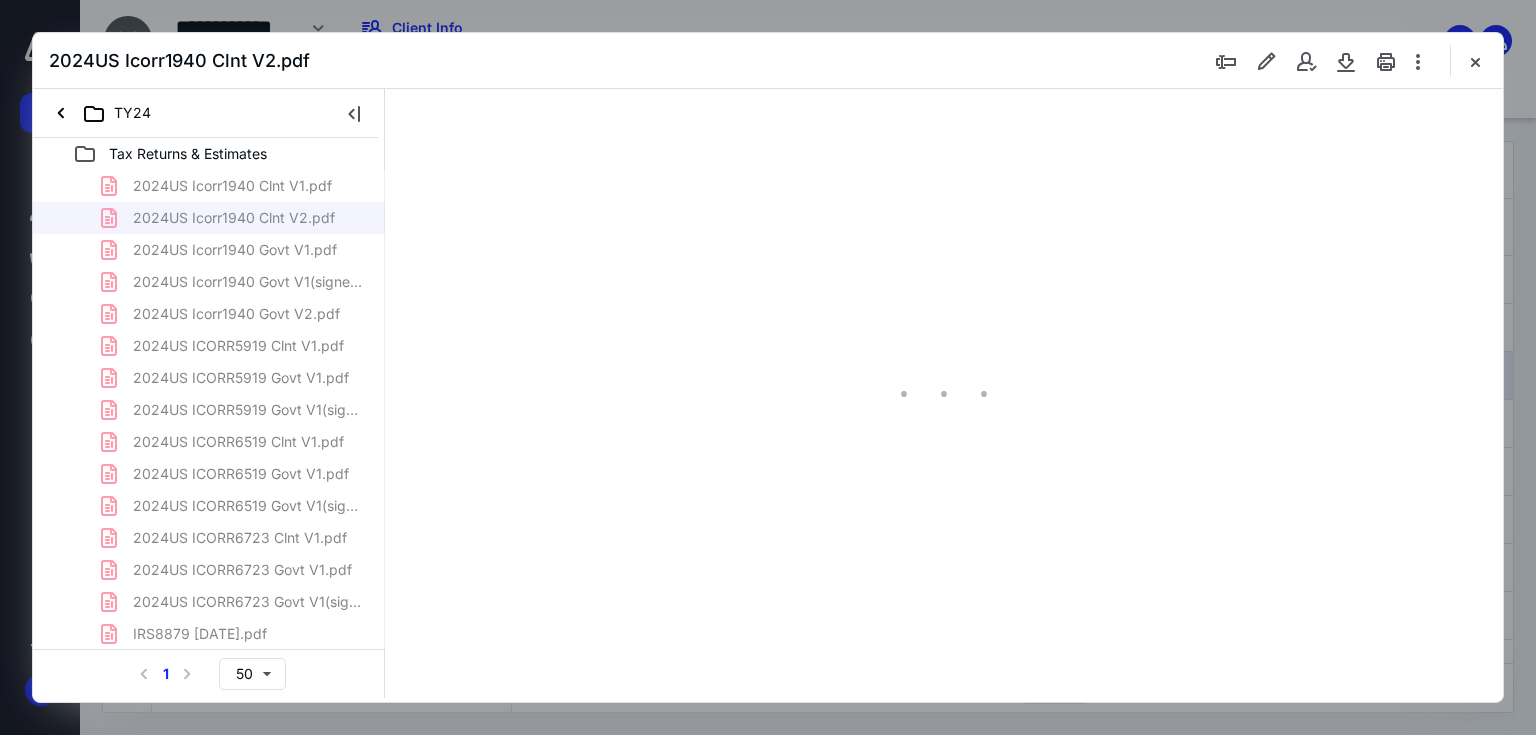 type on "67" 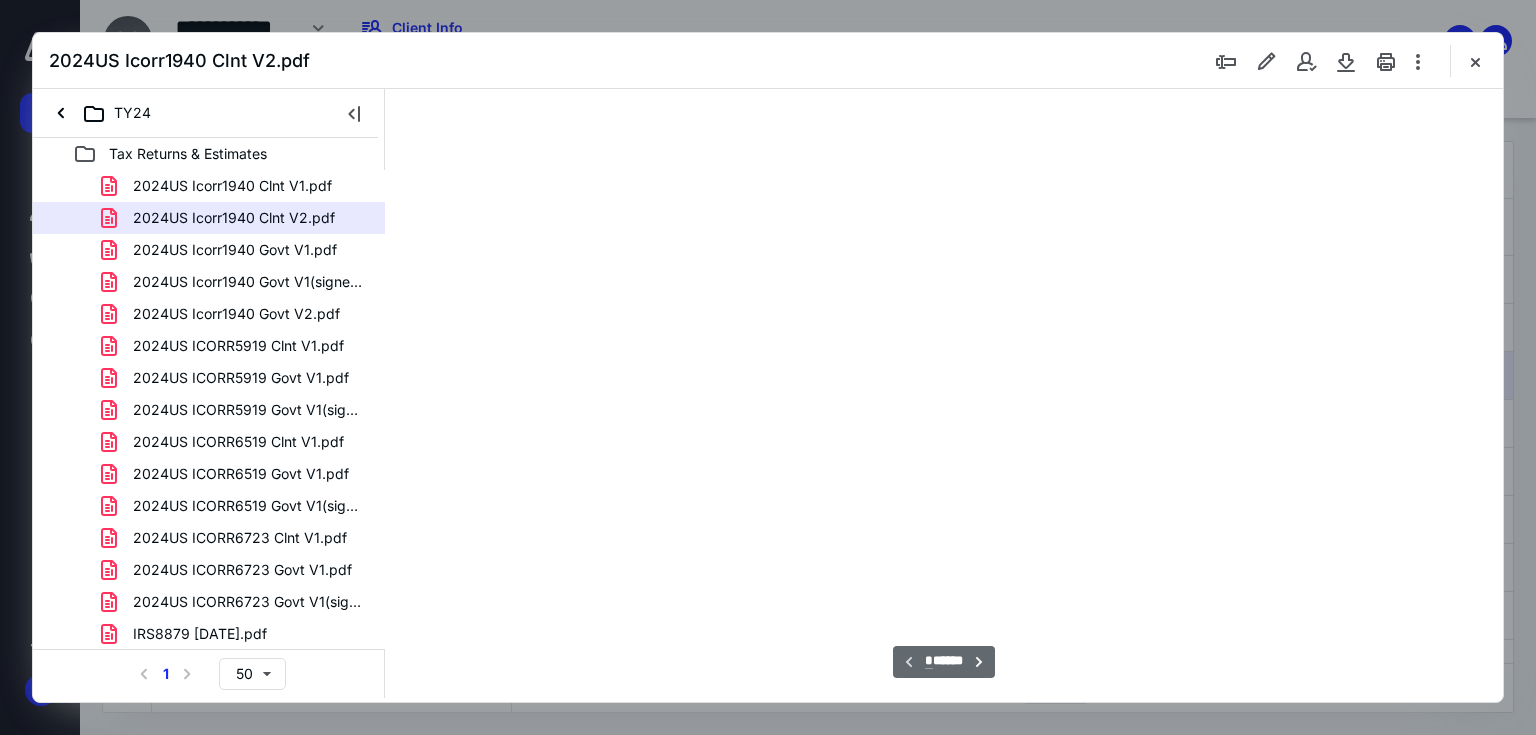 scroll, scrollTop: 79, scrollLeft: 0, axis: vertical 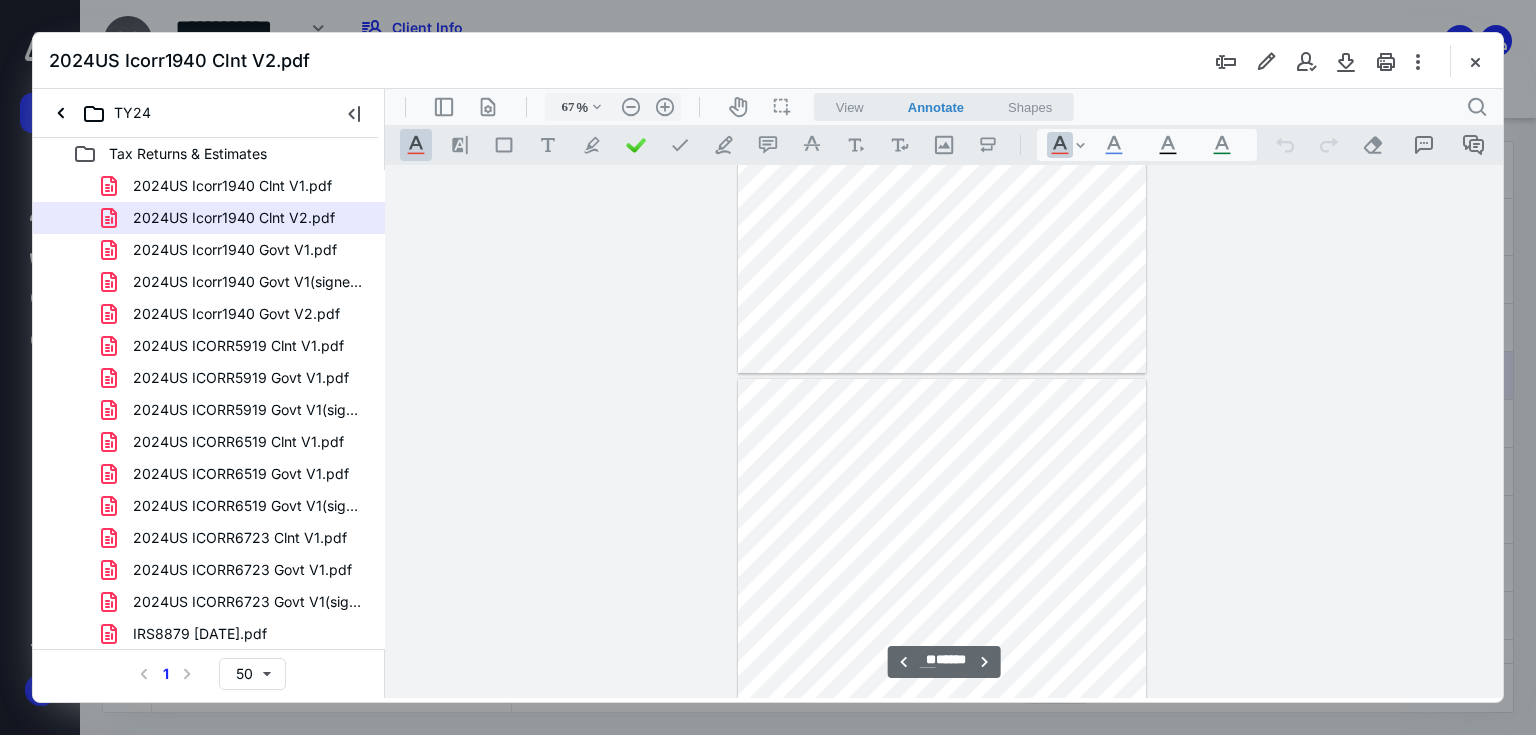 type on "**" 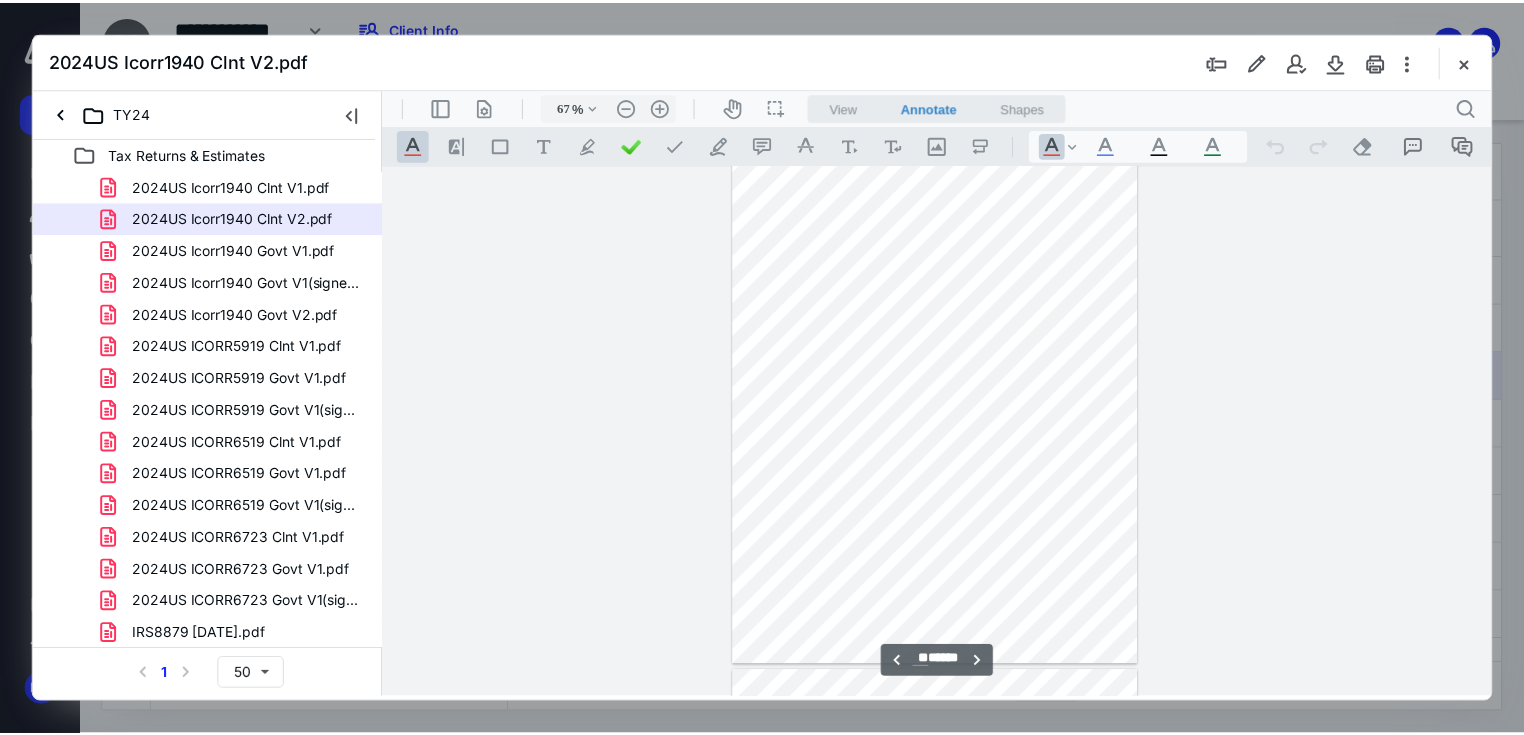 scroll, scrollTop: 8576, scrollLeft: 0, axis: vertical 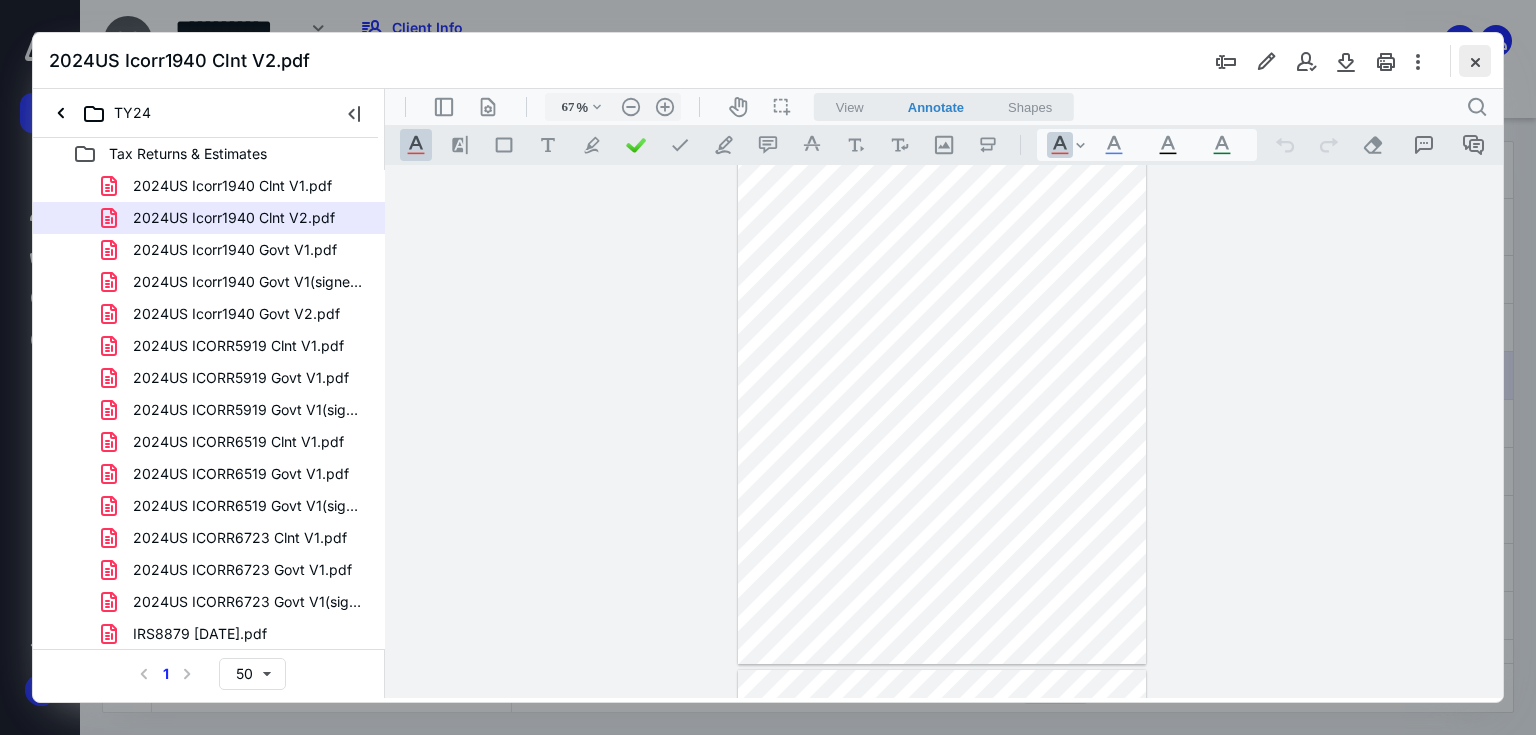 click at bounding box center (1475, 61) 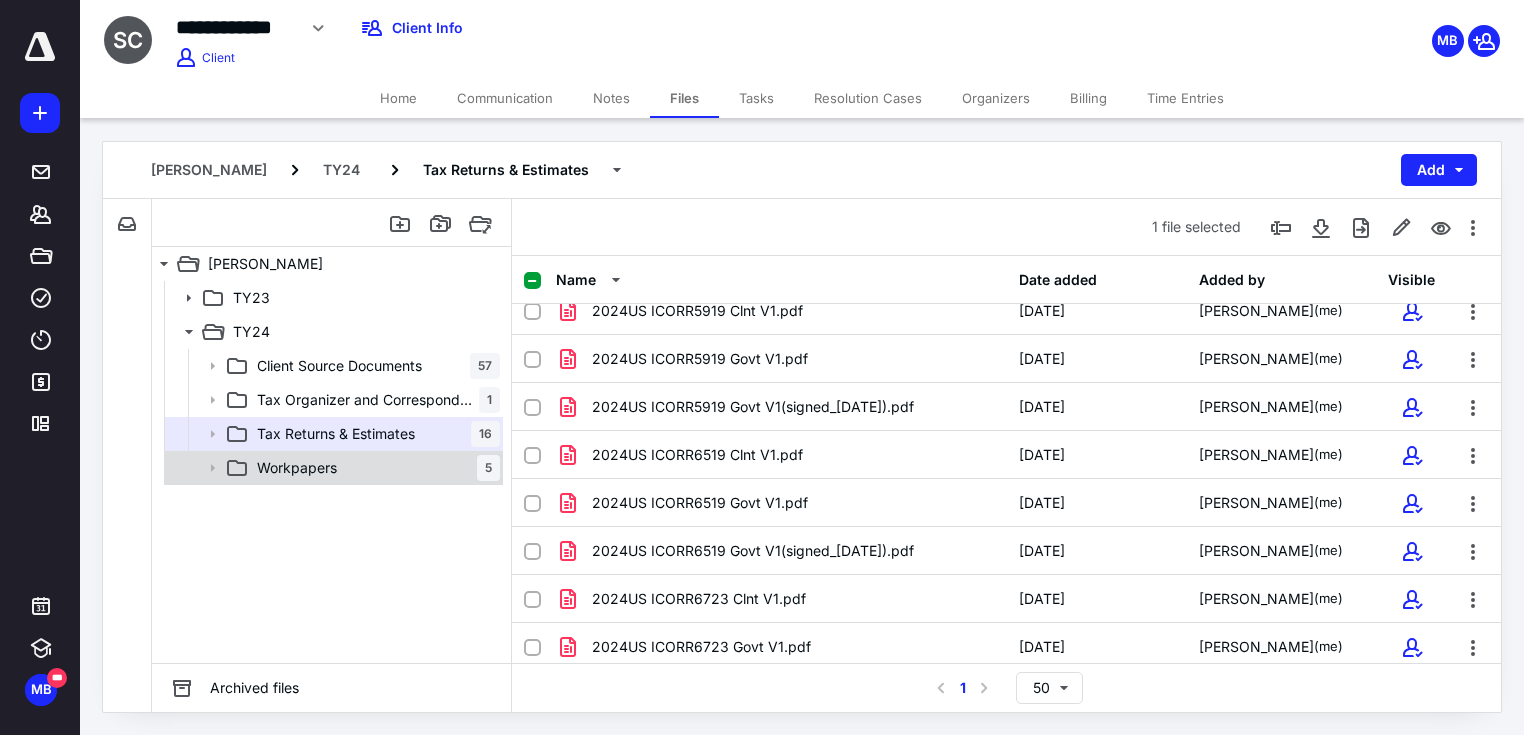 scroll, scrollTop: 320, scrollLeft: 0, axis: vertical 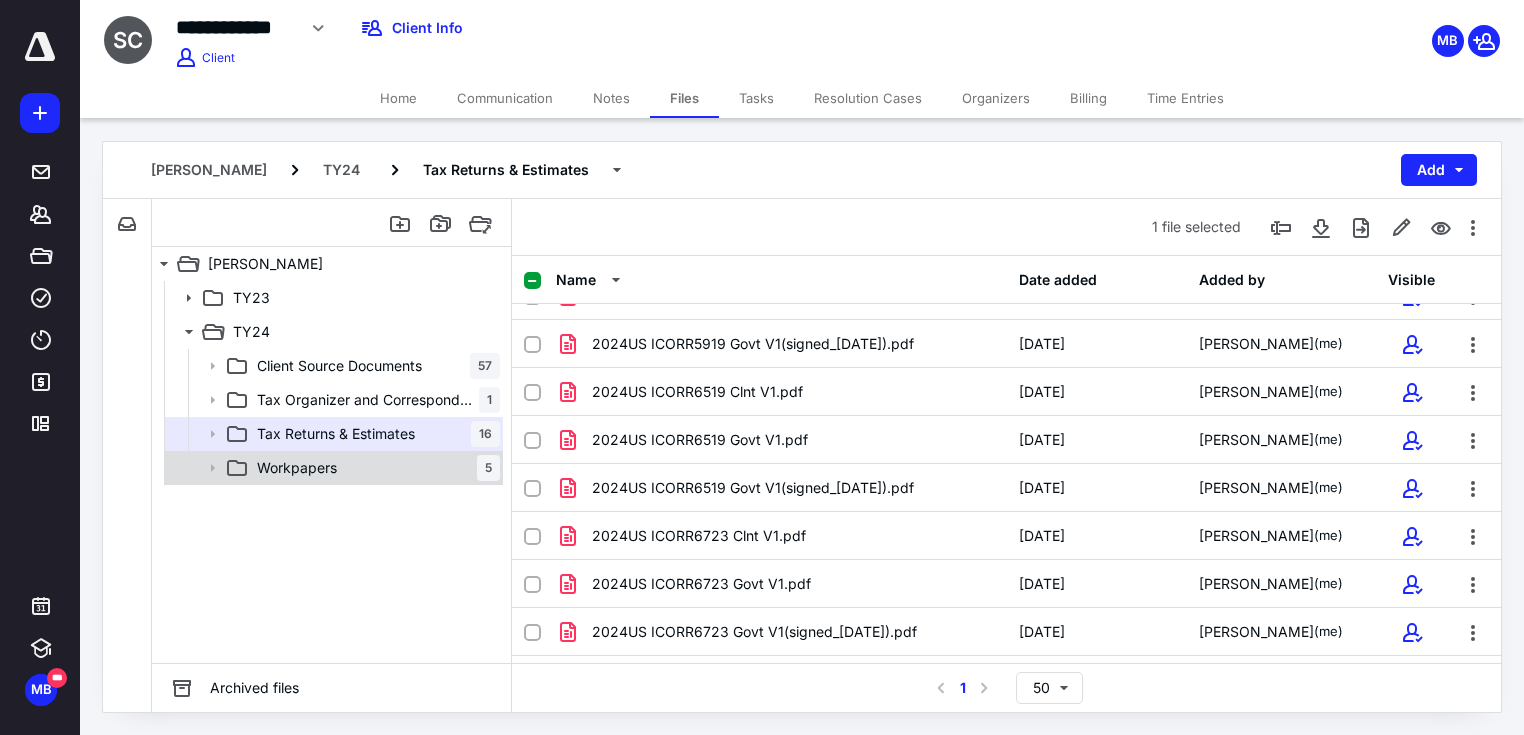 click on "Workpapers 5" at bounding box center (374, 468) 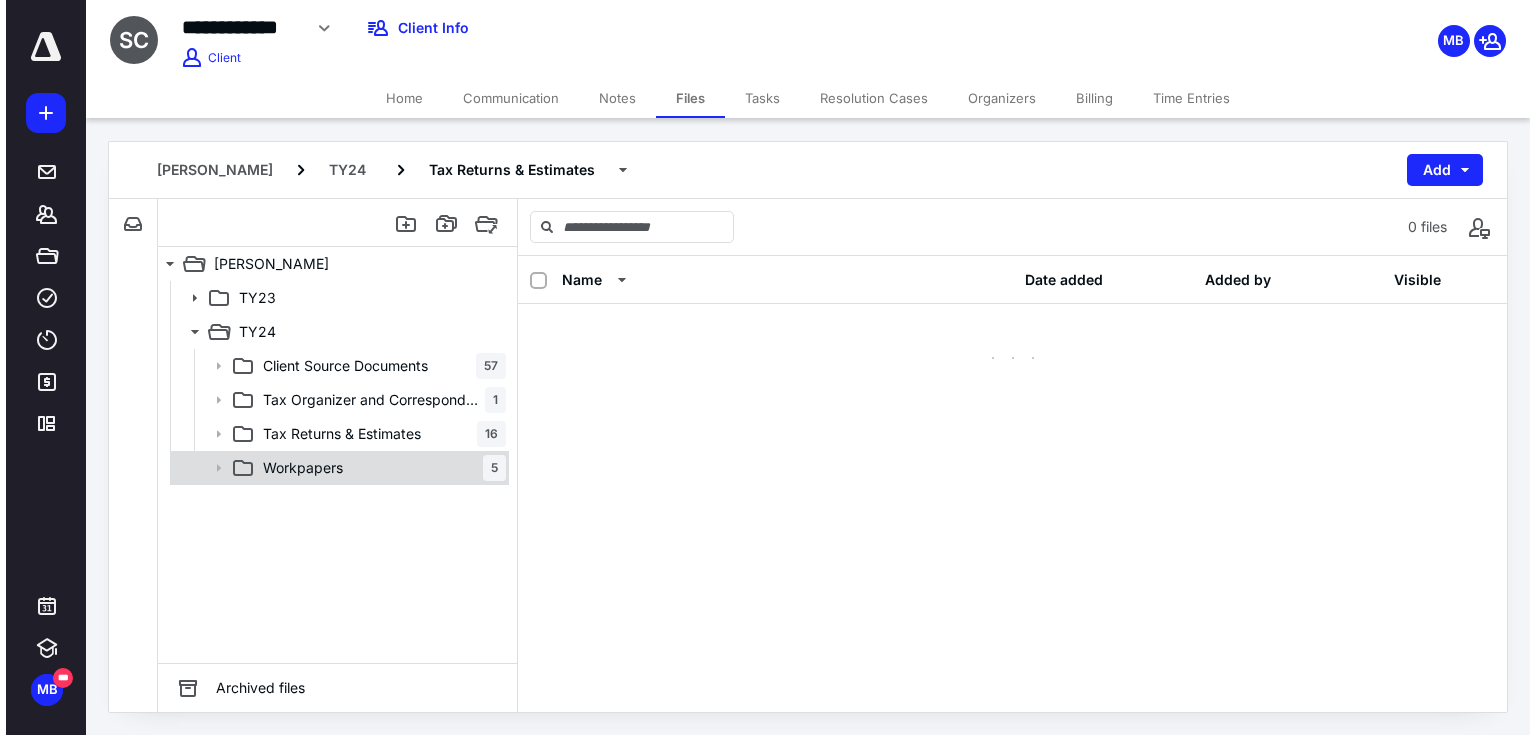 scroll, scrollTop: 0, scrollLeft: 0, axis: both 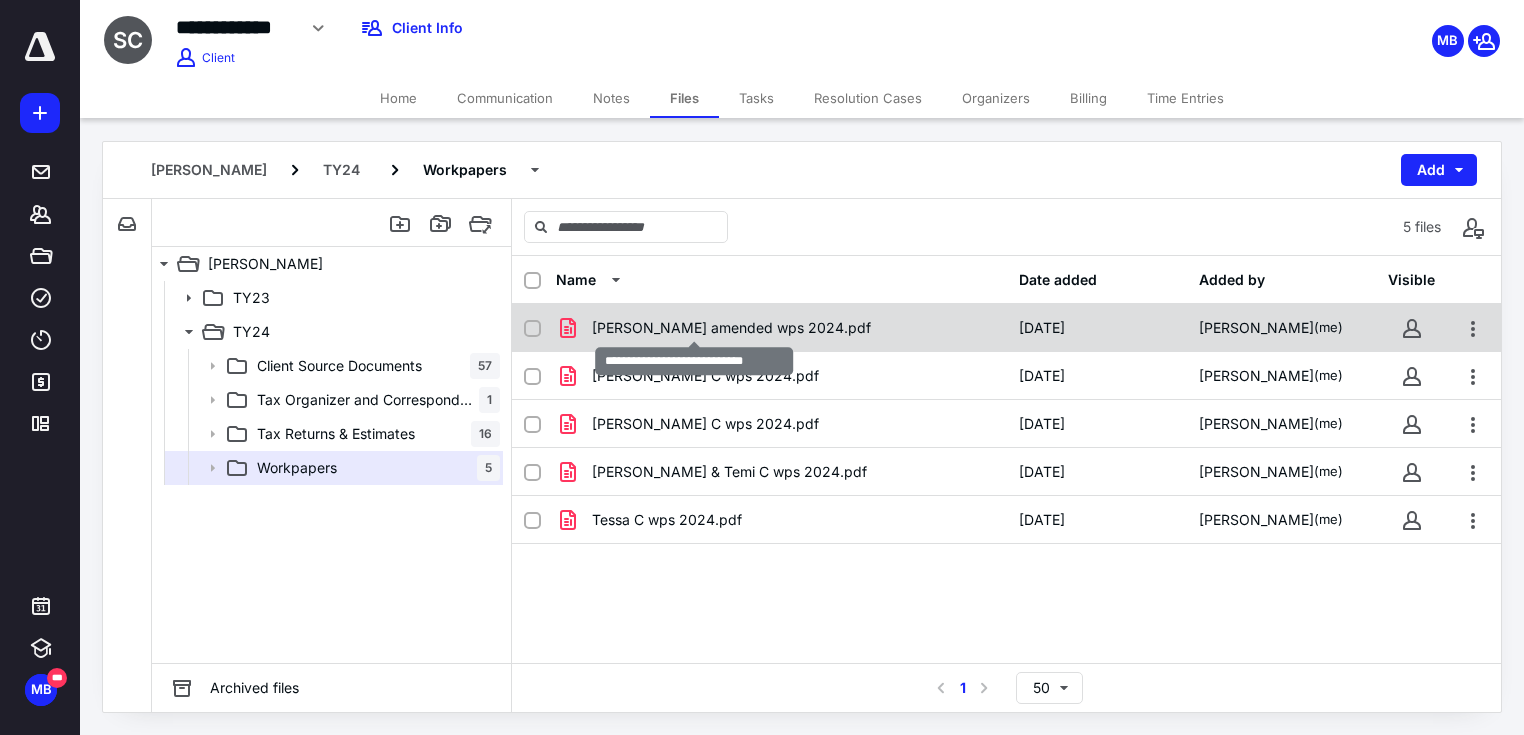 click on "[PERSON_NAME] amended wps 2024.pdf" at bounding box center (731, 328) 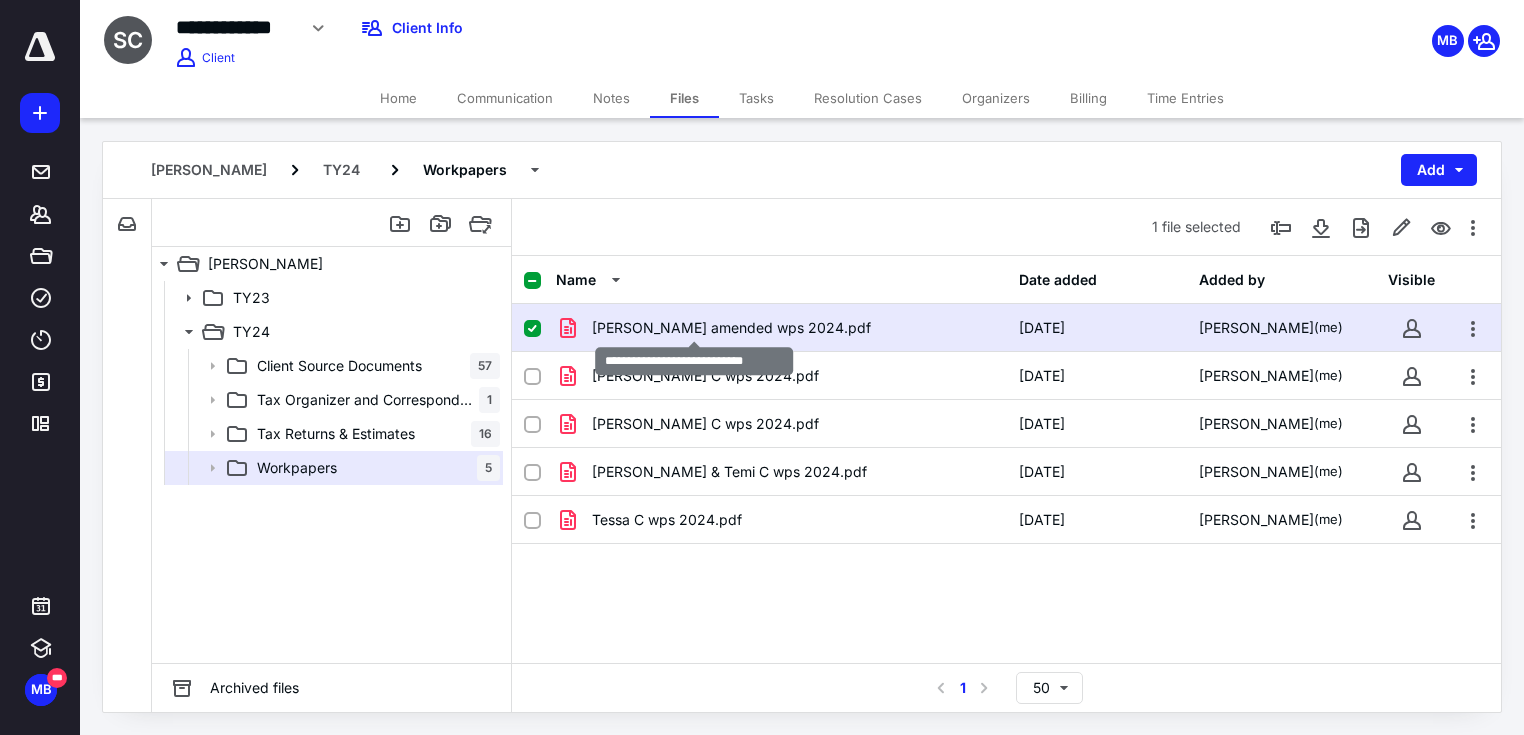 click on "[PERSON_NAME] amended wps 2024.pdf" at bounding box center (731, 328) 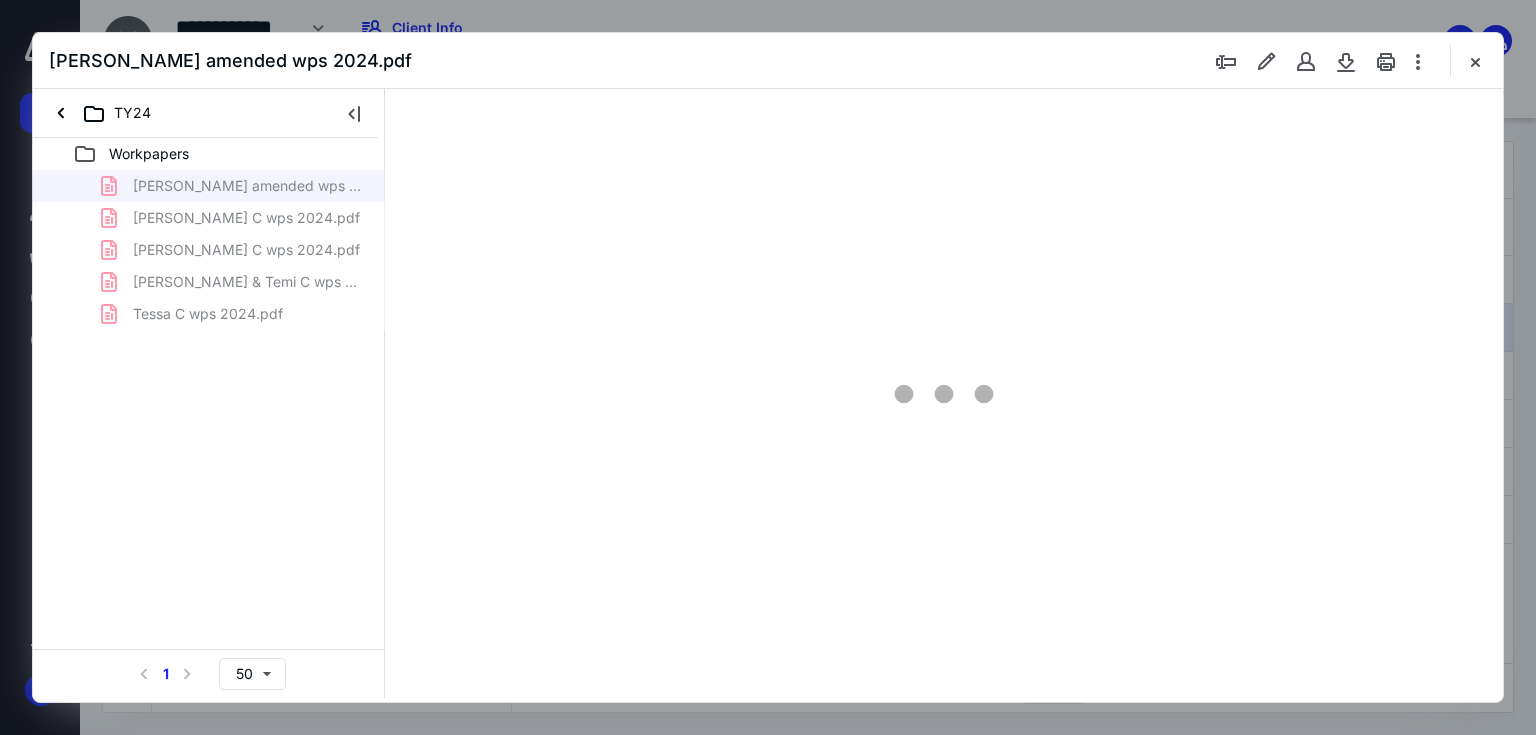scroll, scrollTop: 0, scrollLeft: 0, axis: both 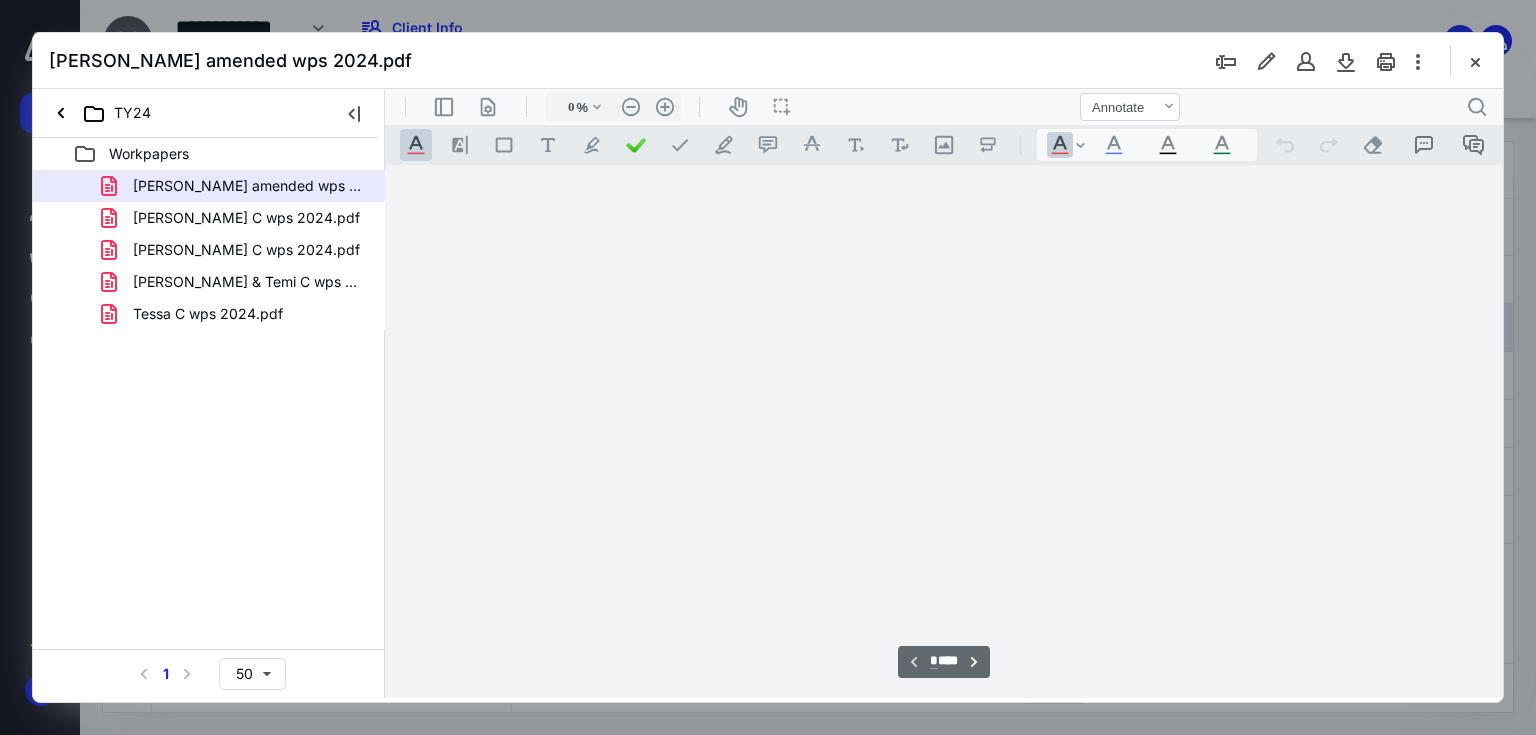 type on "67" 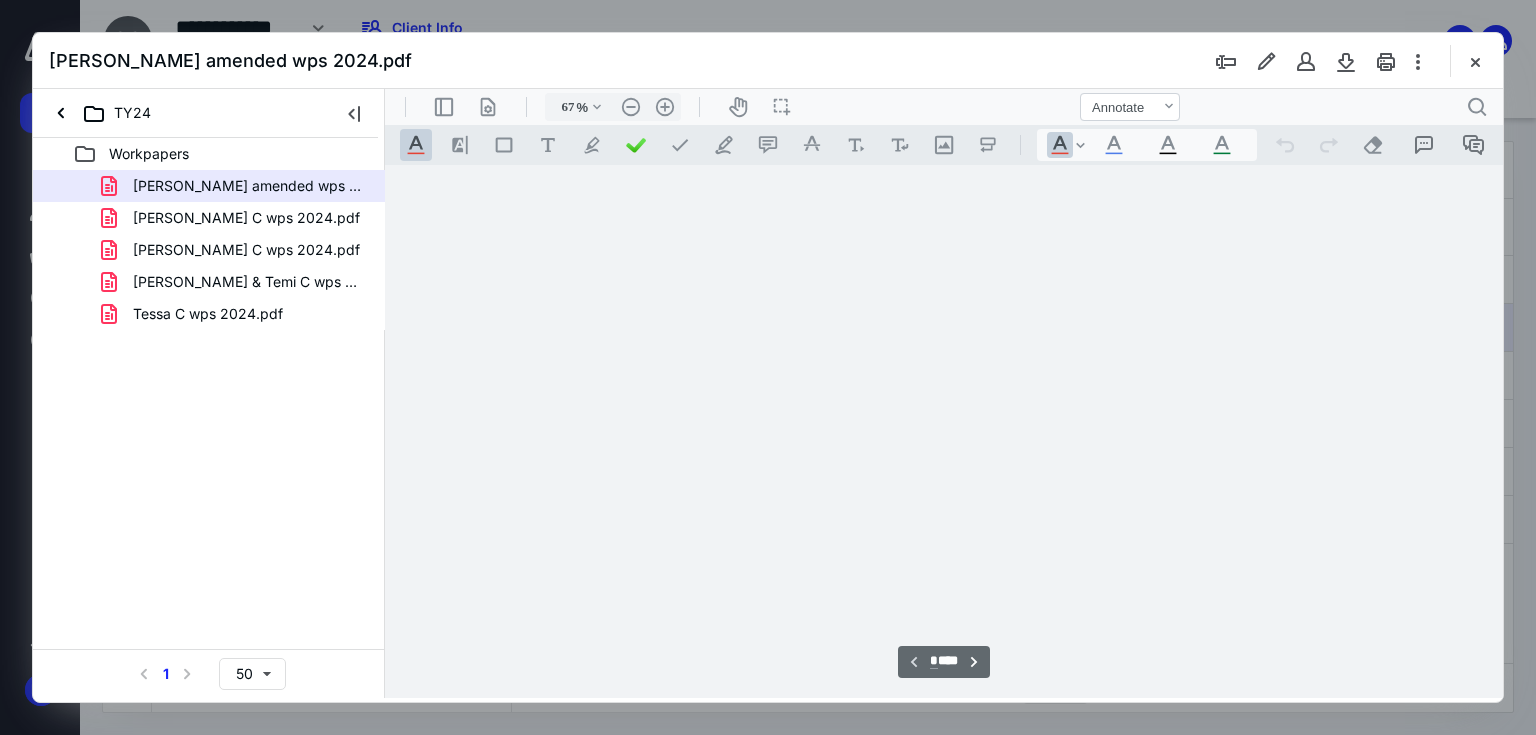 scroll, scrollTop: 79, scrollLeft: 0, axis: vertical 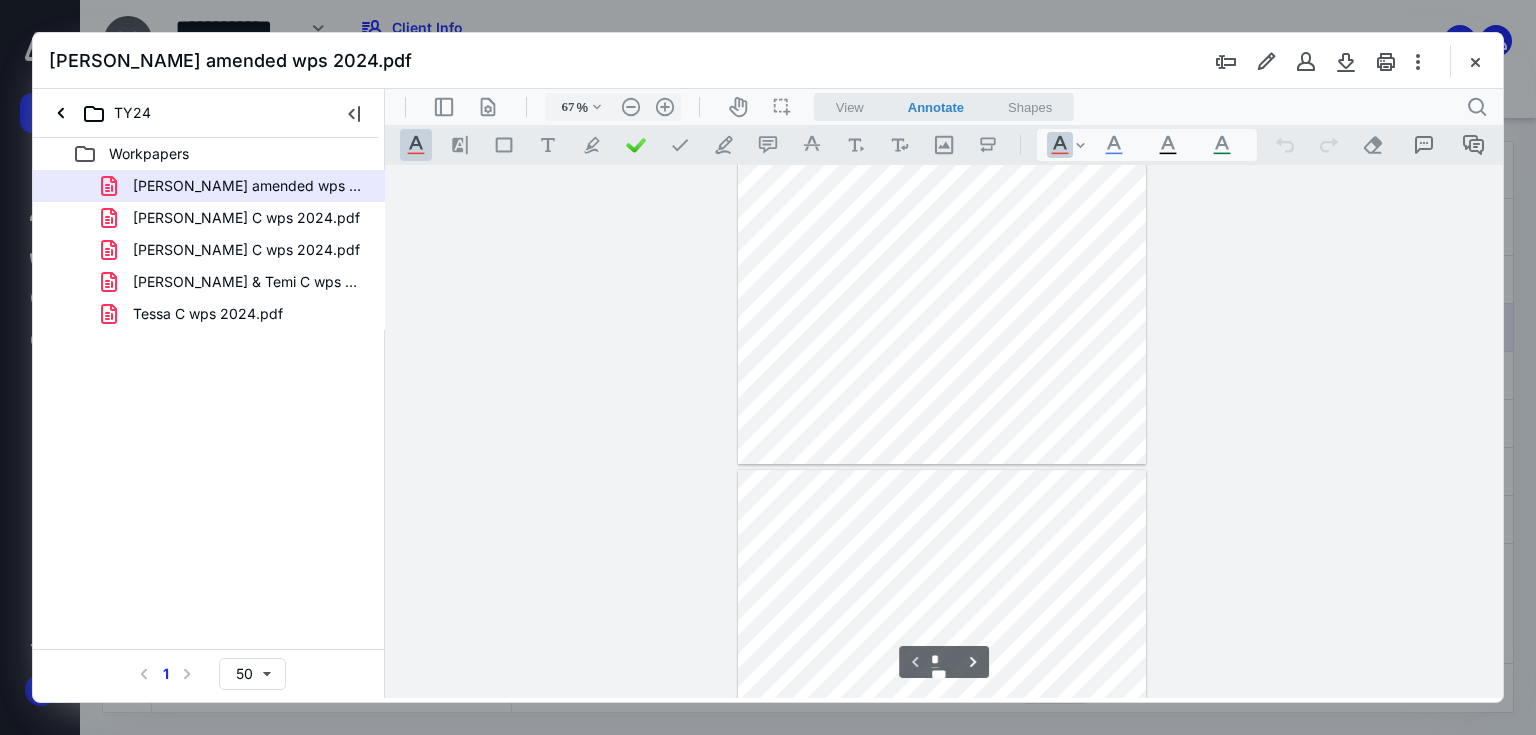 type on "*" 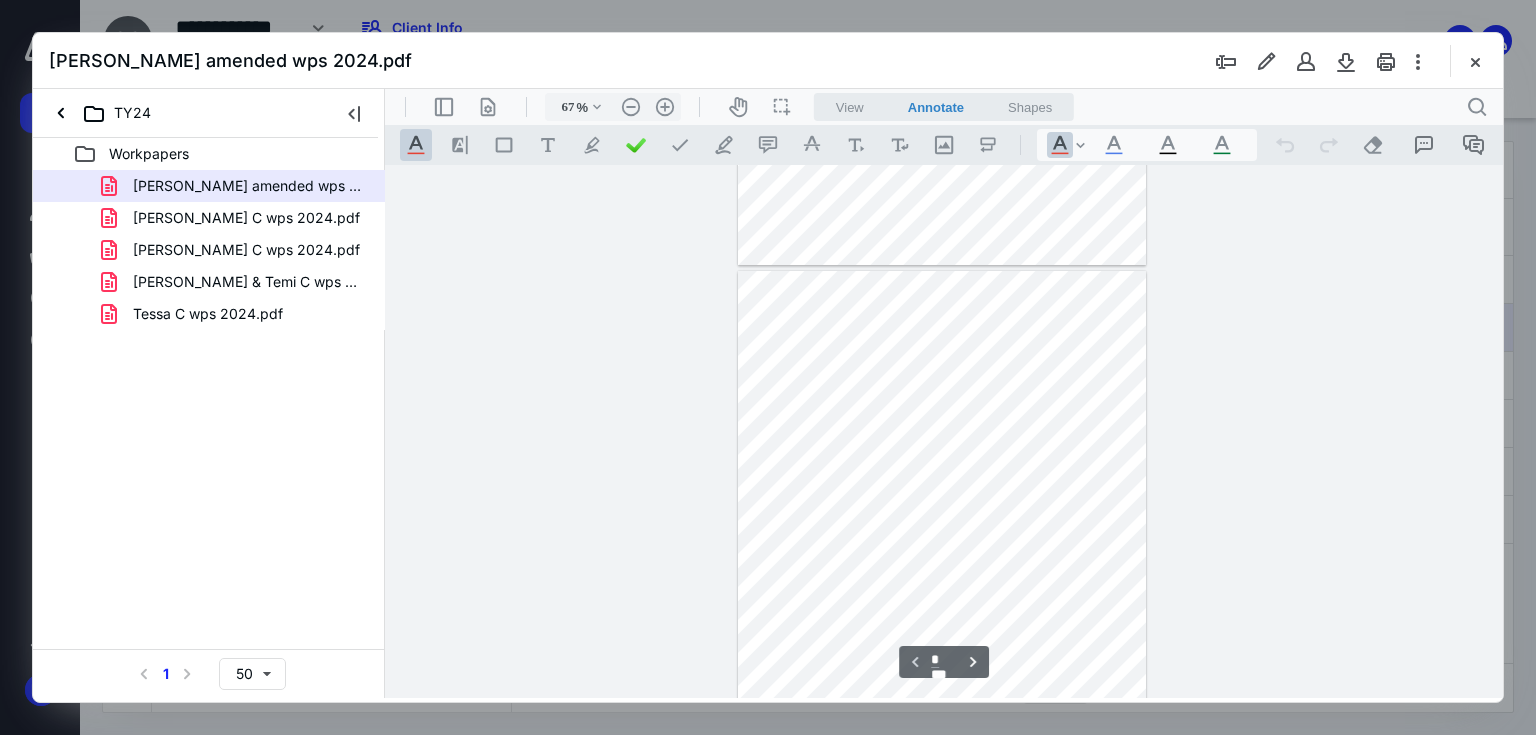 scroll, scrollTop: 479, scrollLeft: 0, axis: vertical 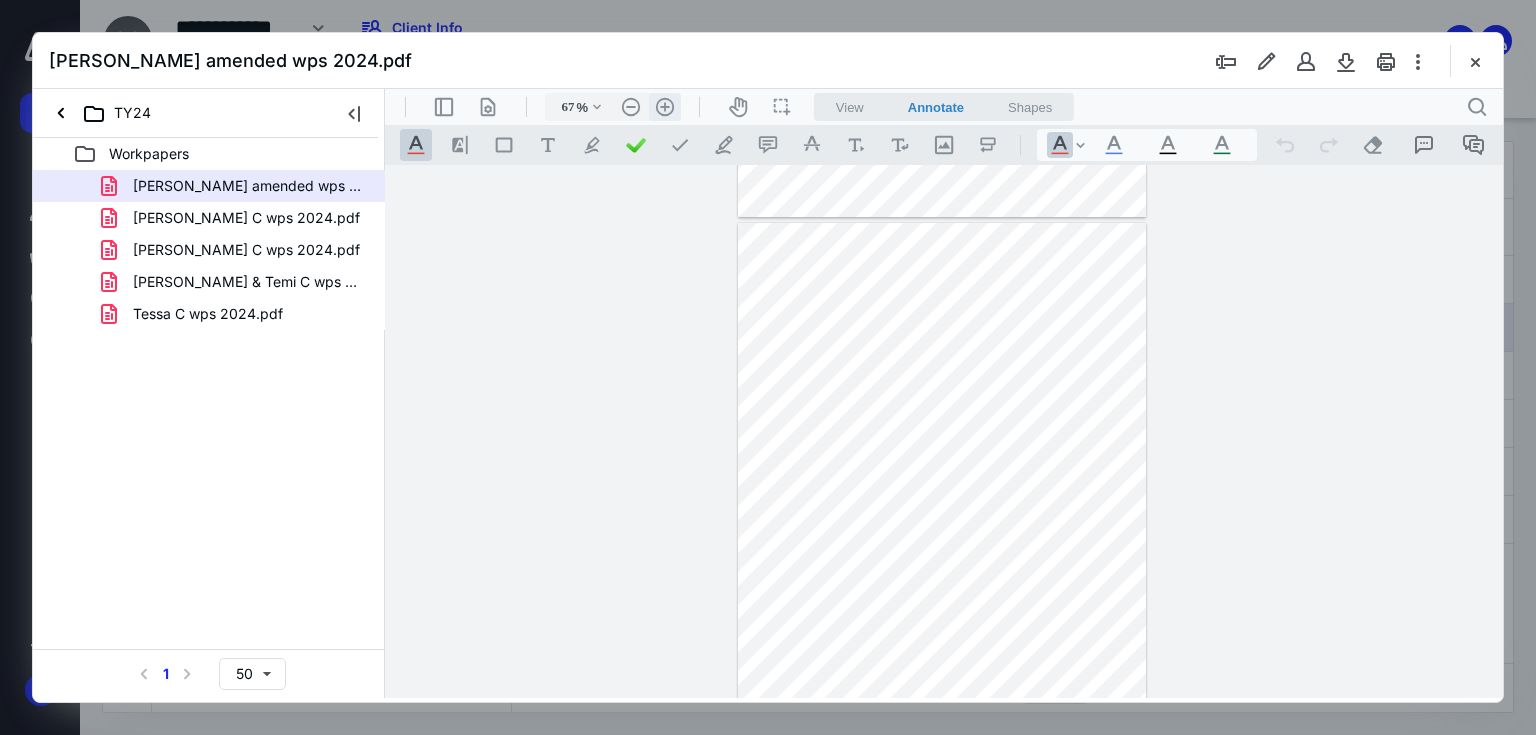 click on ".cls-1{fill:#abb0c4;} icon - header - zoom - in - line" at bounding box center [665, 107] 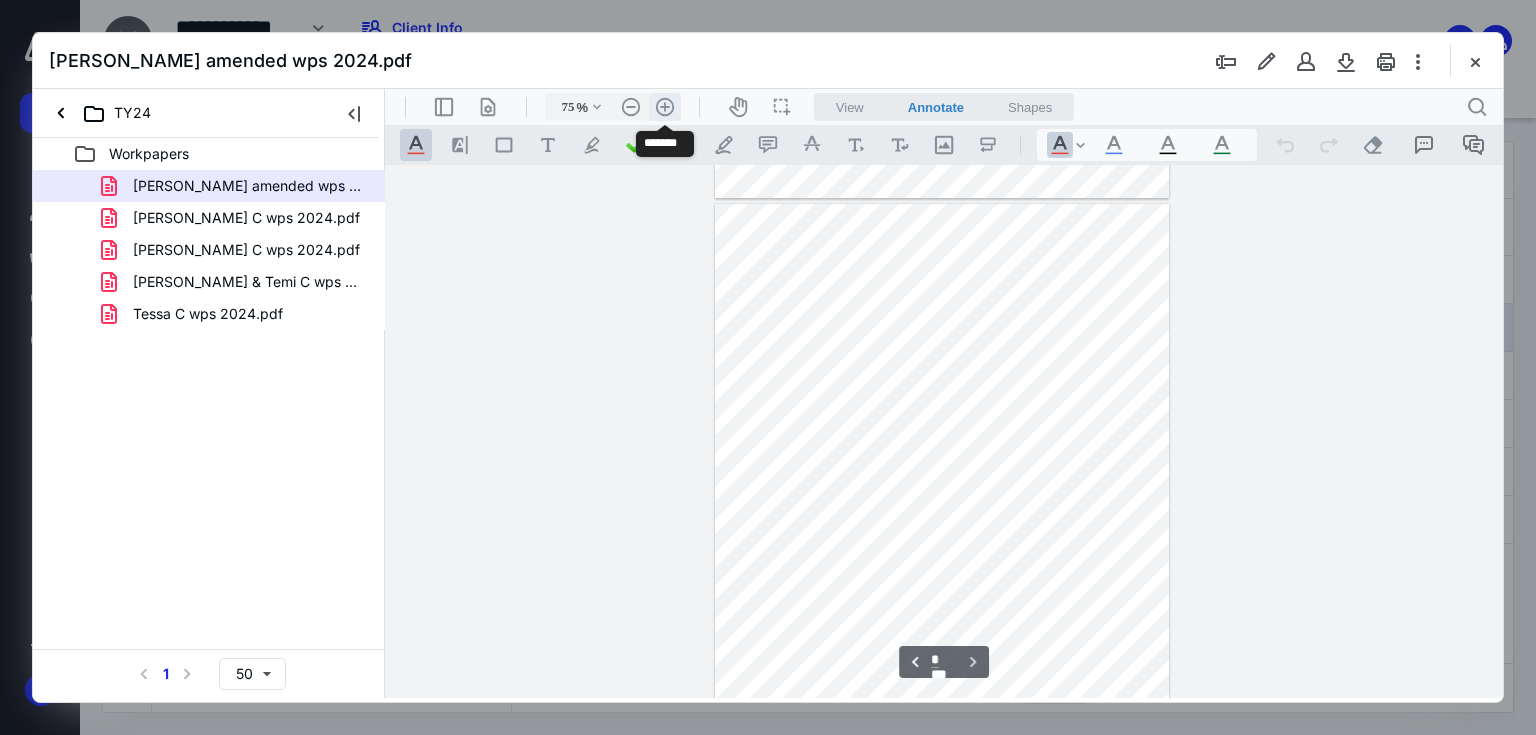 click on ".cls-1{fill:#abb0c4;} icon - header - zoom - in - line" at bounding box center (665, 107) 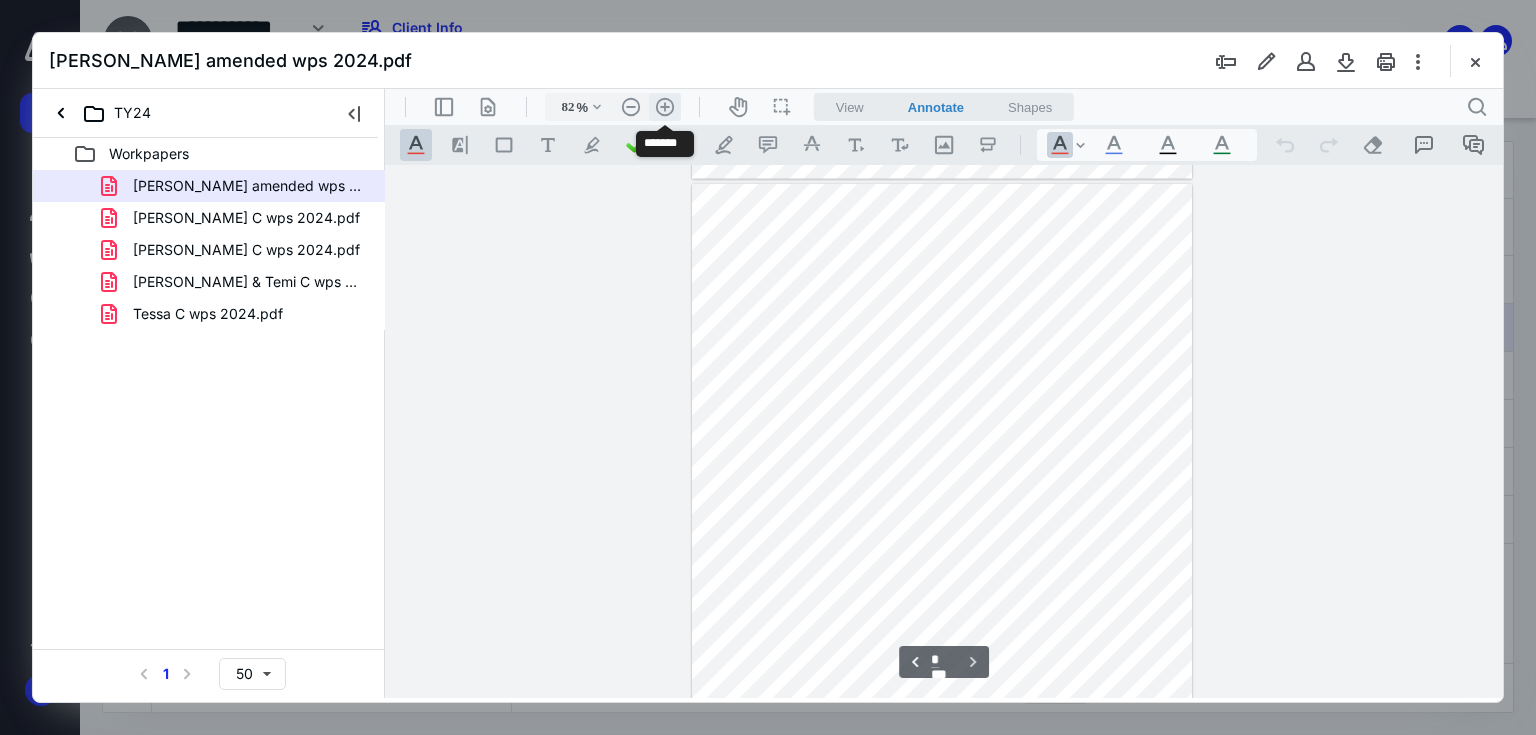 click on ".cls-1{fill:#abb0c4;} icon - header - zoom - in - line" at bounding box center (665, 107) 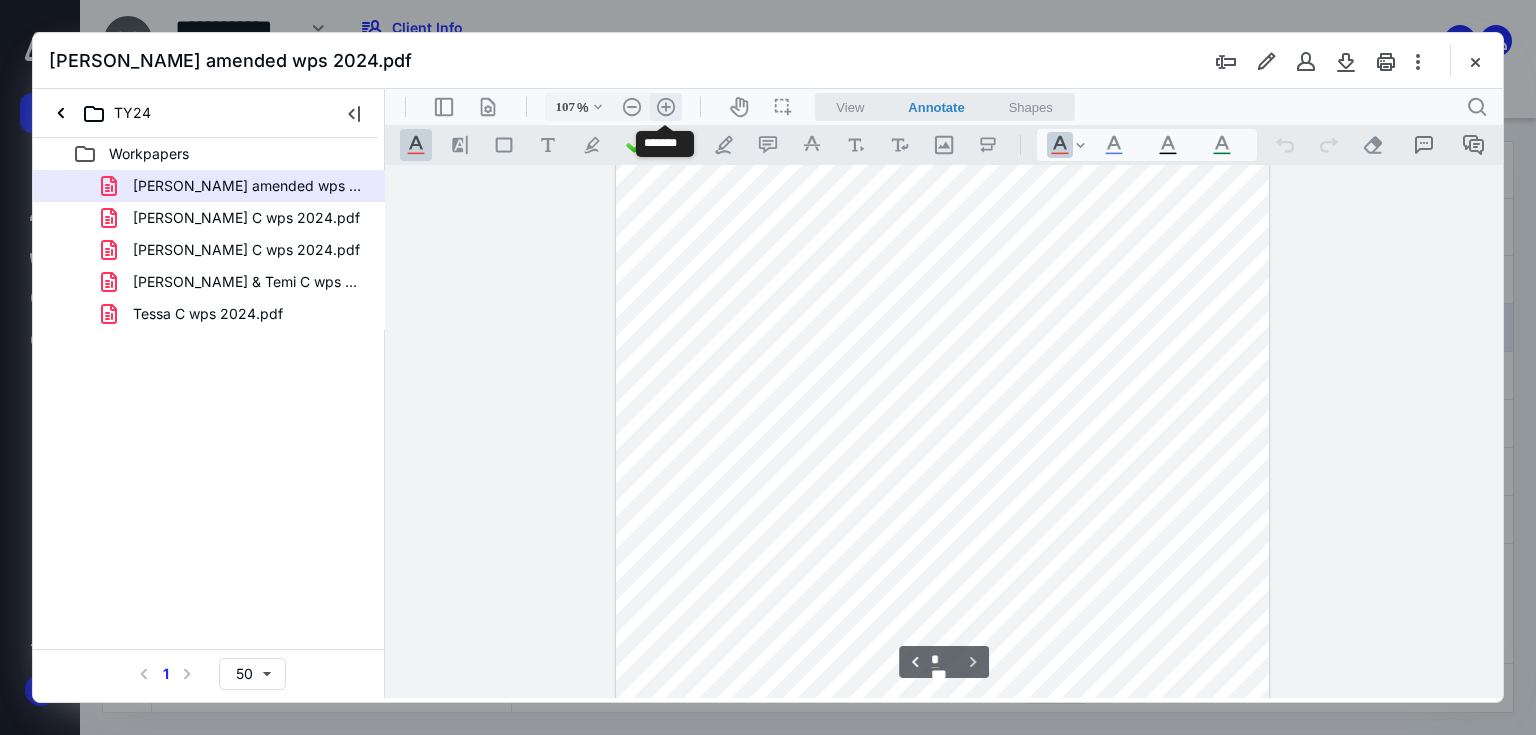 click on ".cls-1{fill:#abb0c4;} icon - header - zoom - in - line" at bounding box center (666, 107) 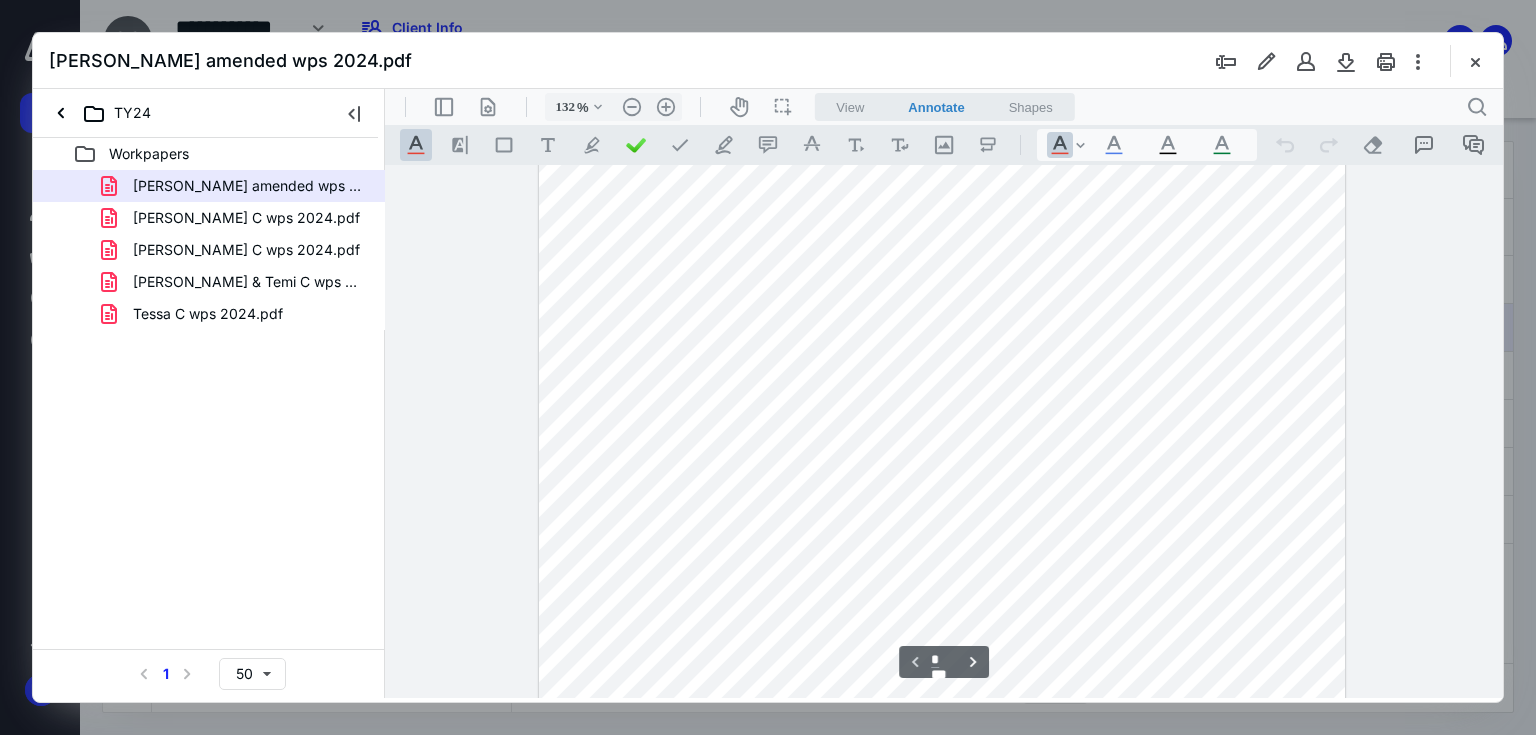 scroll, scrollTop: 0, scrollLeft: 0, axis: both 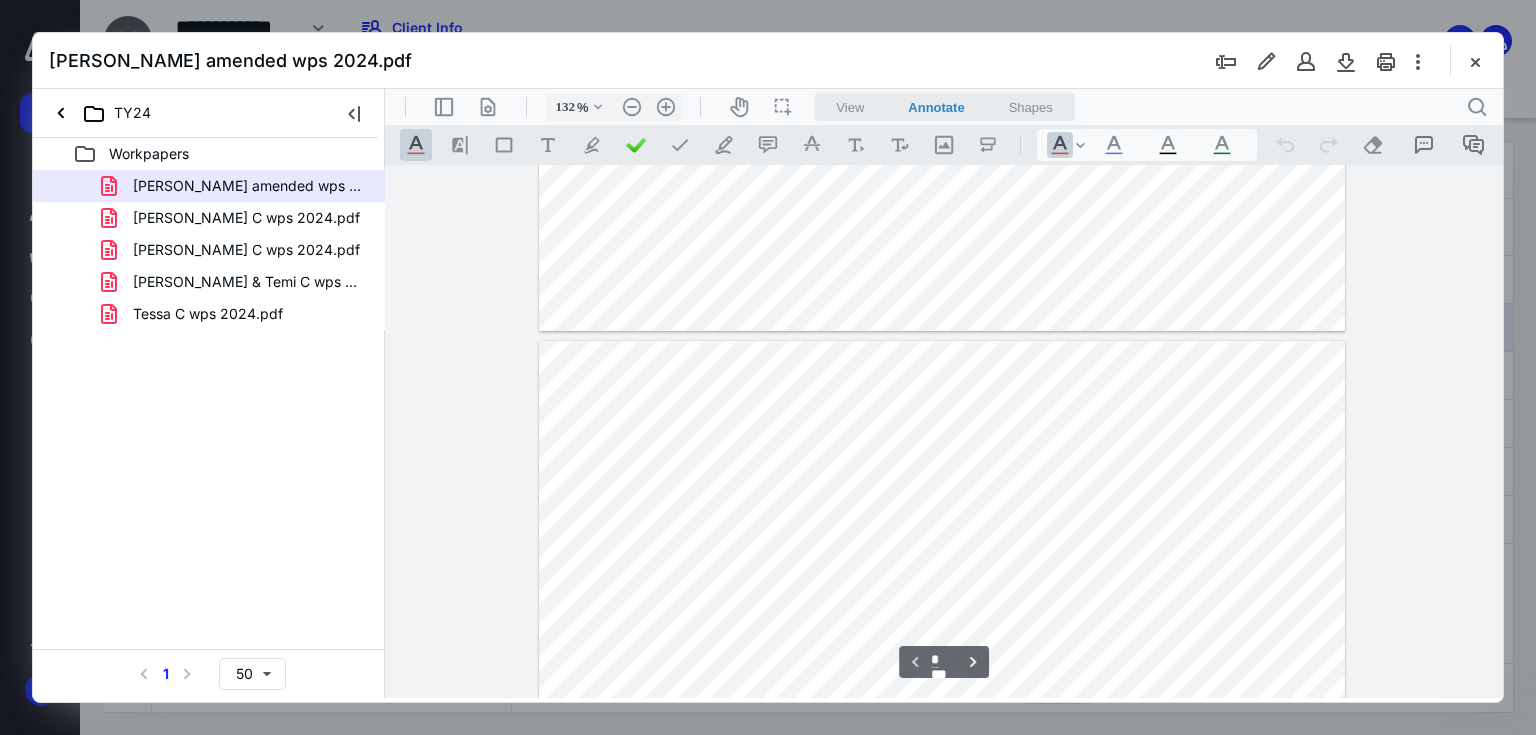 type on "*" 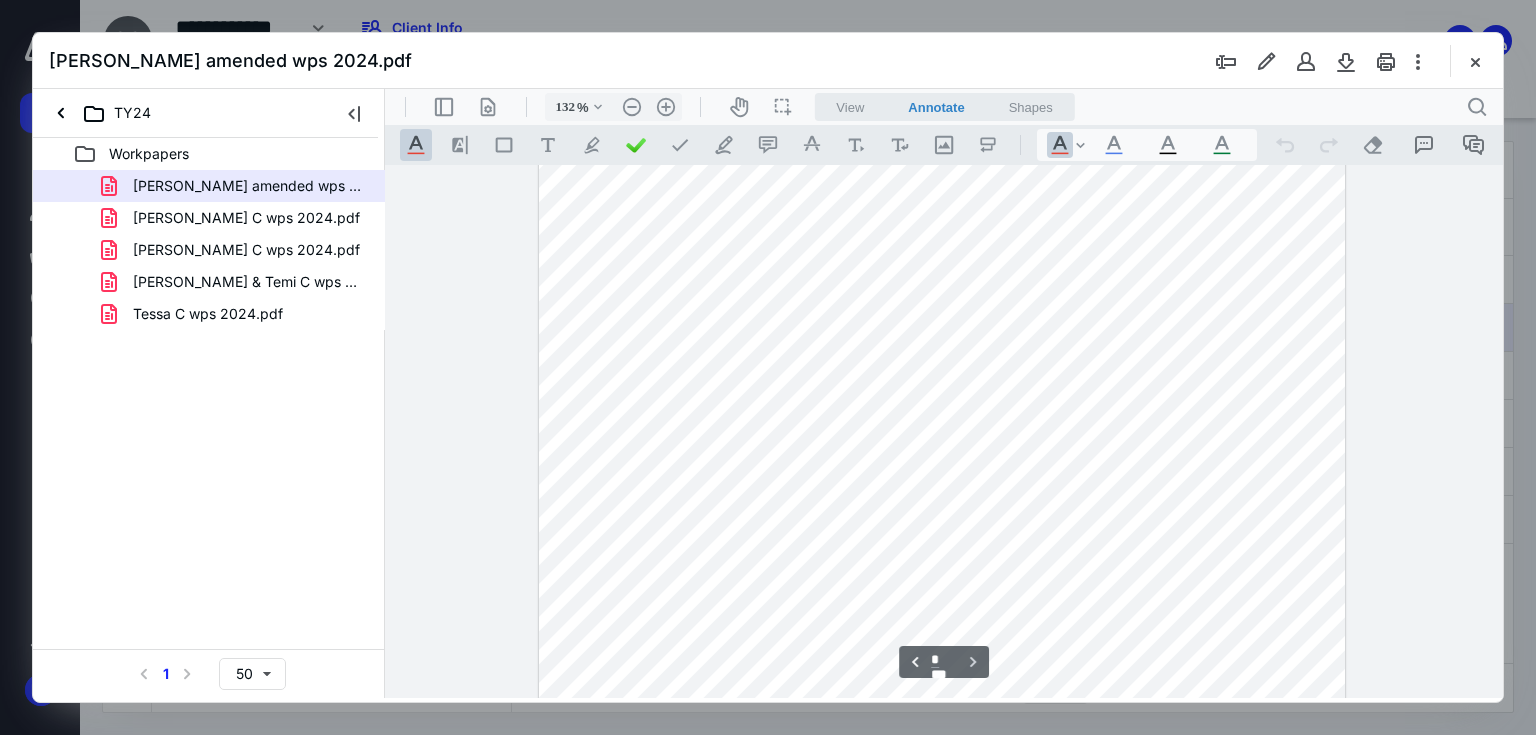 scroll, scrollTop: 1572, scrollLeft: 0, axis: vertical 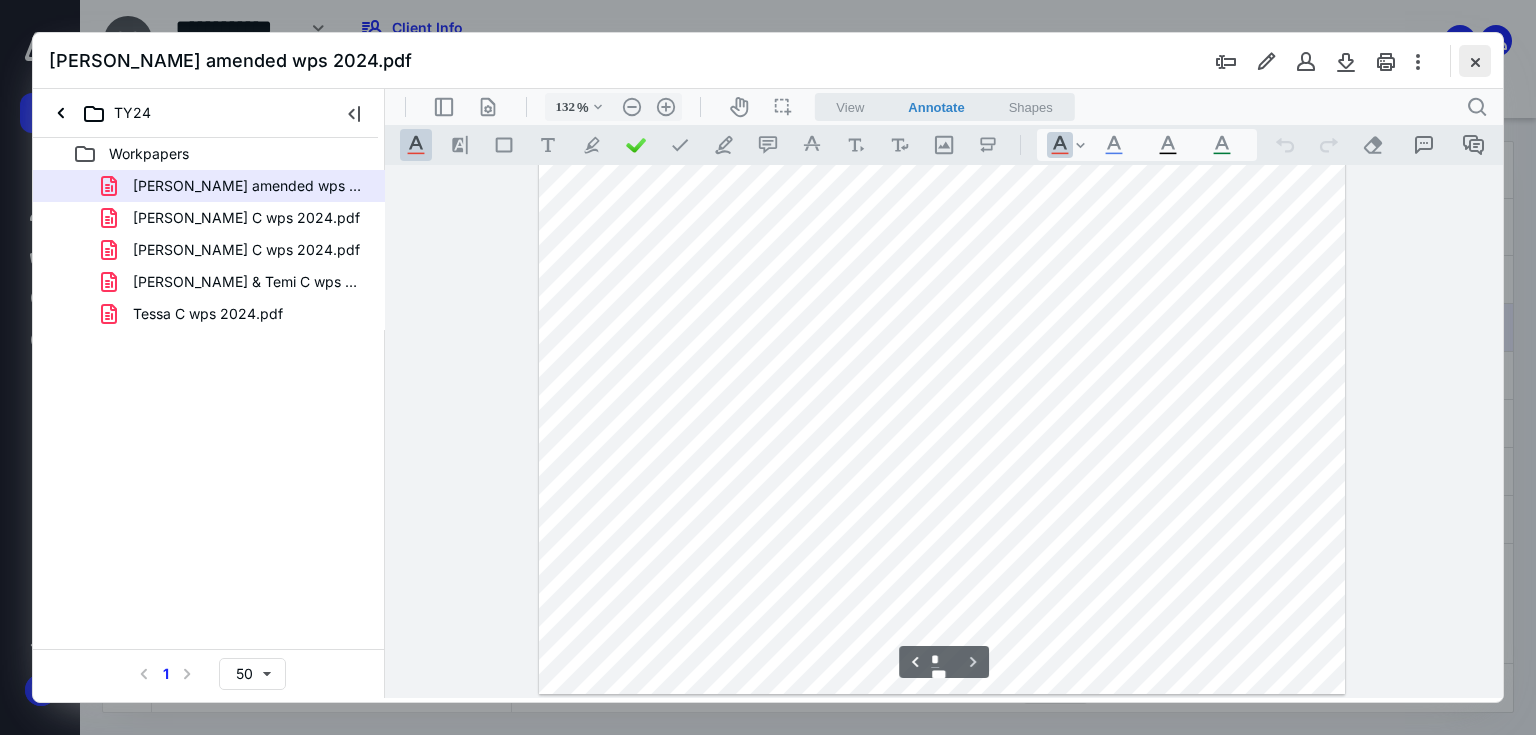 click at bounding box center [1475, 61] 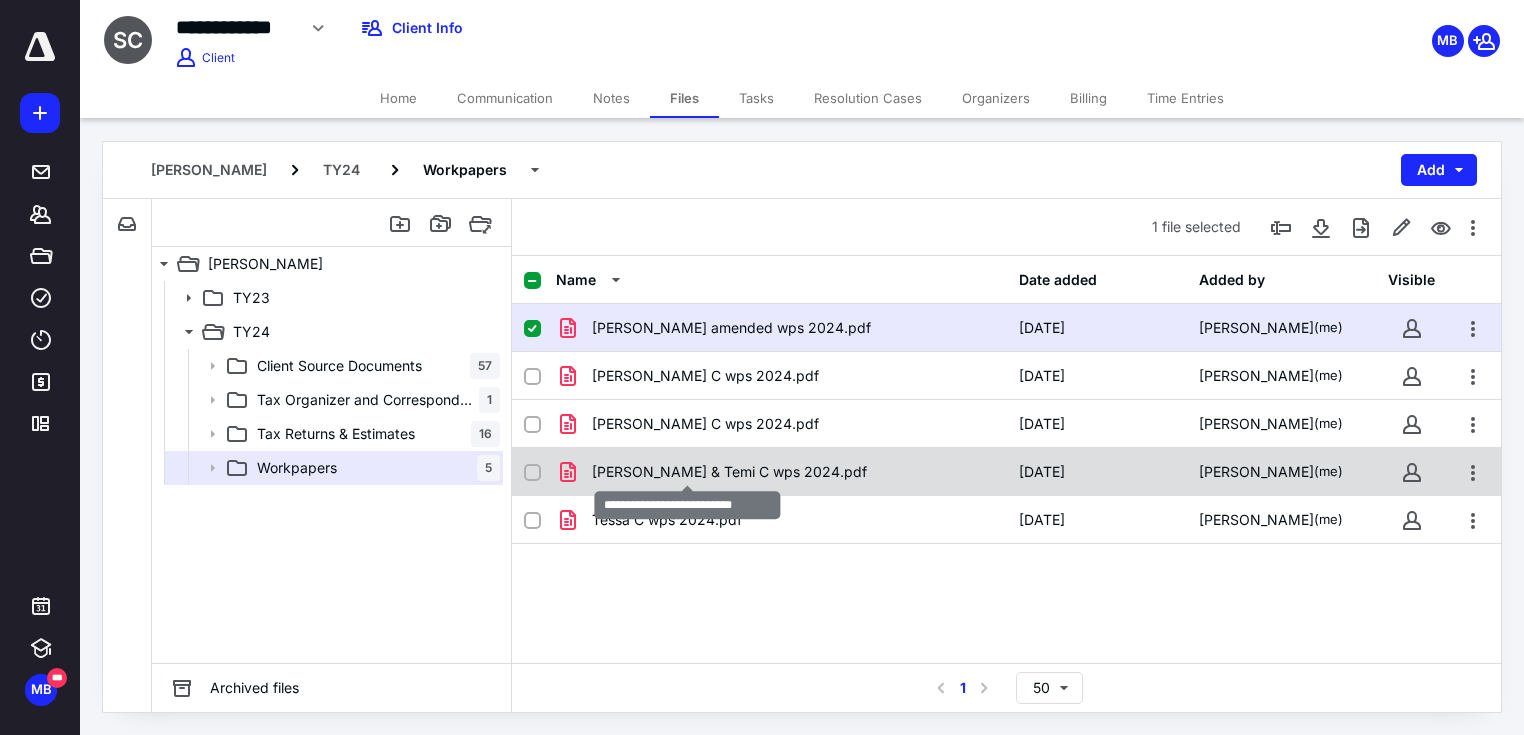 click on "[PERSON_NAME] & Temi C wps 2024.pdf" at bounding box center [729, 472] 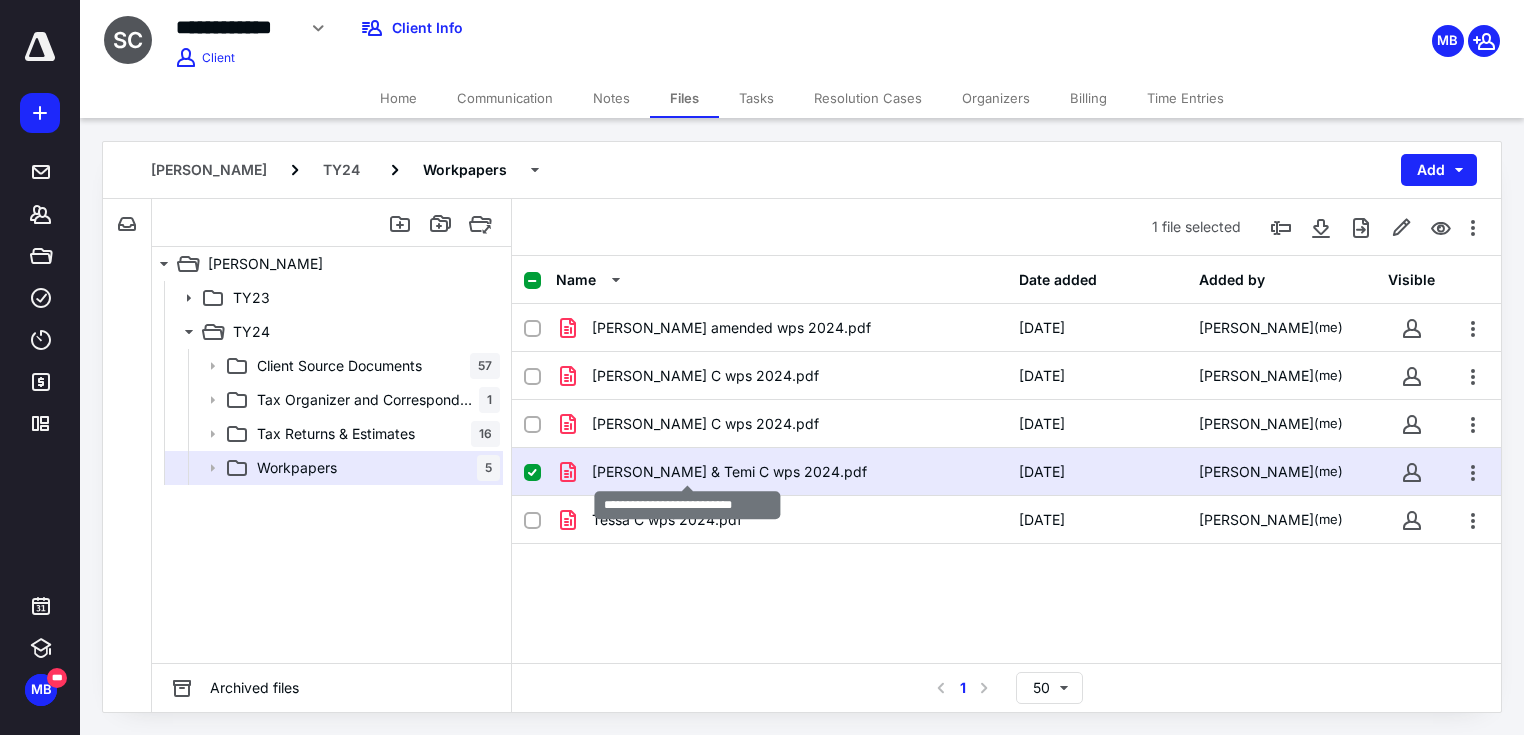 click on "[PERSON_NAME] & Temi C wps 2024.pdf" at bounding box center (729, 472) 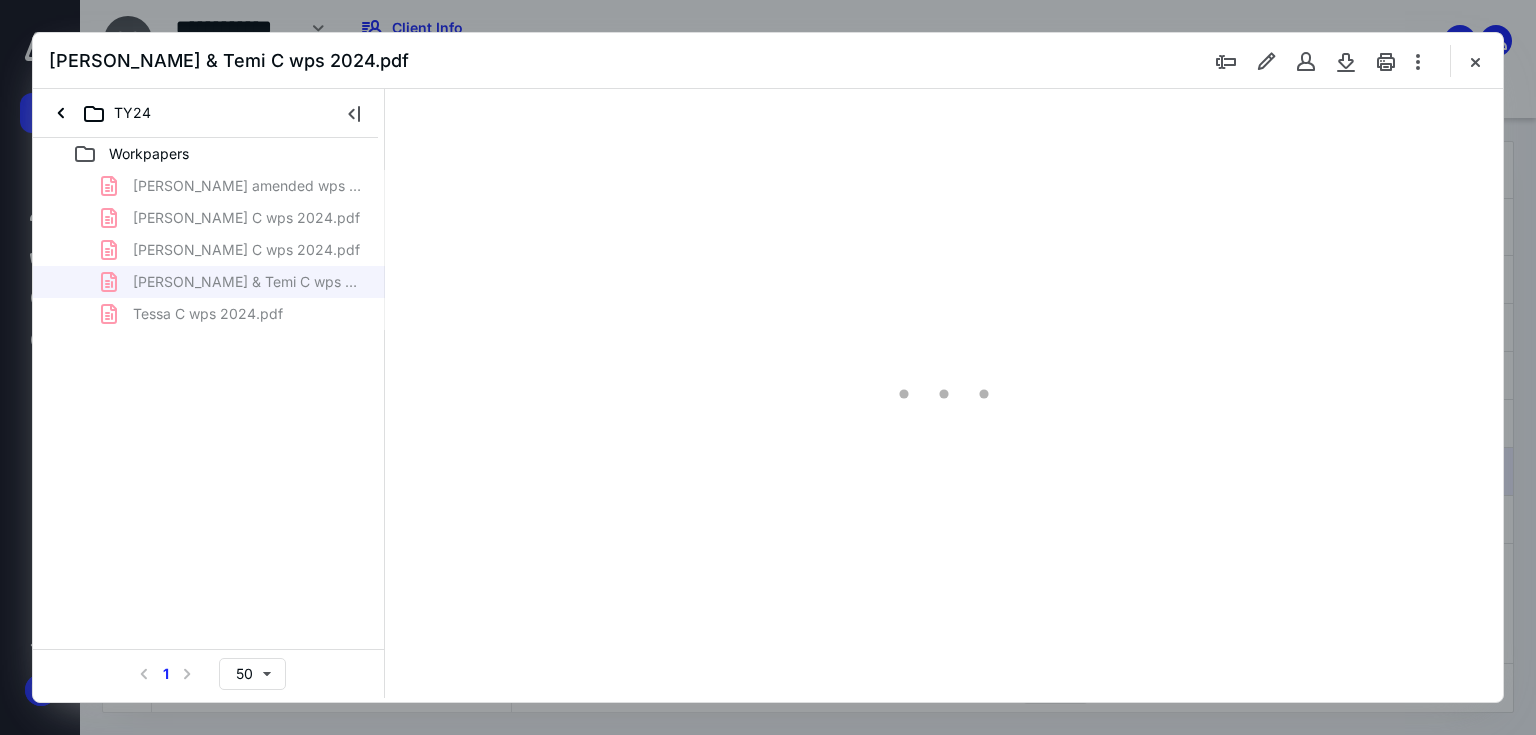 scroll, scrollTop: 0, scrollLeft: 0, axis: both 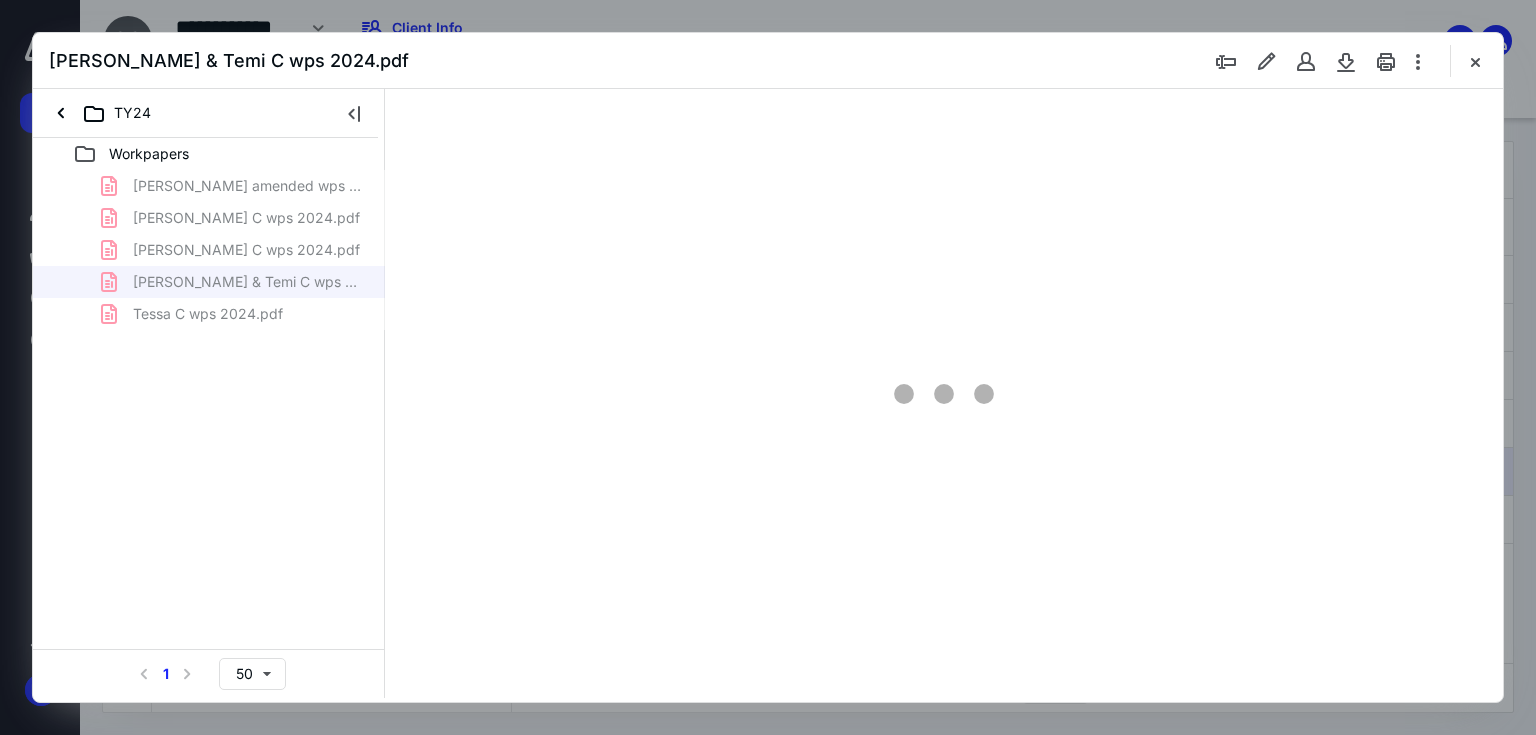 type on "67" 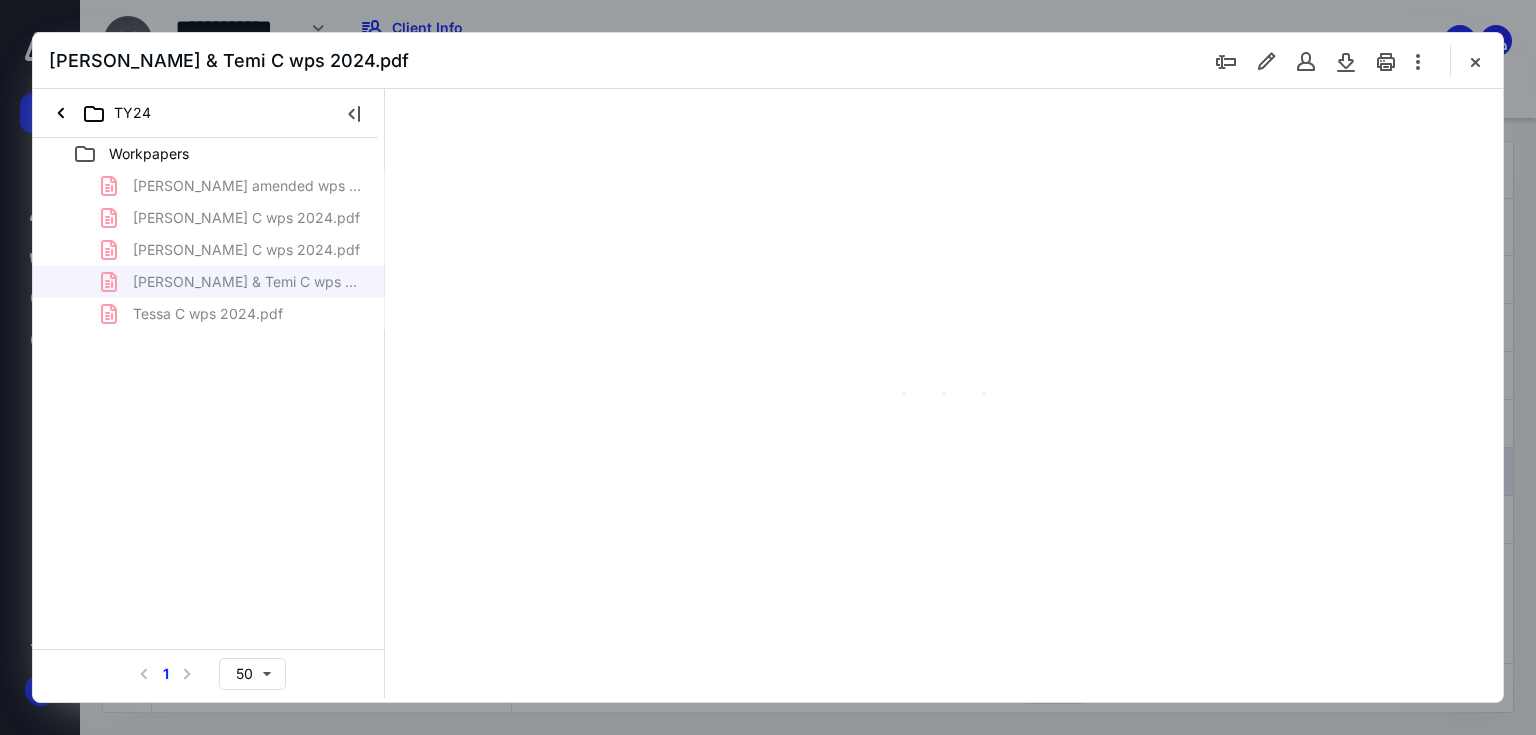 scroll, scrollTop: 79, scrollLeft: 0, axis: vertical 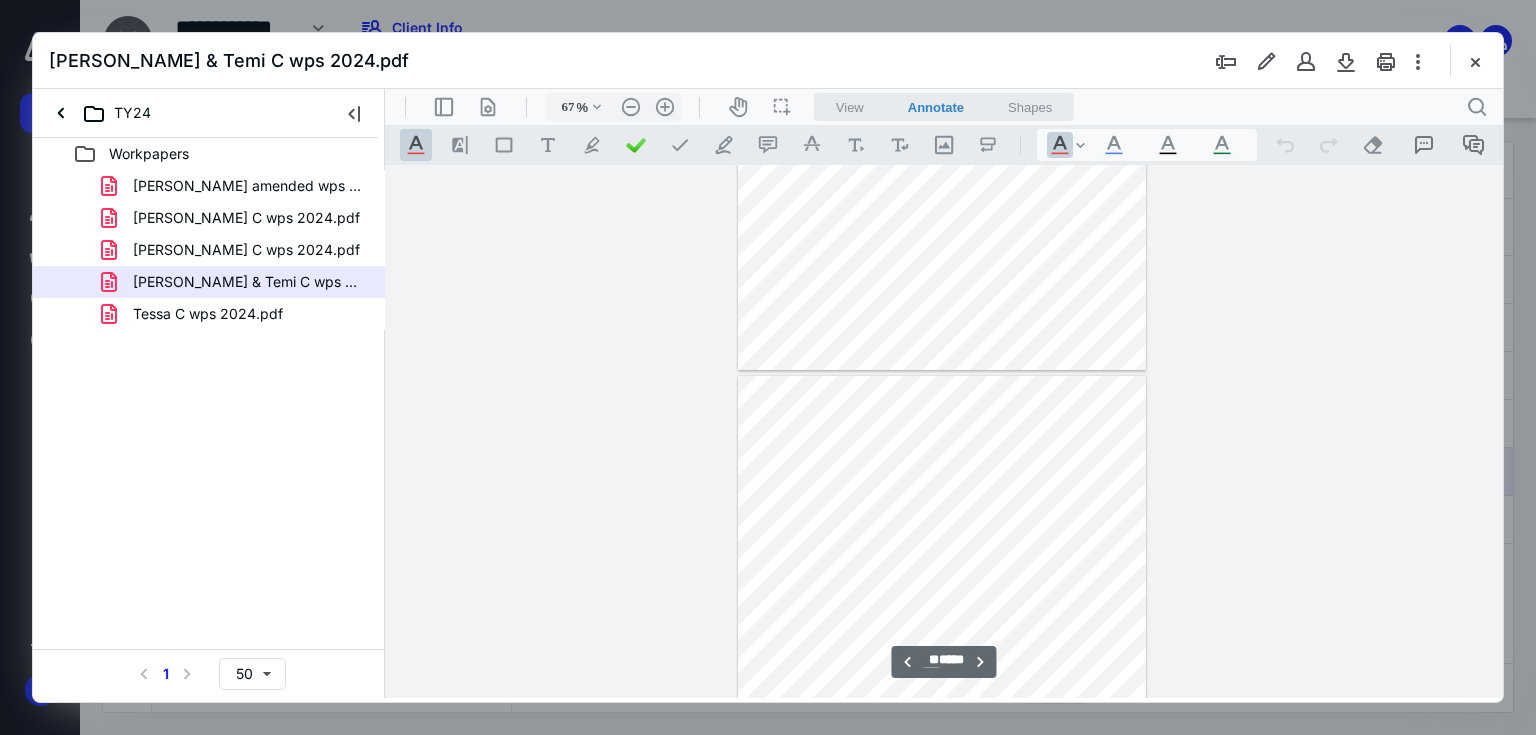 type on "**" 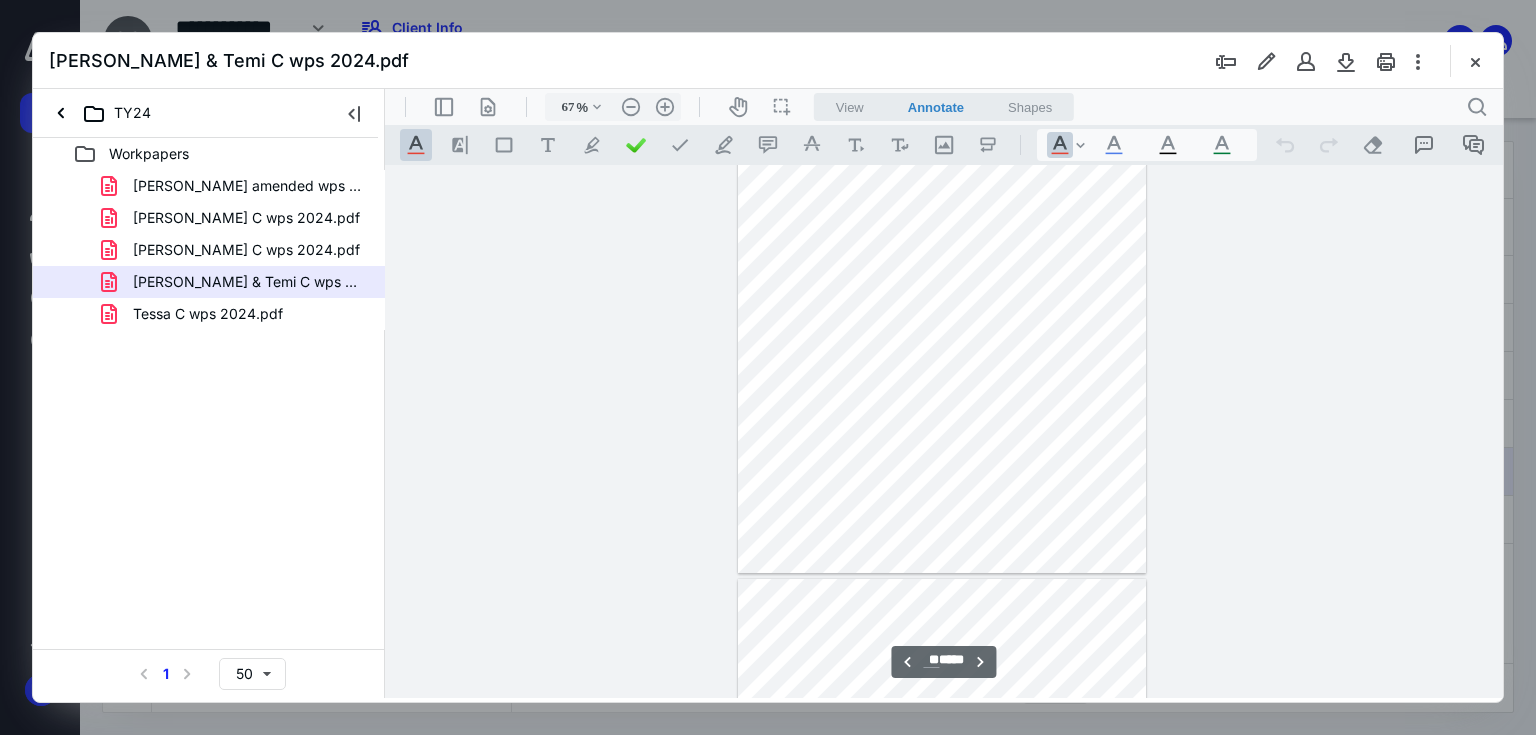 scroll, scrollTop: 19093, scrollLeft: 0, axis: vertical 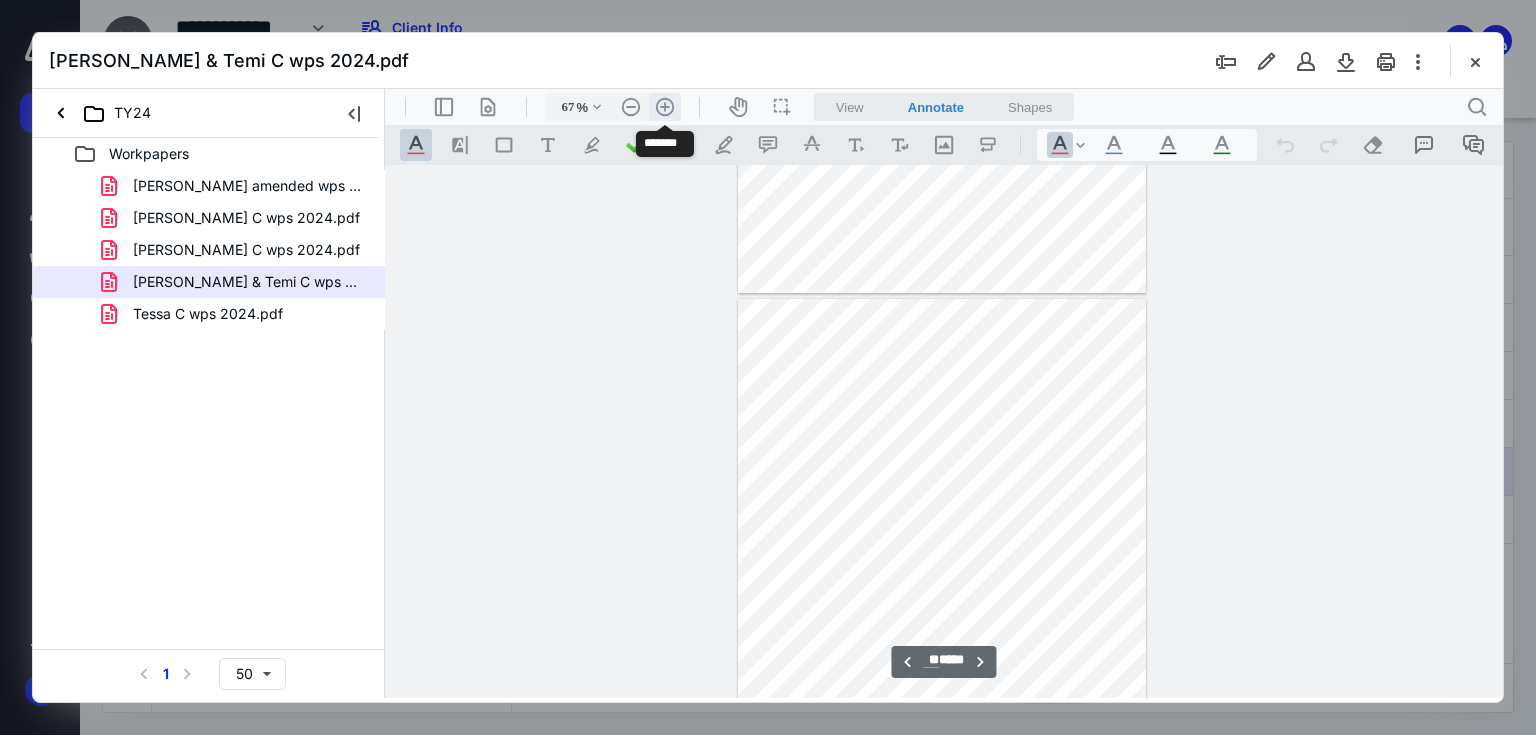 click on ".cls-1{fill:#abb0c4;} icon - header - zoom - in - line" at bounding box center [665, 107] 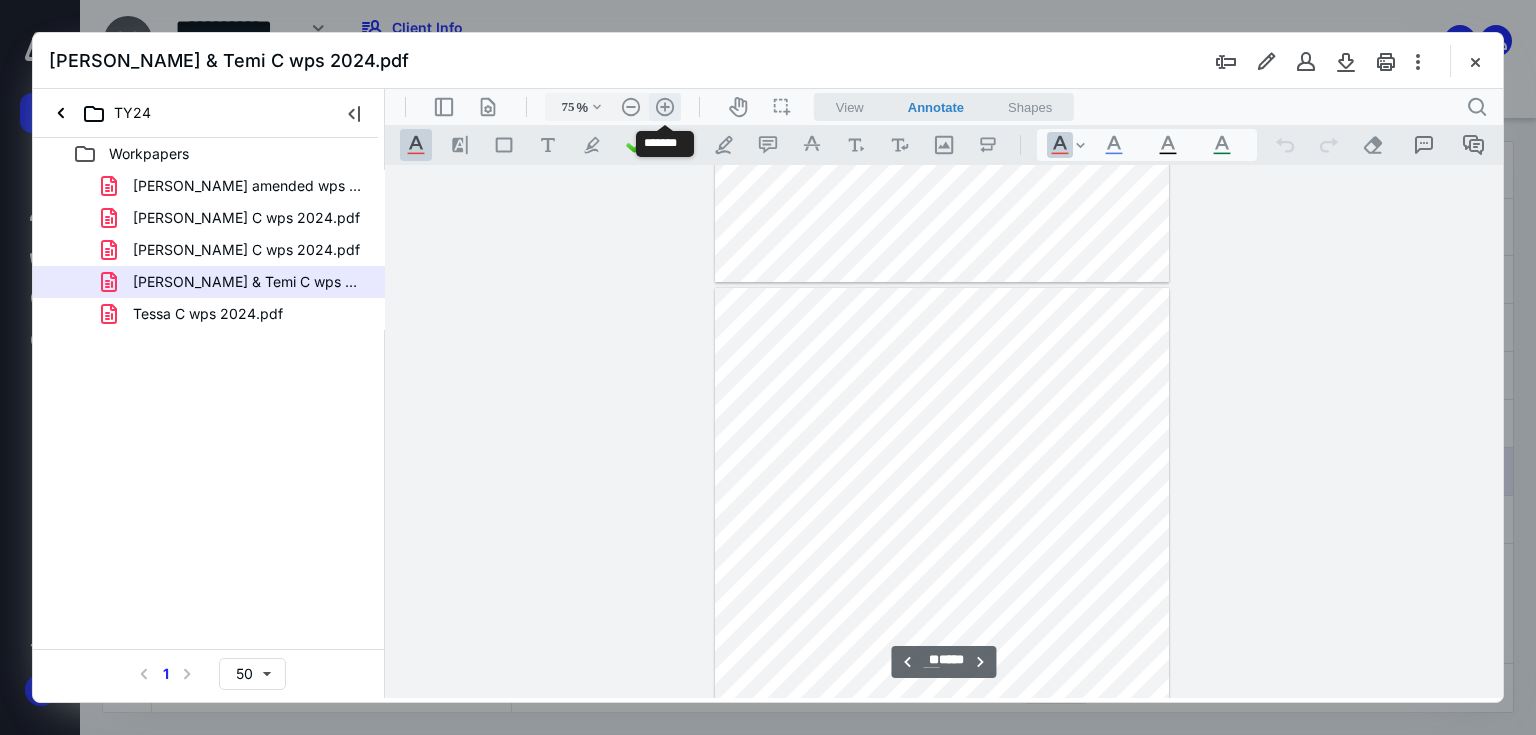 click on ".cls-1{fill:#abb0c4;} icon - header - zoom - in - line" at bounding box center (665, 107) 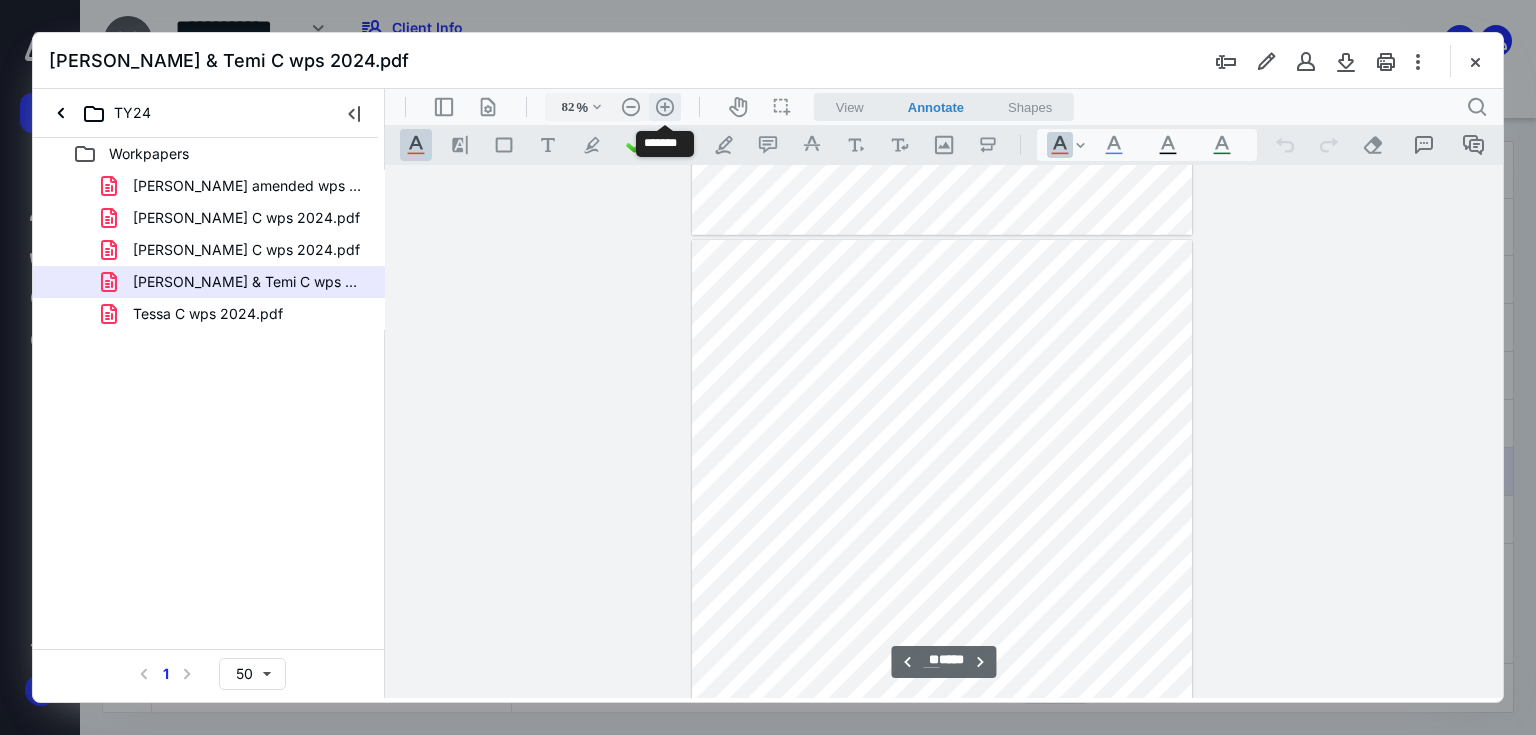 click on ".cls-1{fill:#abb0c4;} icon - header - zoom - in - line" at bounding box center (665, 107) 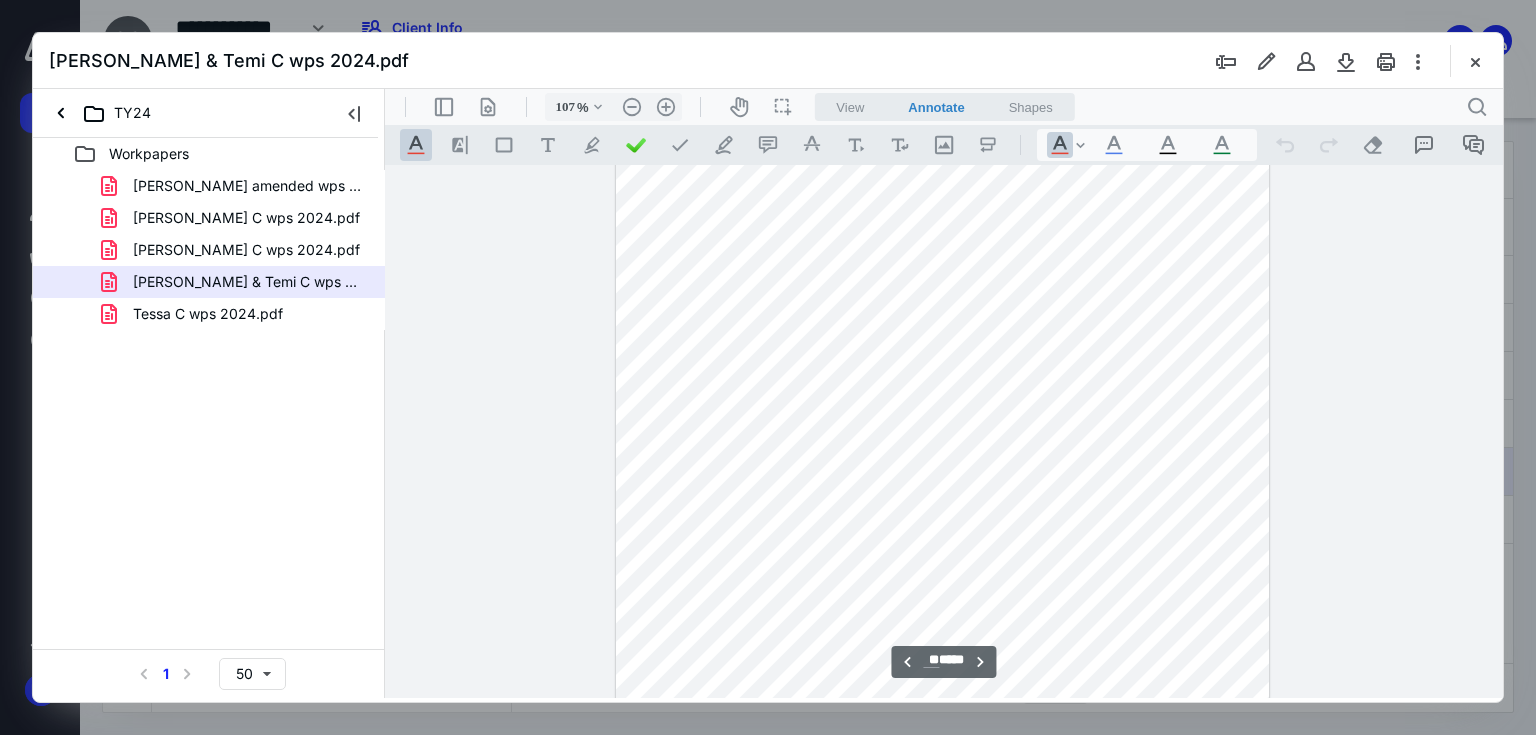 scroll, scrollTop: 34112, scrollLeft: 0, axis: vertical 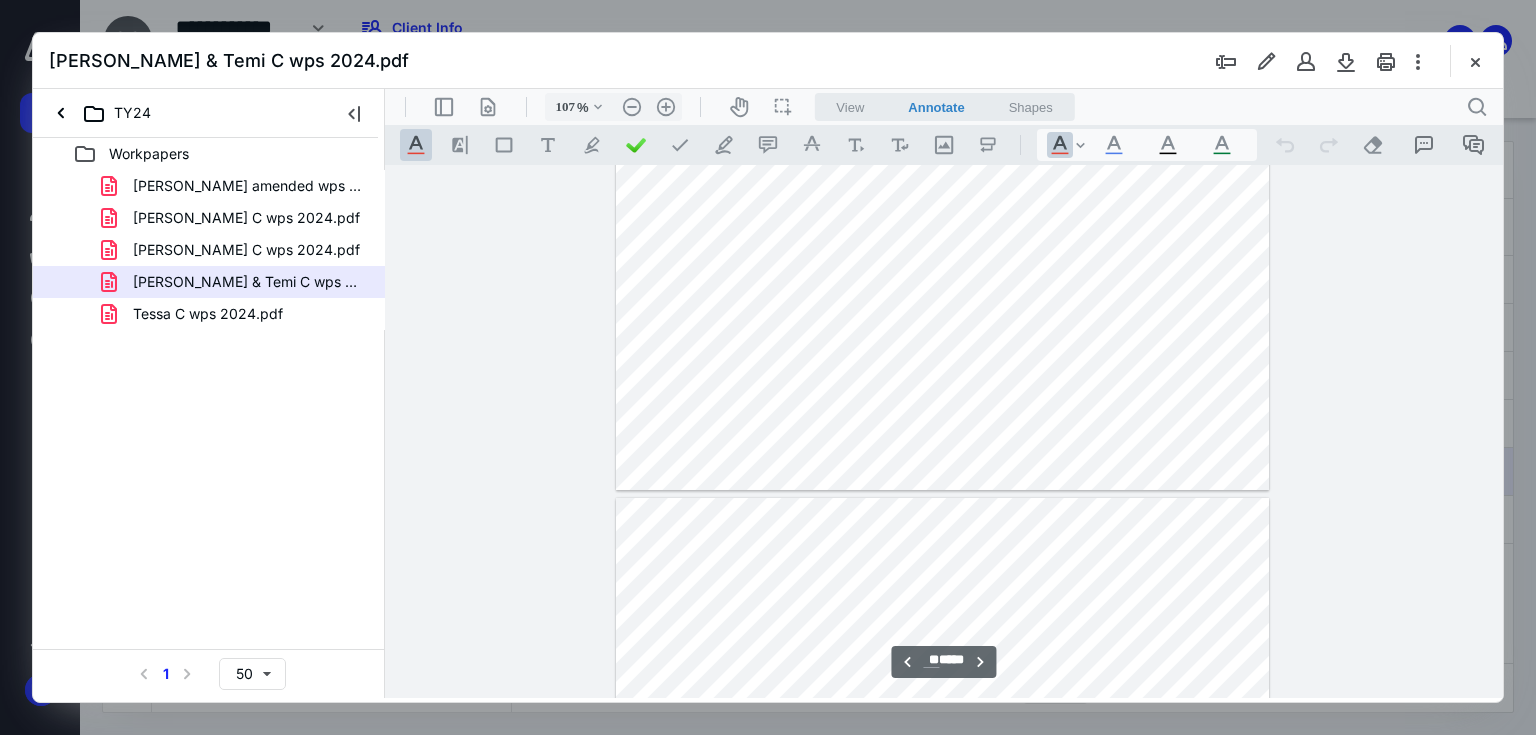 type on "**" 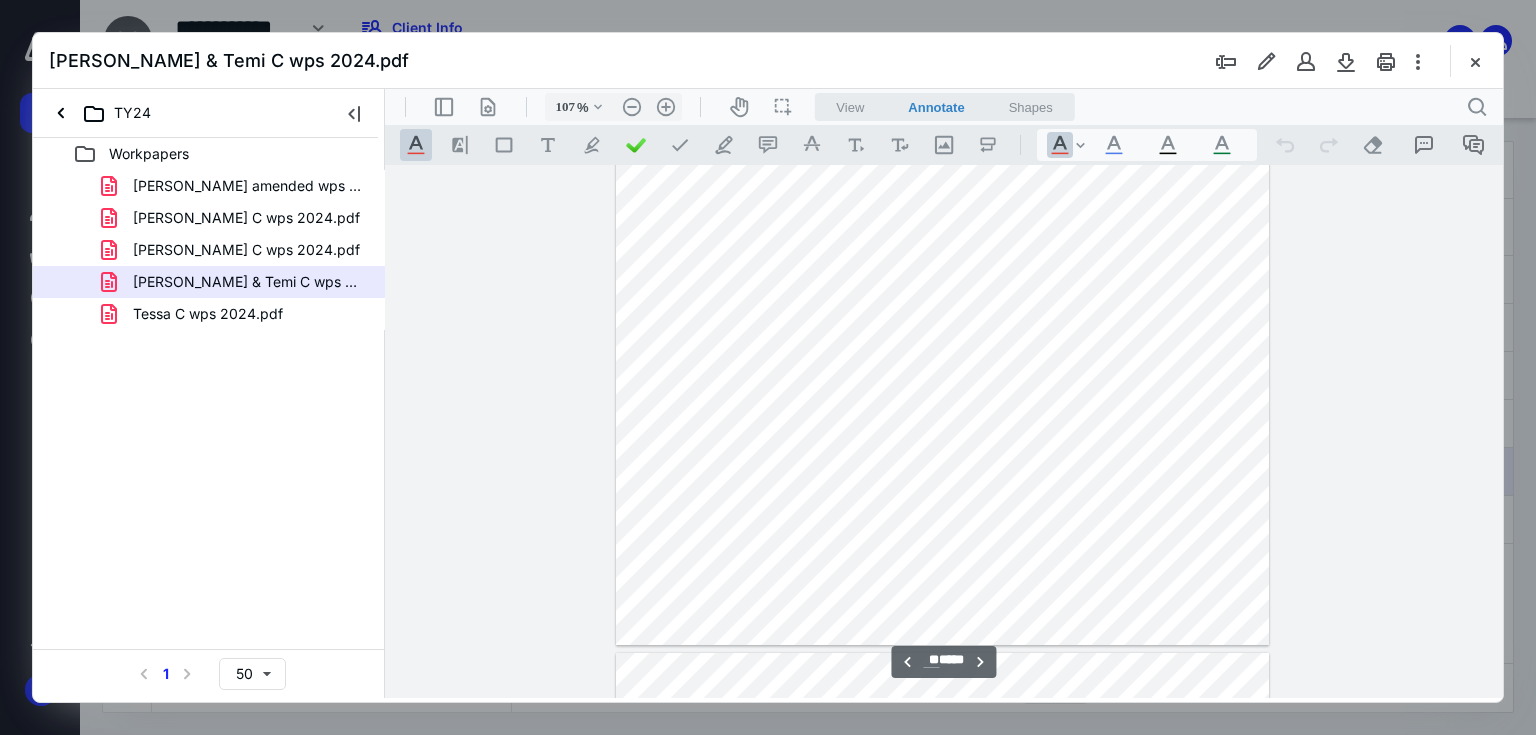 scroll, scrollTop: 35392, scrollLeft: 0, axis: vertical 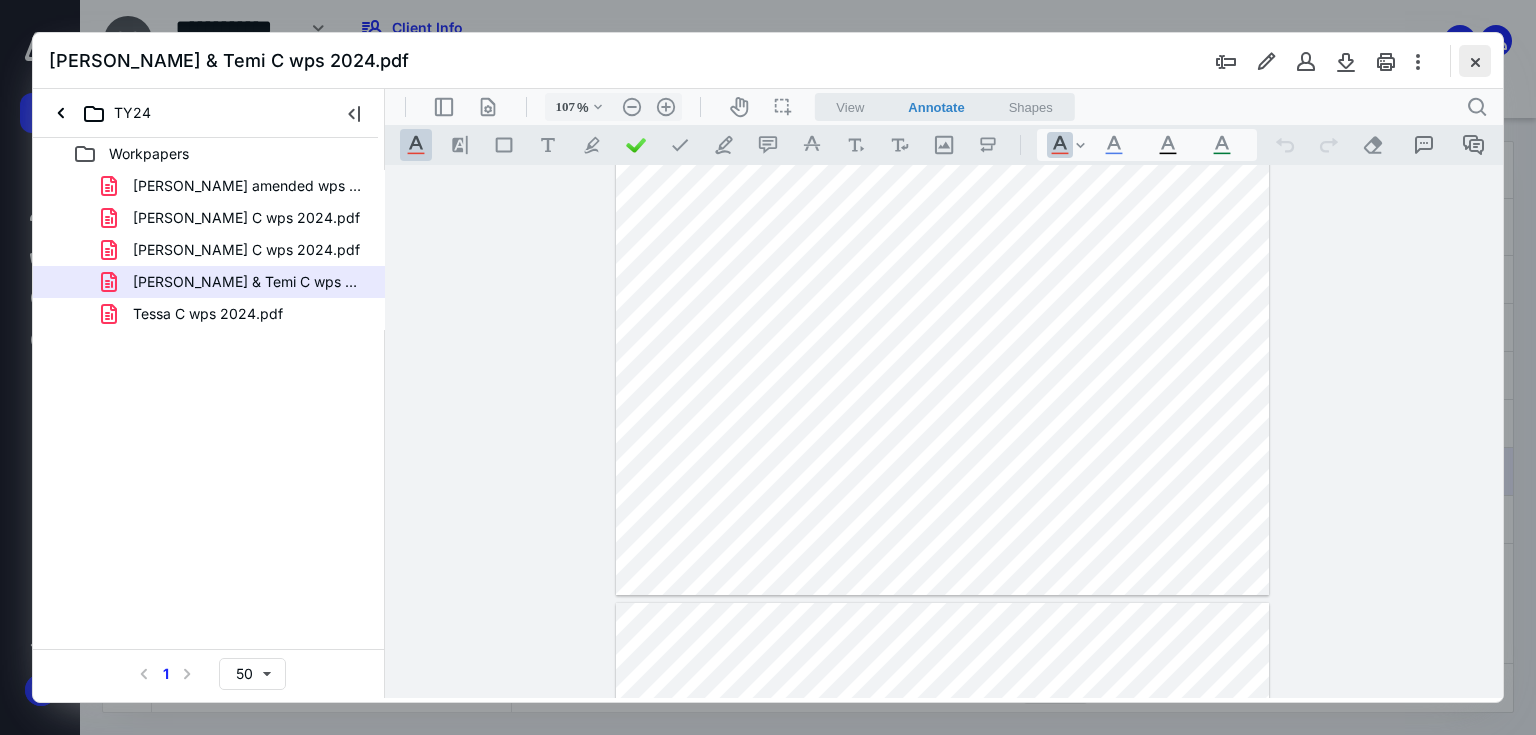 click at bounding box center [1475, 61] 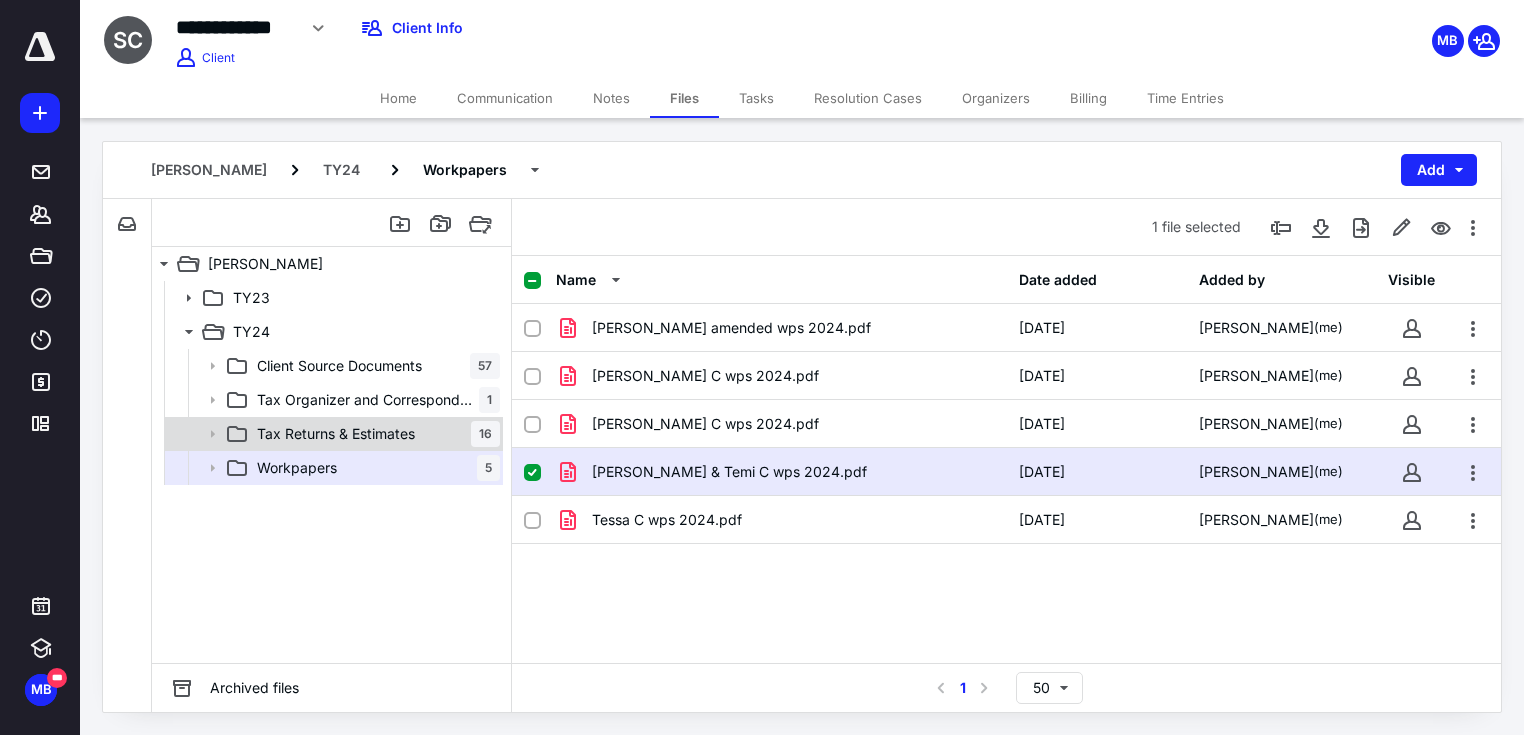 click on "Tax Returns & Estimates" at bounding box center (336, 434) 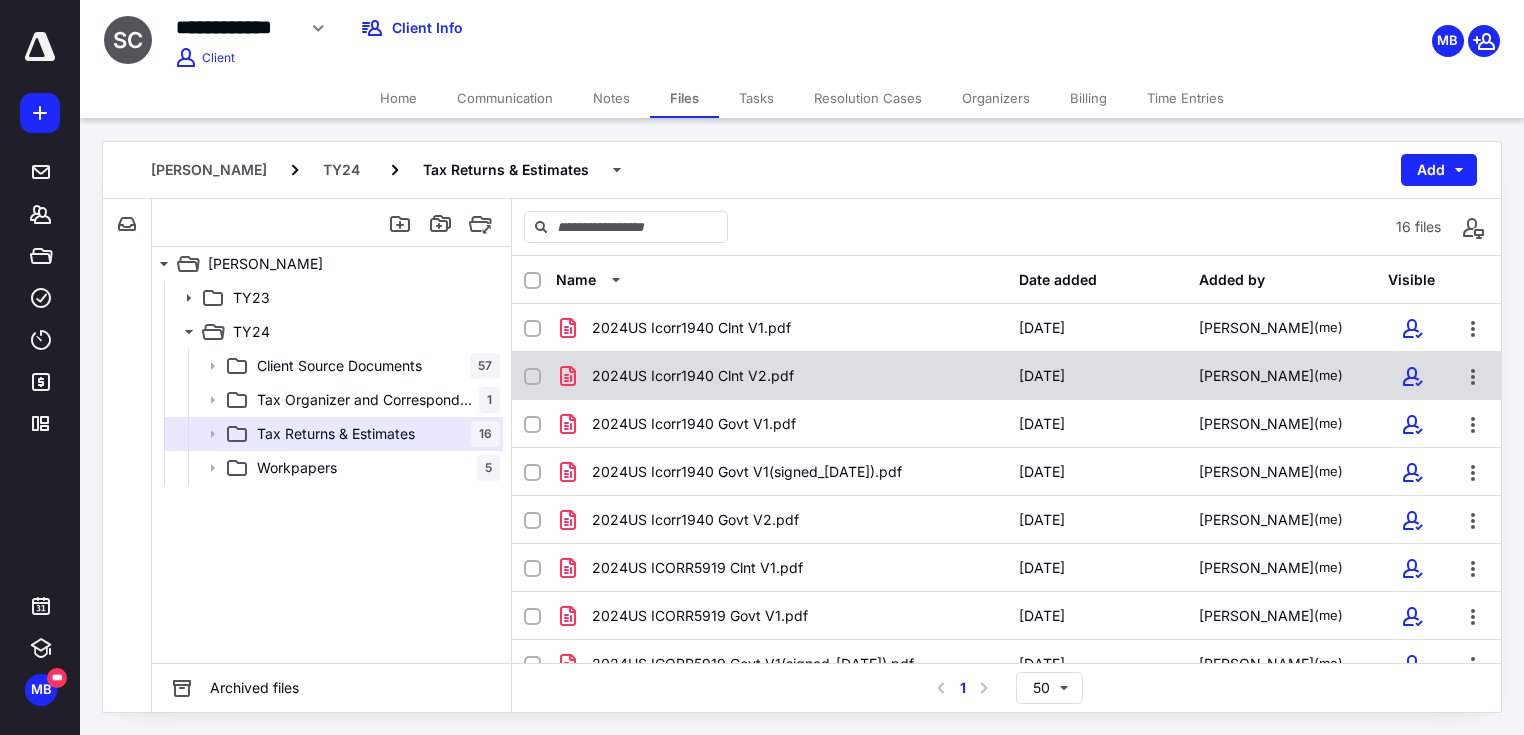 click on "2024US Icorr1940 Clnt V2.pdf" at bounding box center [693, 376] 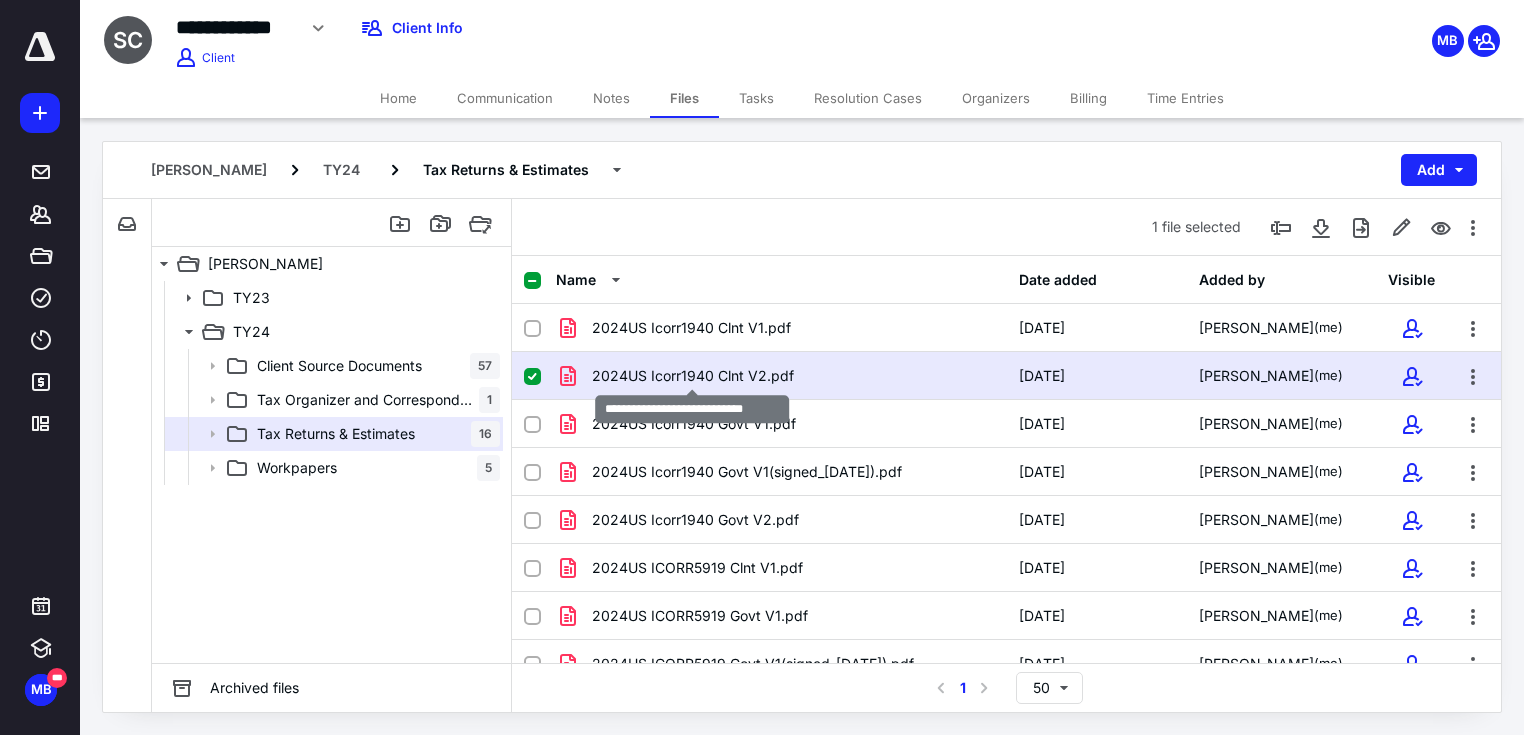click on "2024US Icorr1940 Clnt V2.pdf" at bounding box center (693, 376) 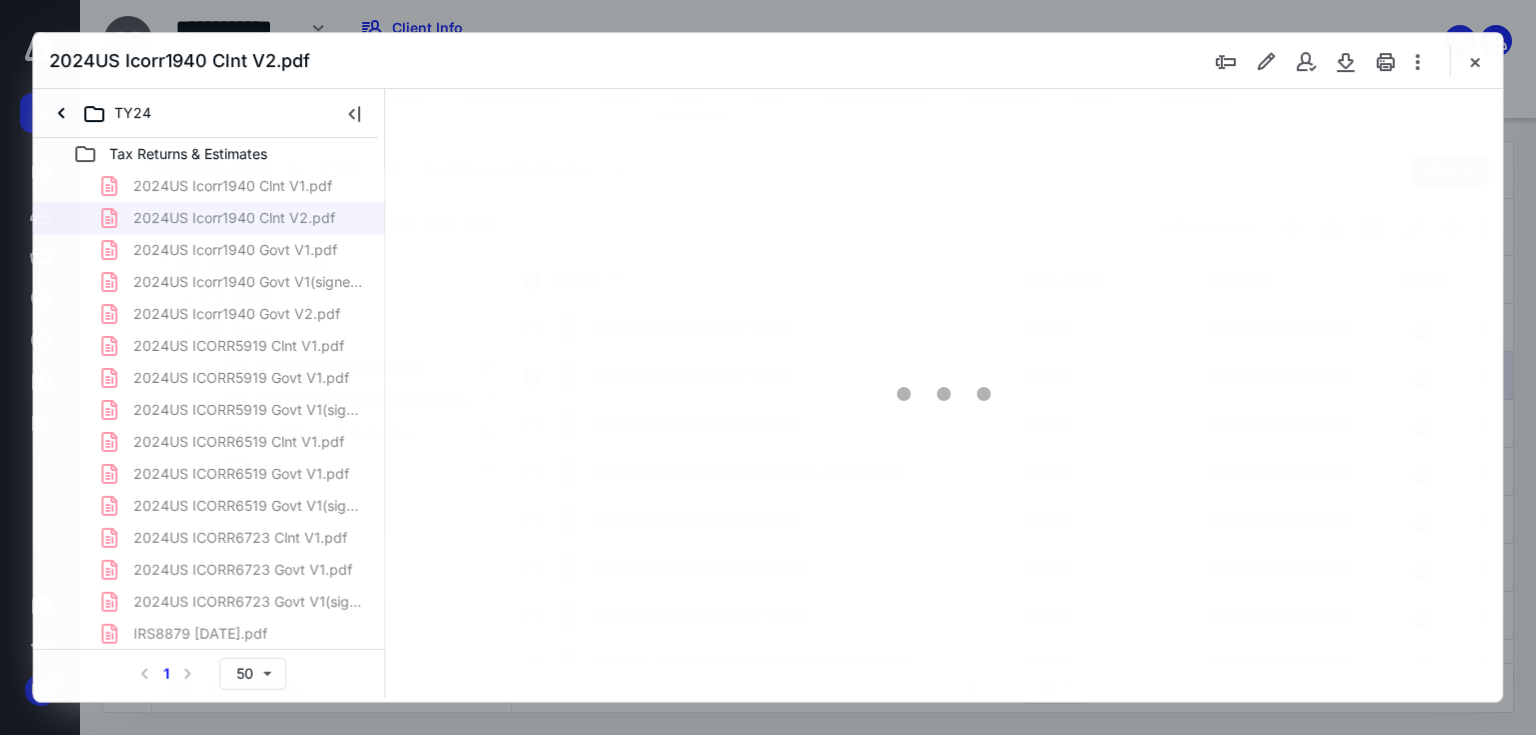 scroll, scrollTop: 0, scrollLeft: 0, axis: both 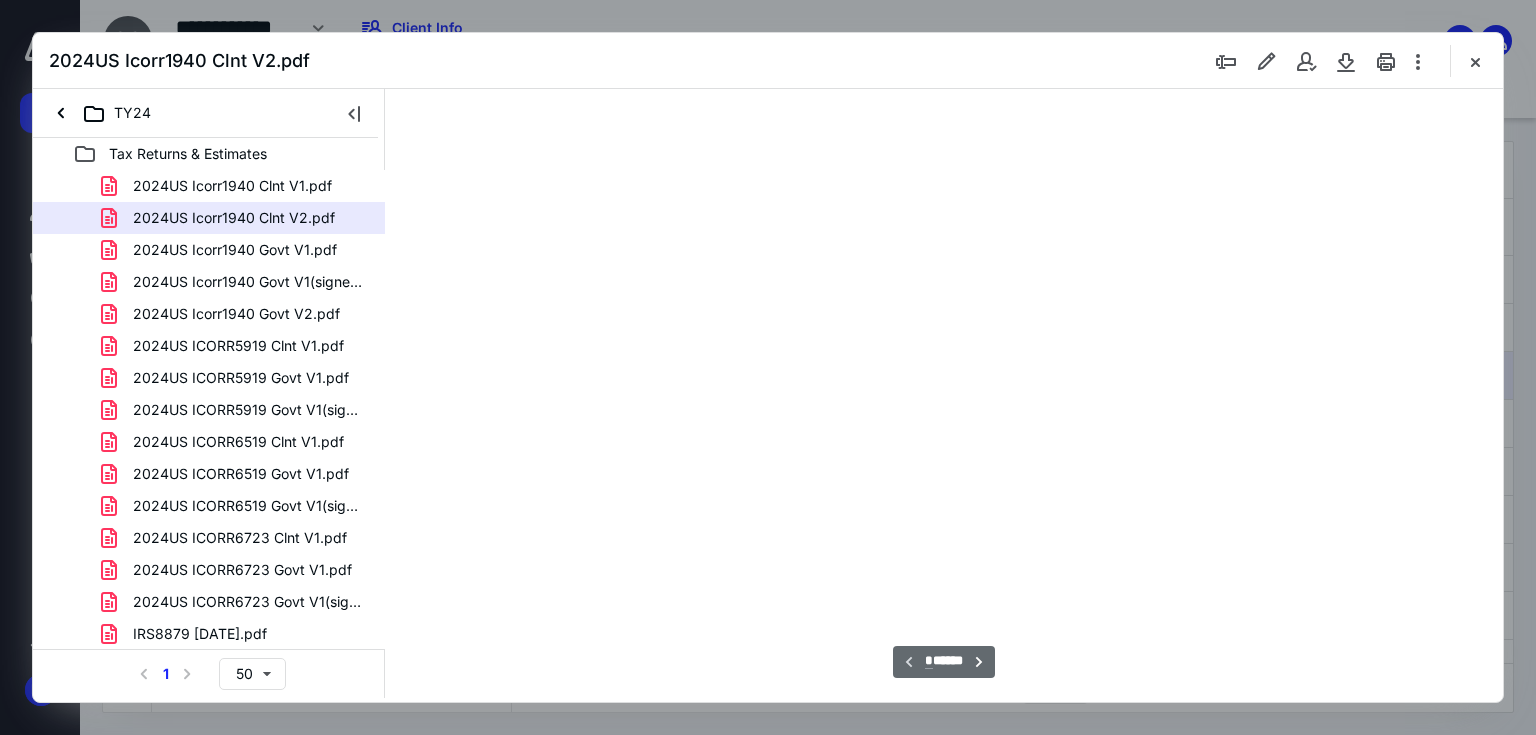 type on "67" 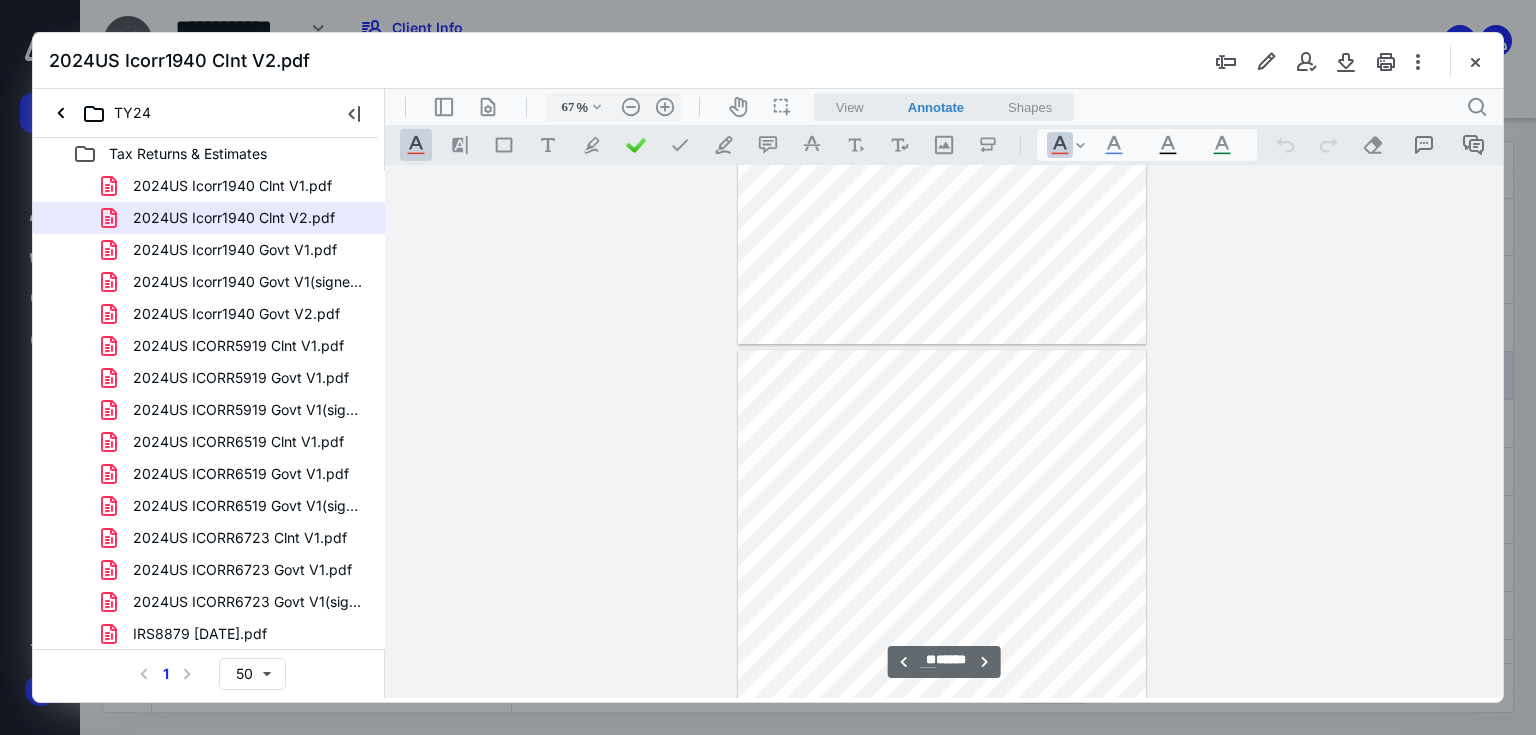 scroll, scrollTop: 8822, scrollLeft: 0, axis: vertical 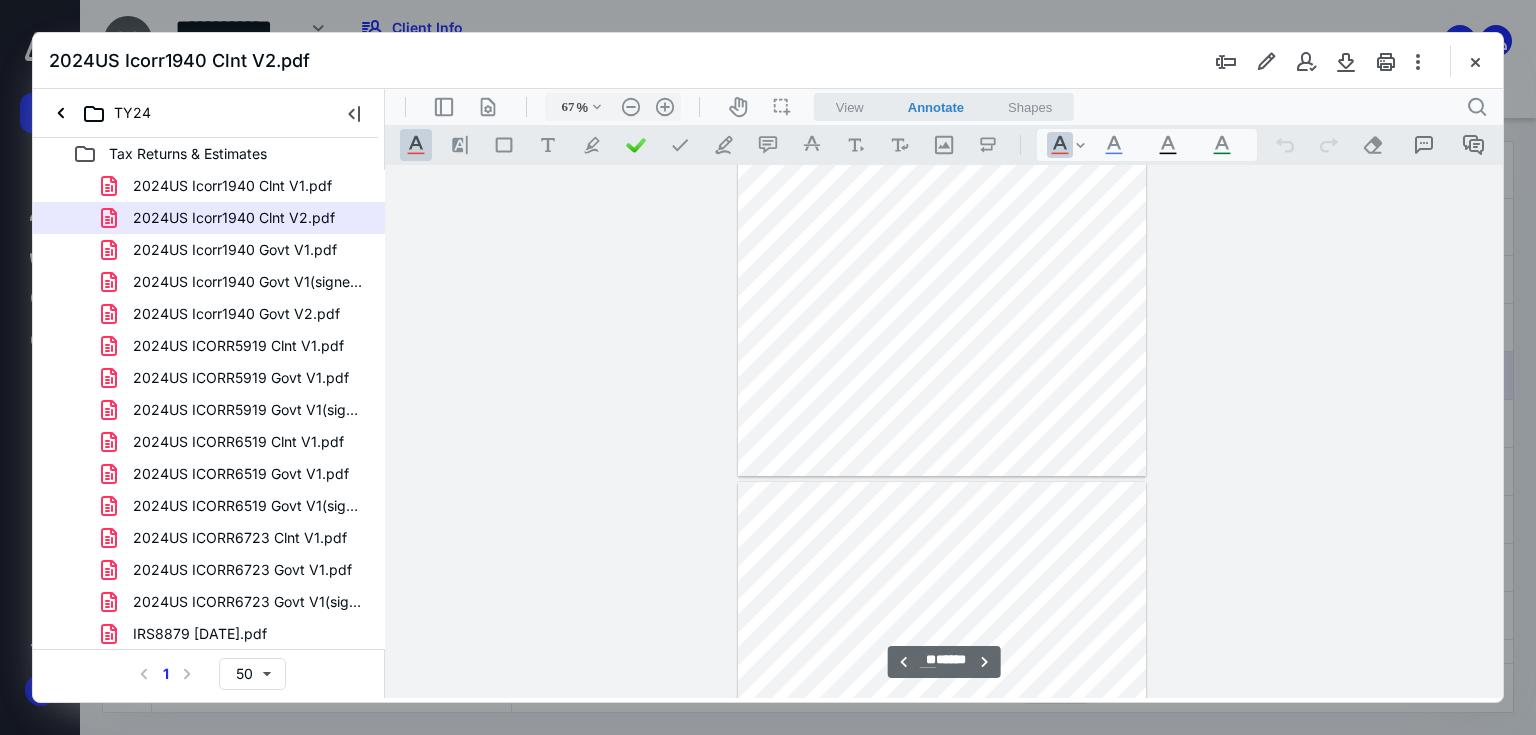 type on "**" 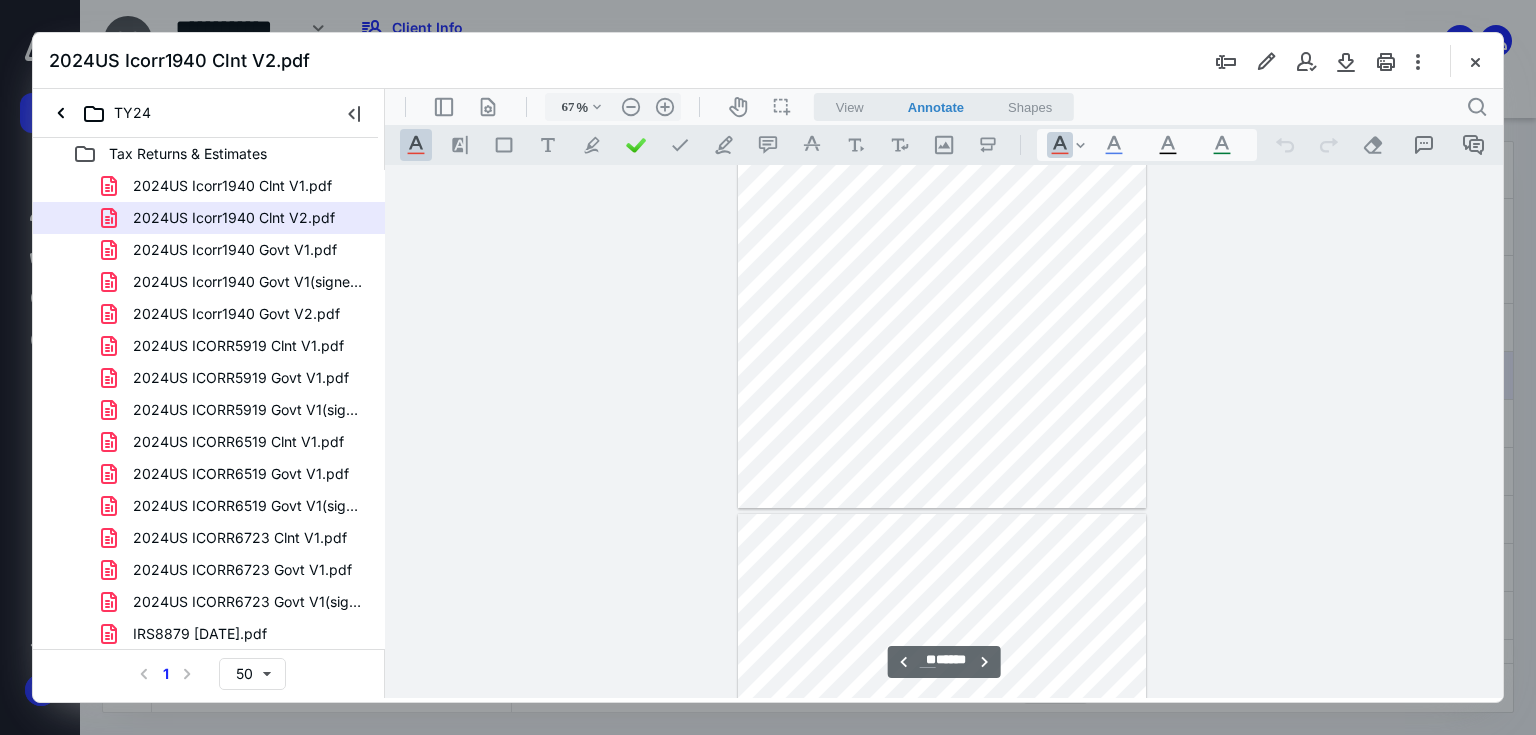 scroll, scrollTop: 8502, scrollLeft: 0, axis: vertical 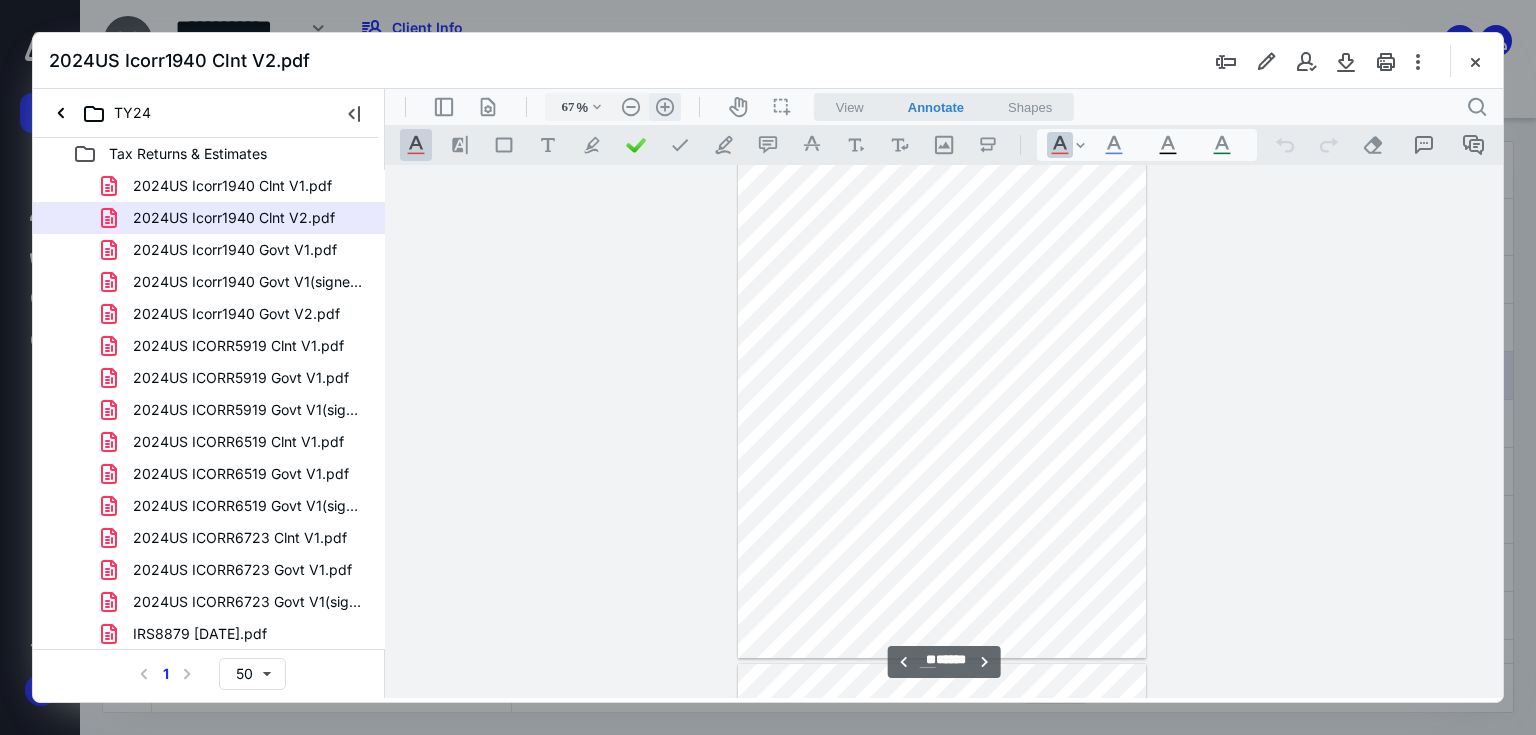 click on ".cls-1{fill:#abb0c4;} icon - header - zoom - in - line" at bounding box center (665, 107) 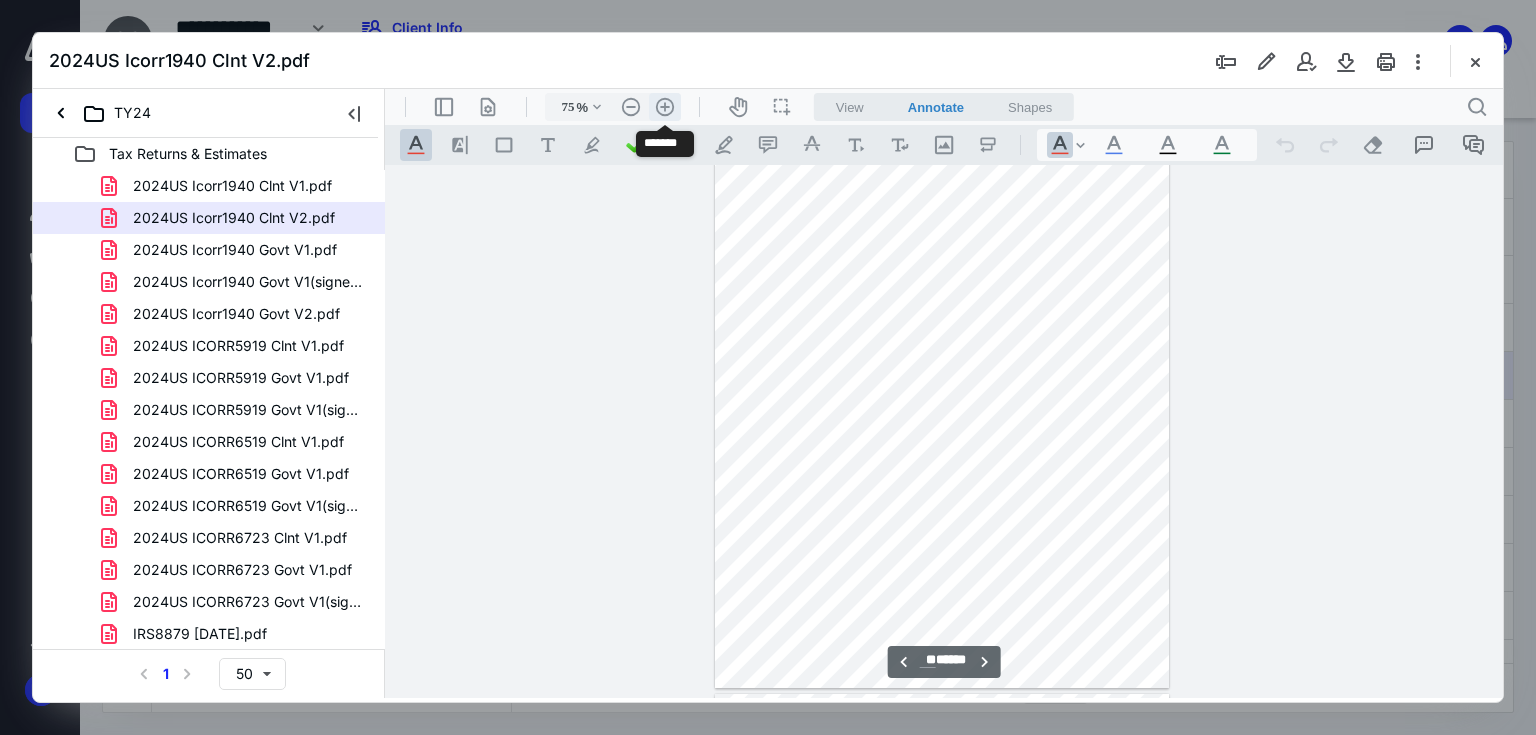 click on ".cls-1{fill:#abb0c4;} icon - header - zoom - in - line" at bounding box center (665, 107) 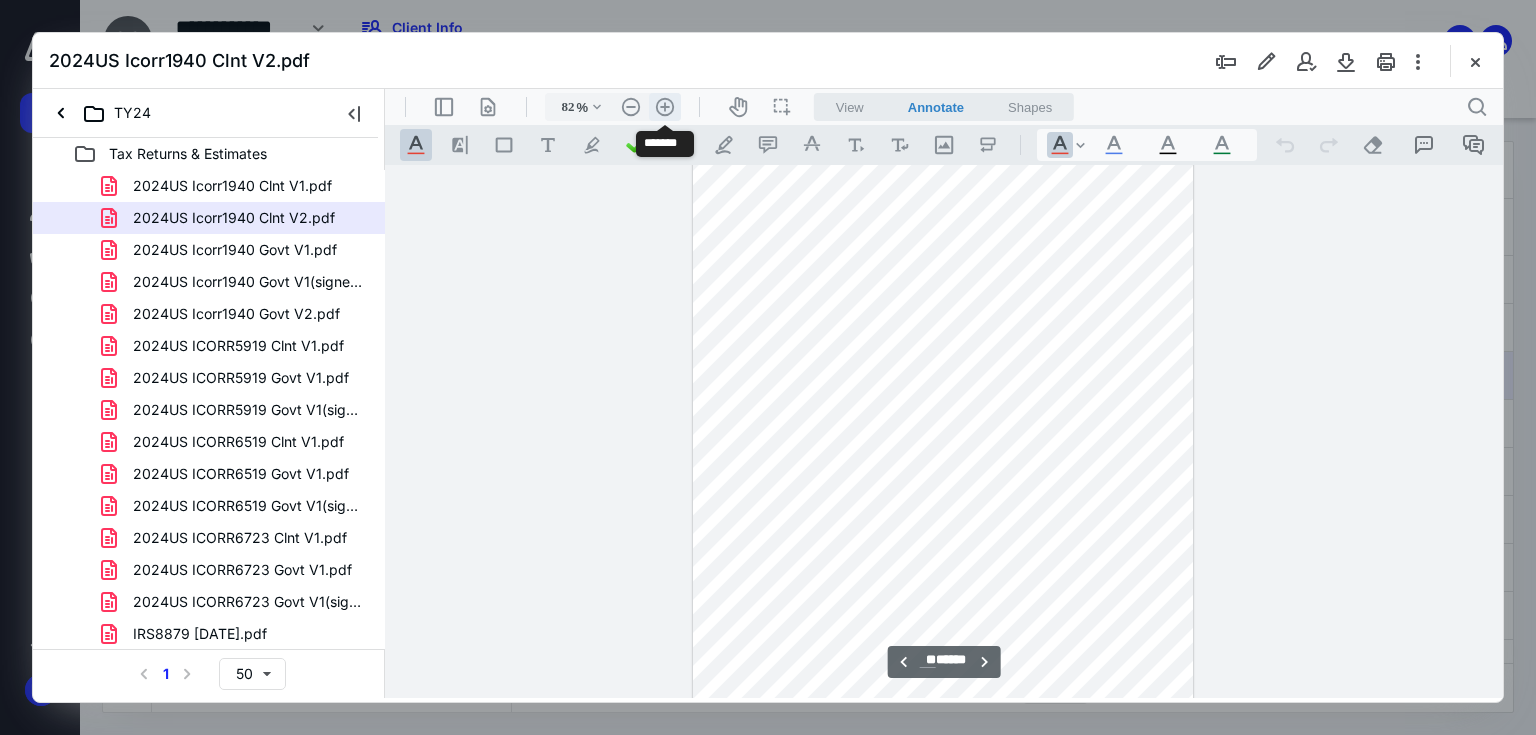 click on ".cls-1{fill:#abb0c4;} icon - header - zoom - in - line" at bounding box center (665, 107) 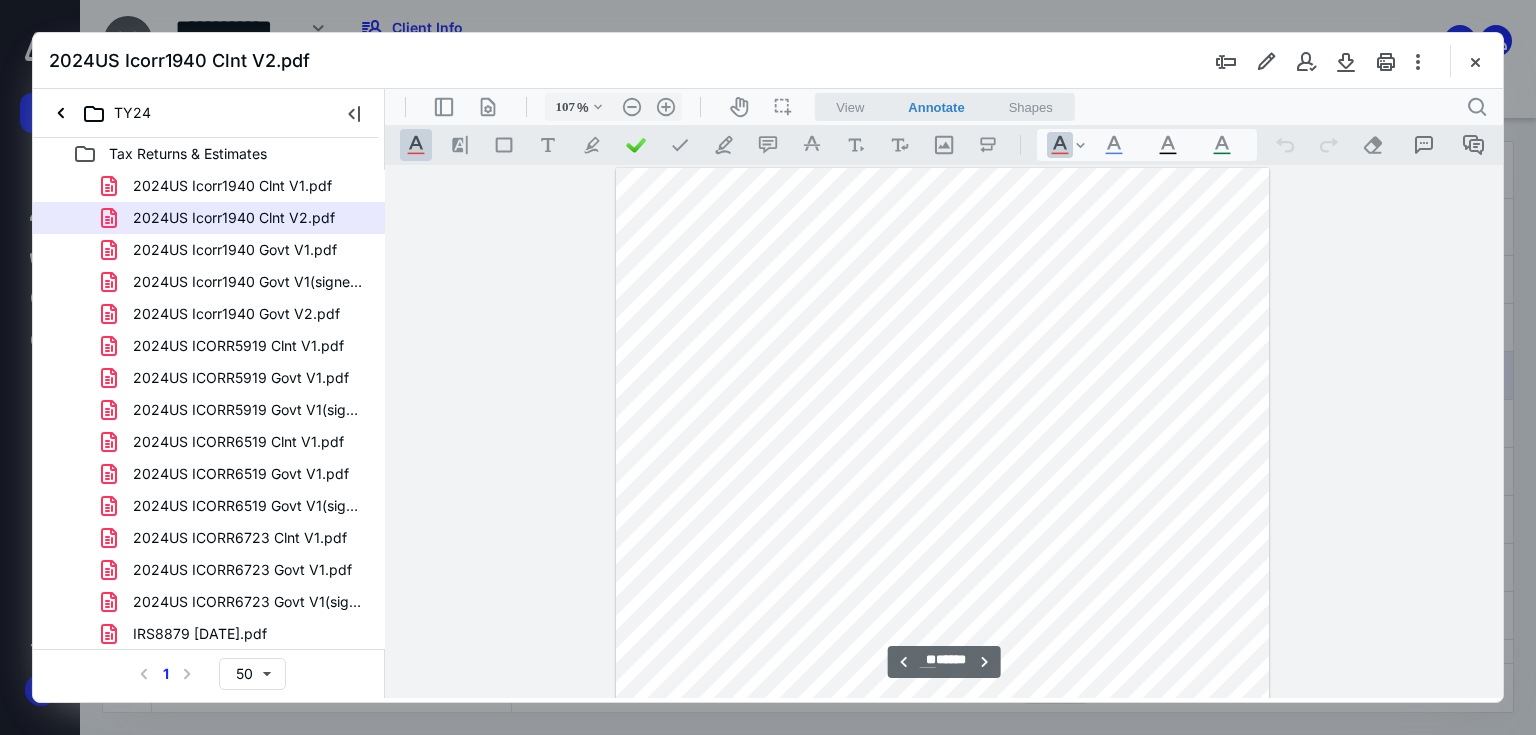 scroll, scrollTop: 12343, scrollLeft: 0, axis: vertical 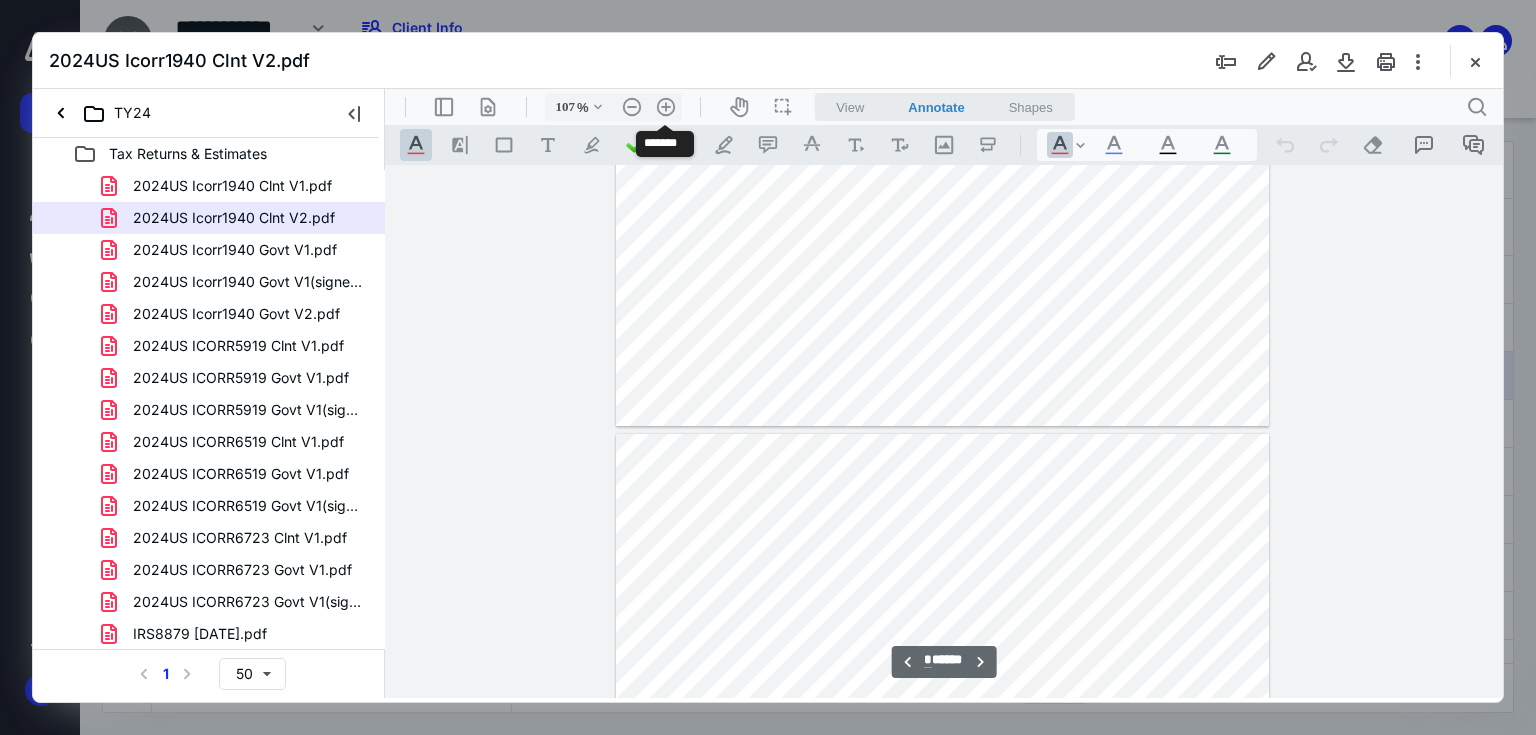 type on "*" 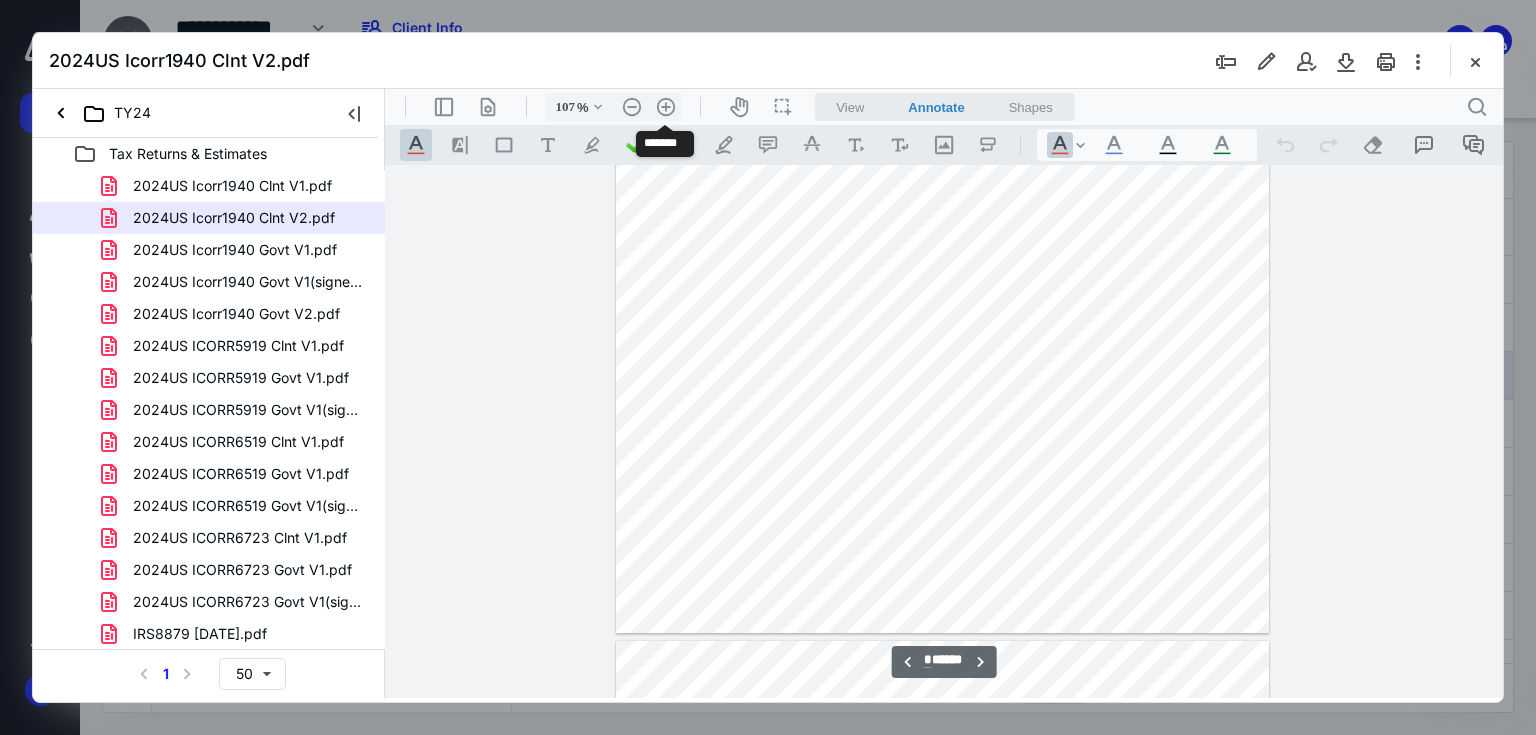 scroll, scrollTop: 5454, scrollLeft: 0, axis: vertical 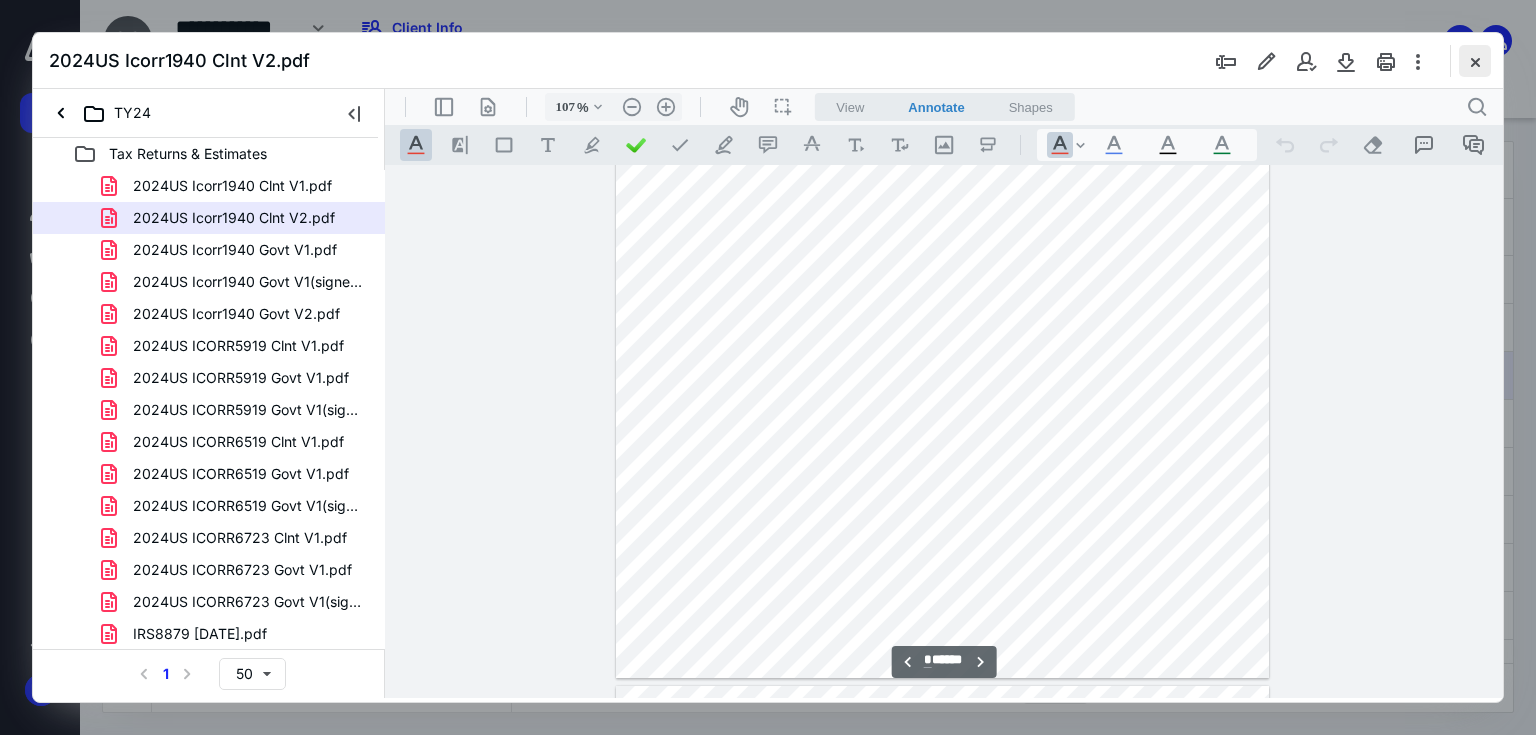 click at bounding box center (1475, 61) 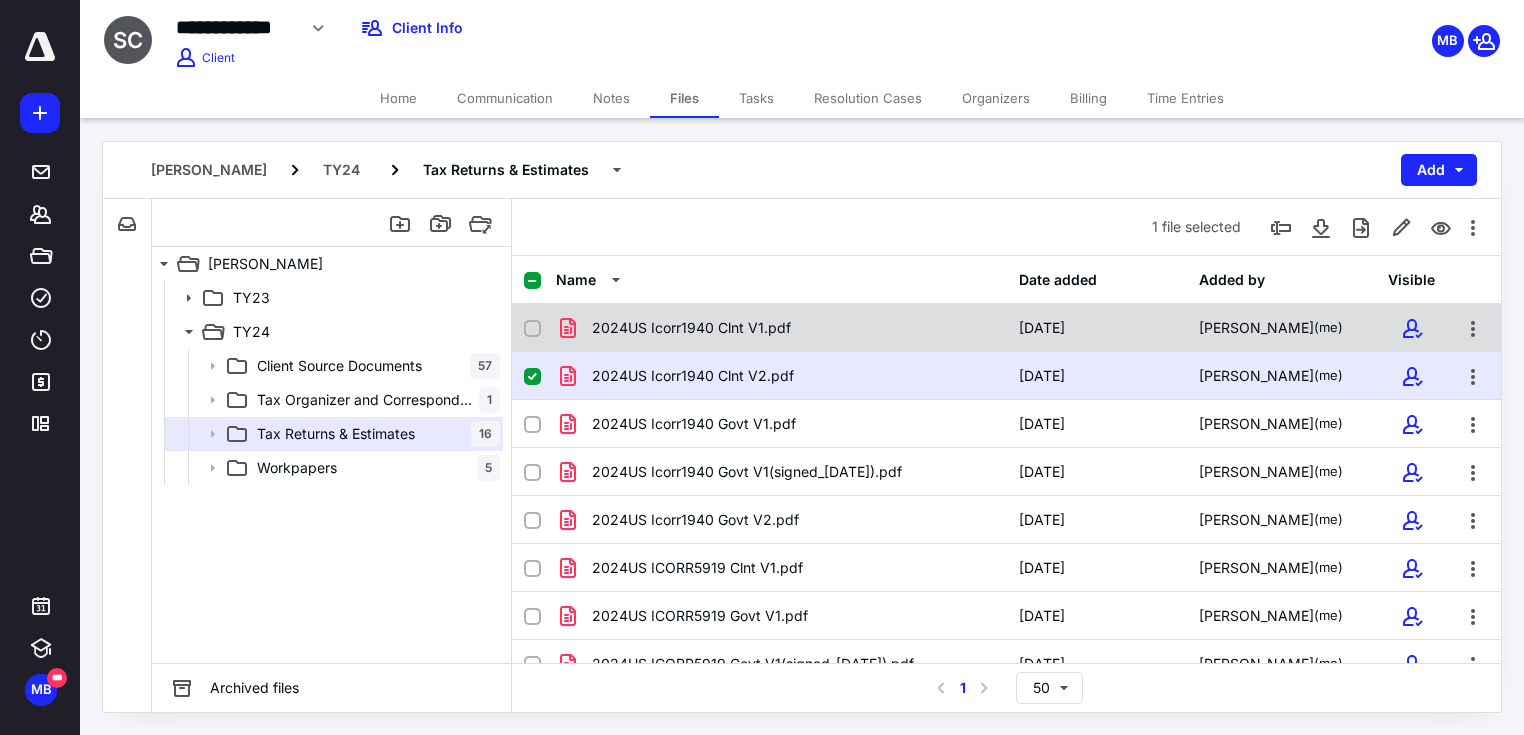 click on "2024US Icorr1940 Clnt V1.pdf" at bounding box center [781, 328] 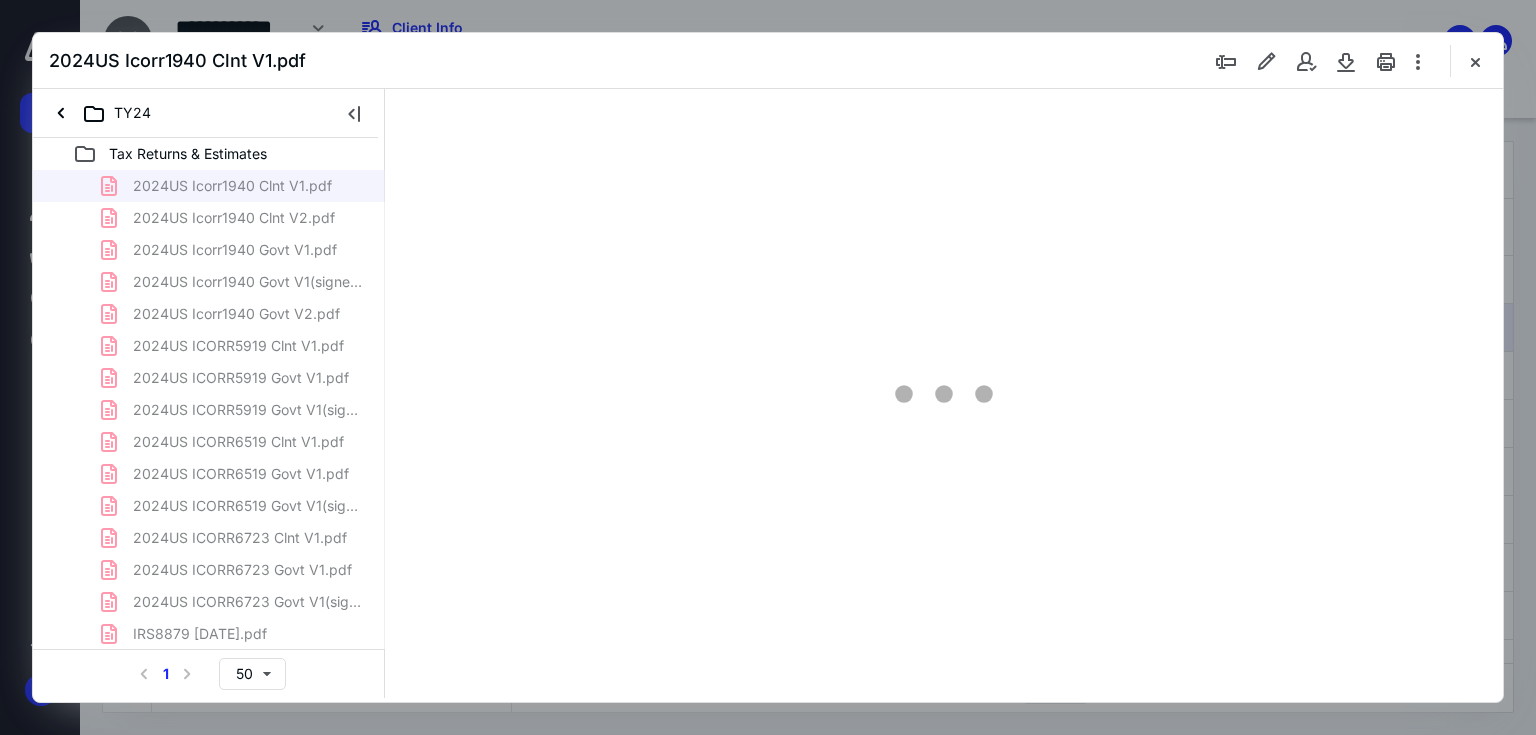 scroll, scrollTop: 0, scrollLeft: 0, axis: both 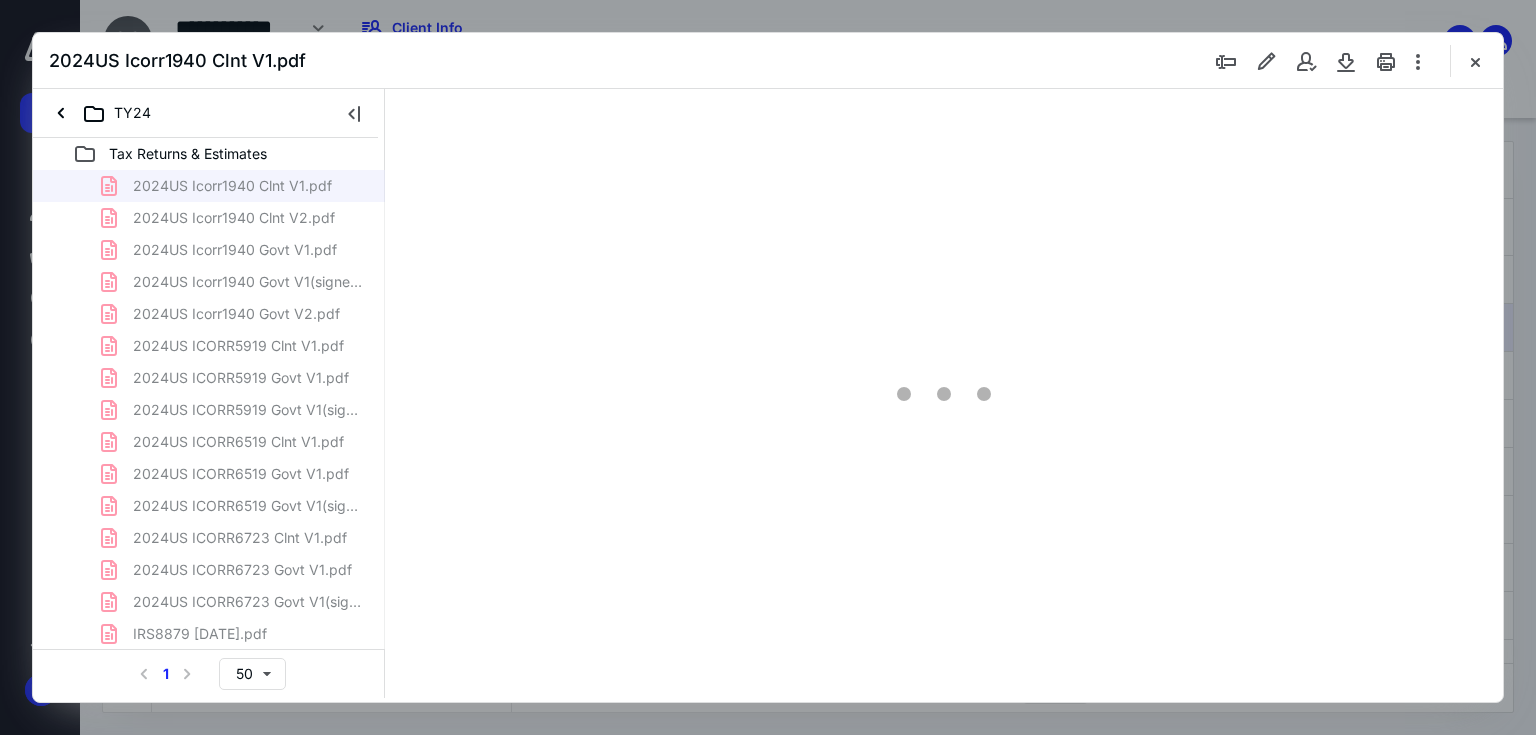 type on "67" 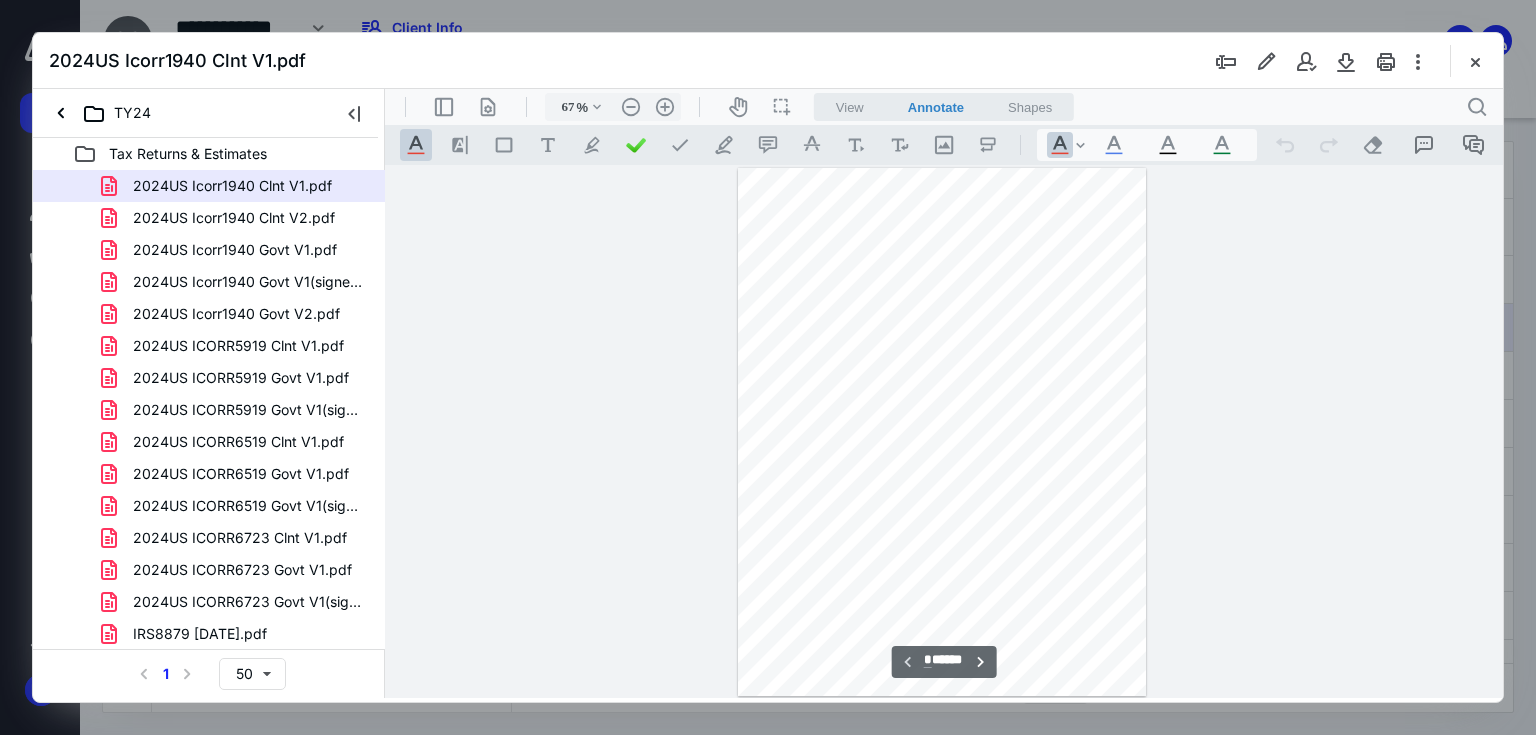 scroll, scrollTop: 79, scrollLeft: 0, axis: vertical 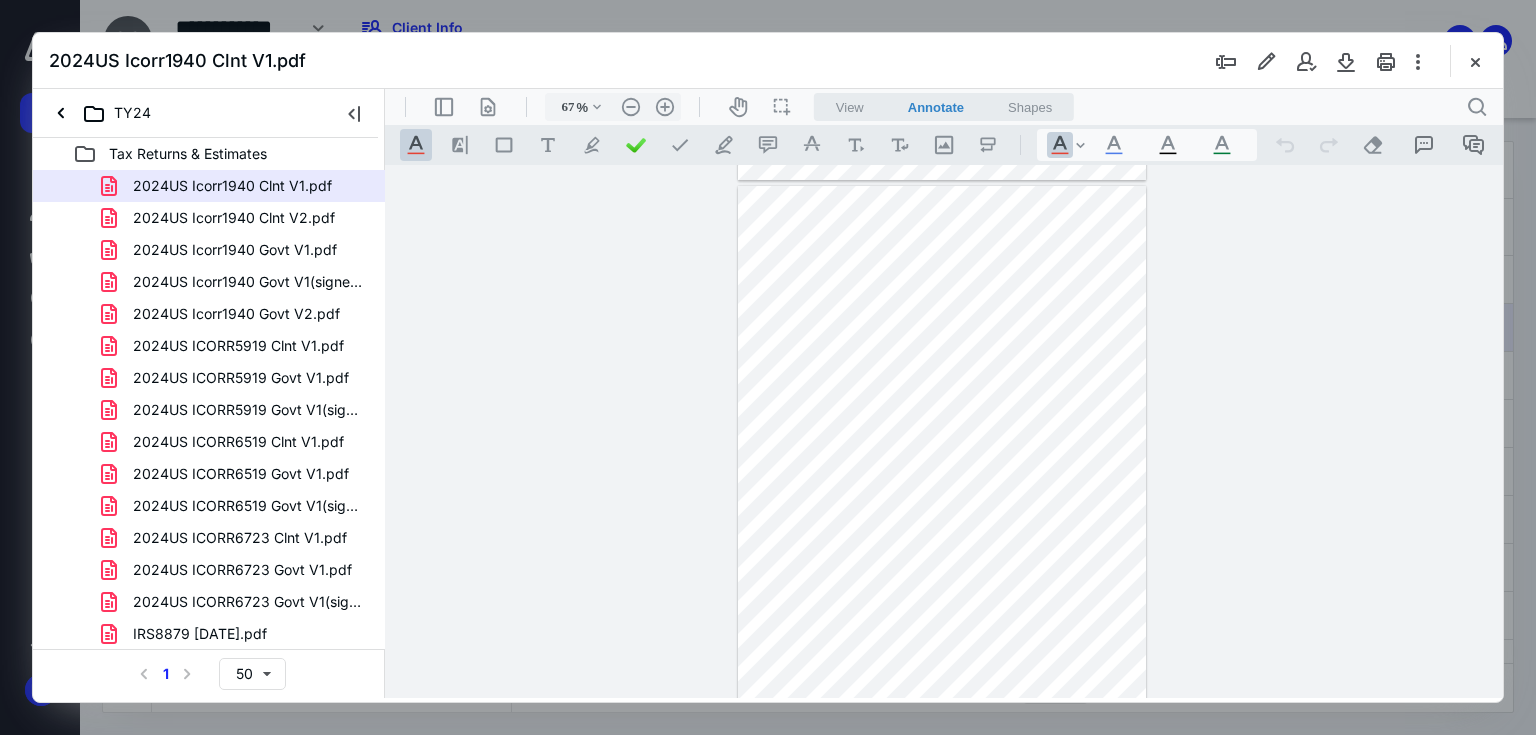 type on "*" 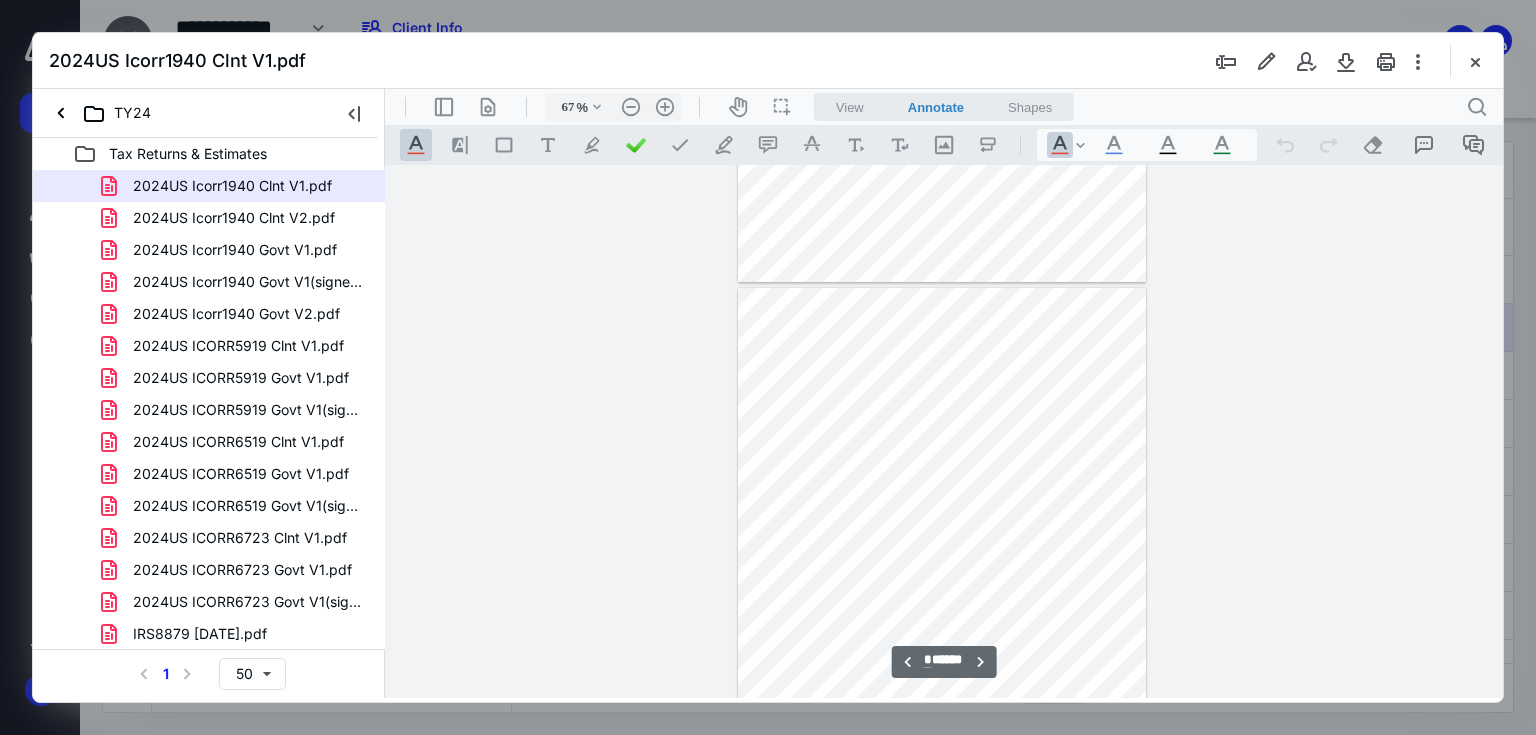 scroll, scrollTop: 1120, scrollLeft: 0, axis: vertical 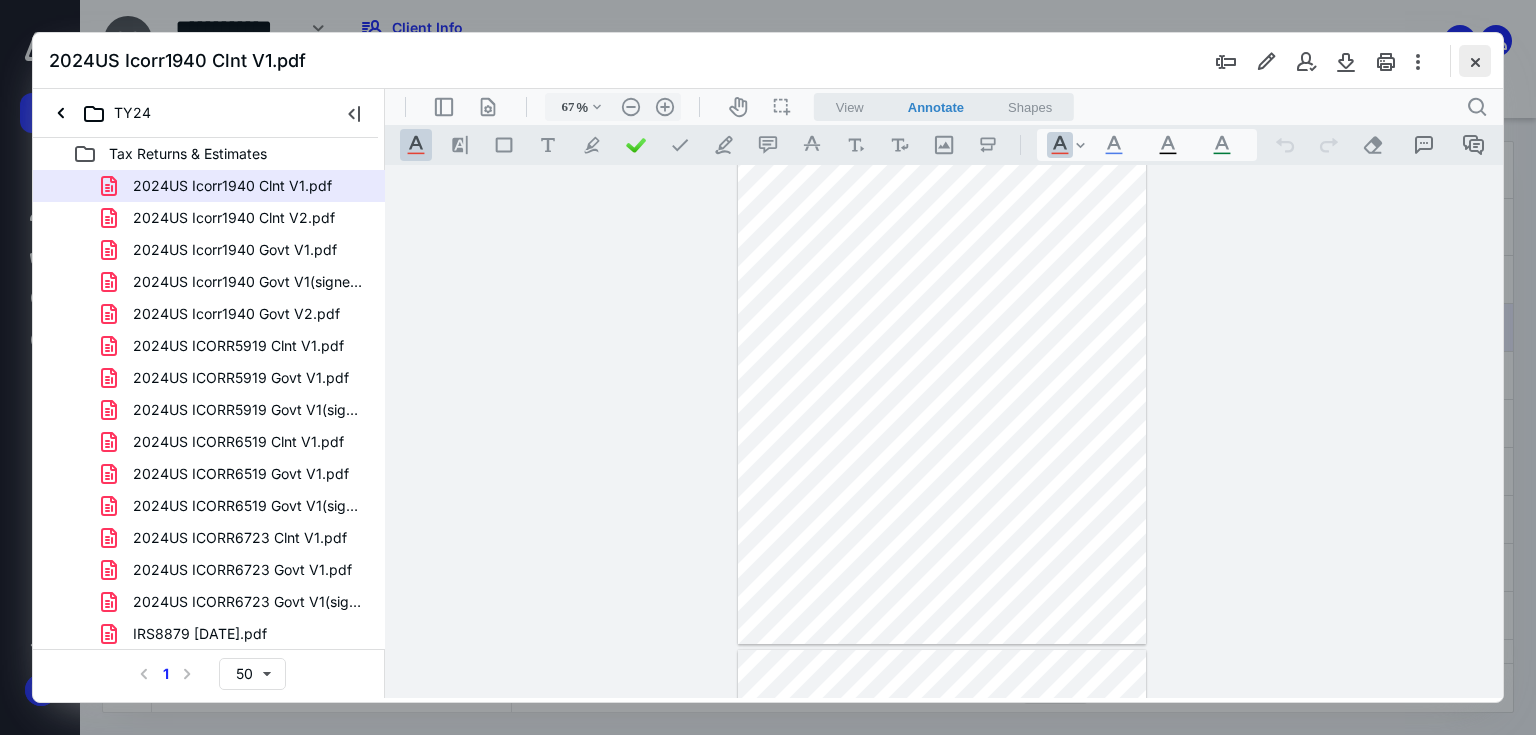 click at bounding box center [1475, 61] 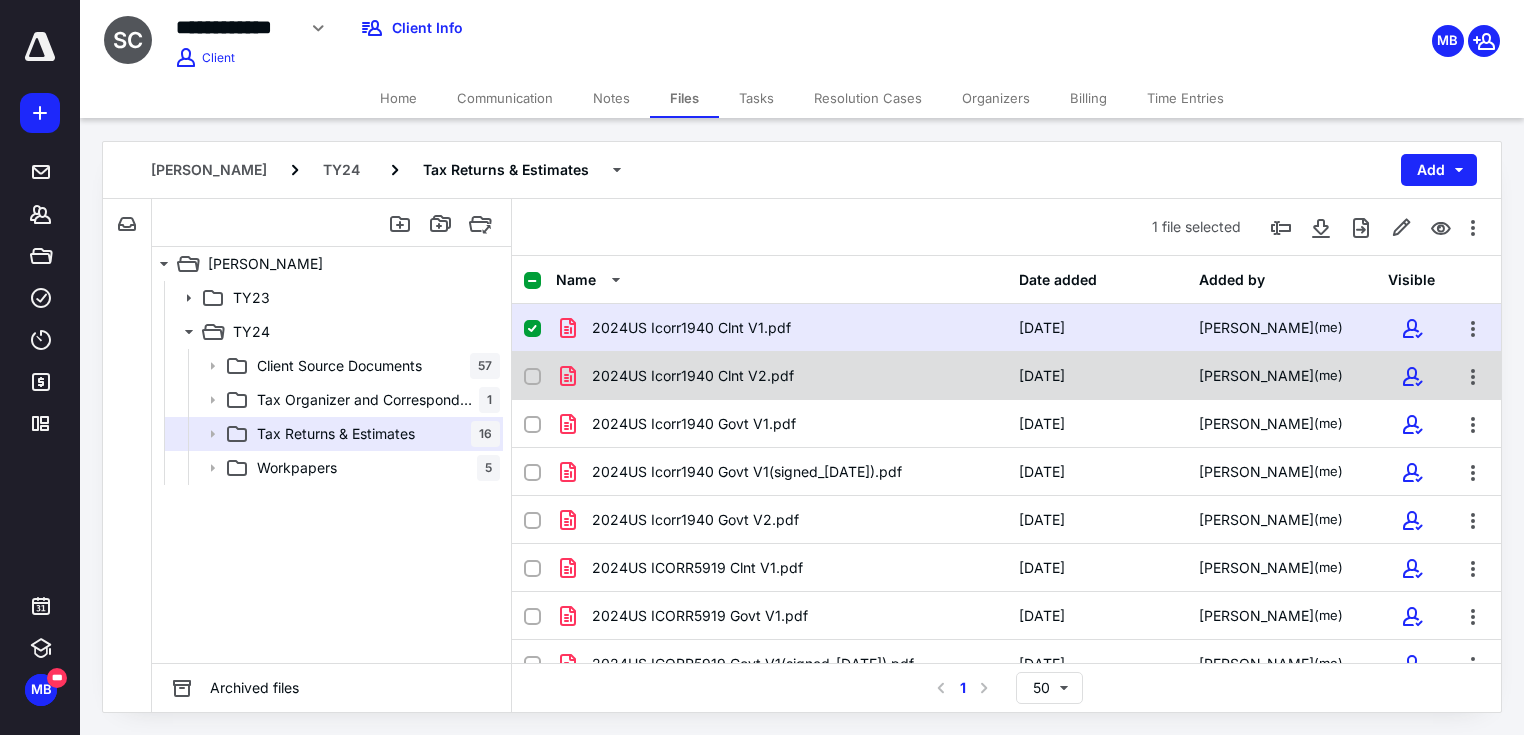 click on "2024US Icorr1940 Clnt V2.pdf" at bounding box center (693, 376) 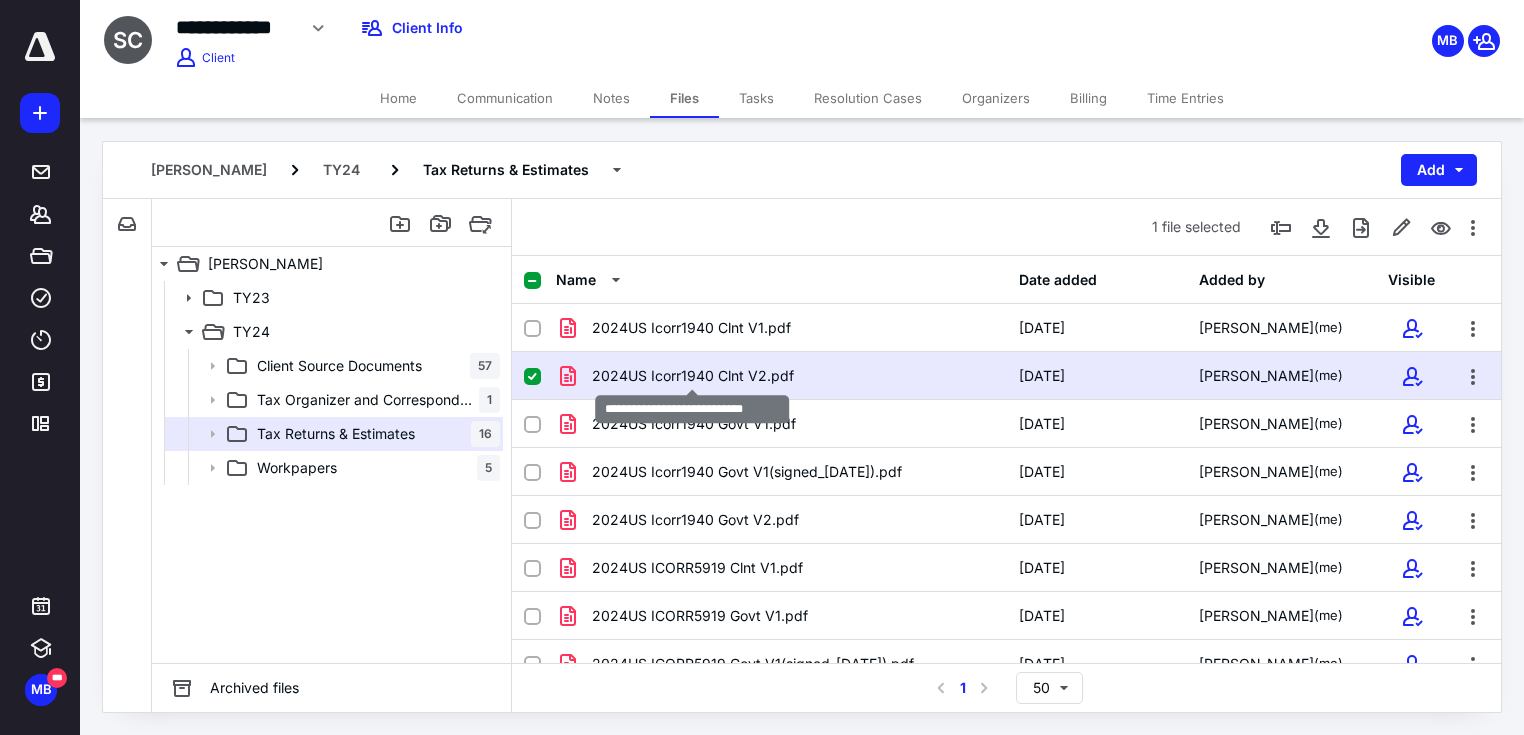 click on "2024US Icorr1940 Clnt V2.pdf" at bounding box center [693, 376] 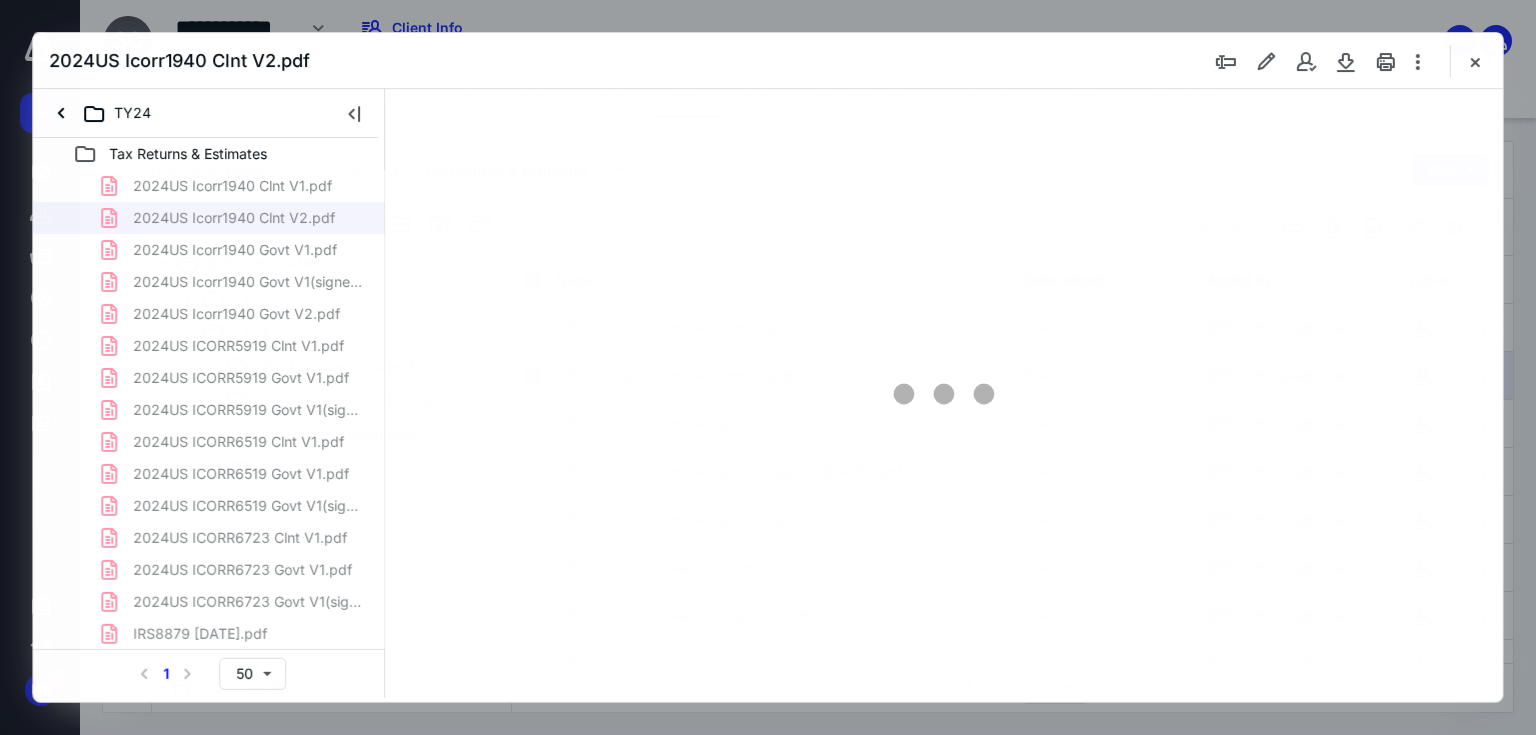 scroll, scrollTop: 0, scrollLeft: 0, axis: both 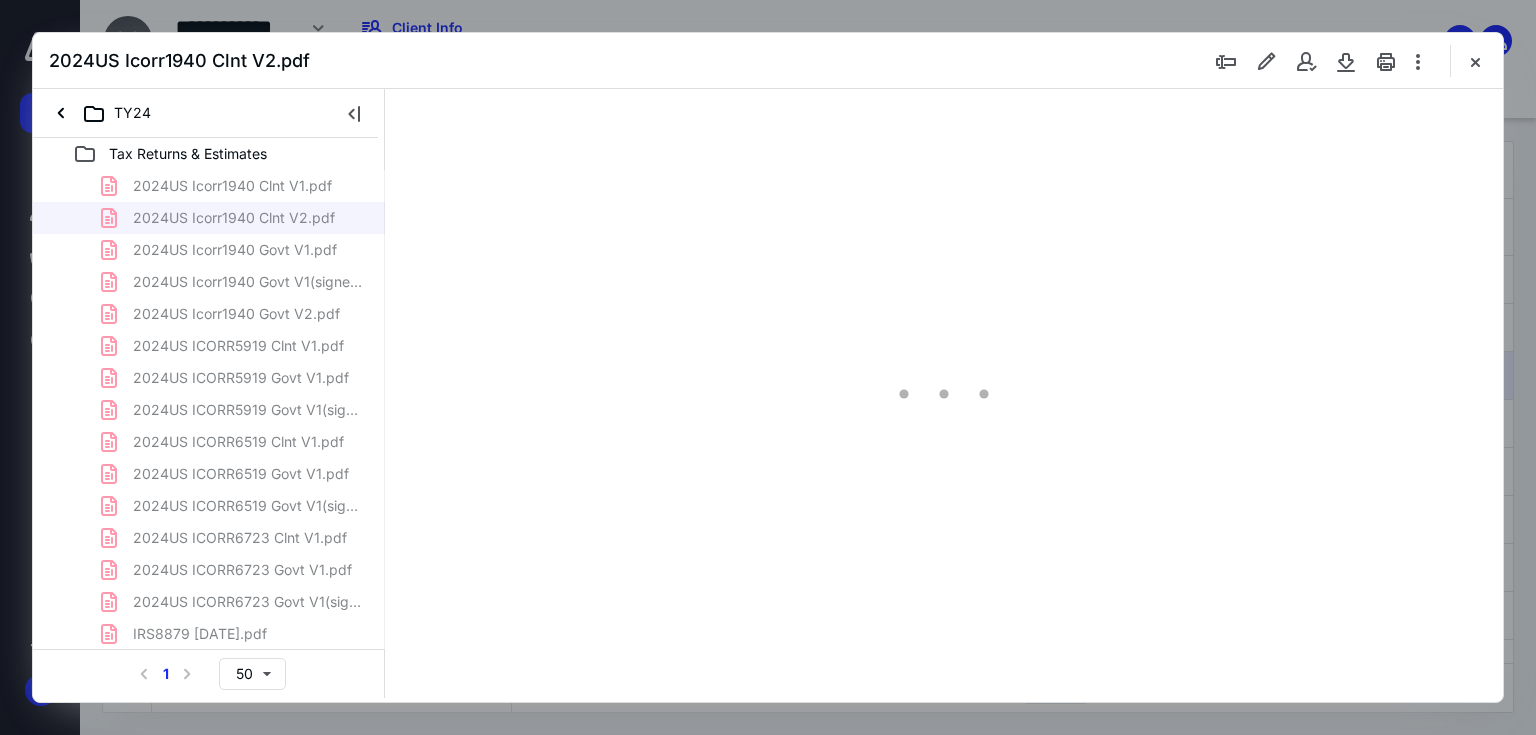 type on "67" 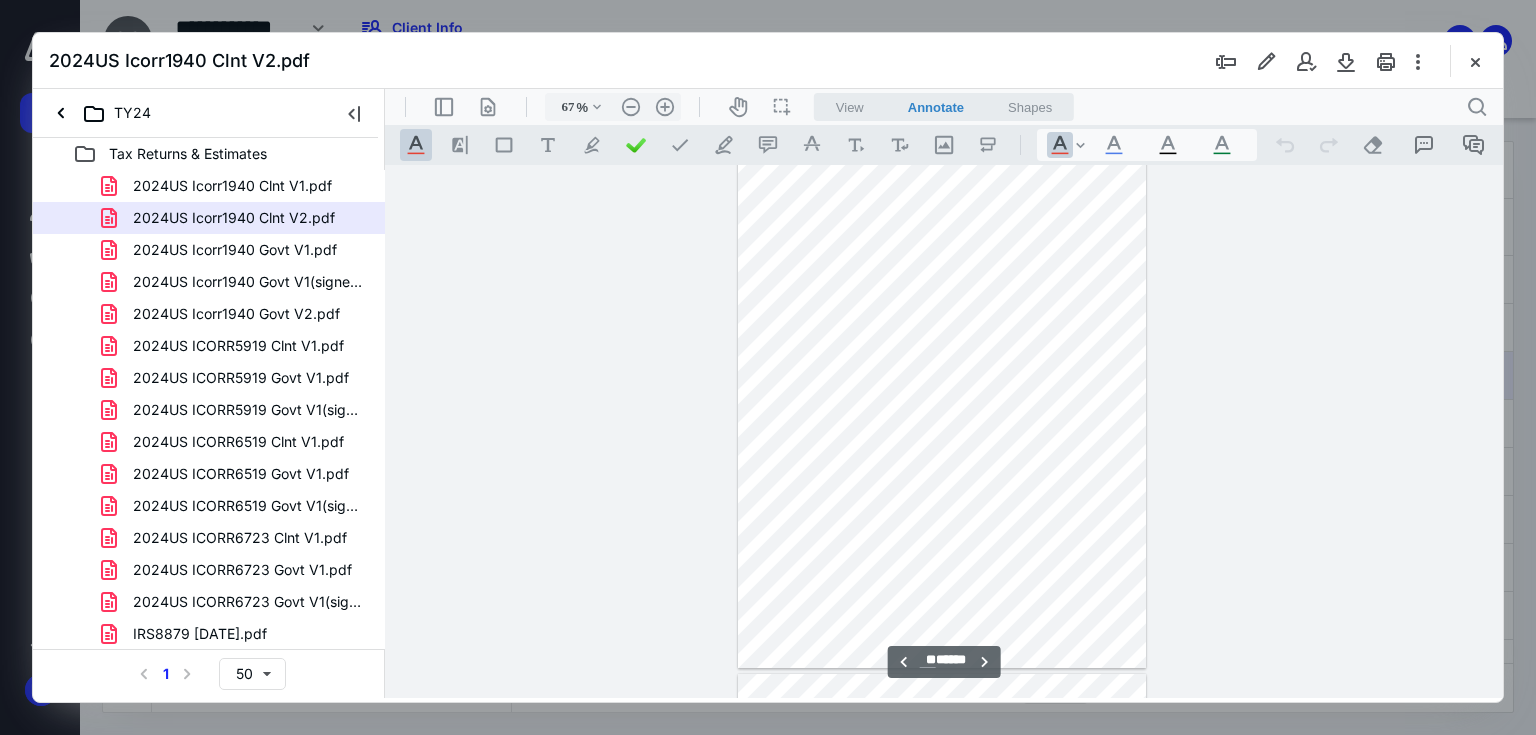 scroll, scrollTop: 7759, scrollLeft: 0, axis: vertical 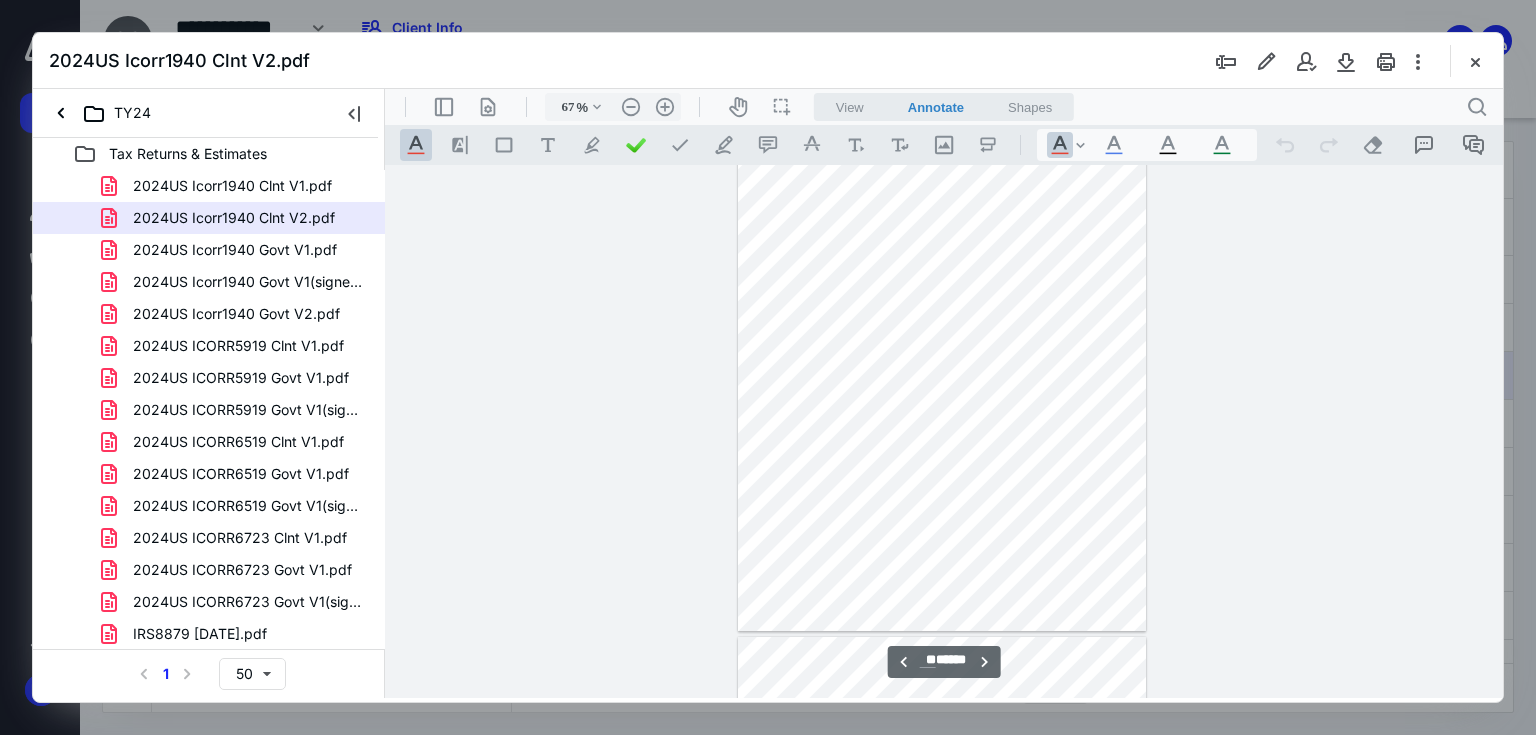 type on "**" 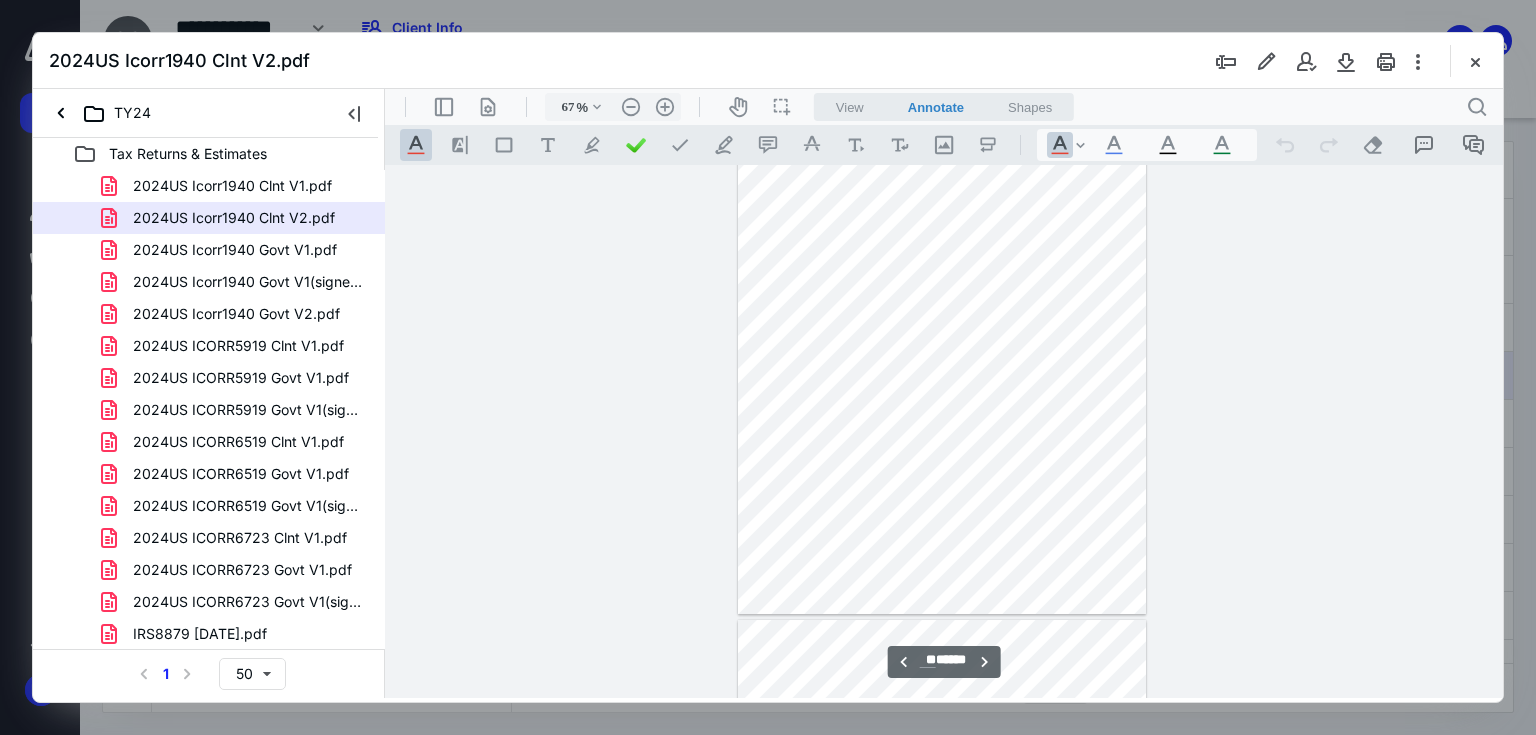 scroll, scrollTop: 40985, scrollLeft: 0, axis: vertical 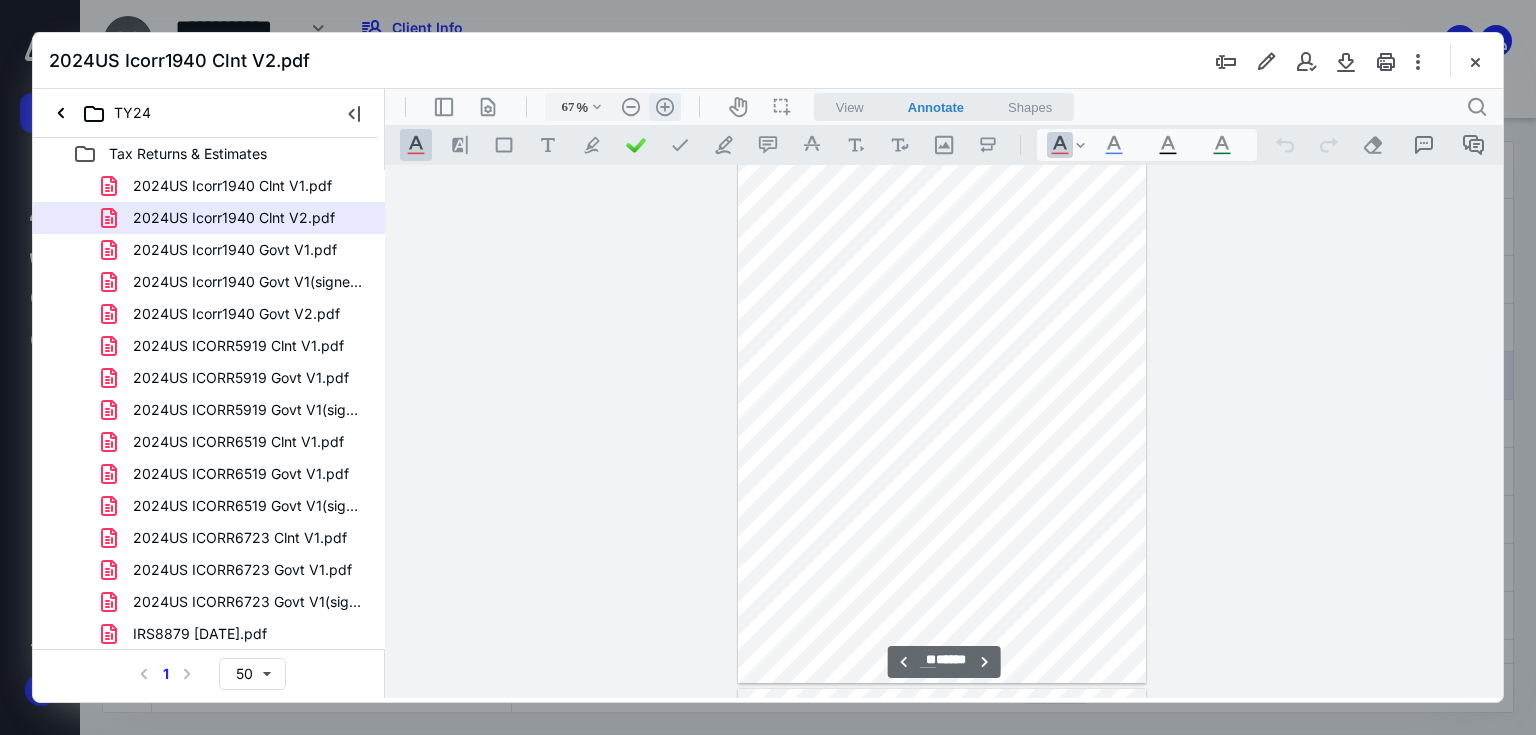 click on ".cls-1{fill:#abb0c4;} icon - header - zoom - in - line" at bounding box center [665, 107] 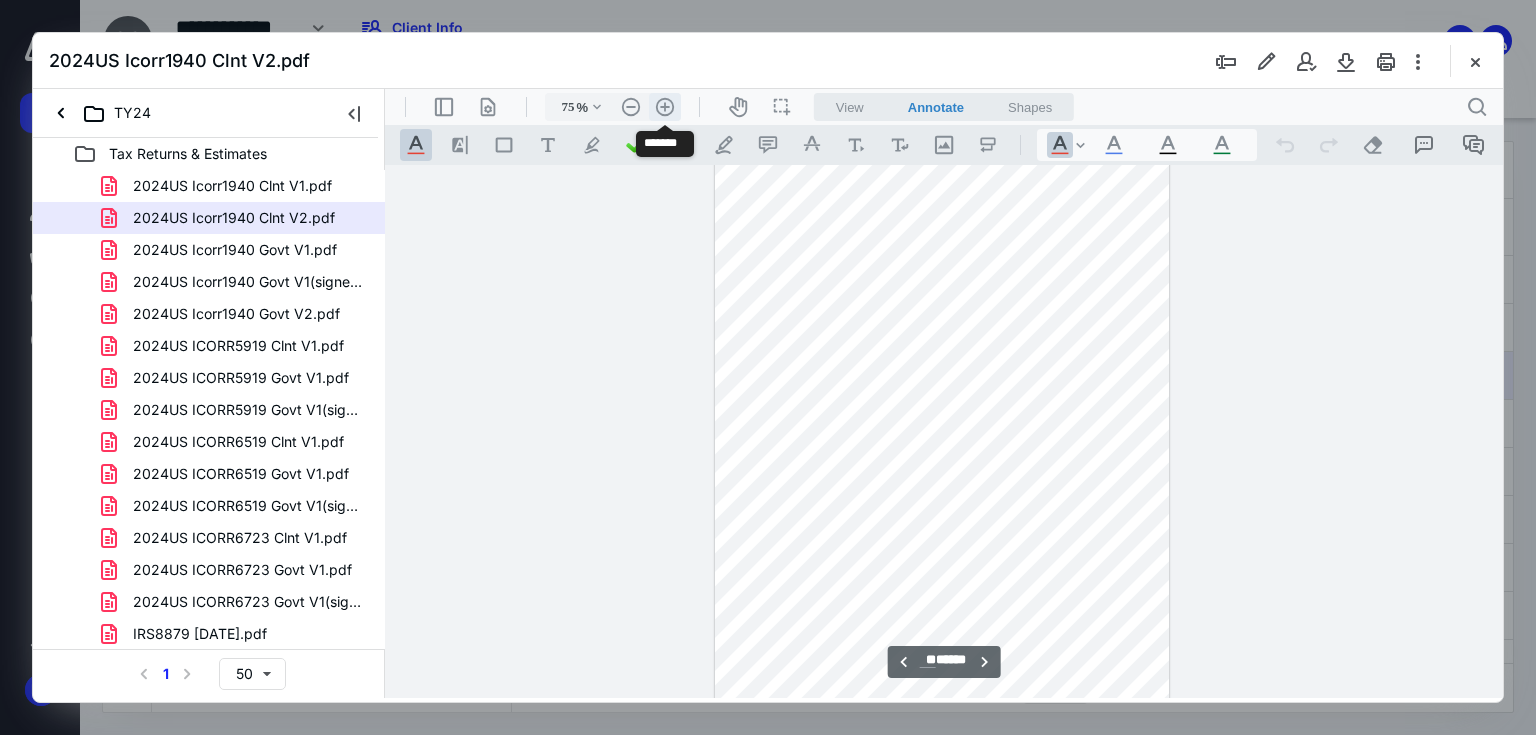 click on ".cls-1{fill:#abb0c4;} icon - header - zoom - in - line" at bounding box center [665, 107] 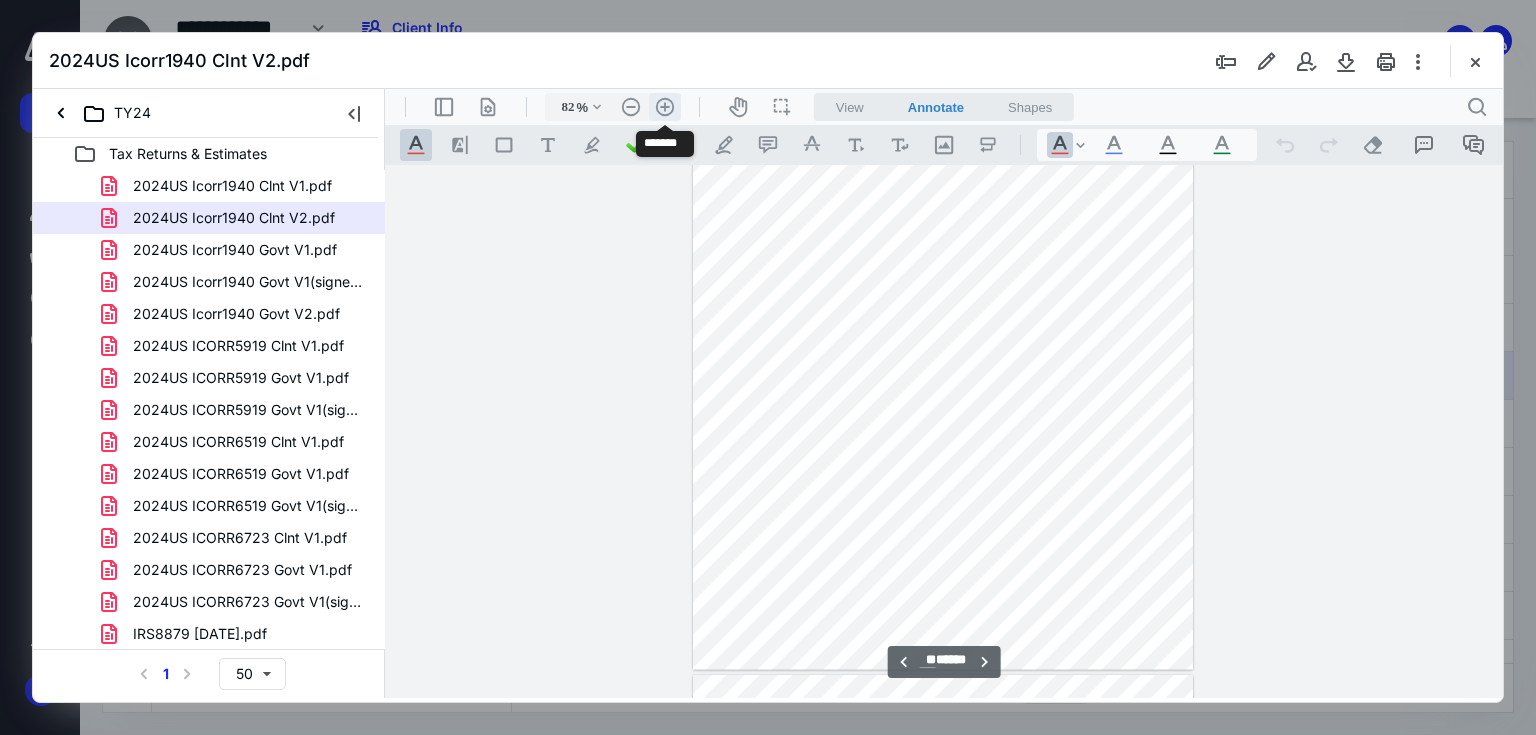 click on ".cls-1{fill:#abb0c4;} icon - header - zoom - in - line" at bounding box center (665, 107) 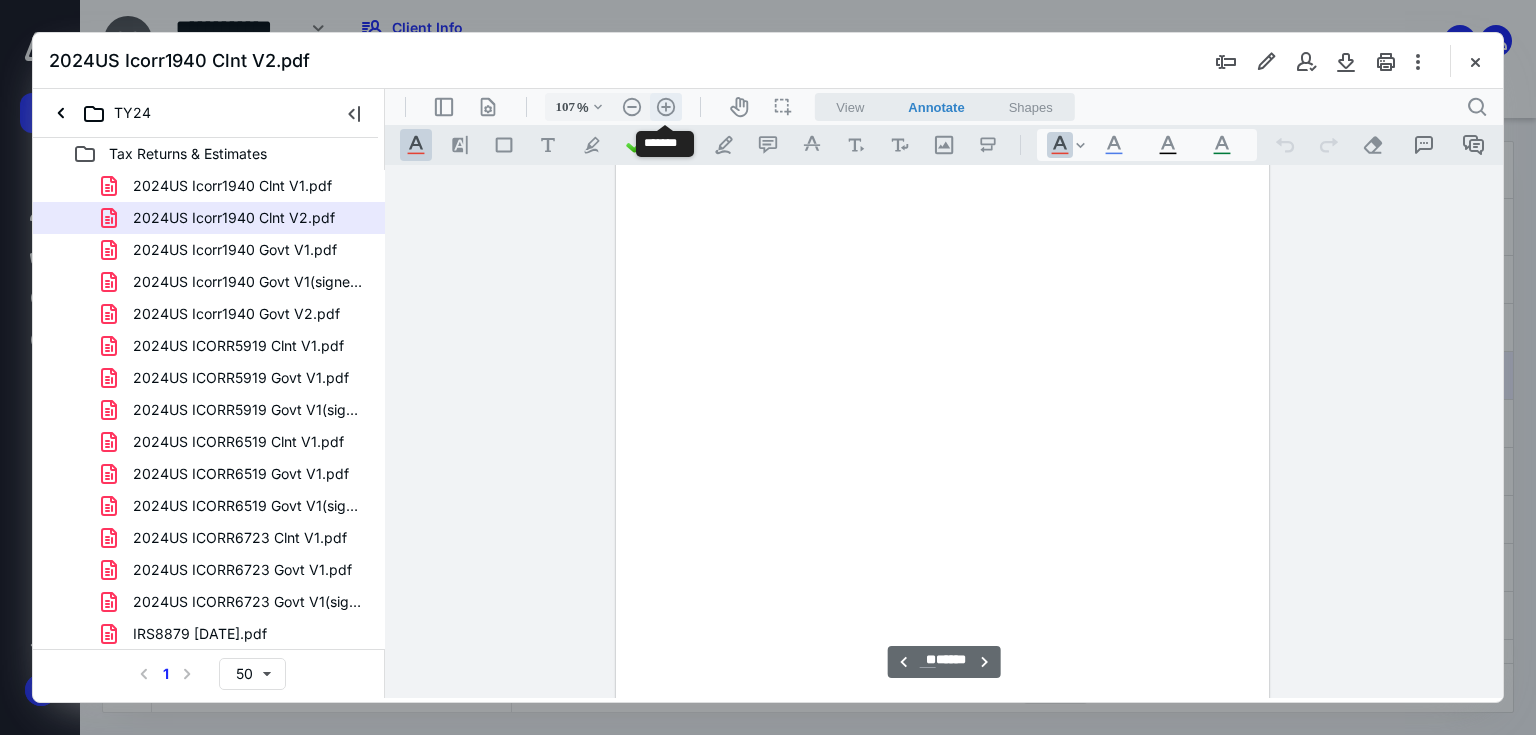 scroll, scrollTop: 65427, scrollLeft: 0, axis: vertical 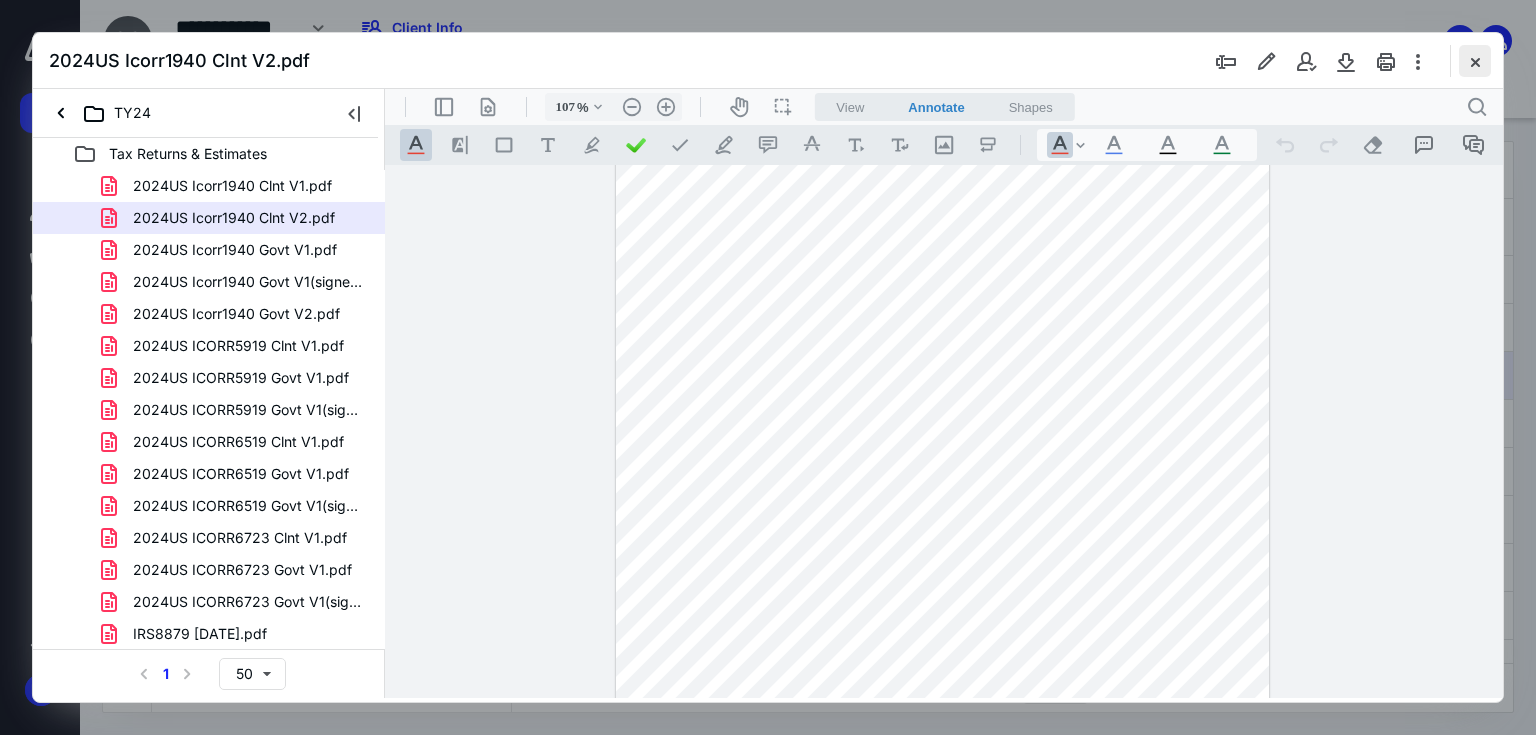 click at bounding box center [1475, 61] 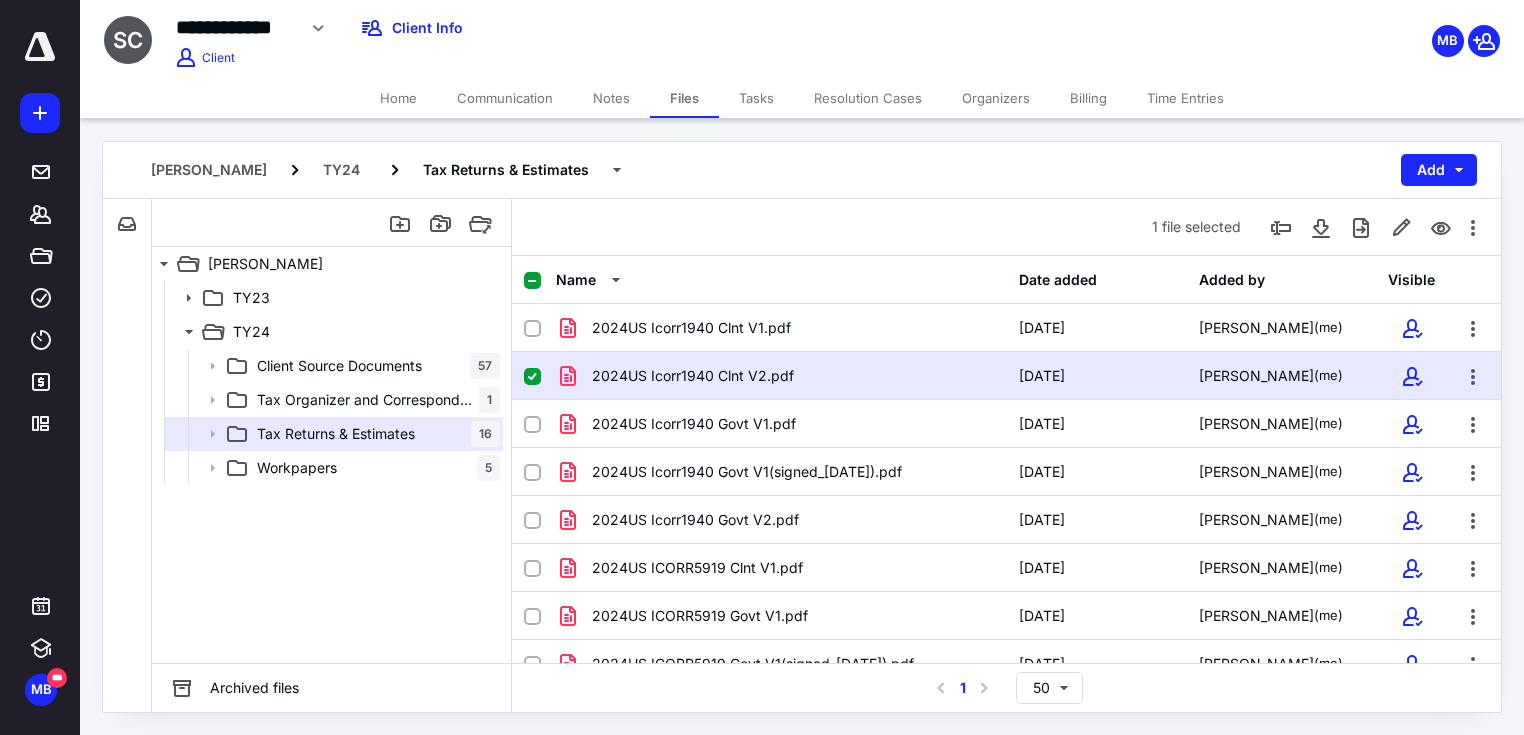 click on "2024US Icorr1940 Clnt V2.pdf" at bounding box center (693, 376) 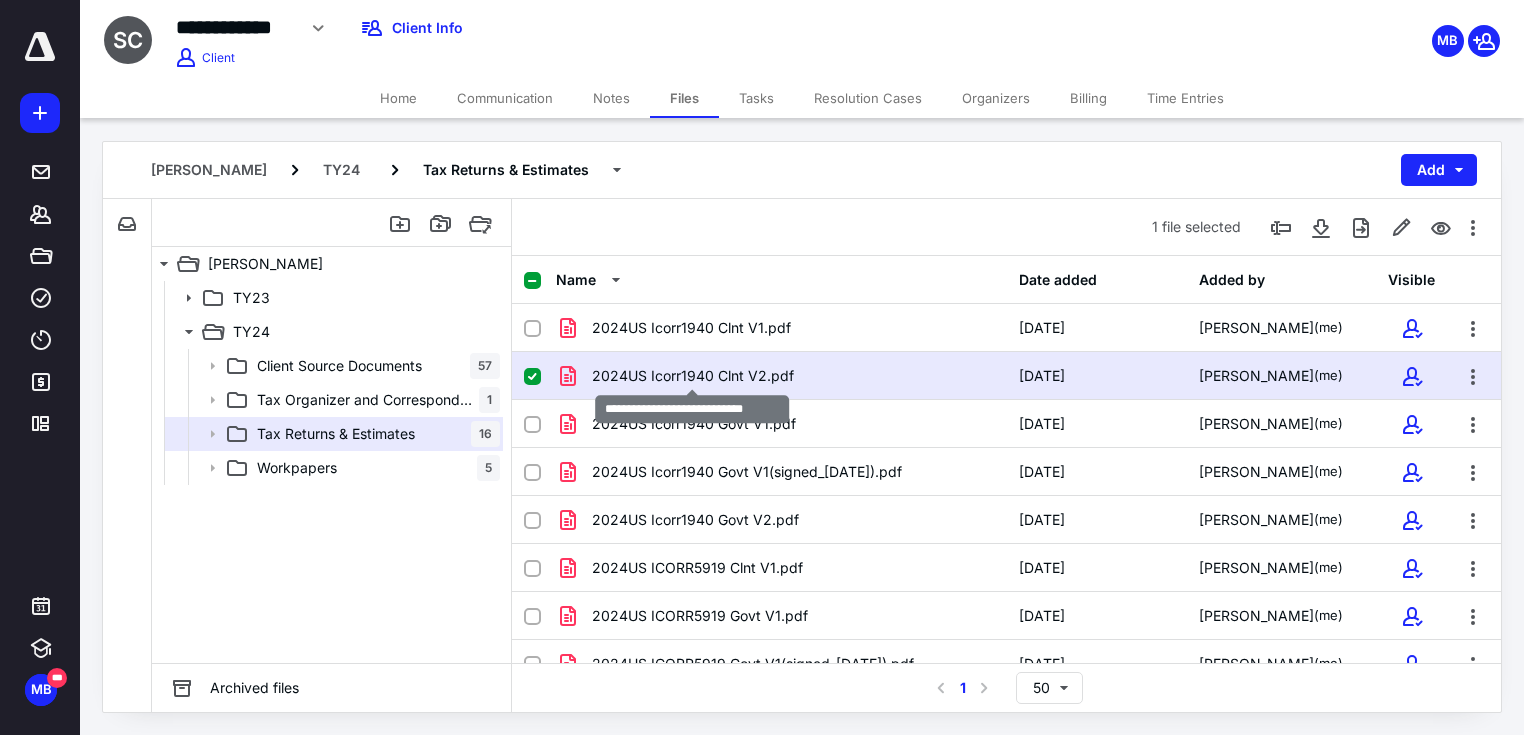 click on "2024US Icorr1940 Clnt V2.pdf" at bounding box center (693, 376) 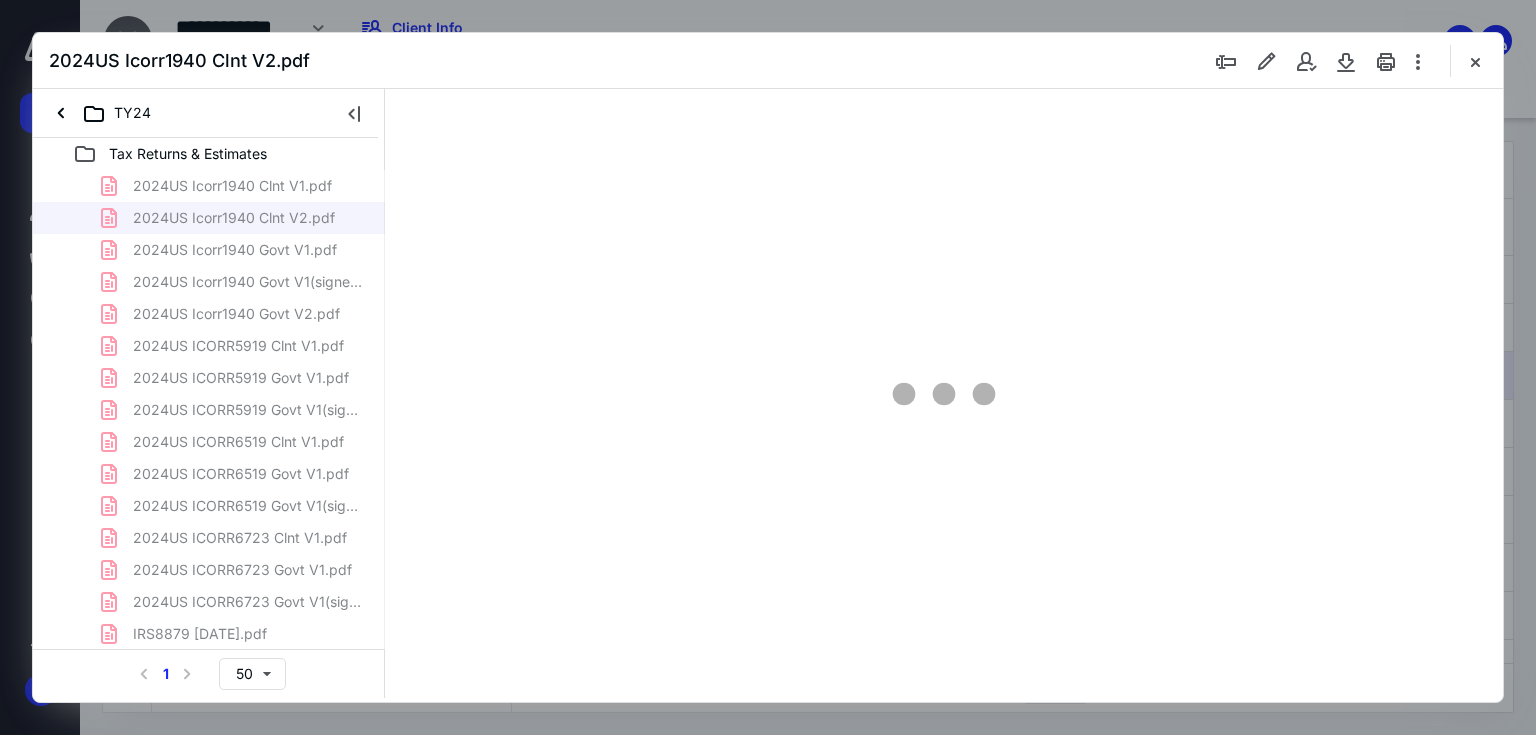 scroll, scrollTop: 0, scrollLeft: 0, axis: both 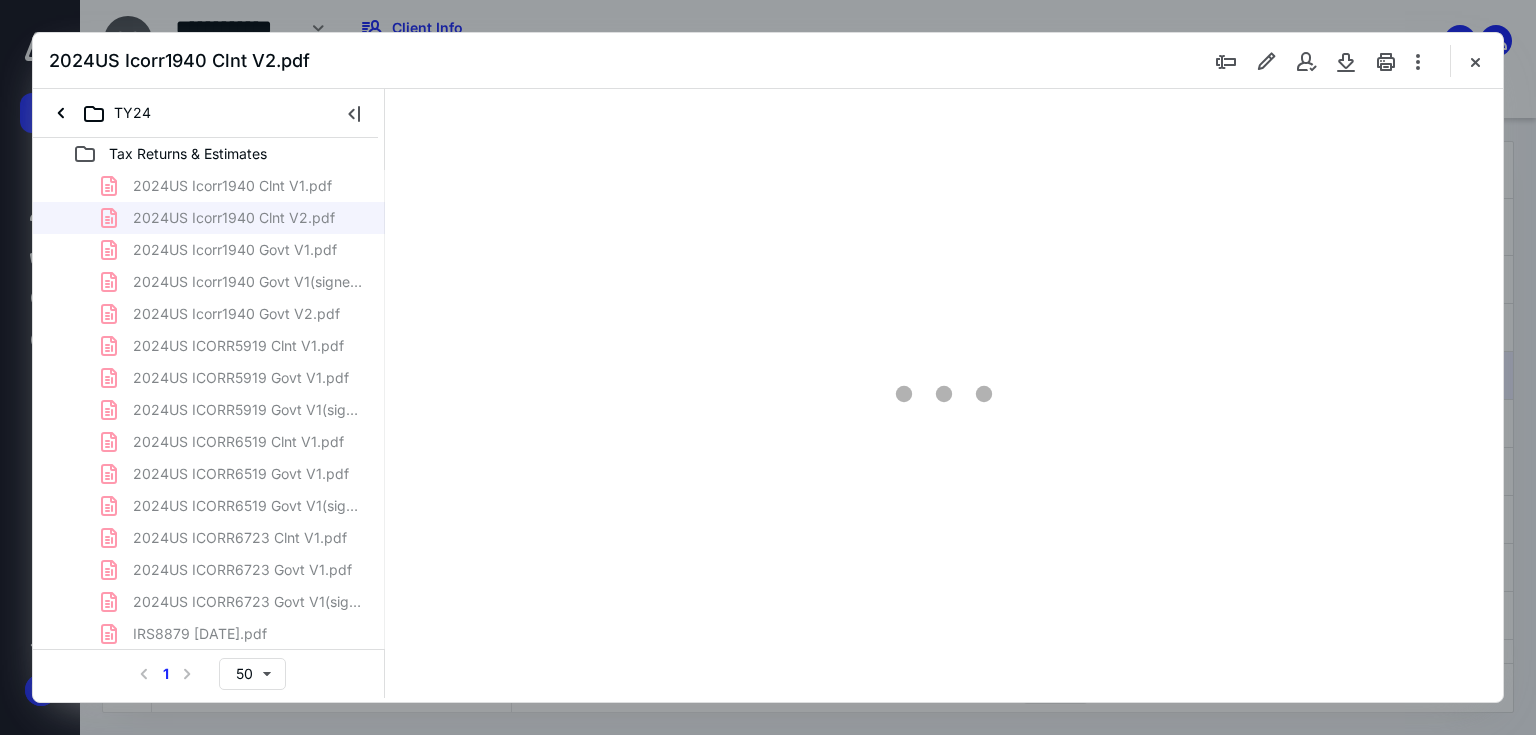 type on "67" 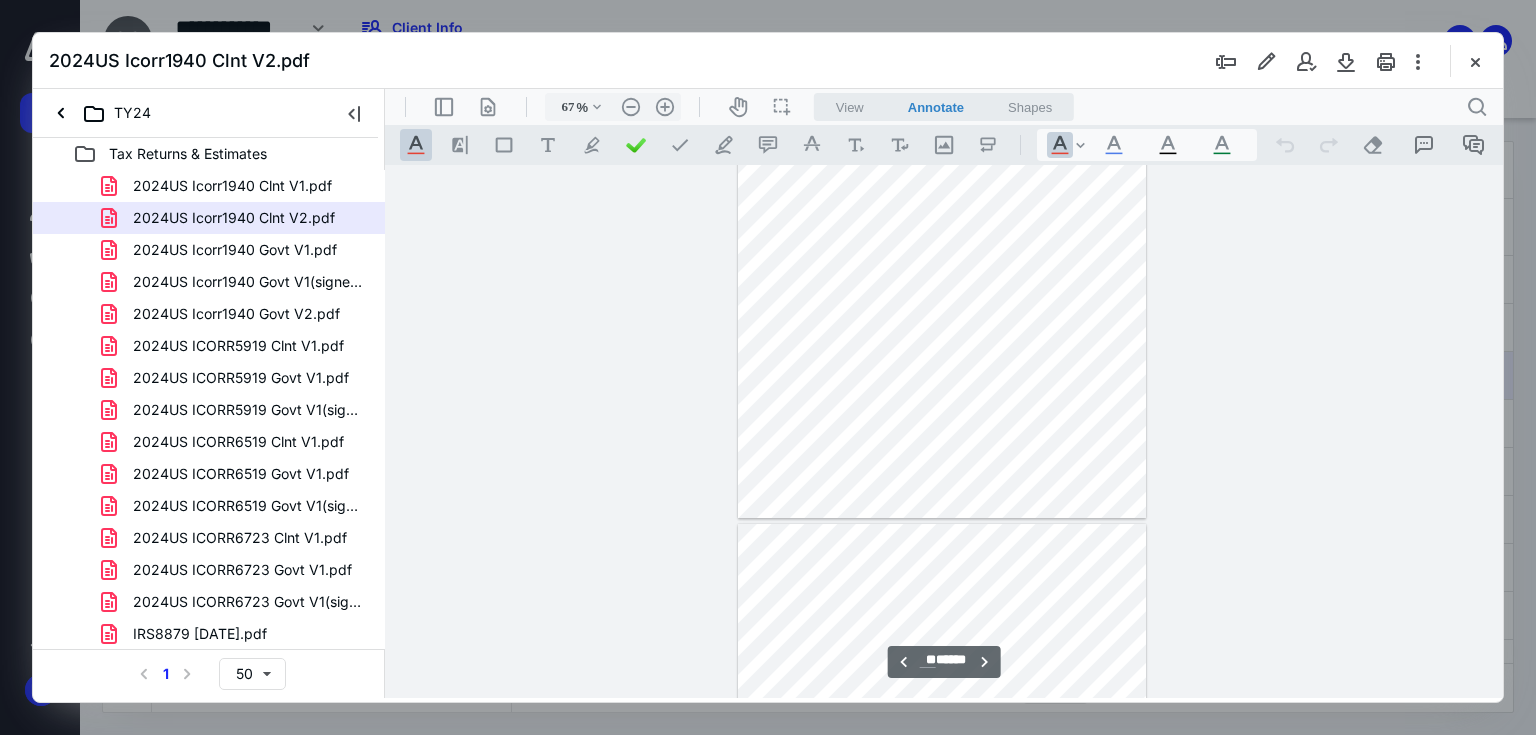 scroll, scrollTop: 7520, scrollLeft: 0, axis: vertical 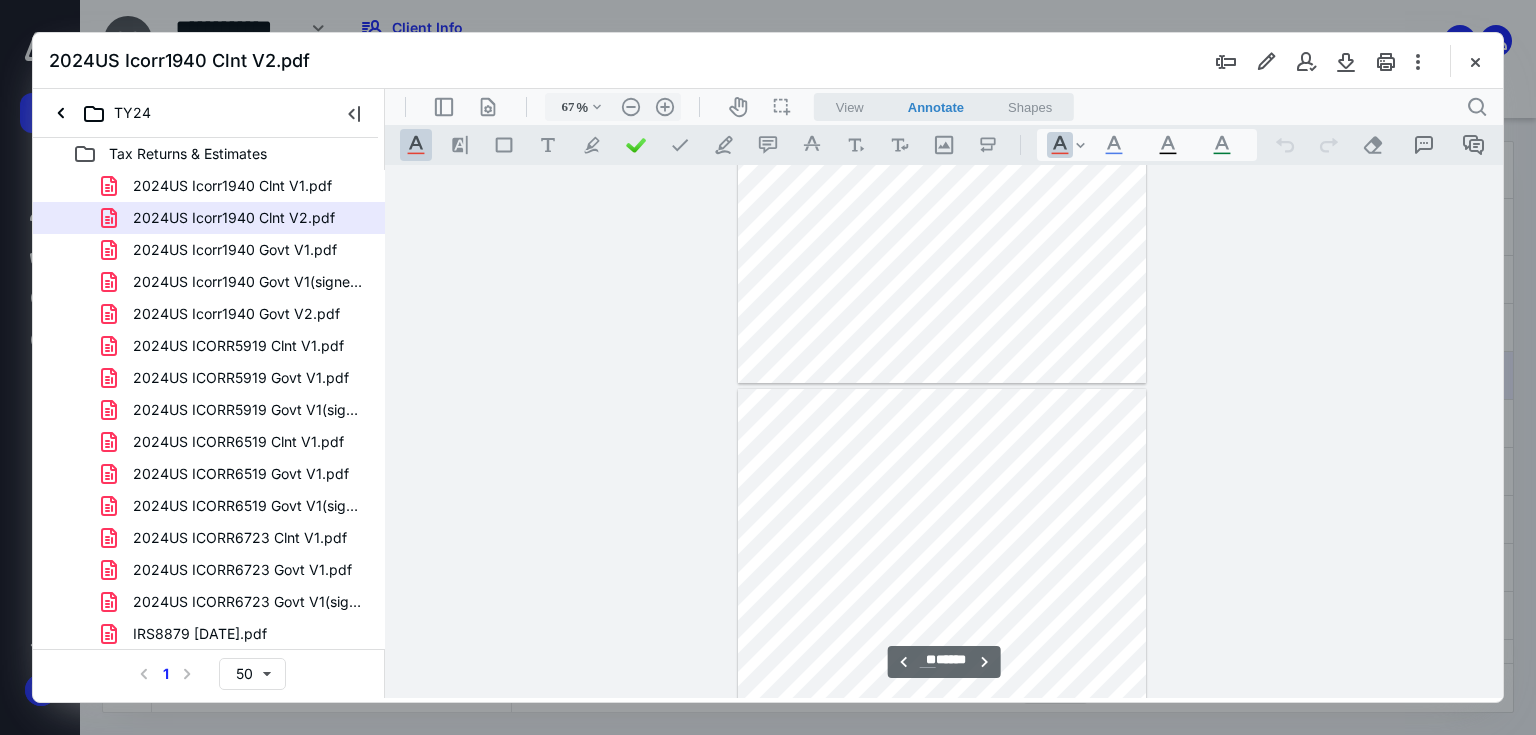 type on "**" 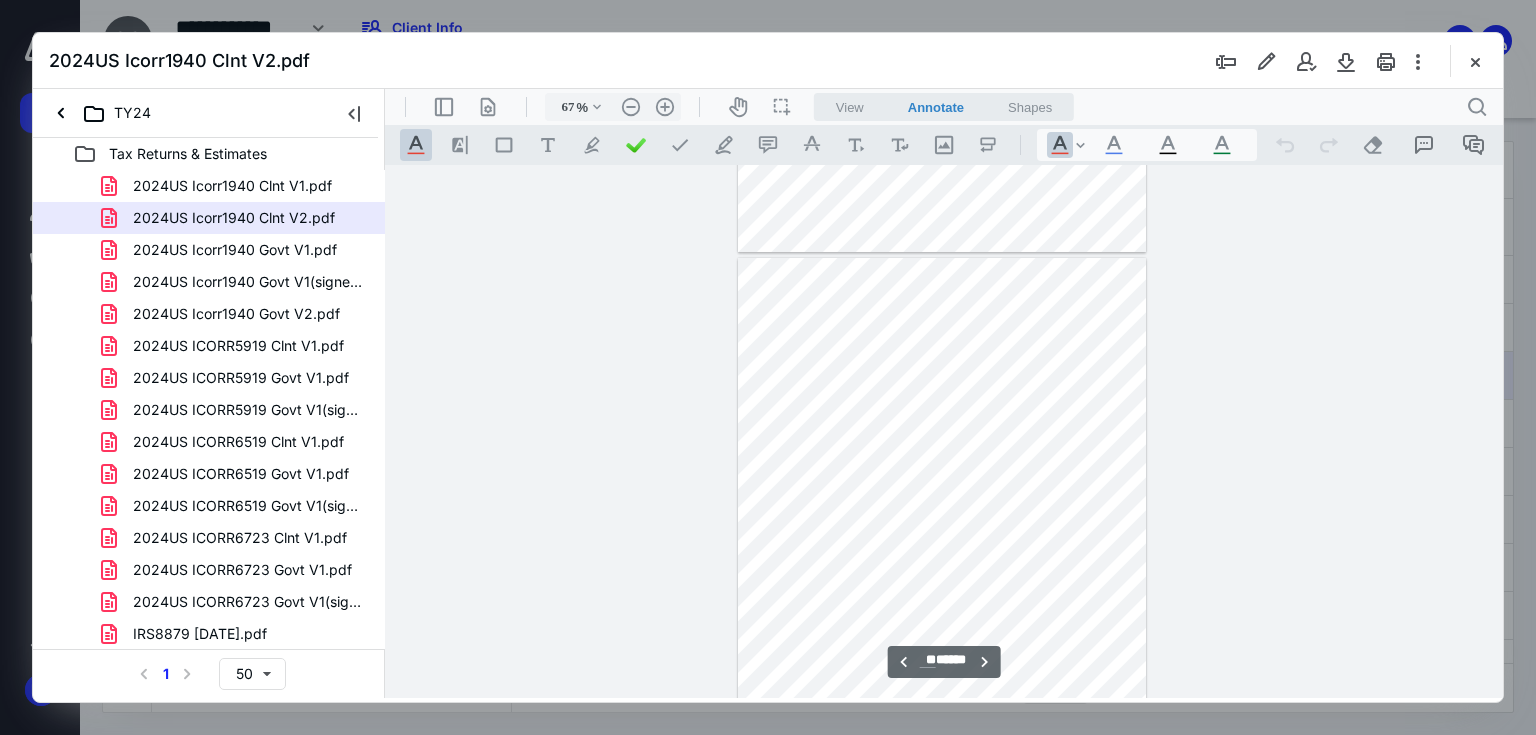 scroll, scrollTop: 8000, scrollLeft: 0, axis: vertical 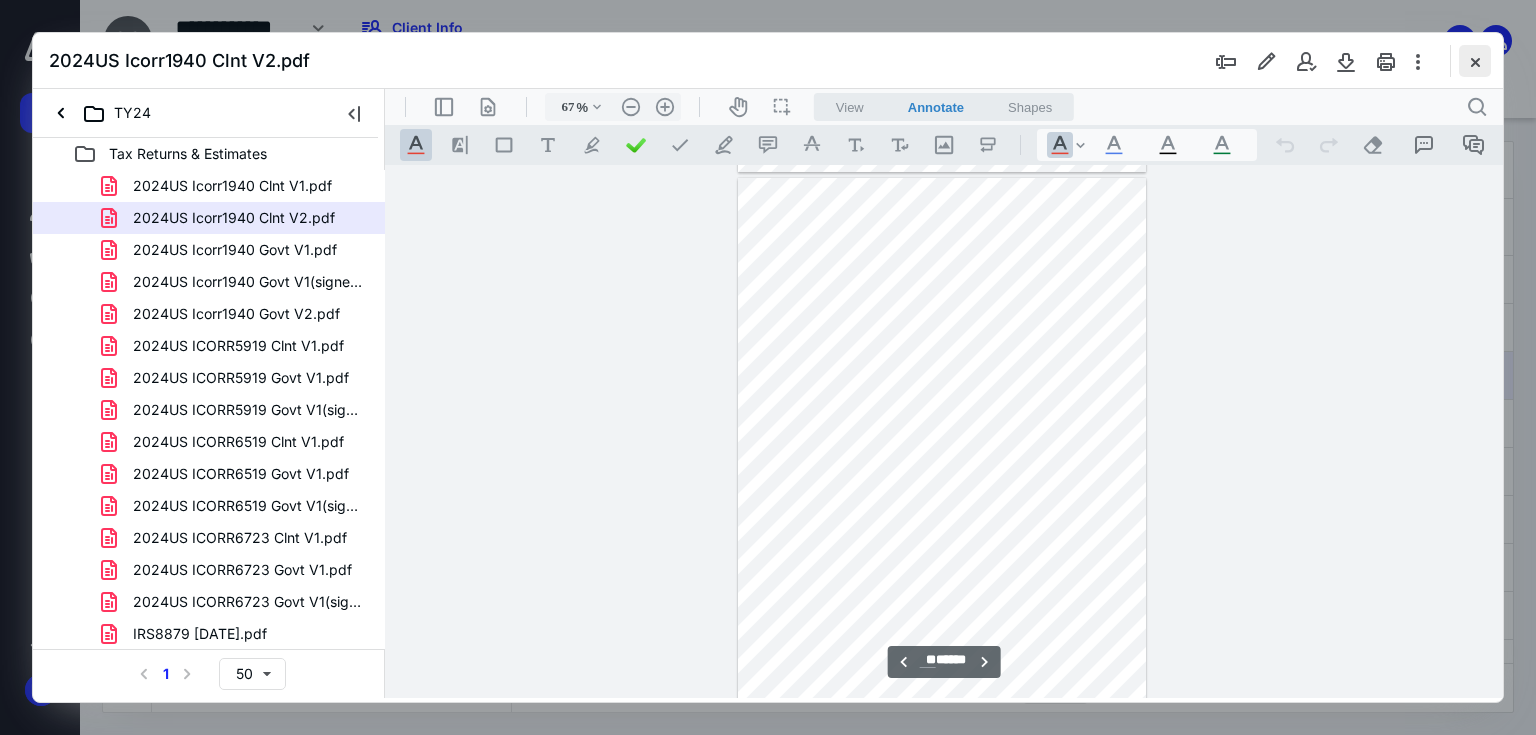 click at bounding box center [1475, 61] 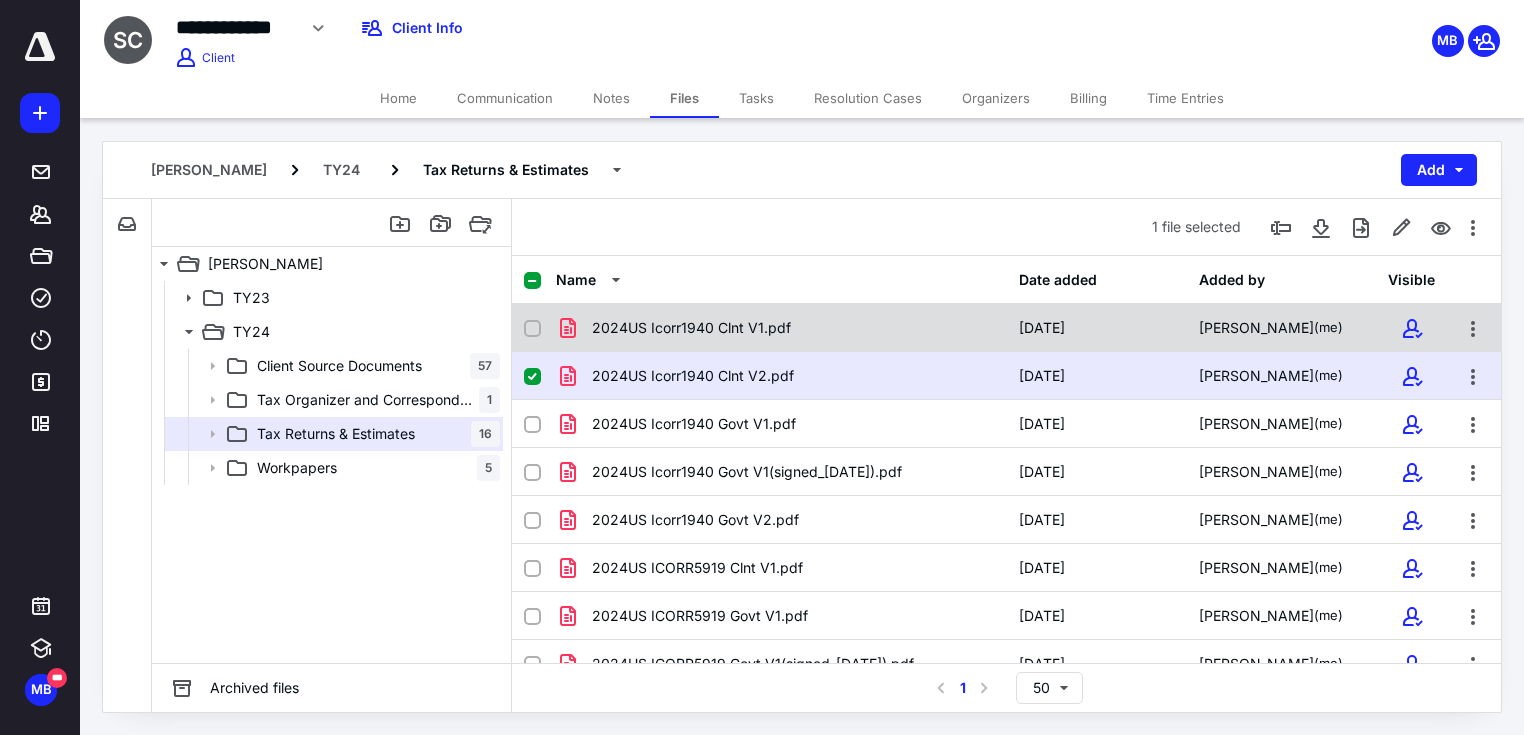 click on "2024US Icorr1940 Clnt V1.pdf" at bounding box center [691, 328] 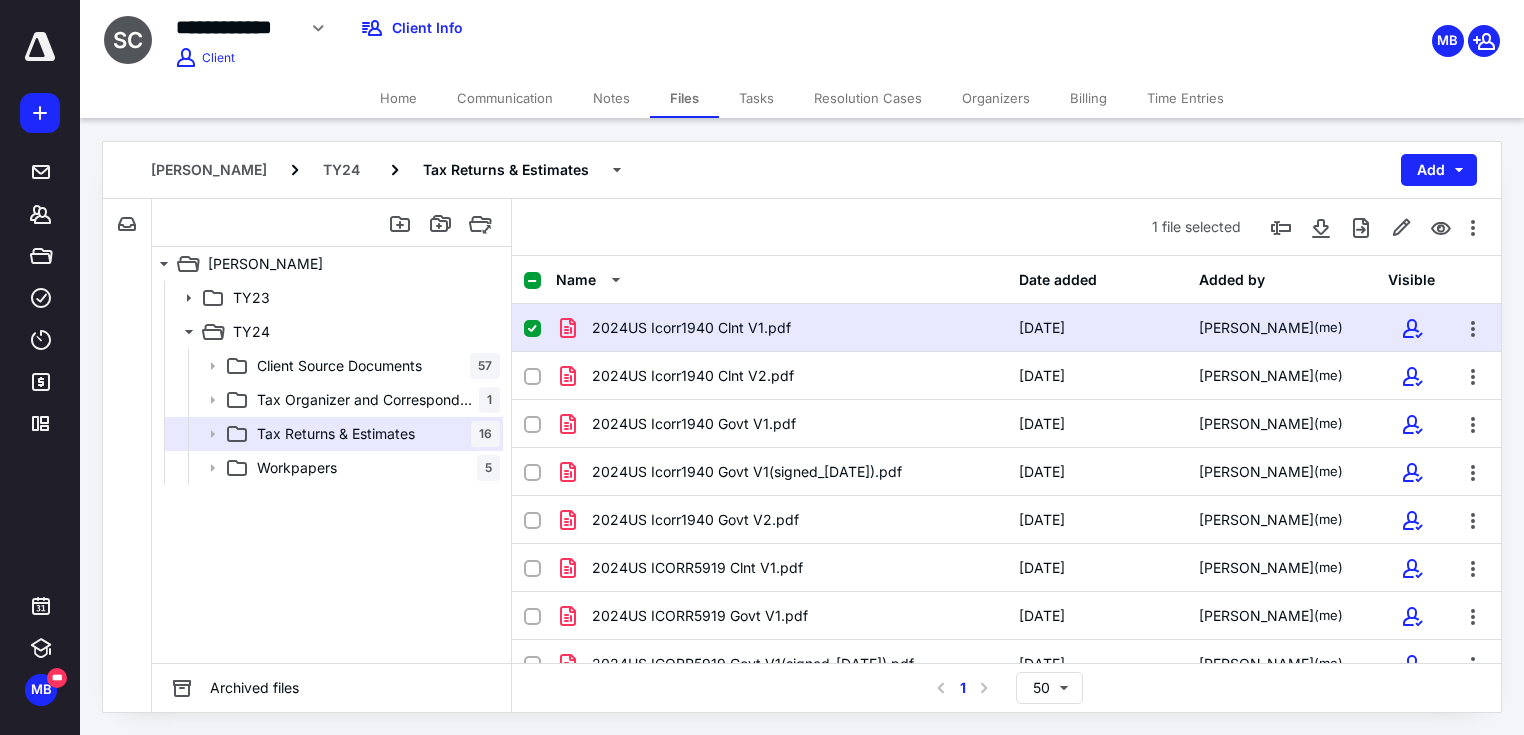 click on "2024US Icorr1940 Clnt V1.pdf" at bounding box center [691, 328] 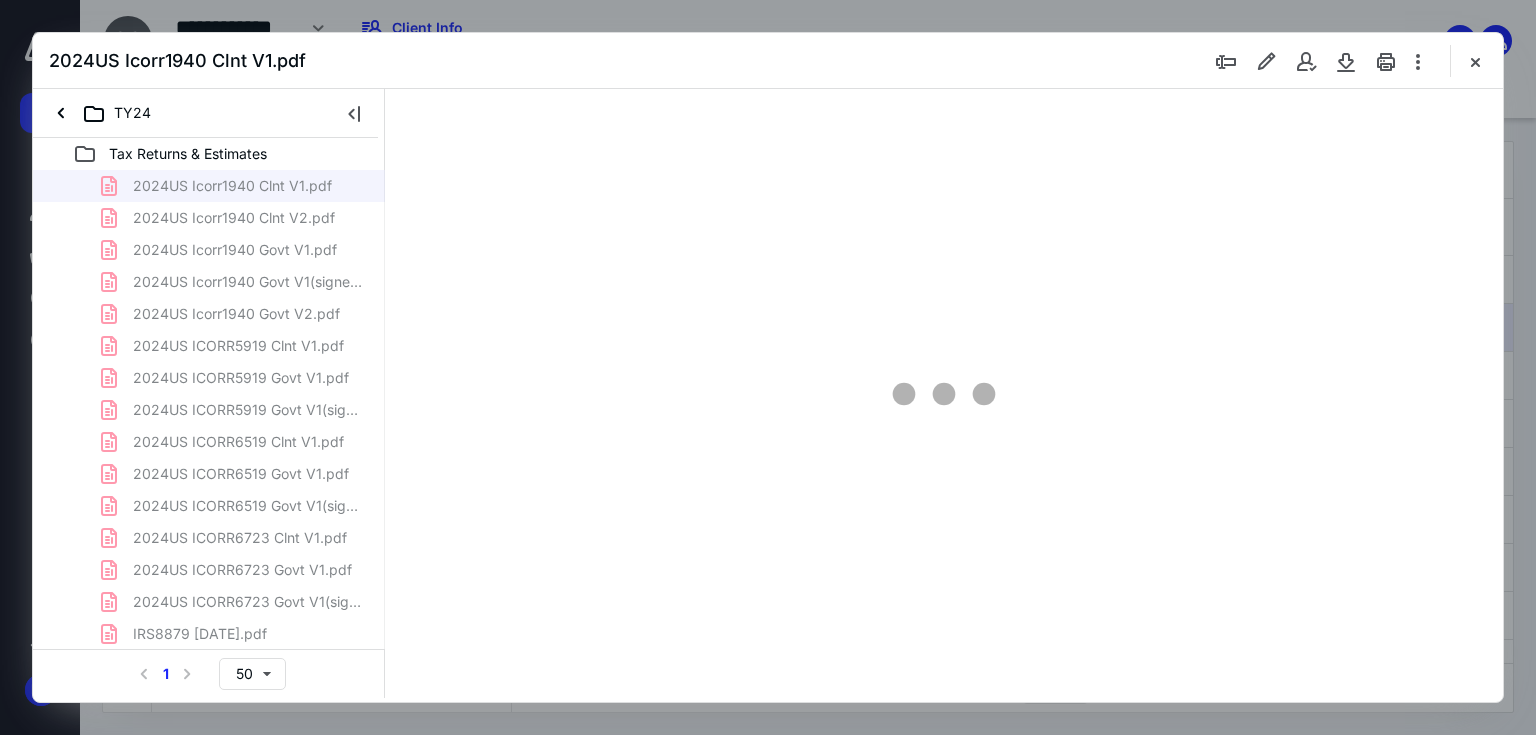 scroll, scrollTop: 0, scrollLeft: 0, axis: both 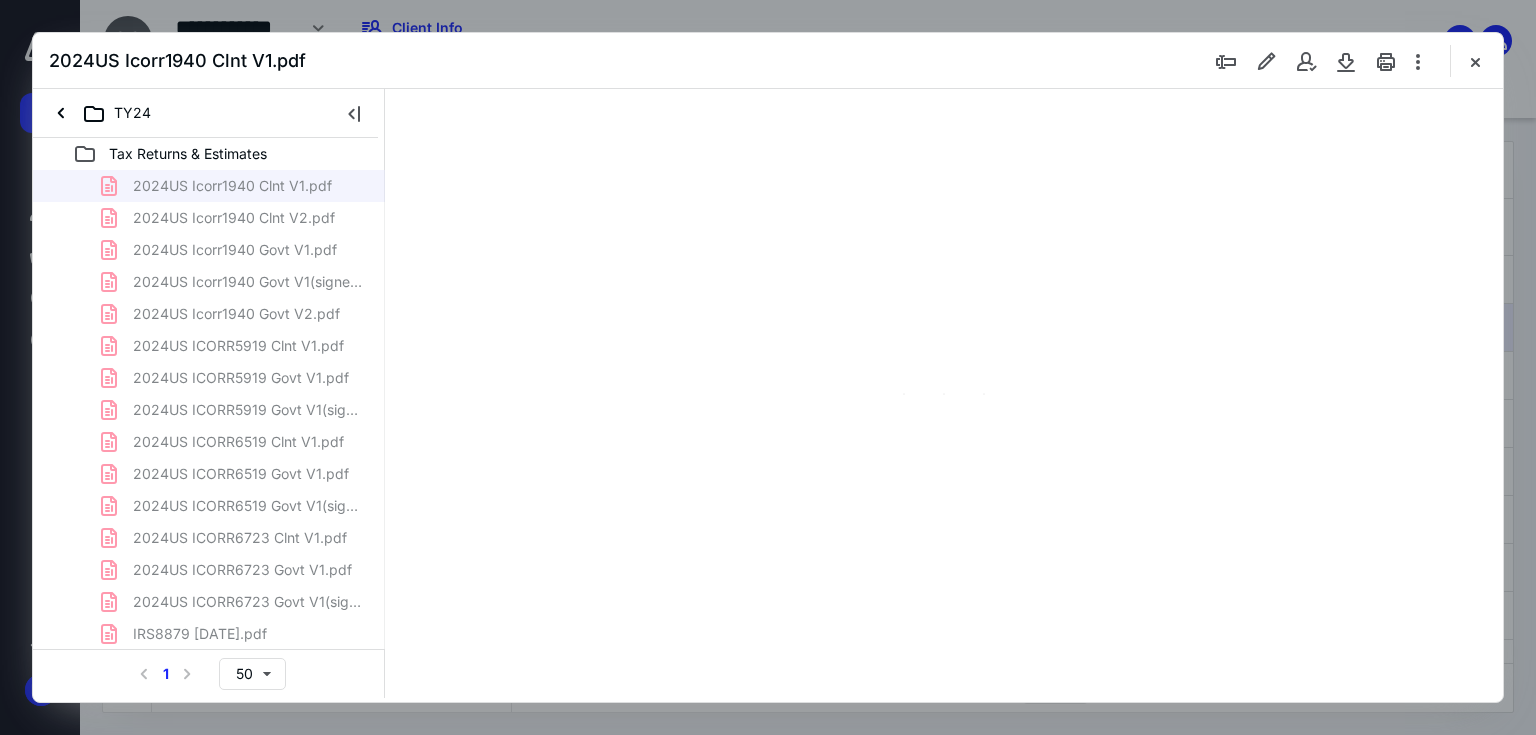 type on "67" 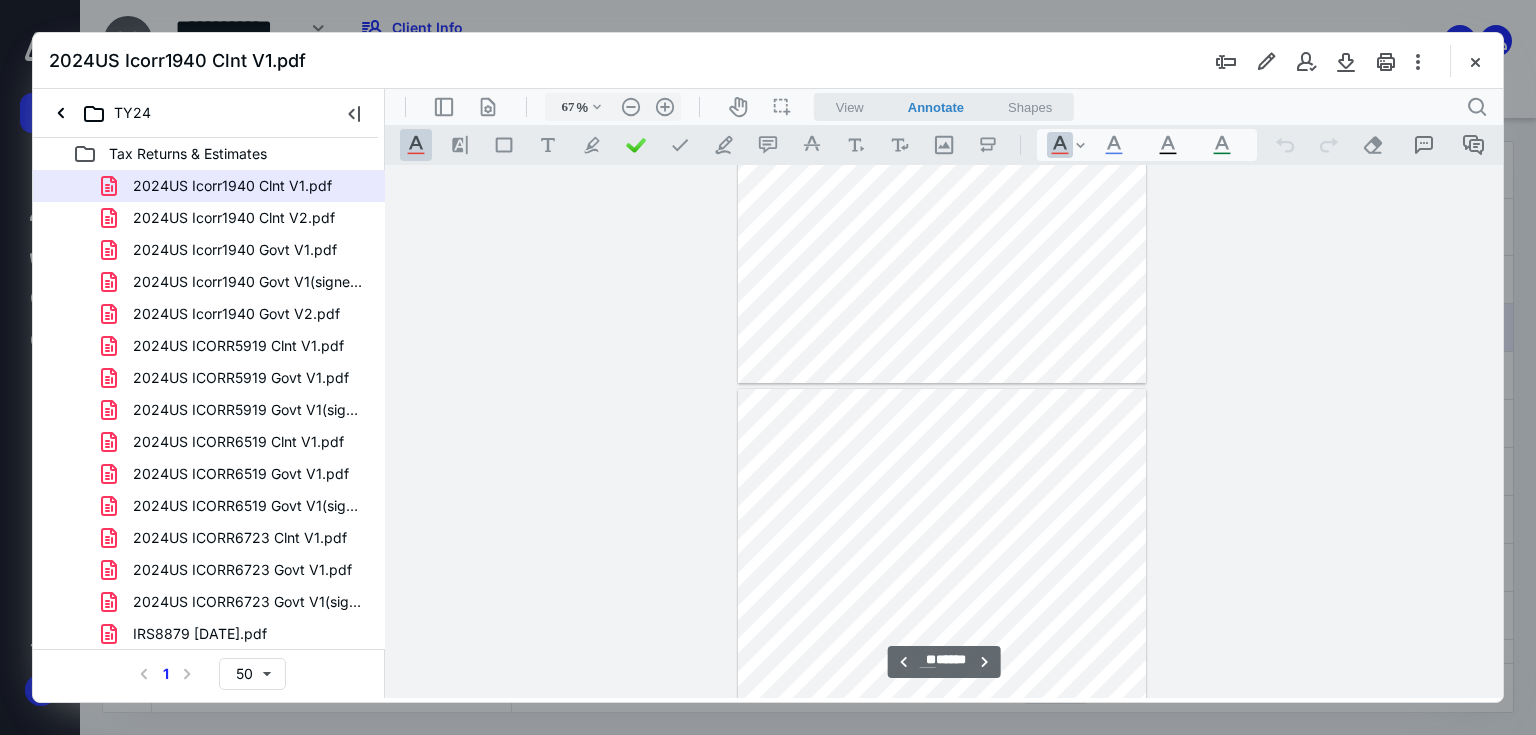scroll, scrollTop: 5679, scrollLeft: 0, axis: vertical 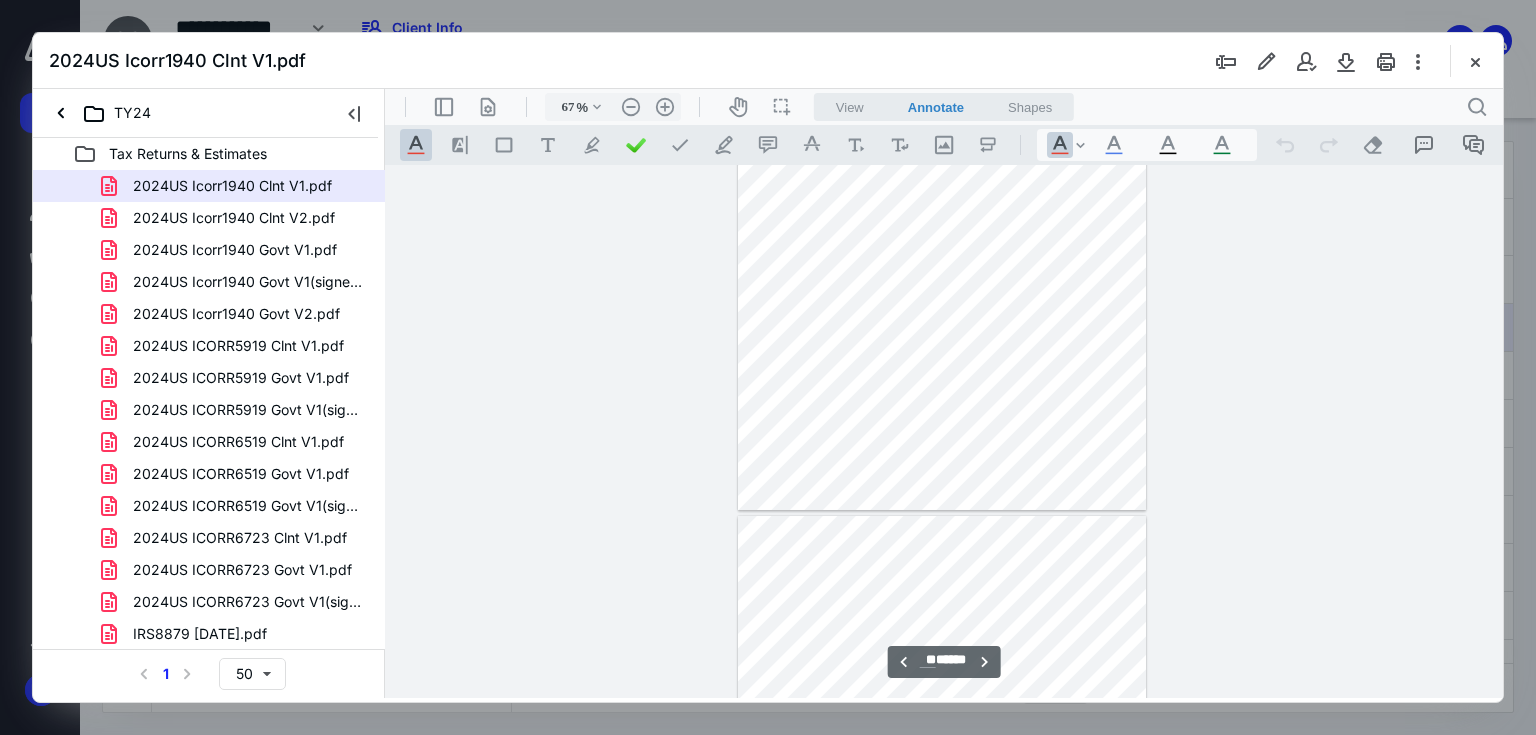 type on "**" 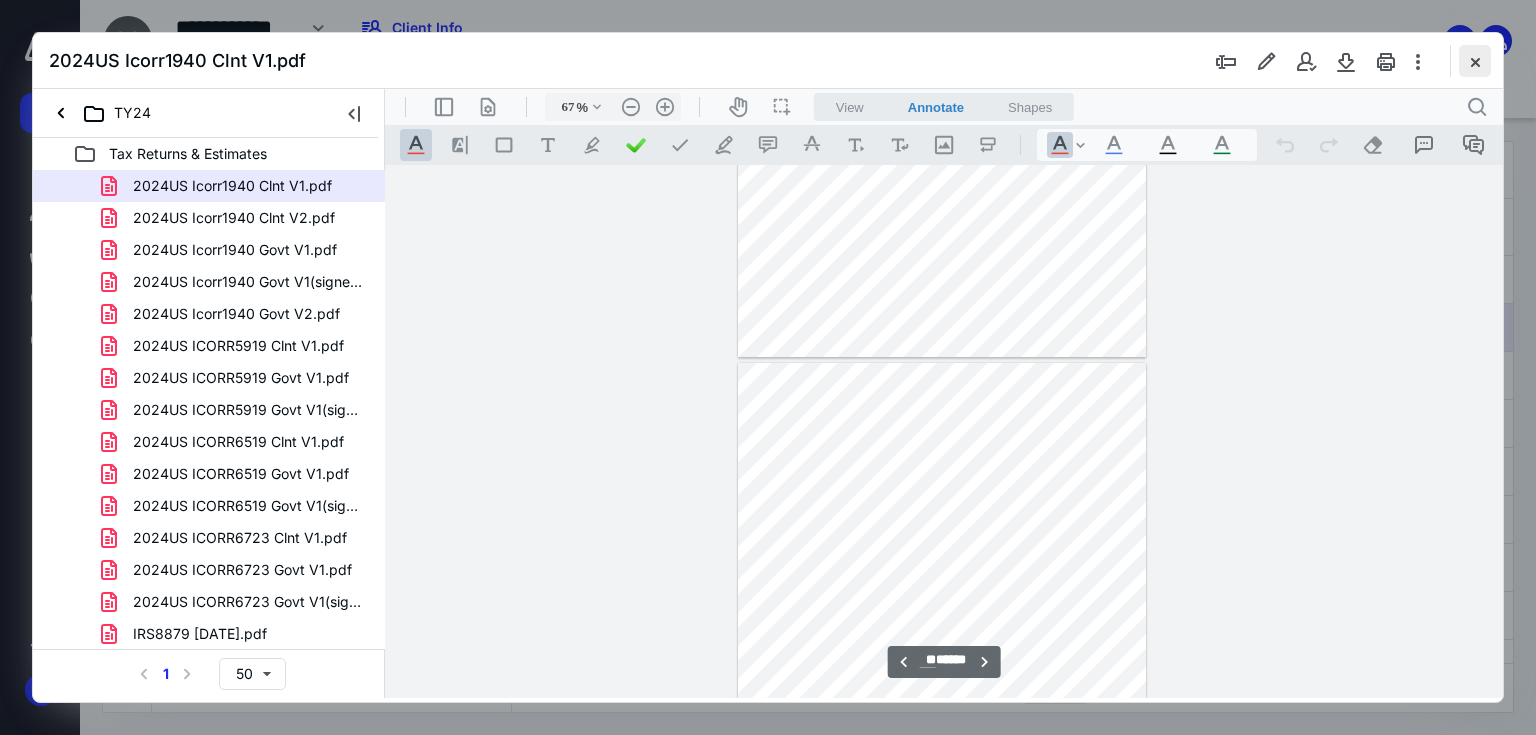click at bounding box center (1475, 61) 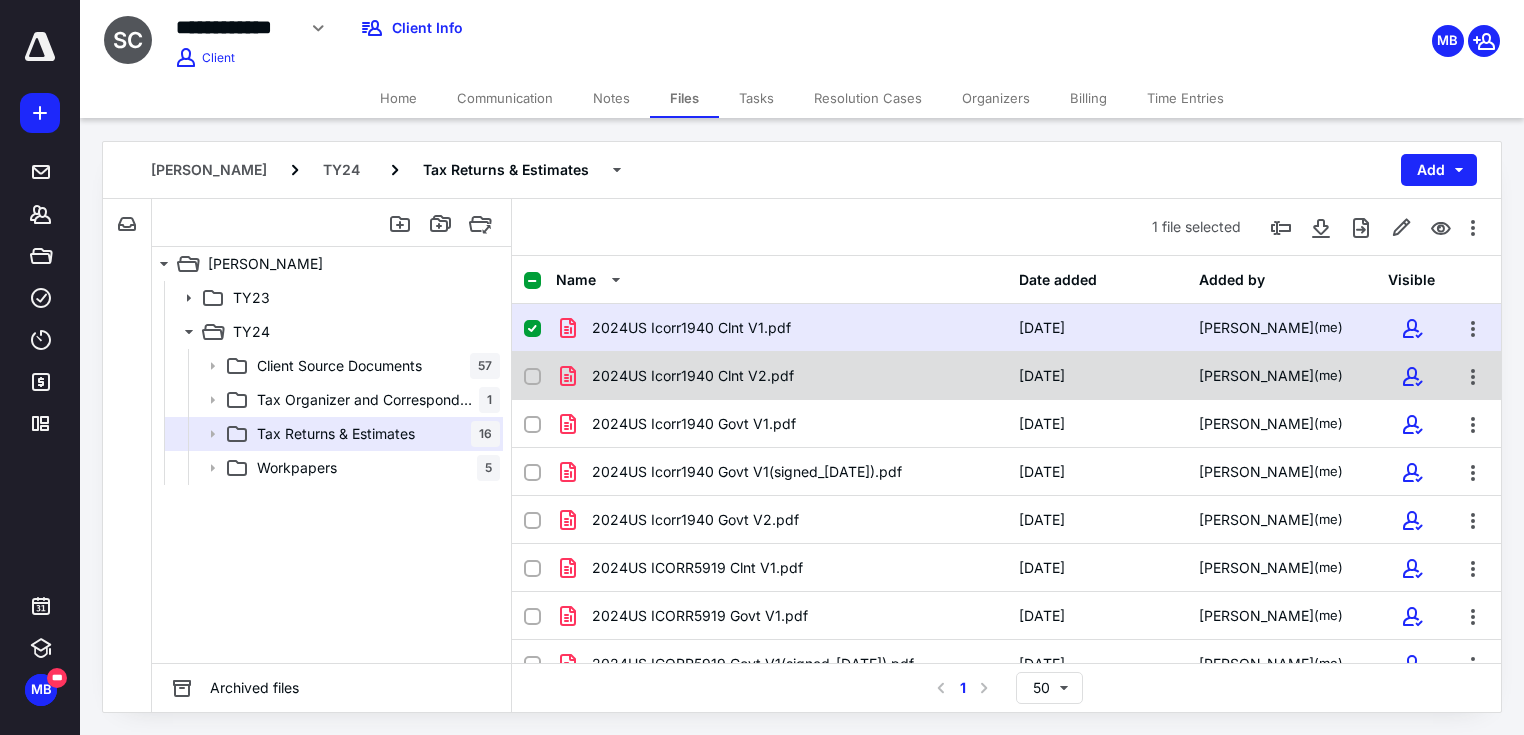 click on "2024US Icorr1940 Clnt V2.pdf" at bounding box center [693, 376] 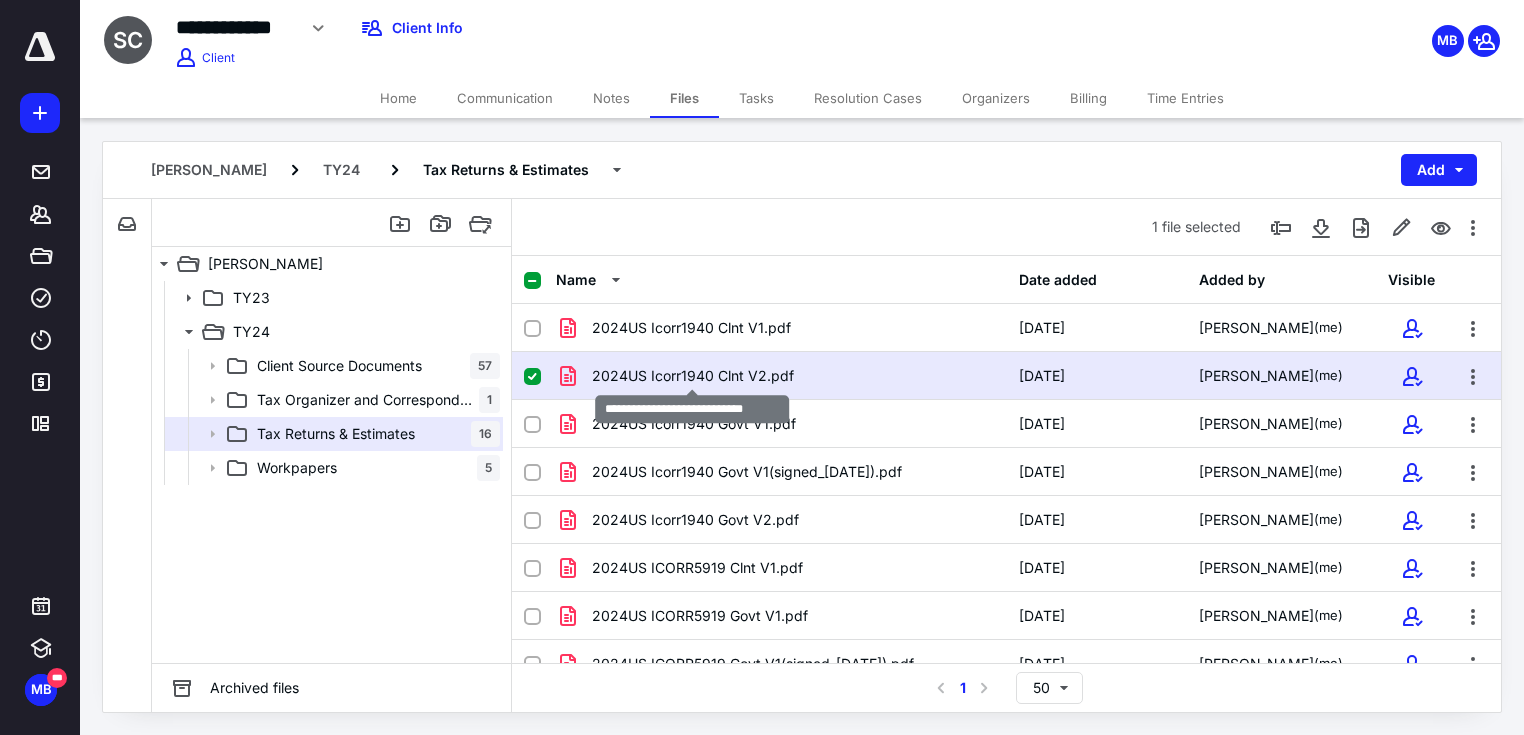 click on "2024US Icorr1940 Clnt V2.pdf" at bounding box center (693, 376) 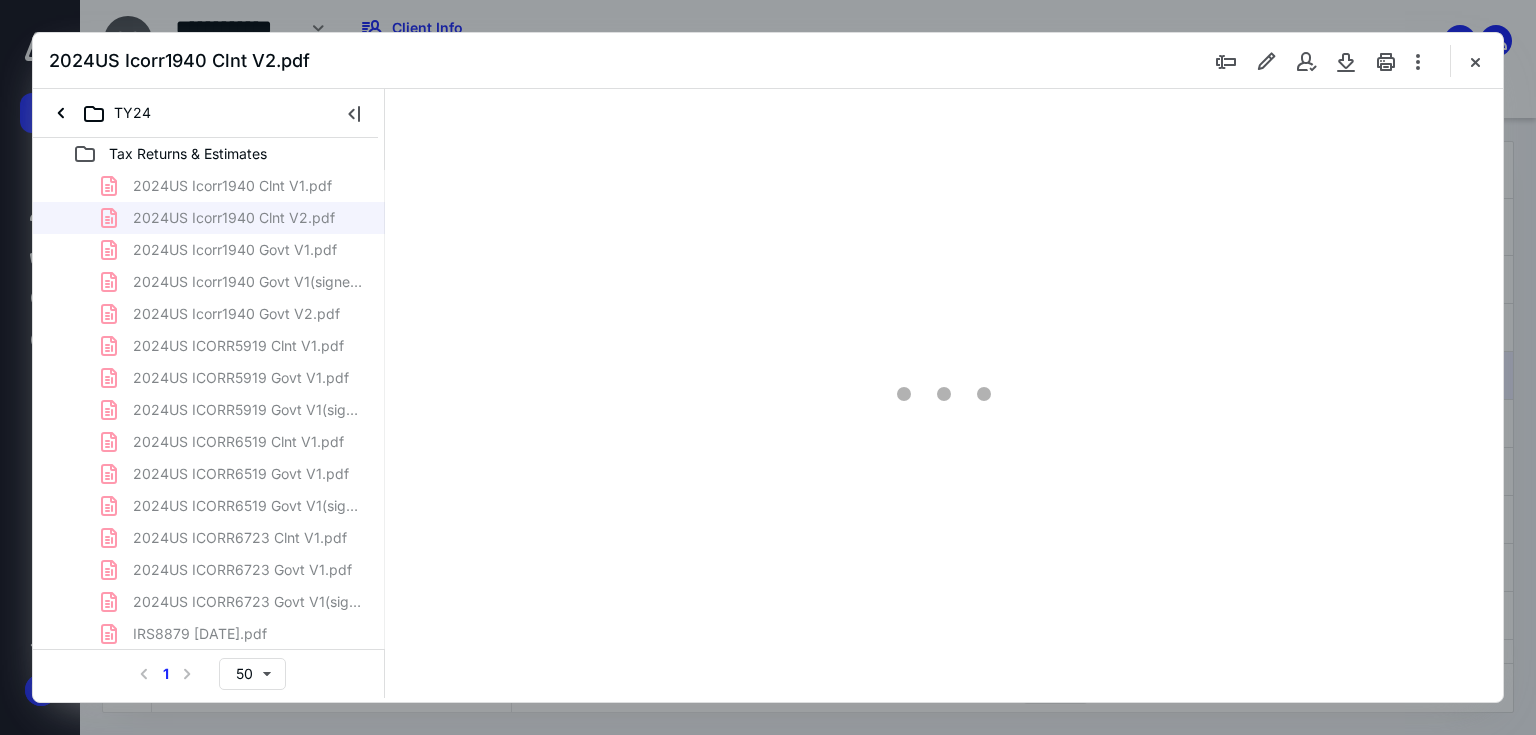 scroll, scrollTop: 0, scrollLeft: 0, axis: both 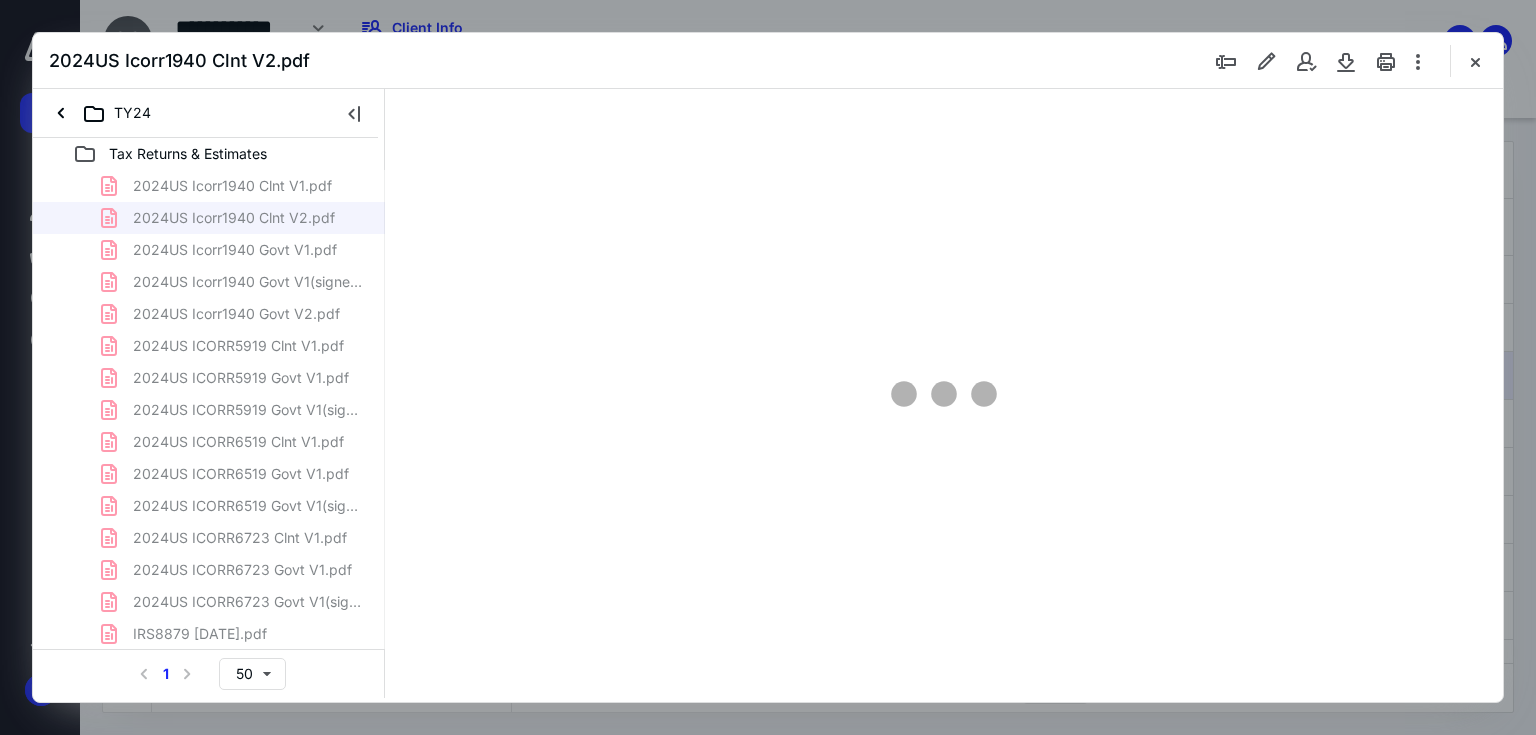 type on "67" 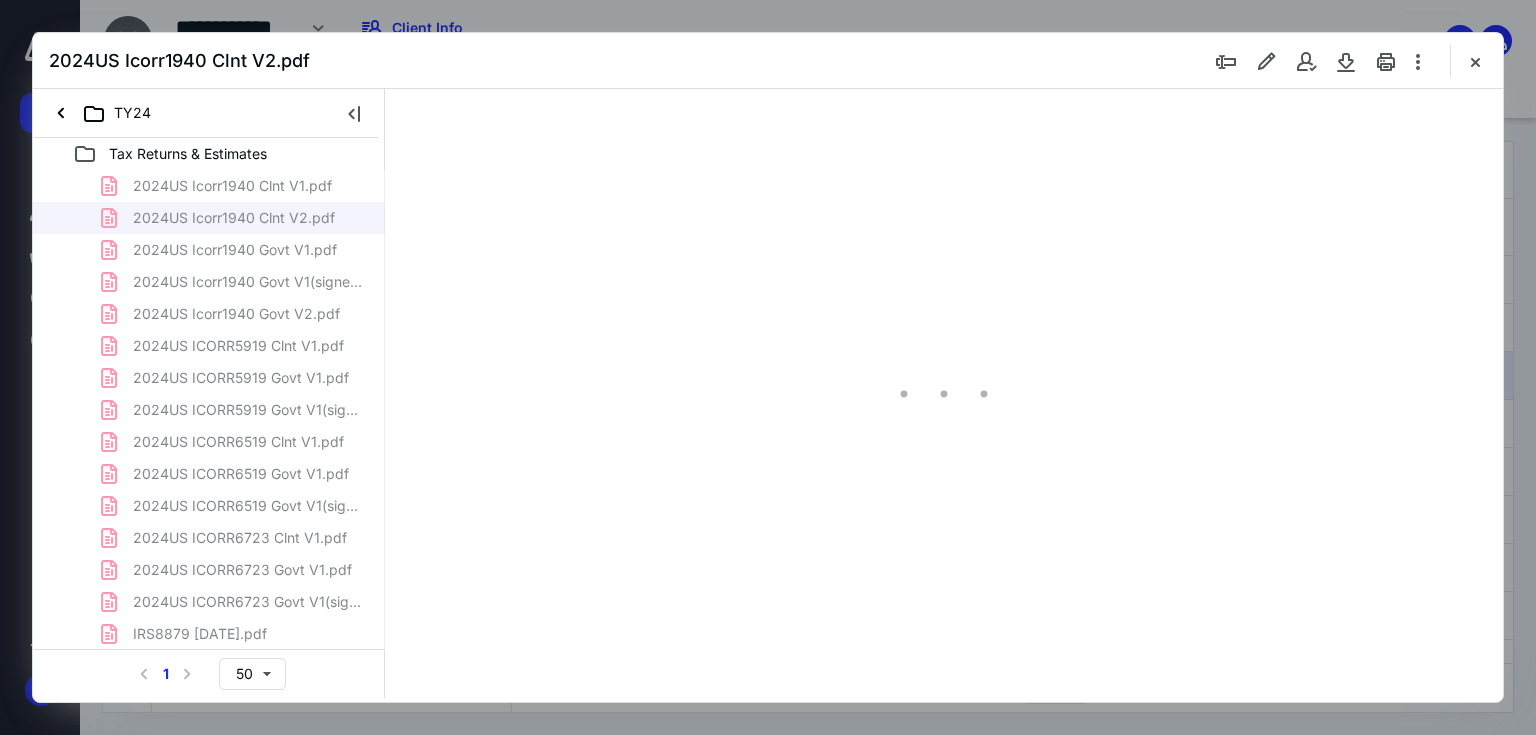 scroll, scrollTop: 79, scrollLeft: 0, axis: vertical 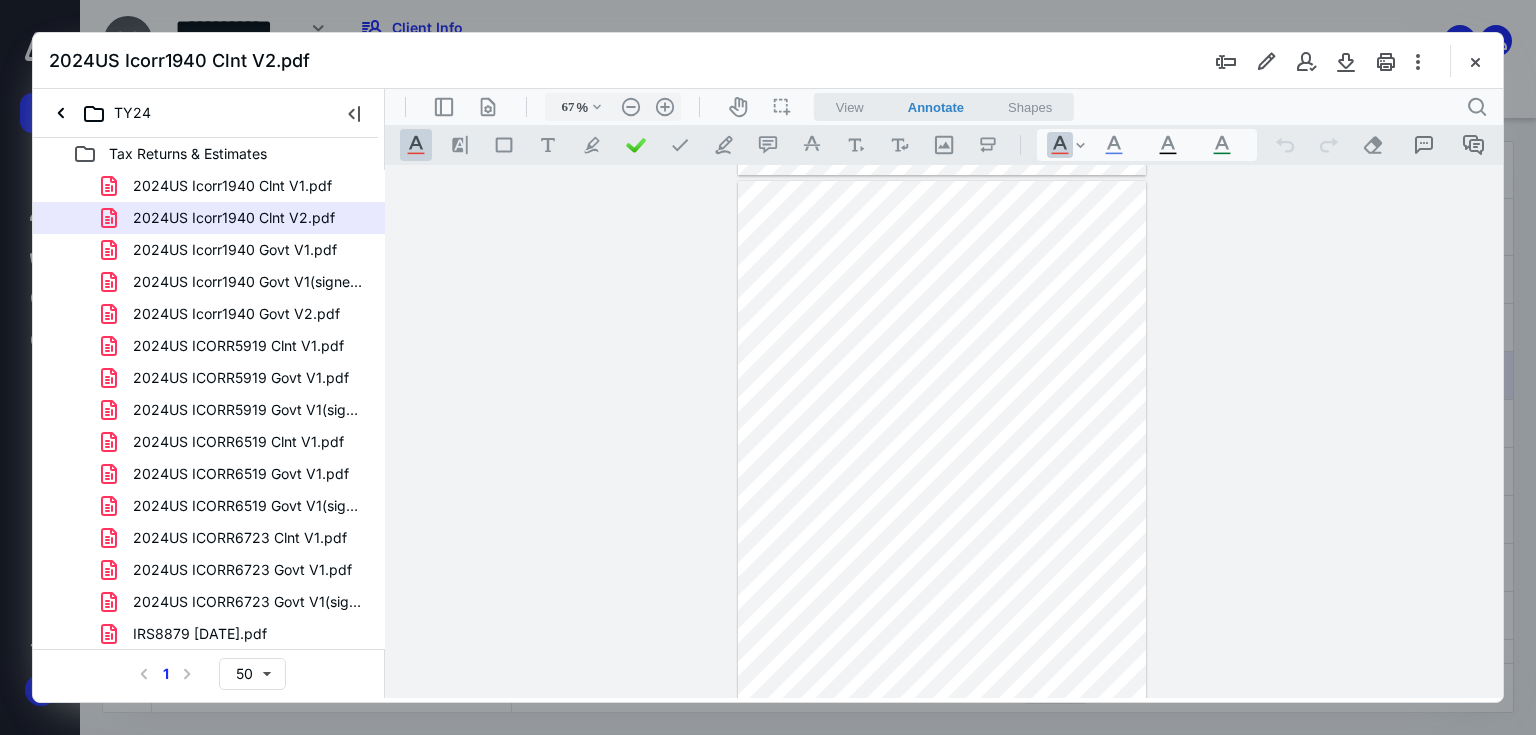 click at bounding box center (768, 367) 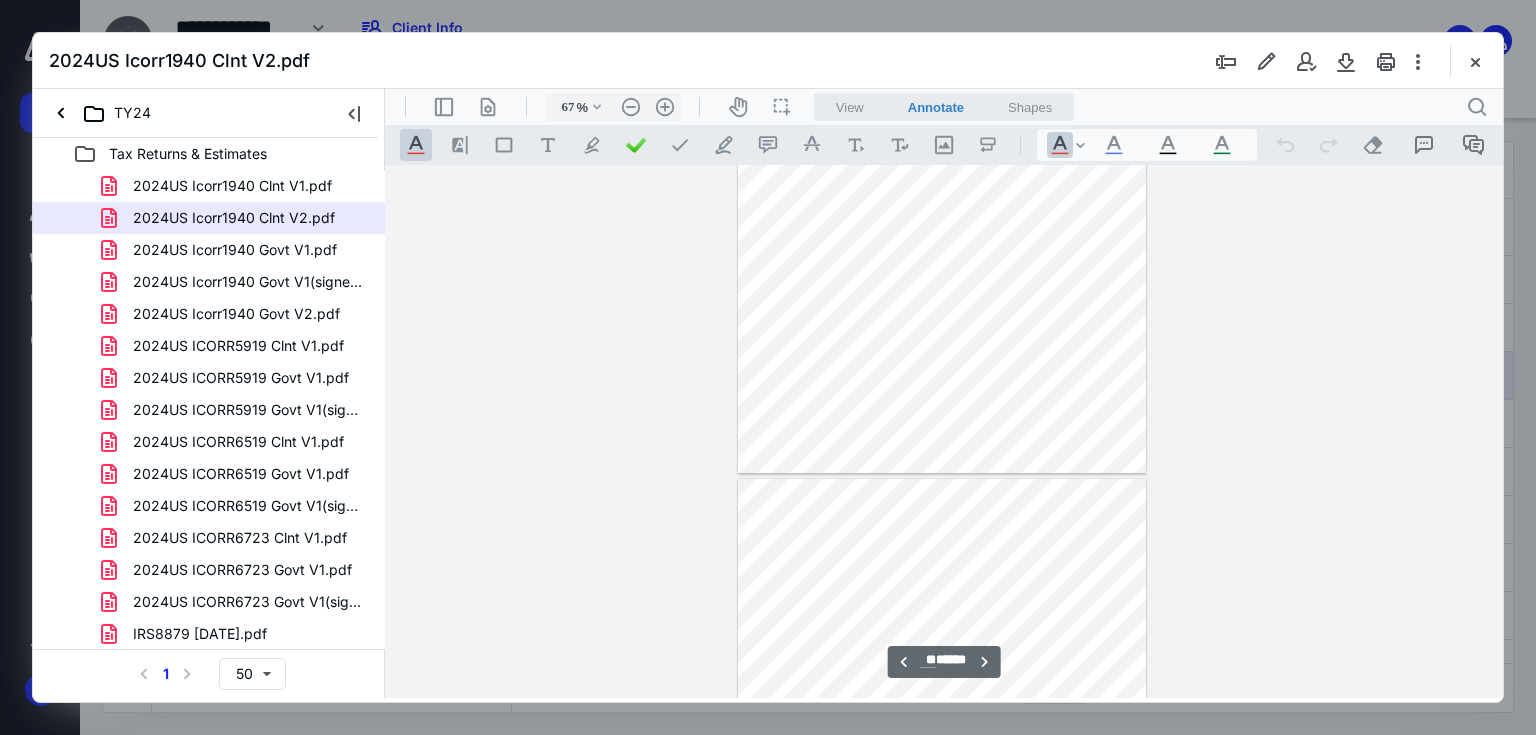 type on "**" 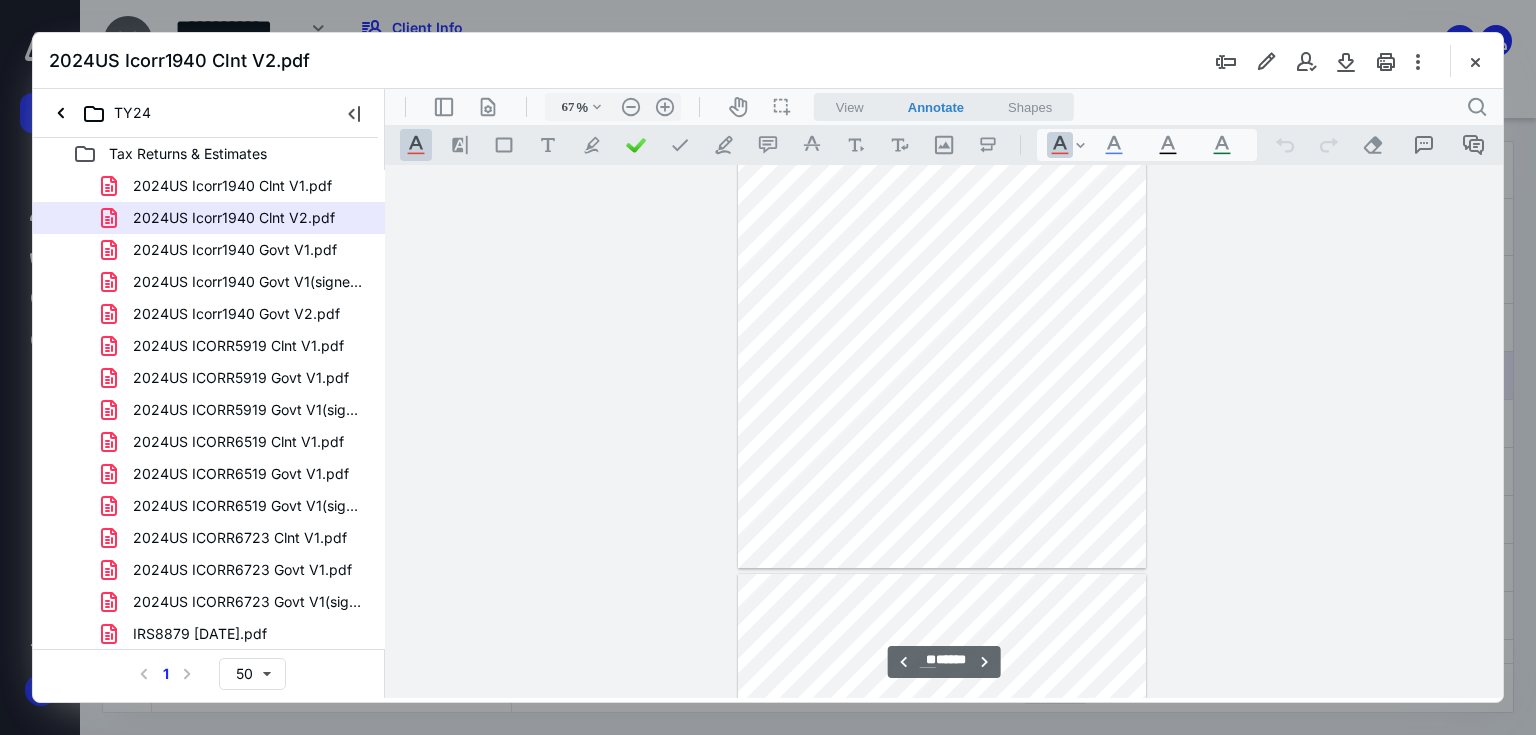 scroll, scrollTop: 7565, scrollLeft: 0, axis: vertical 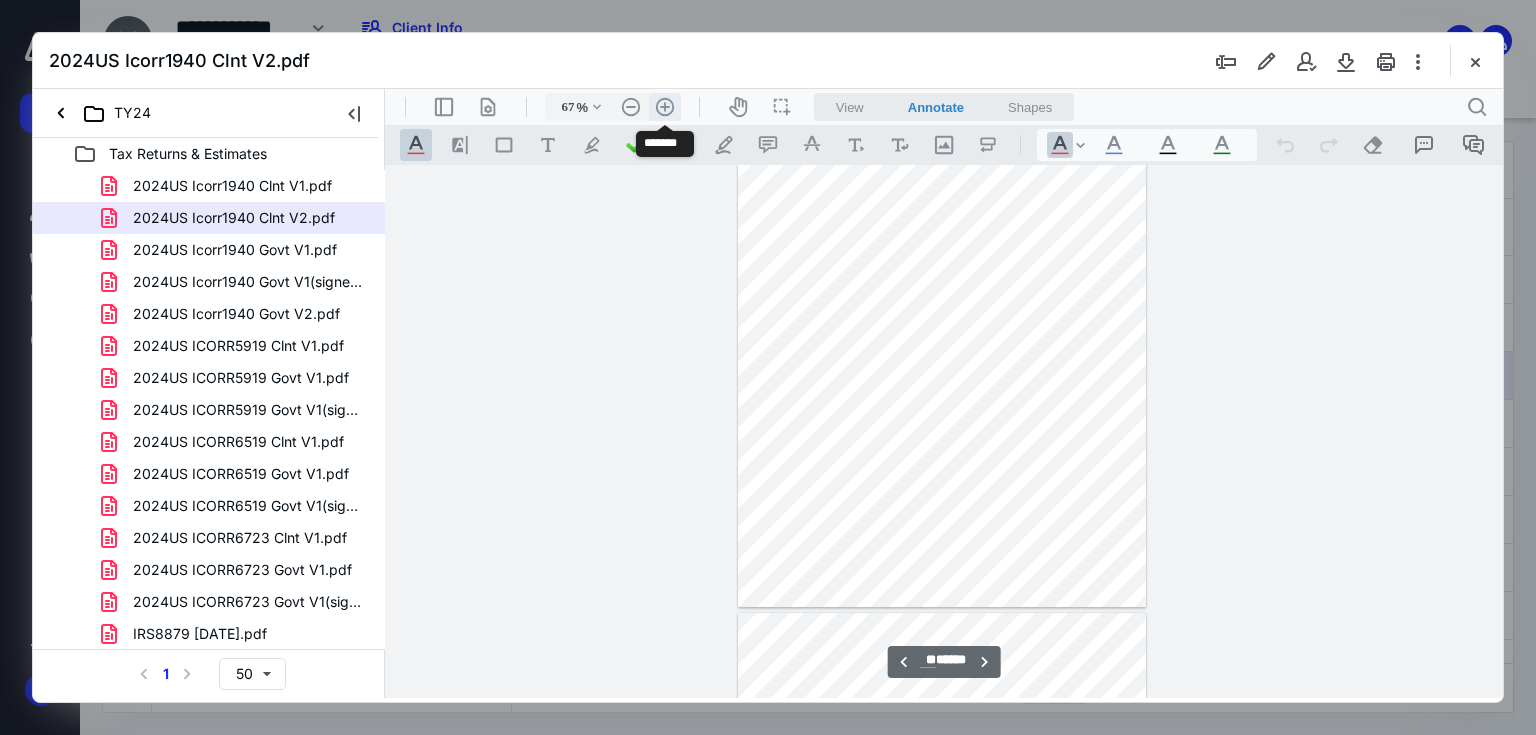 click on ".cls-1{fill:#abb0c4;} icon - header - zoom - in - line" at bounding box center [665, 107] 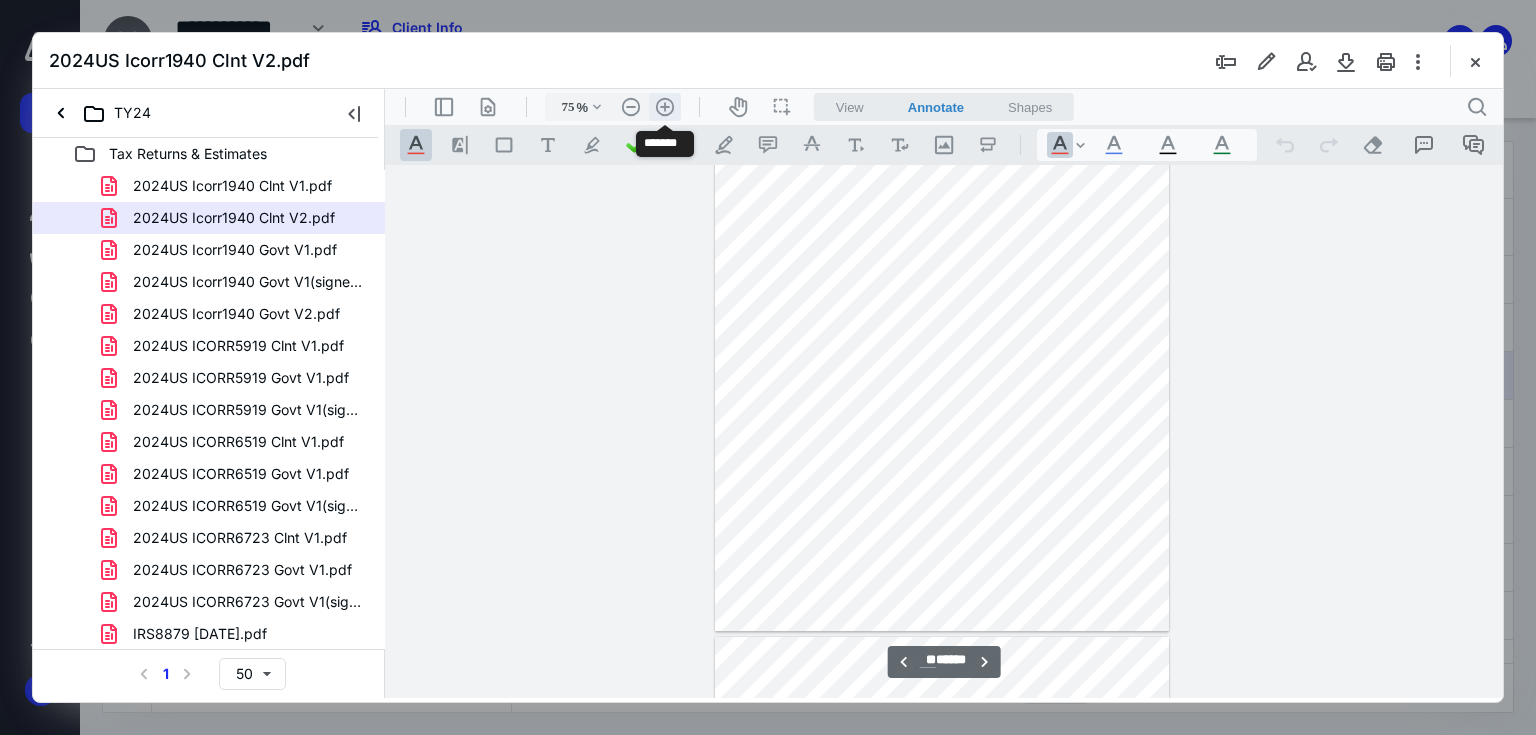 click on ".cls-1{fill:#abb0c4;} icon - header - zoom - in - line" at bounding box center [665, 107] 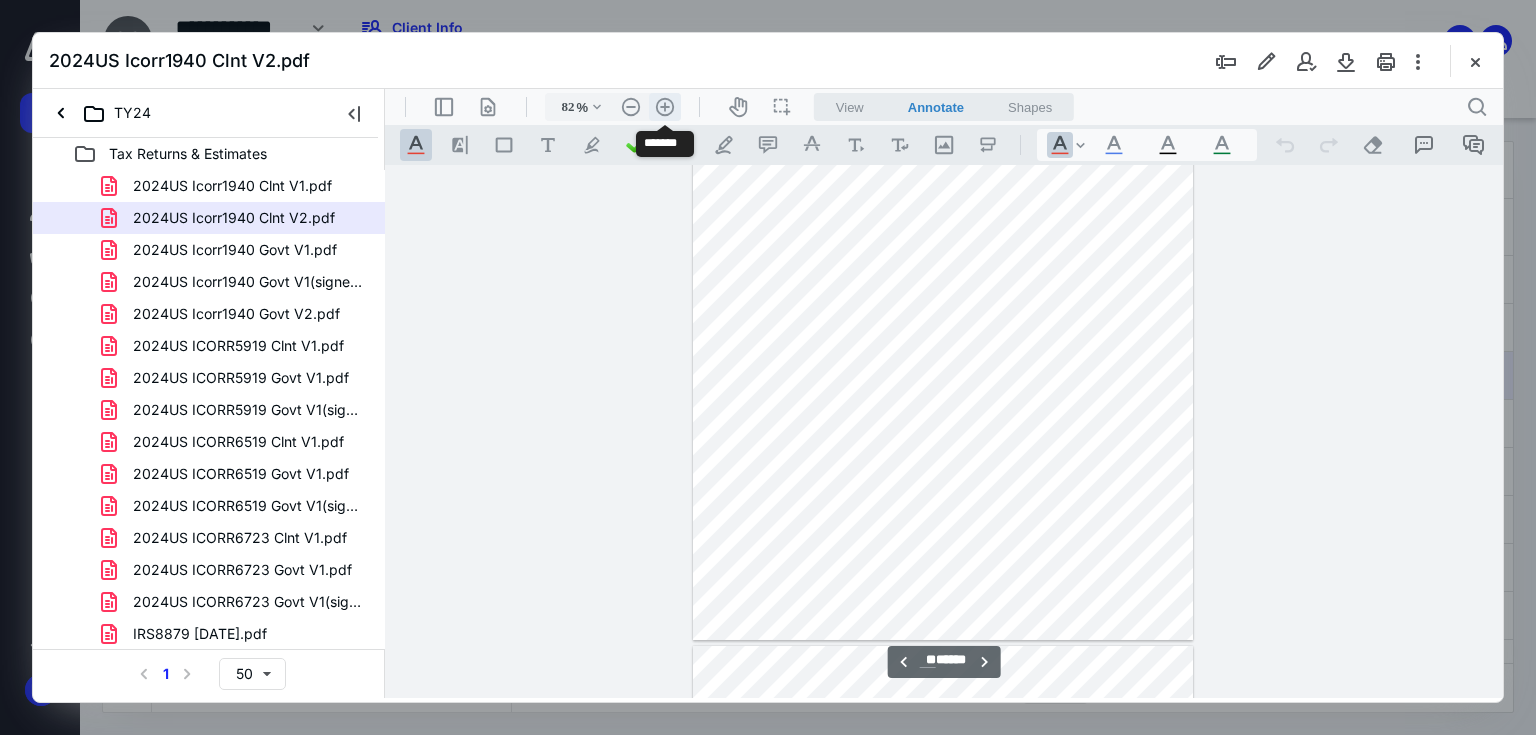 click on ".cls-1{fill:#abb0c4;} icon - header - zoom - in - line" at bounding box center (665, 107) 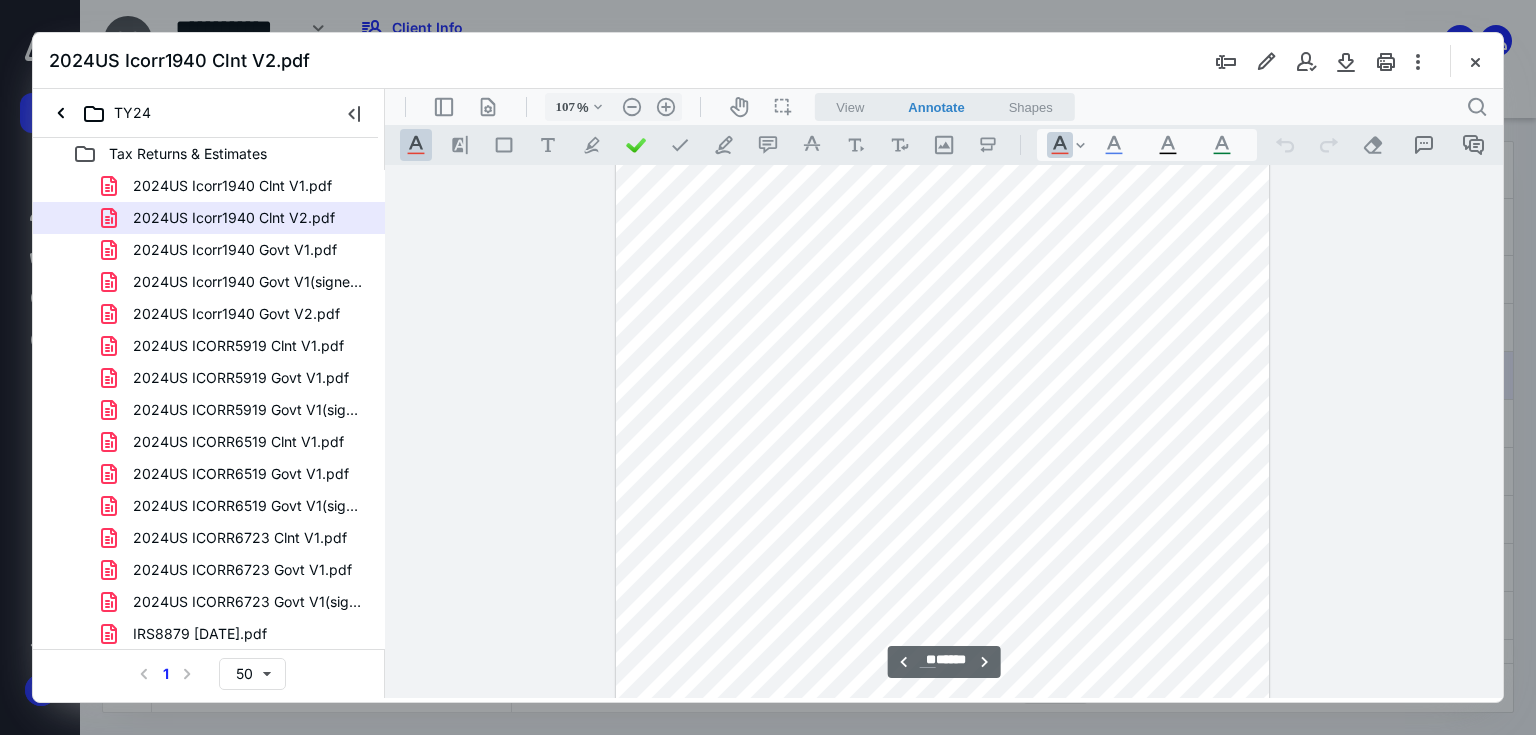 scroll, scrollTop: 13996, scrollLeft: 0, axis: vertical 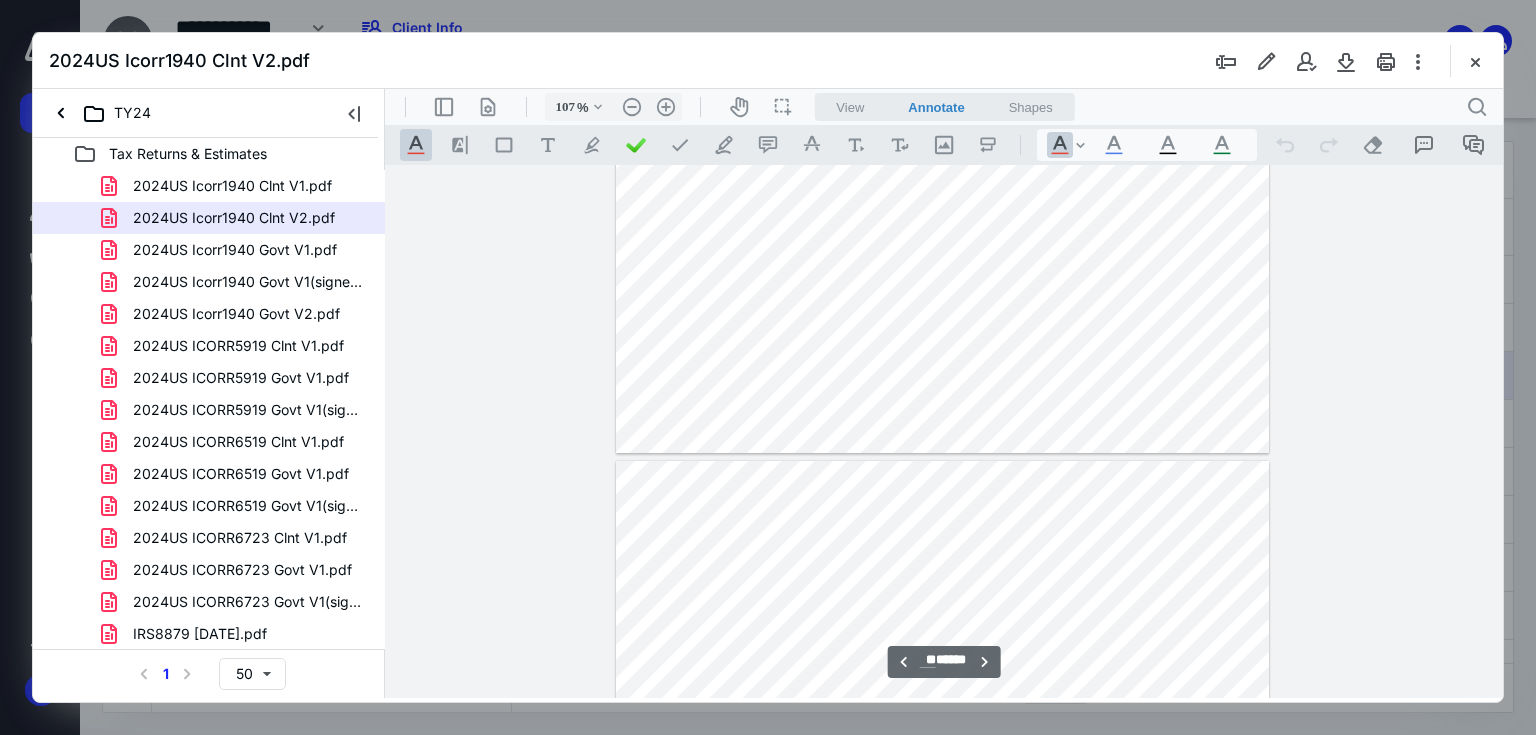 type on "**" 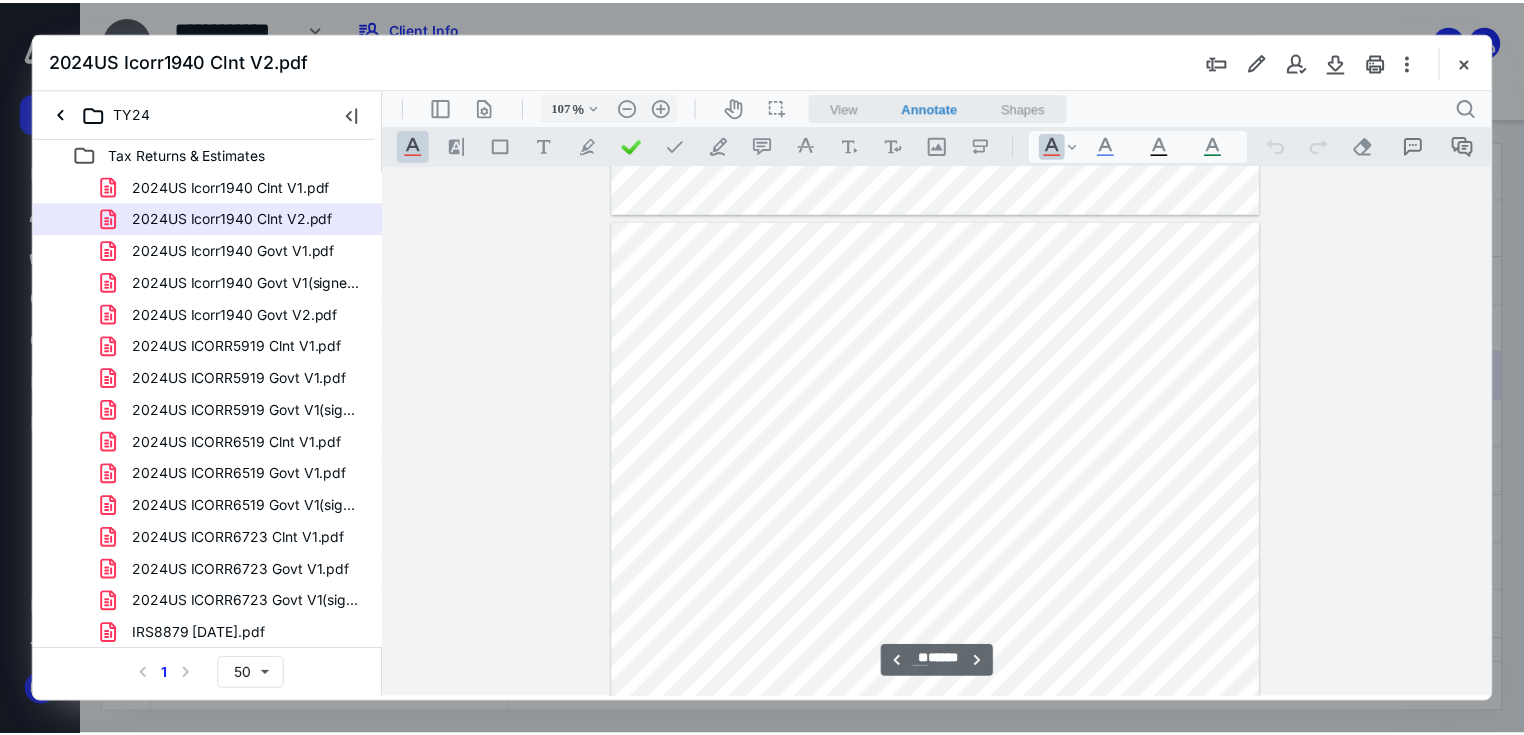 scroll, scrollTop: 14476, scrollLeft: 0, axis: vertical 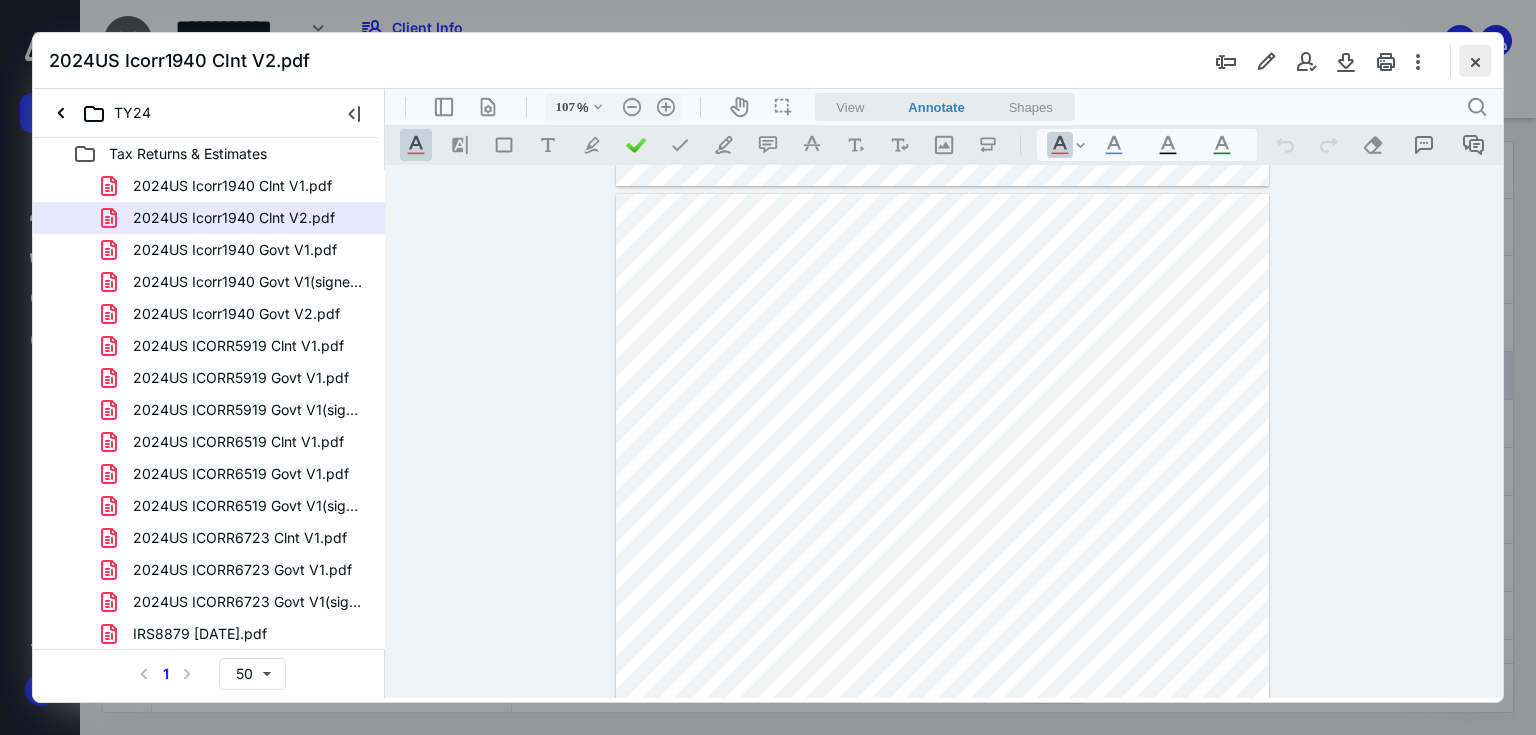 click at bounding box center (1475, 61) 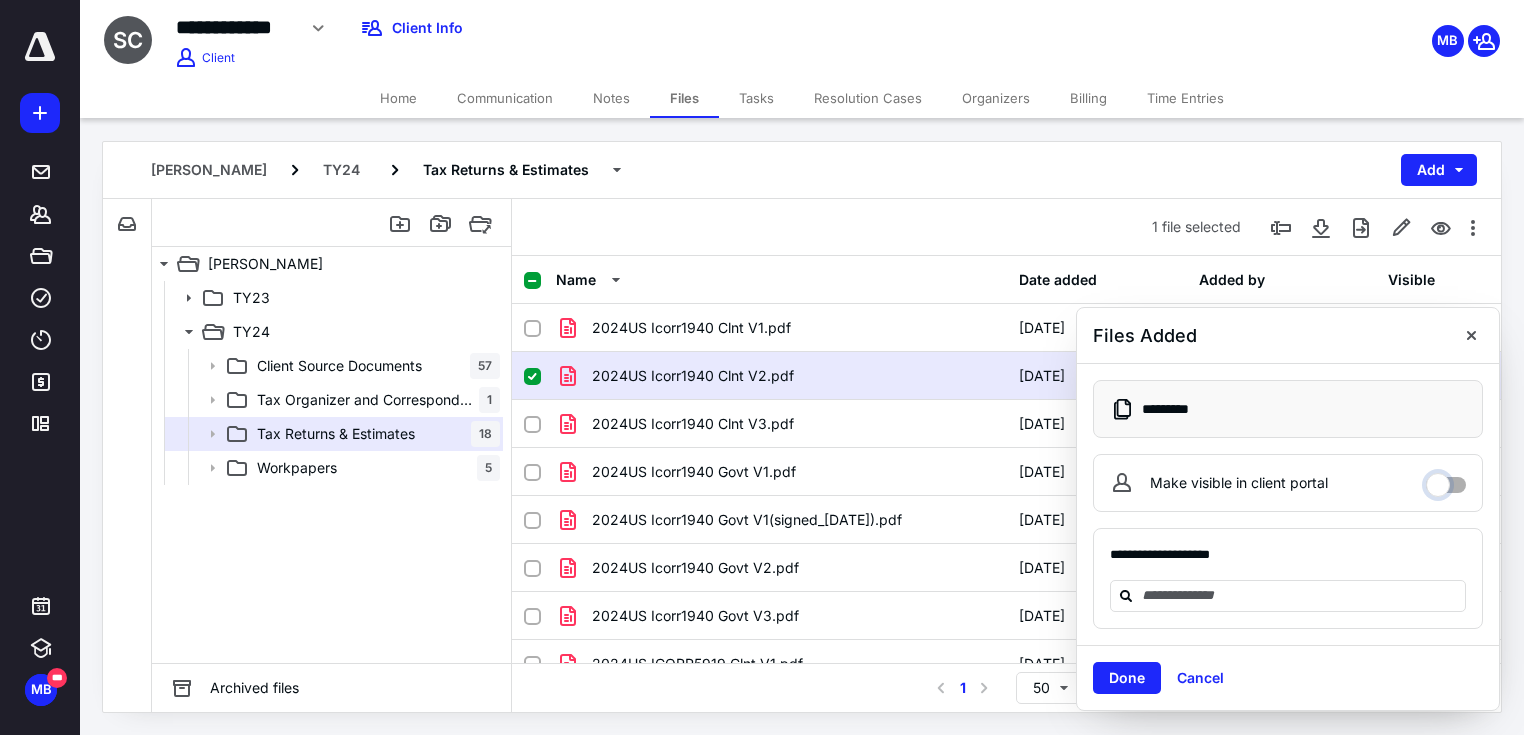 click on "Make visible in client portal" at bounding box center [1446, 480] 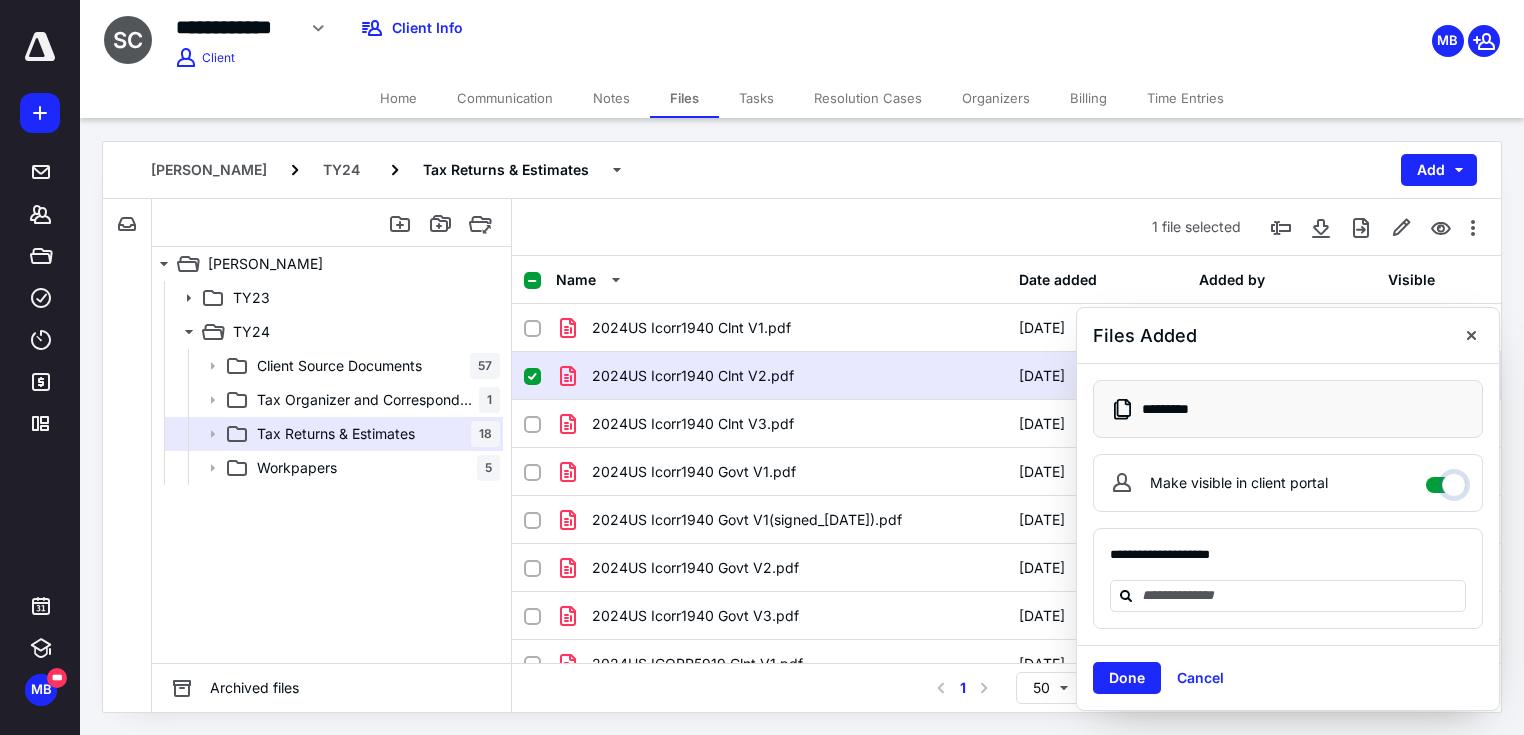 checkbox on "****" 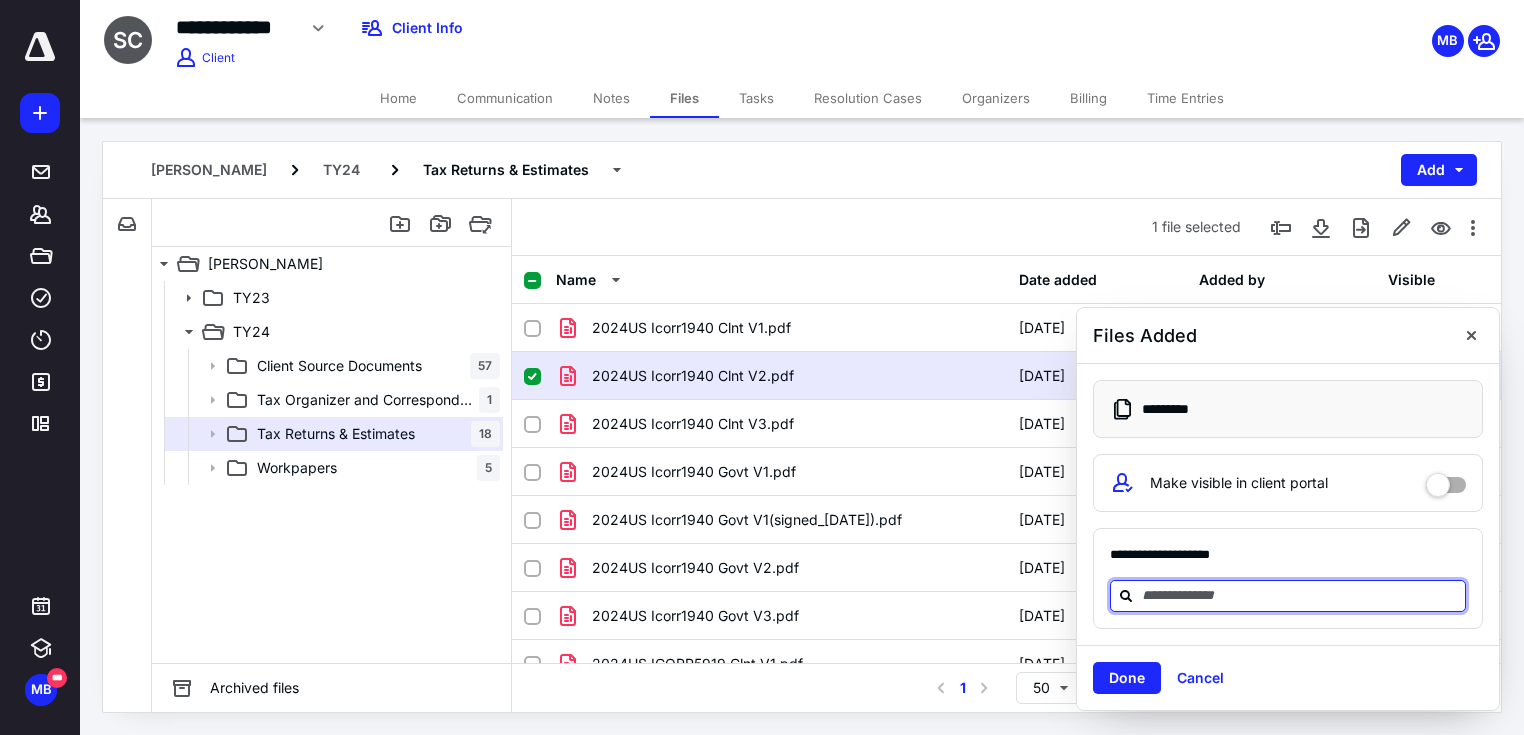 click at bounding box center [1300, 595] 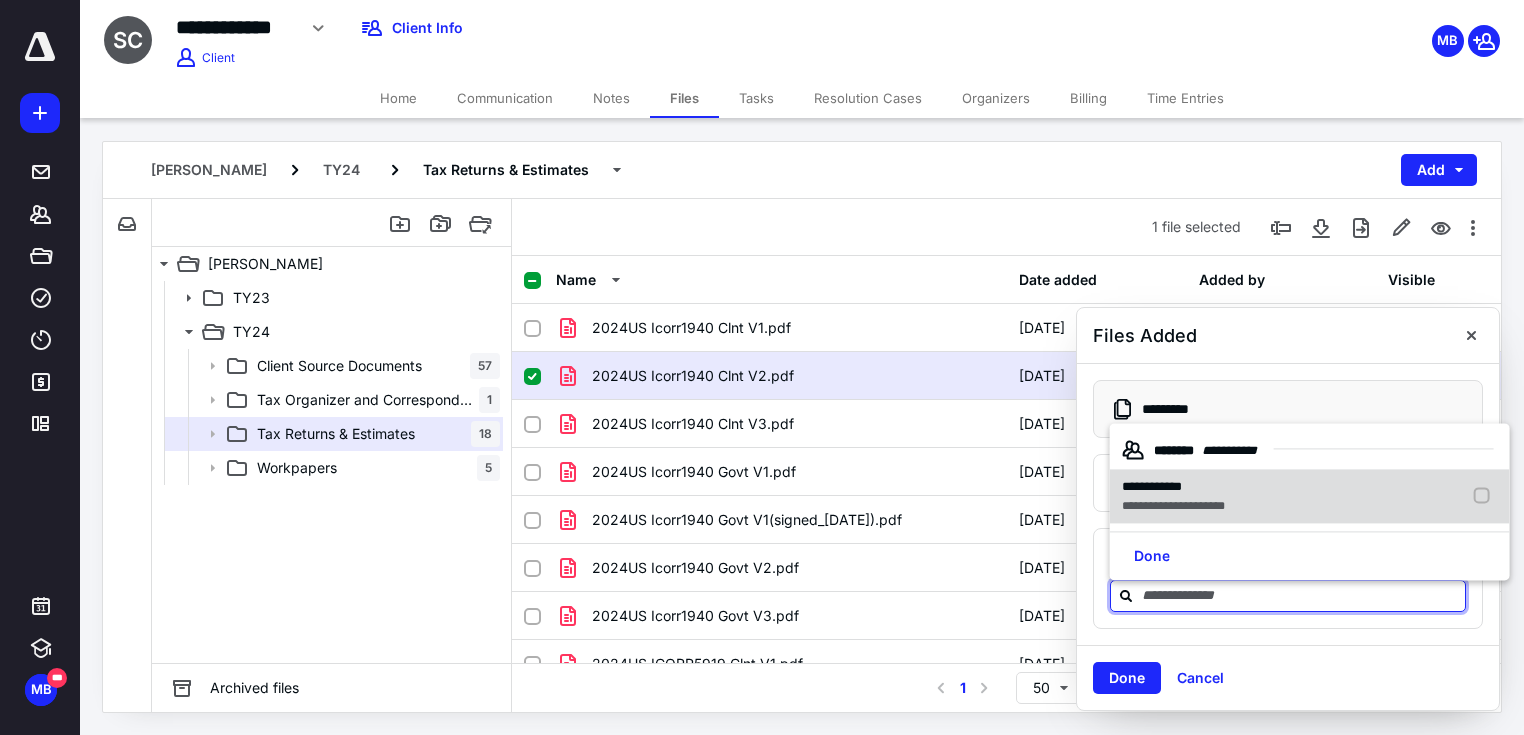 click on "**********" at bounding box center (1173, 506) 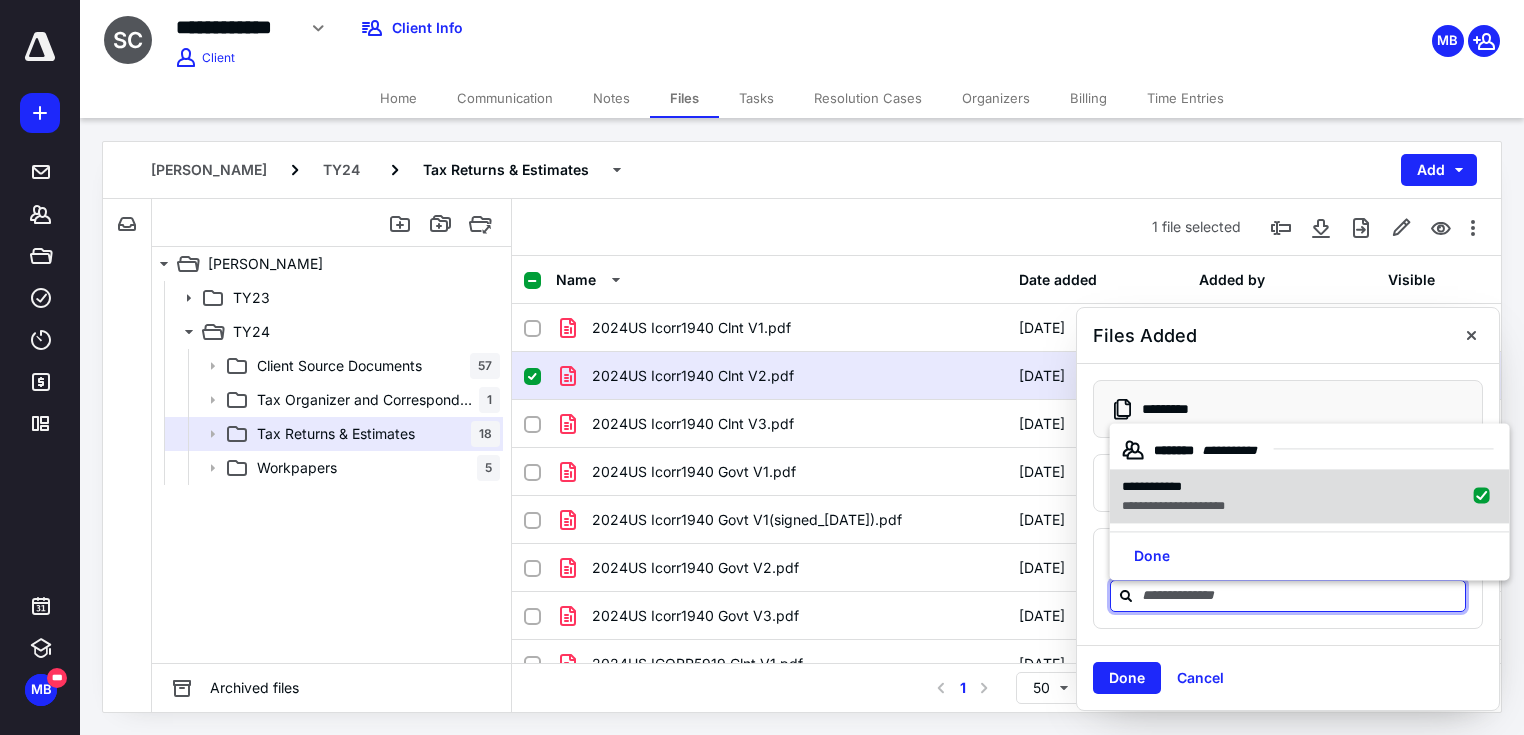 checkbox on "true" 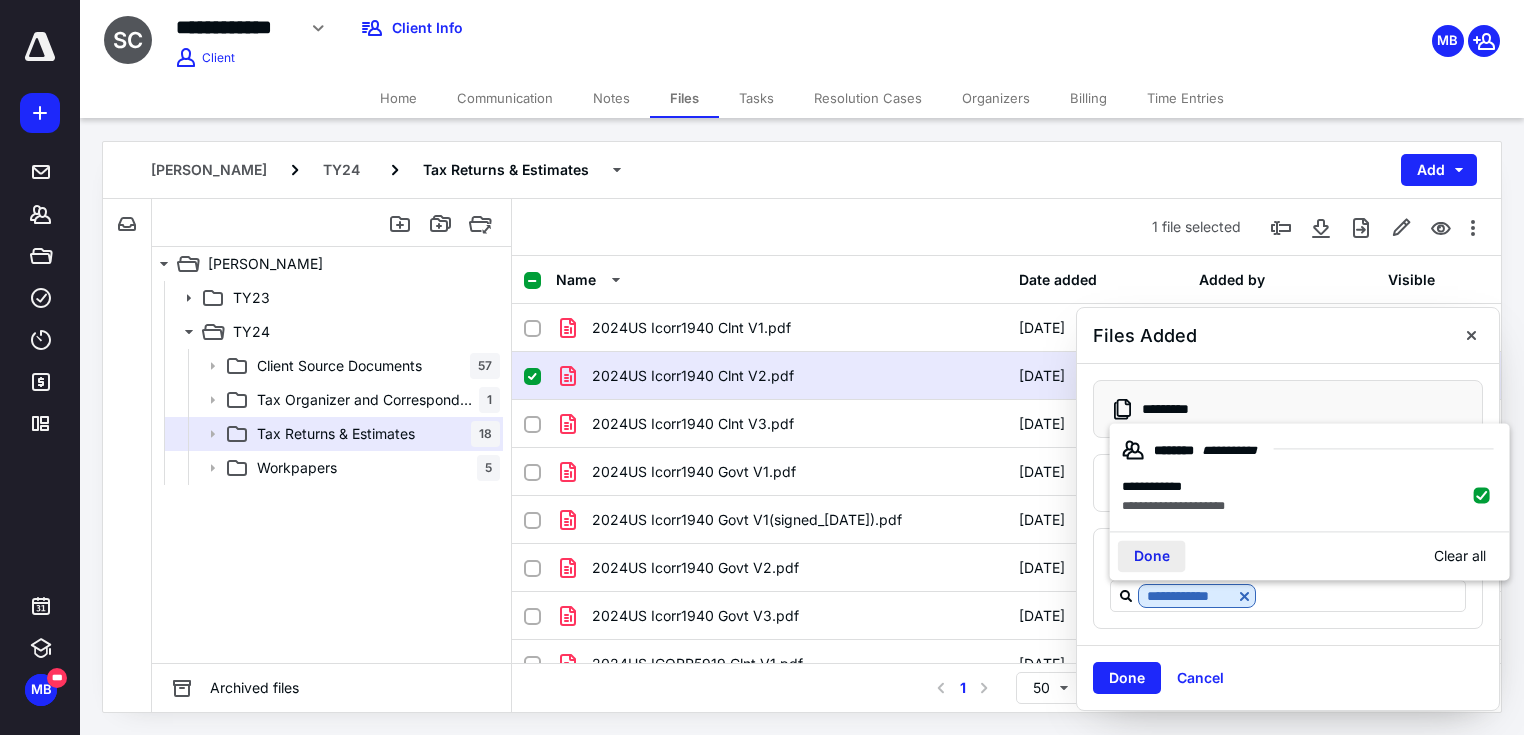 click on "Done" at bounding box center (1152, 556) 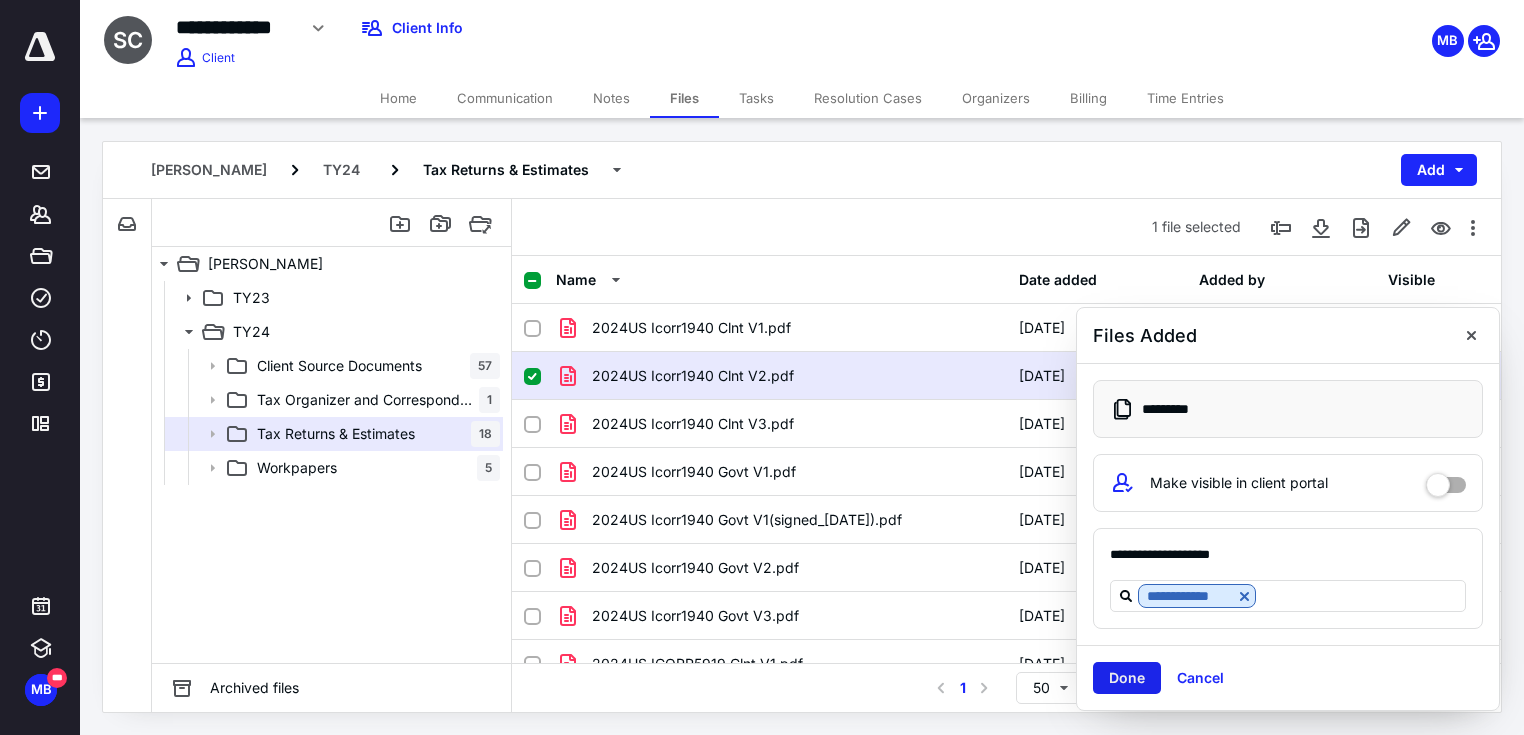 click on "Done" at bounding box center [1127, 678] 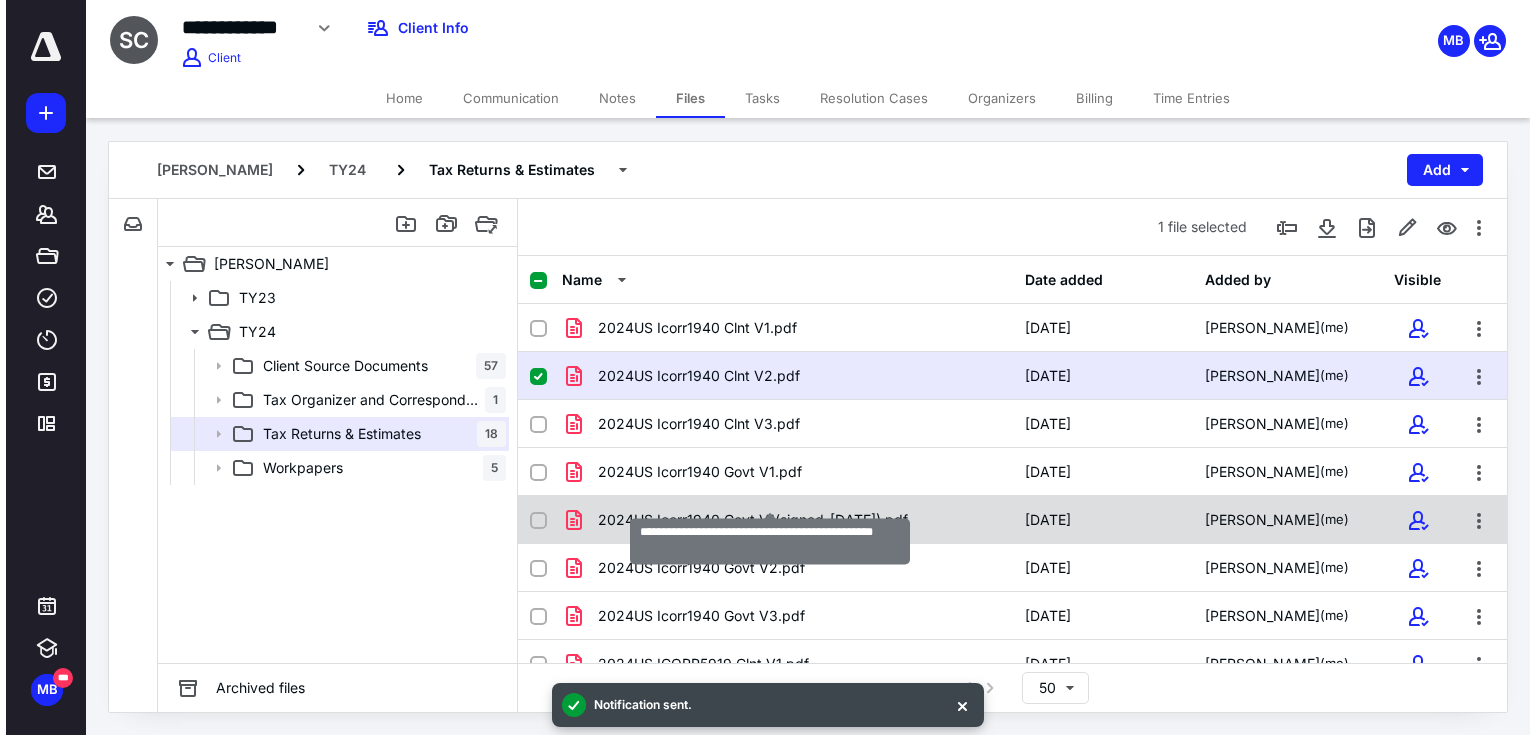 scroll, scrollTop: 80, scrollLeft: 0, axis: vertical 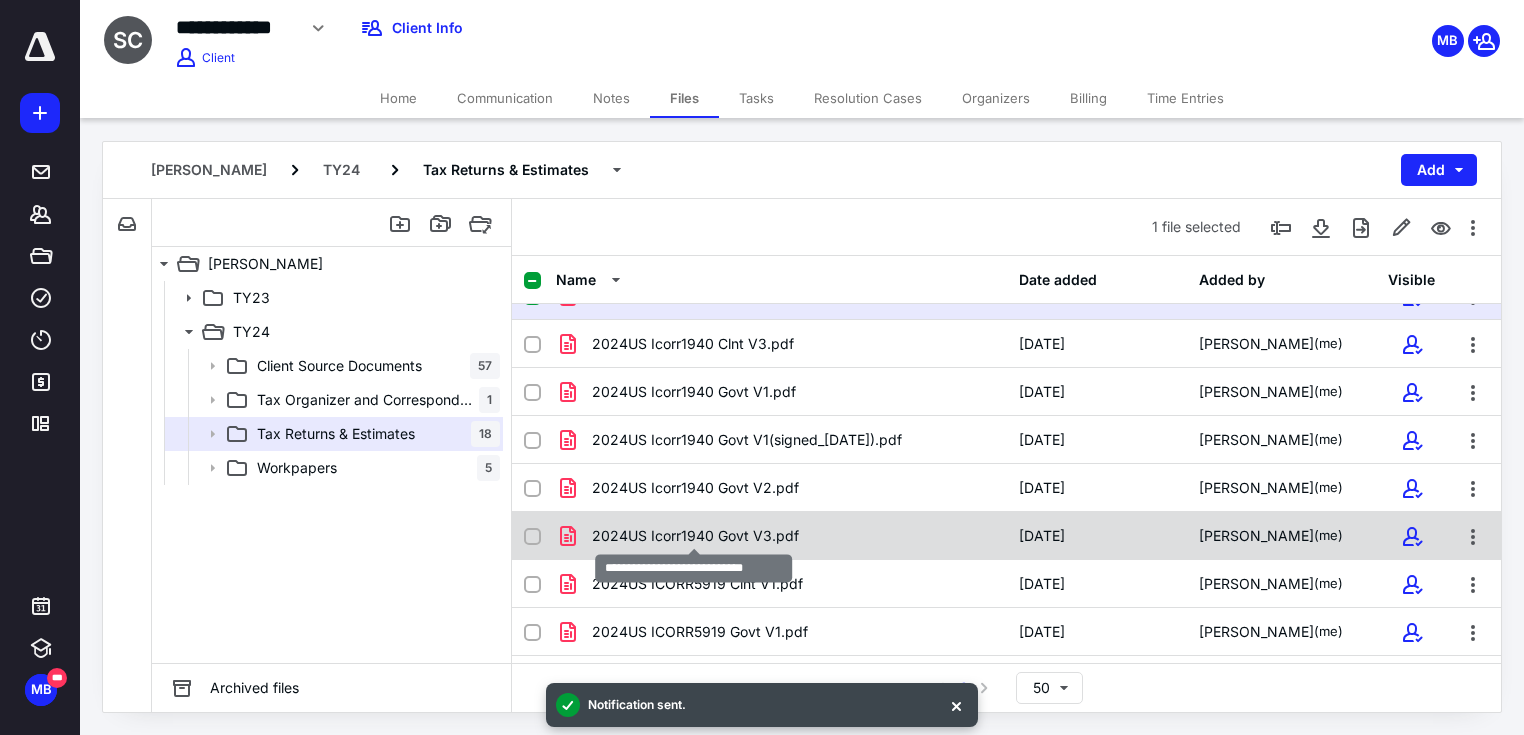 checkbox on "false" 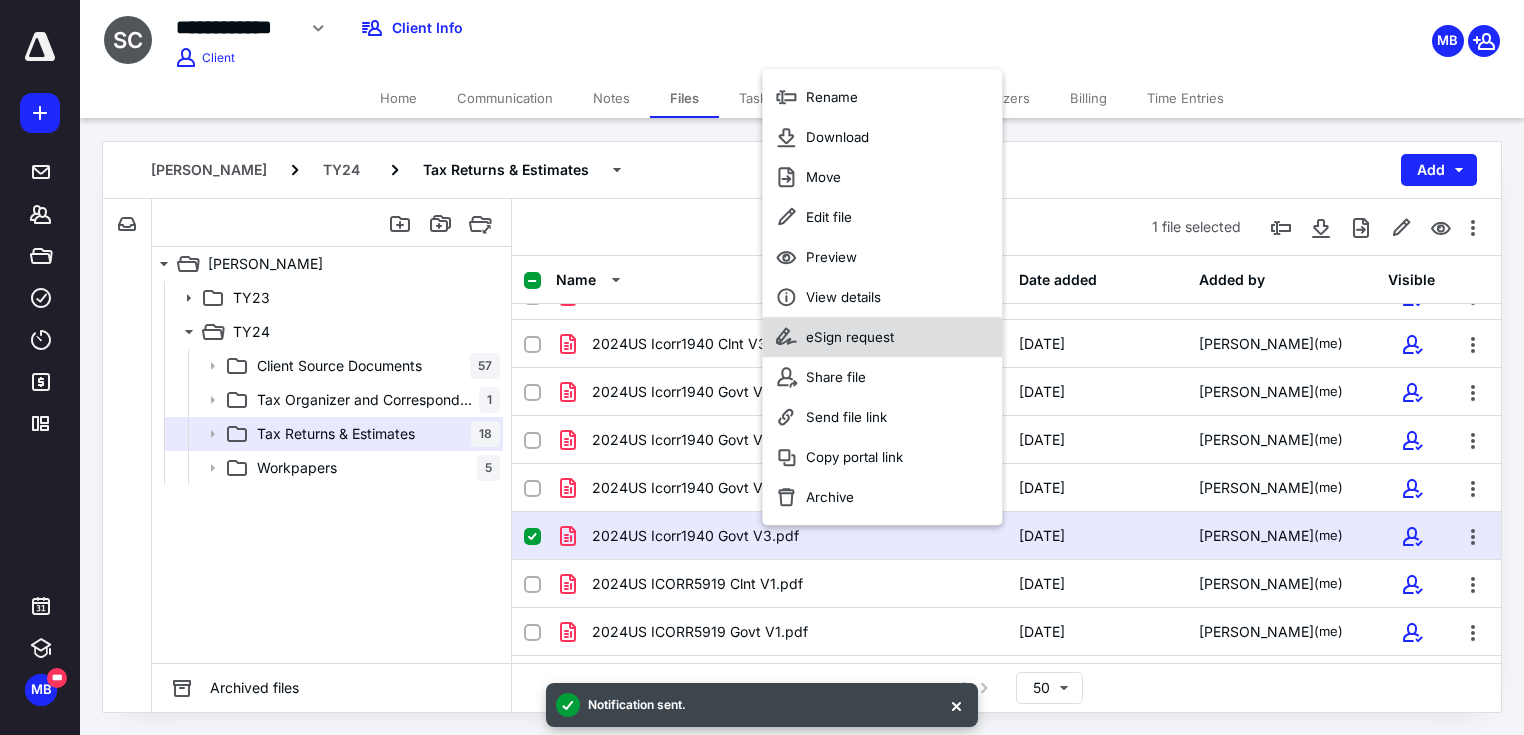 click on "eSign request" at bounding box center [850, 337] 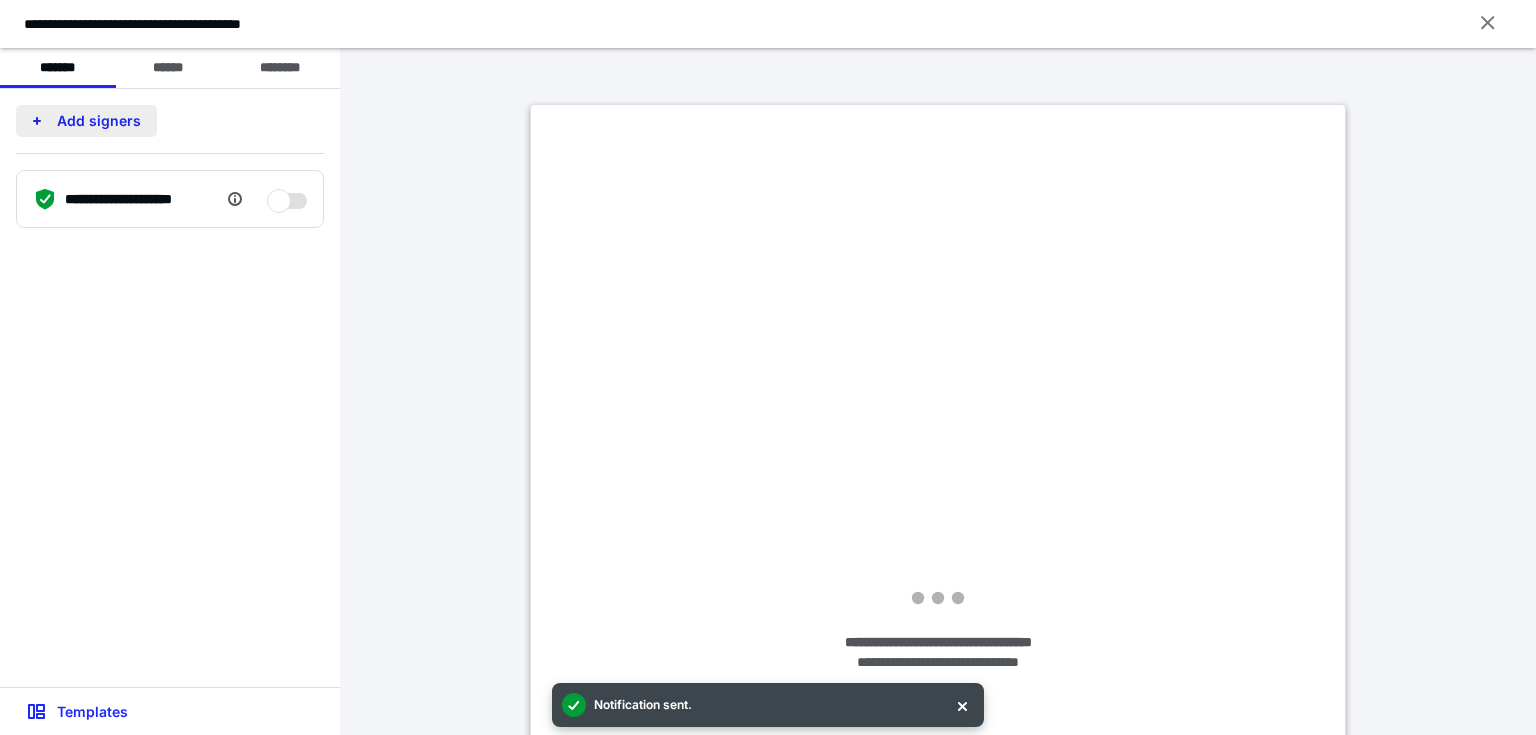 click on "Add signers" at bounding box center [86, 121] 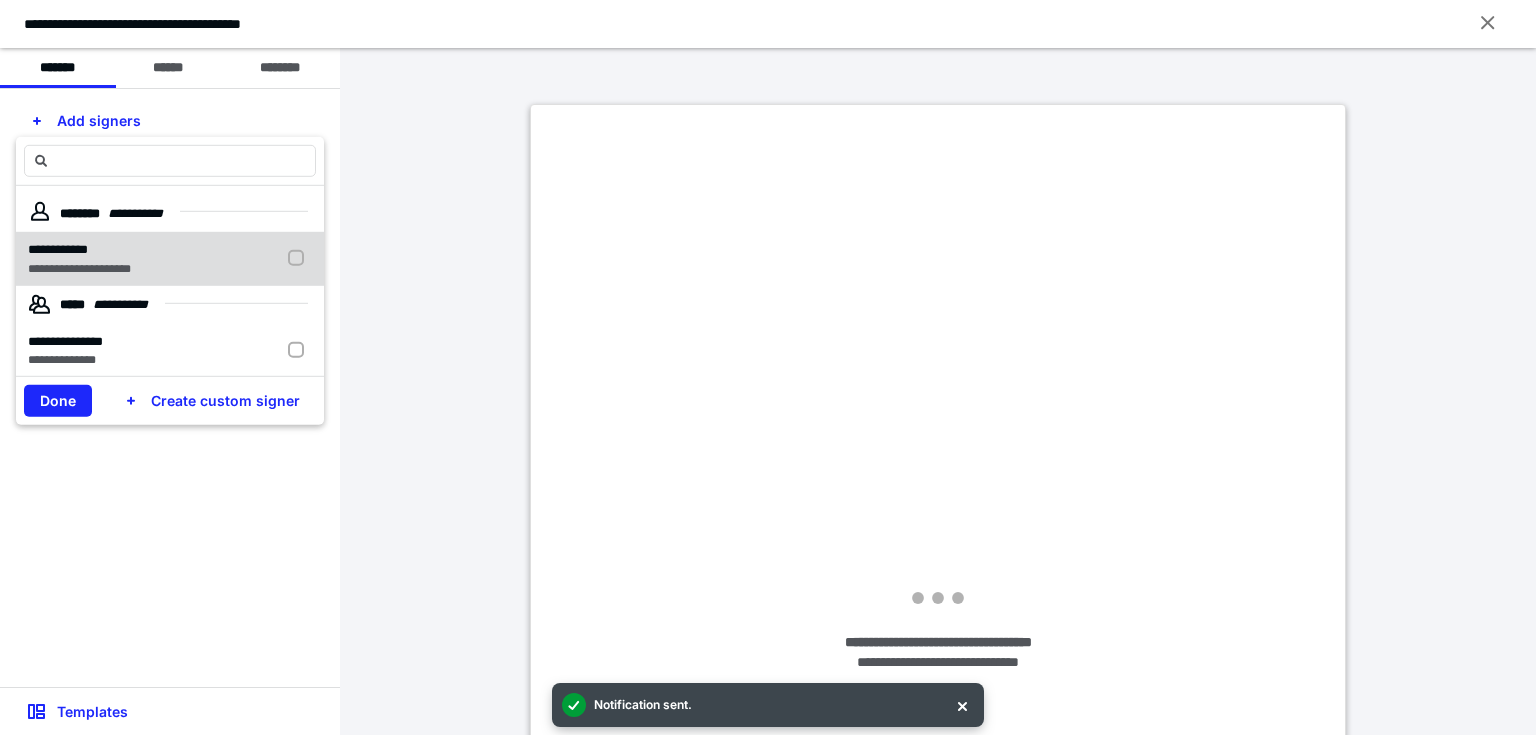 click on "**********" at bounding box center (58, 249) 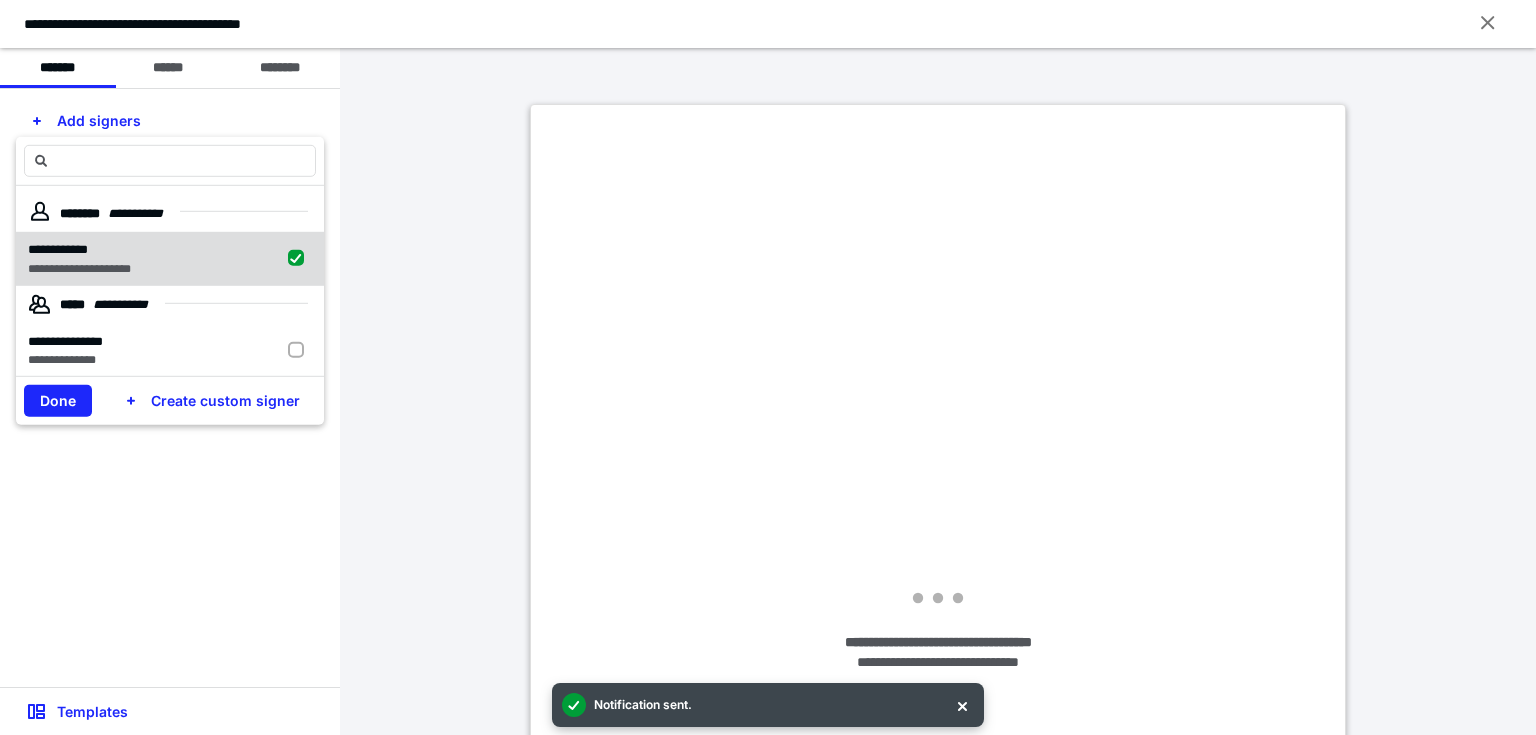 checkbox on "true" 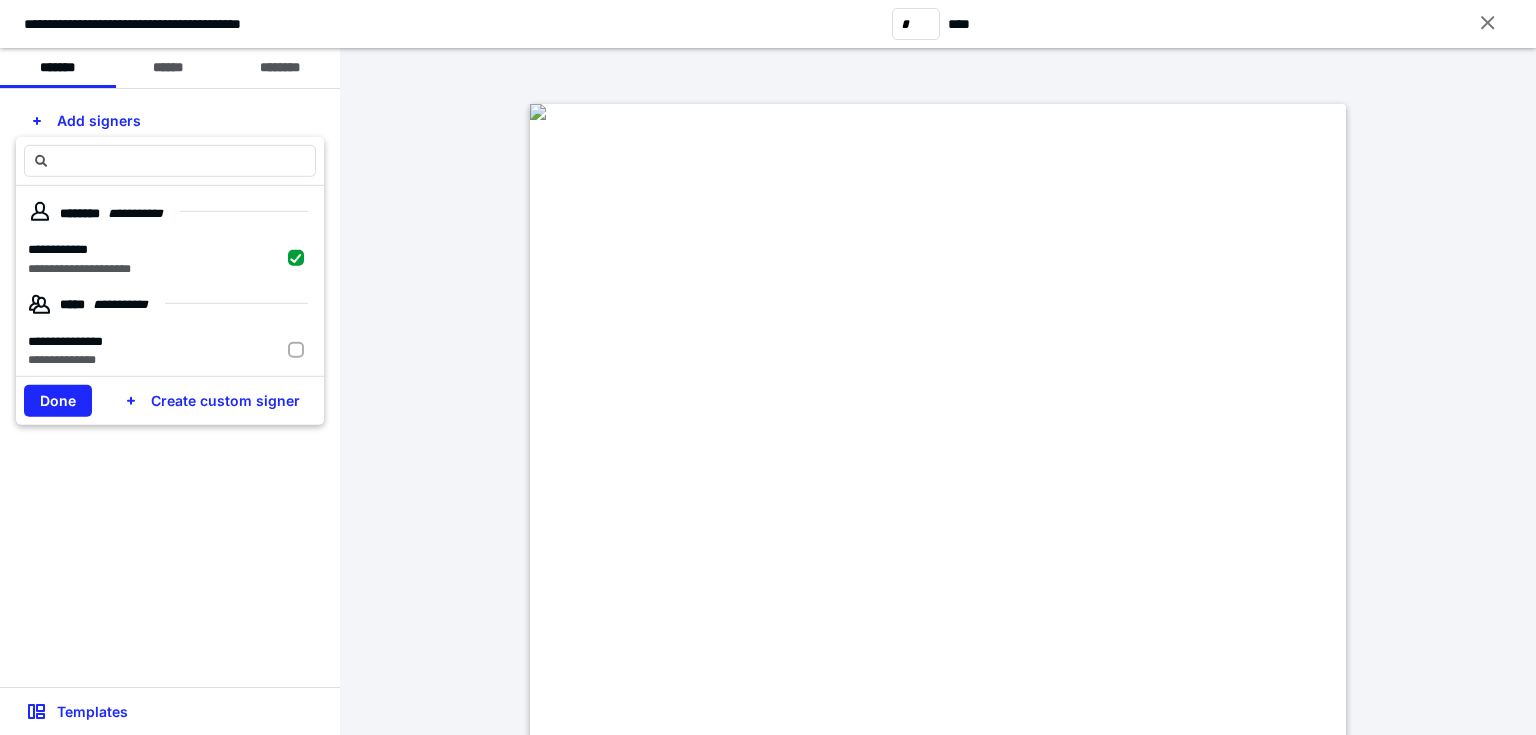 click on "Done" at bounding box center (58, 401) 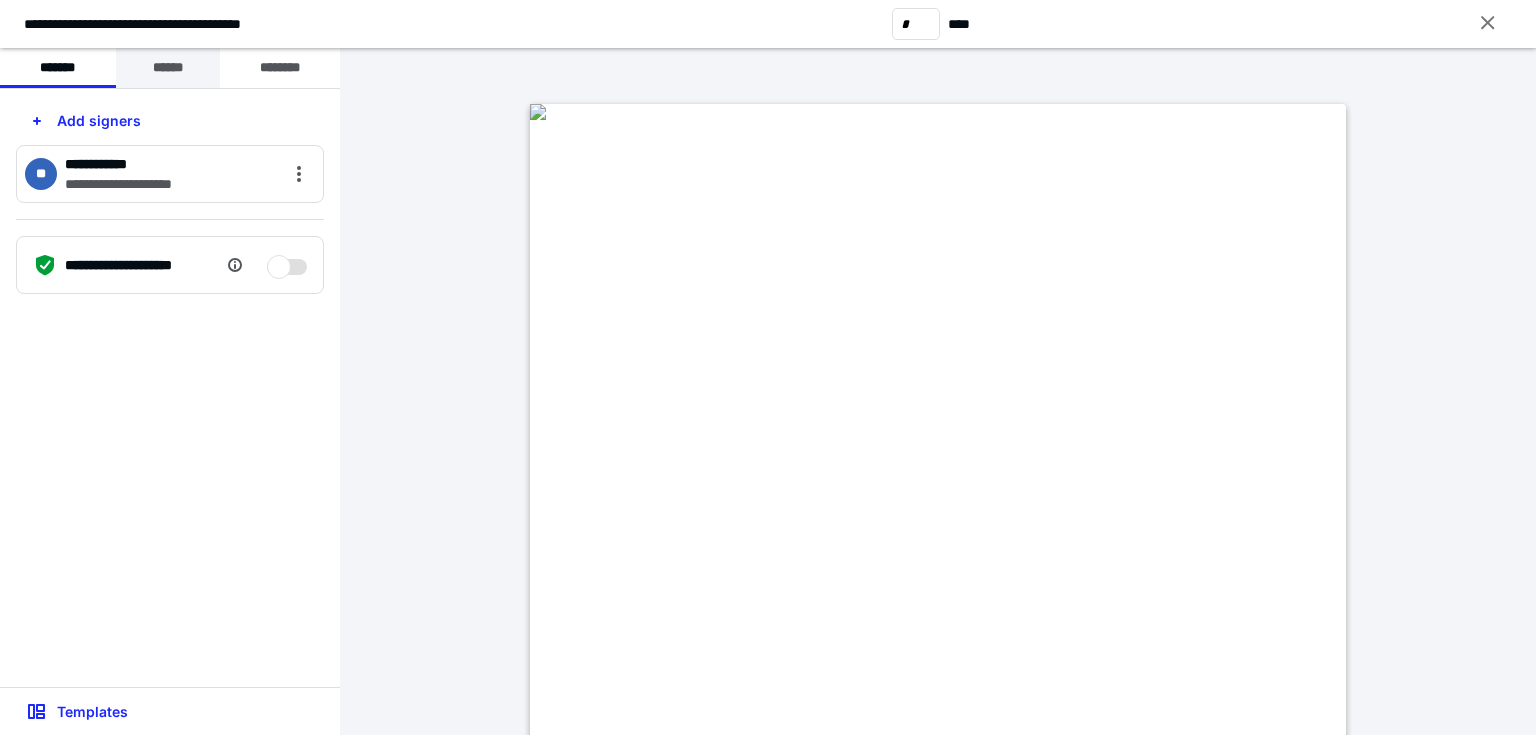 click on "******" at bounding box center [168, 68] 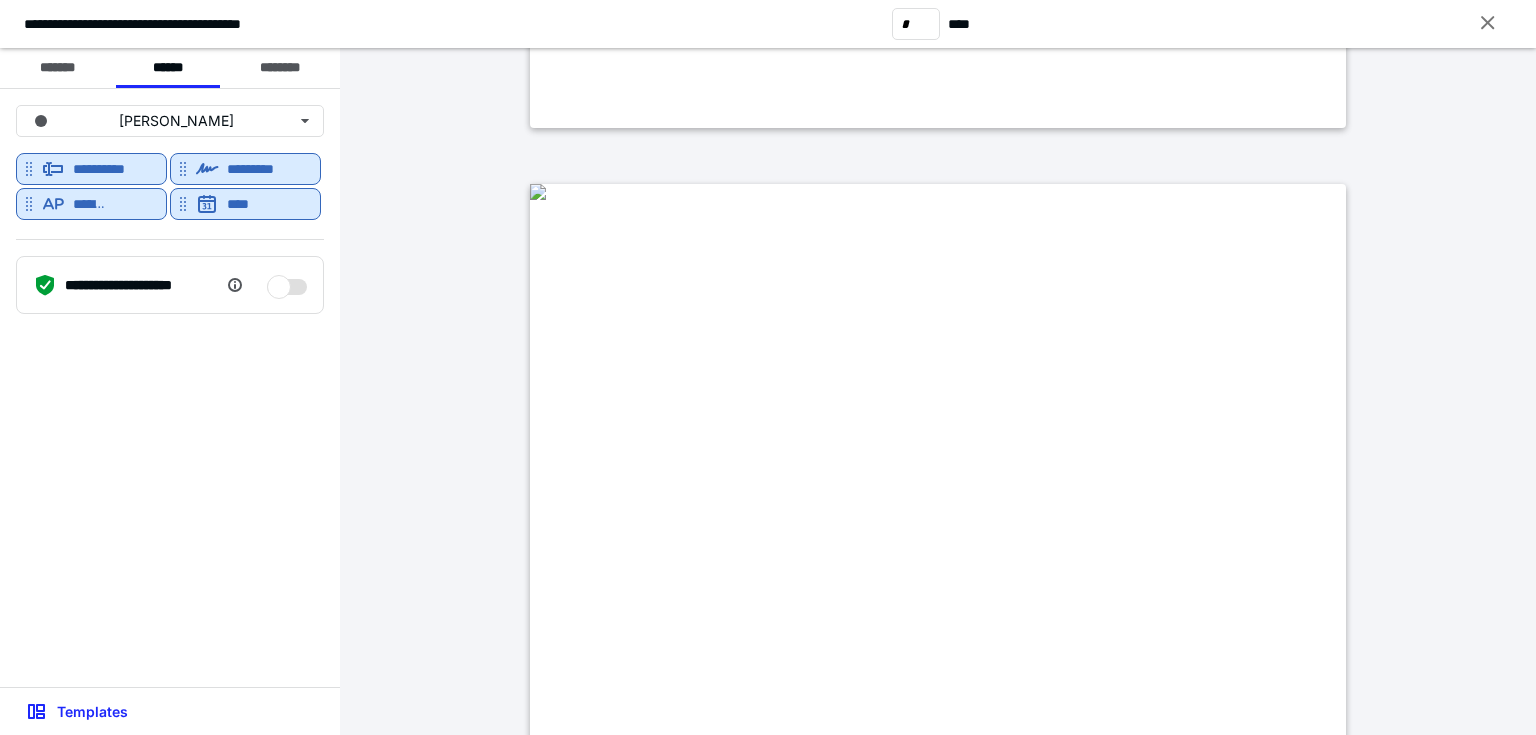 scroll, scrollTop: 3600, scrollLeft: 0, axis: vertical 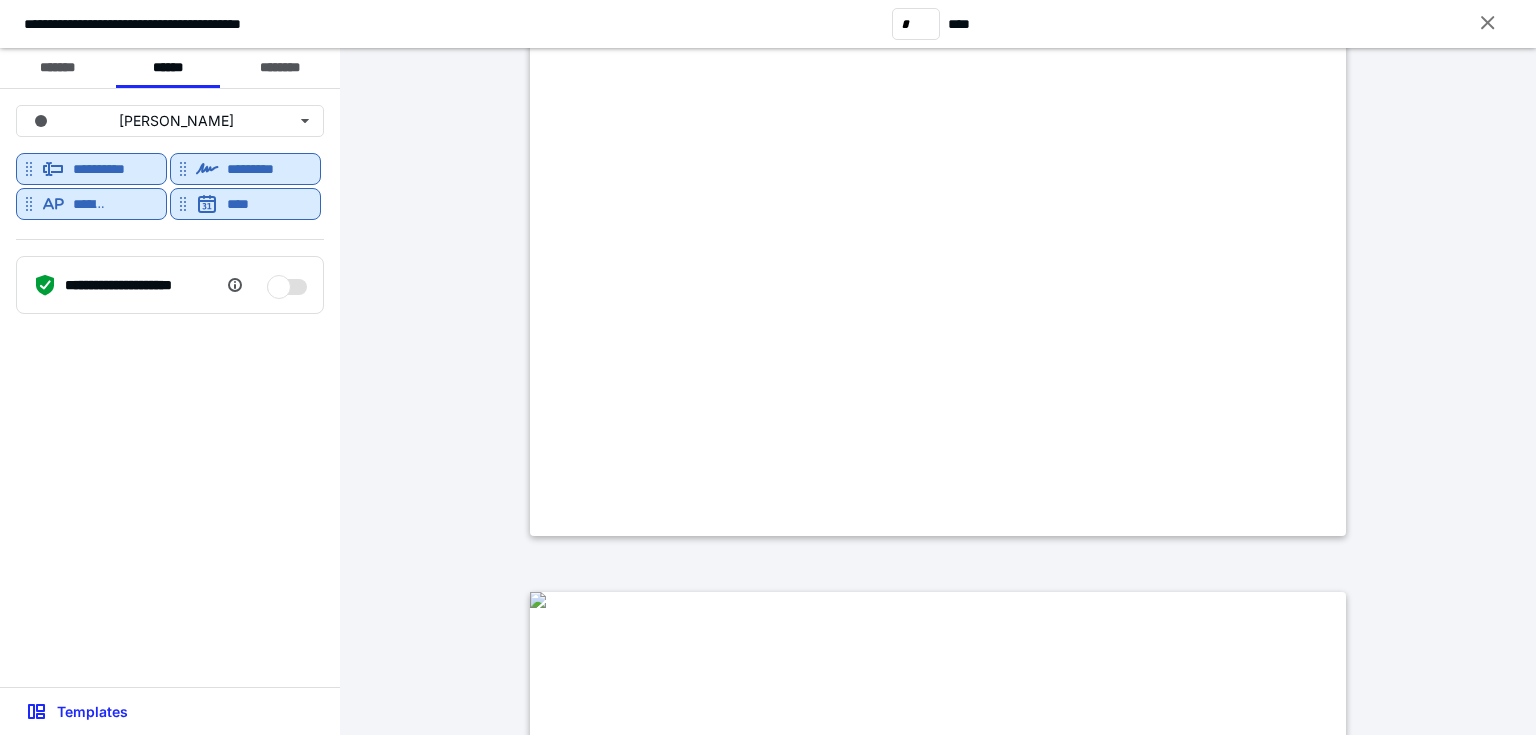 type on "**" 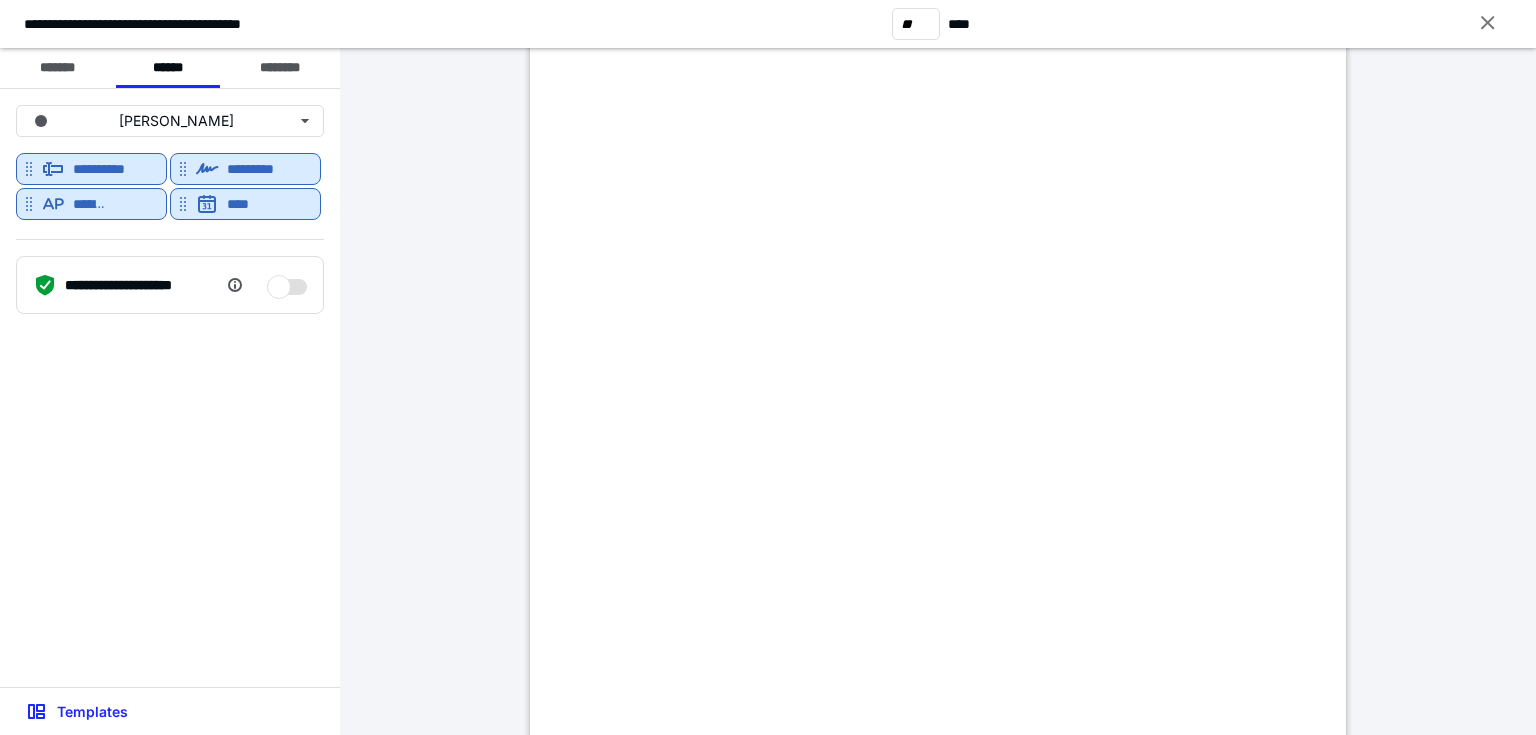scroll, scrollTop: 10640, scrollLeft: 0, axis: vertical 